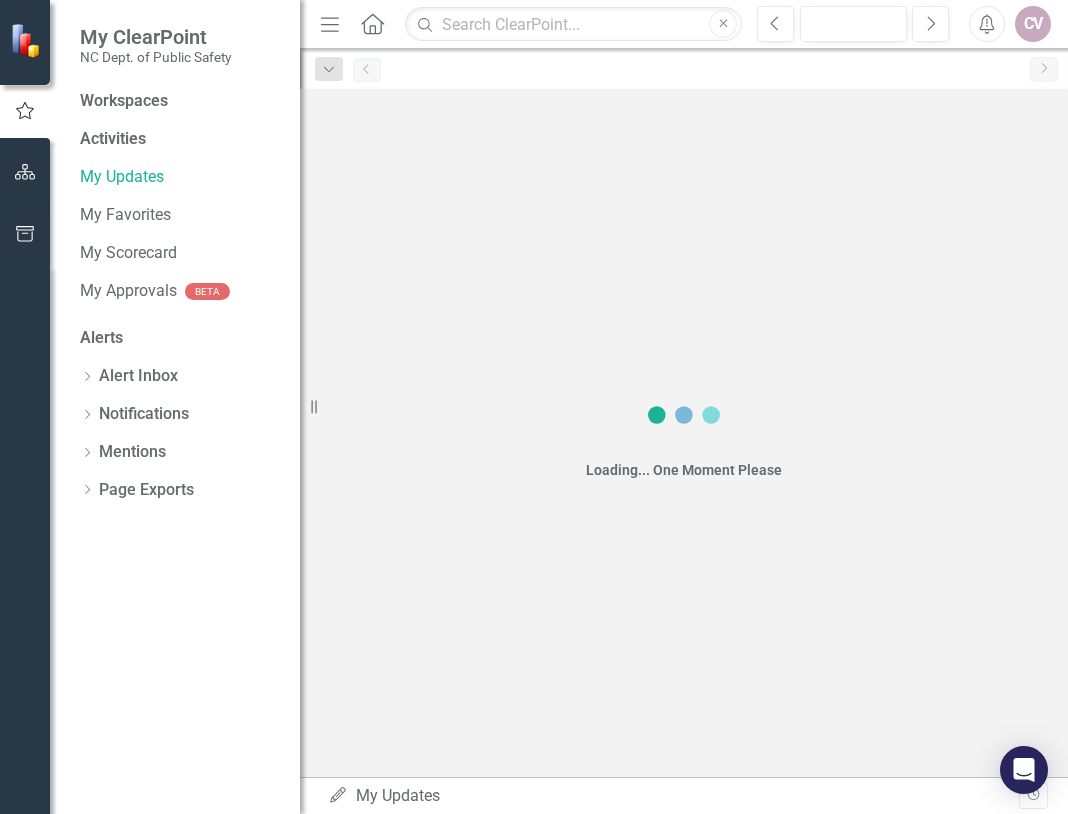 scroll, scrollTop: 0, scrollLeft: 0, axis: both 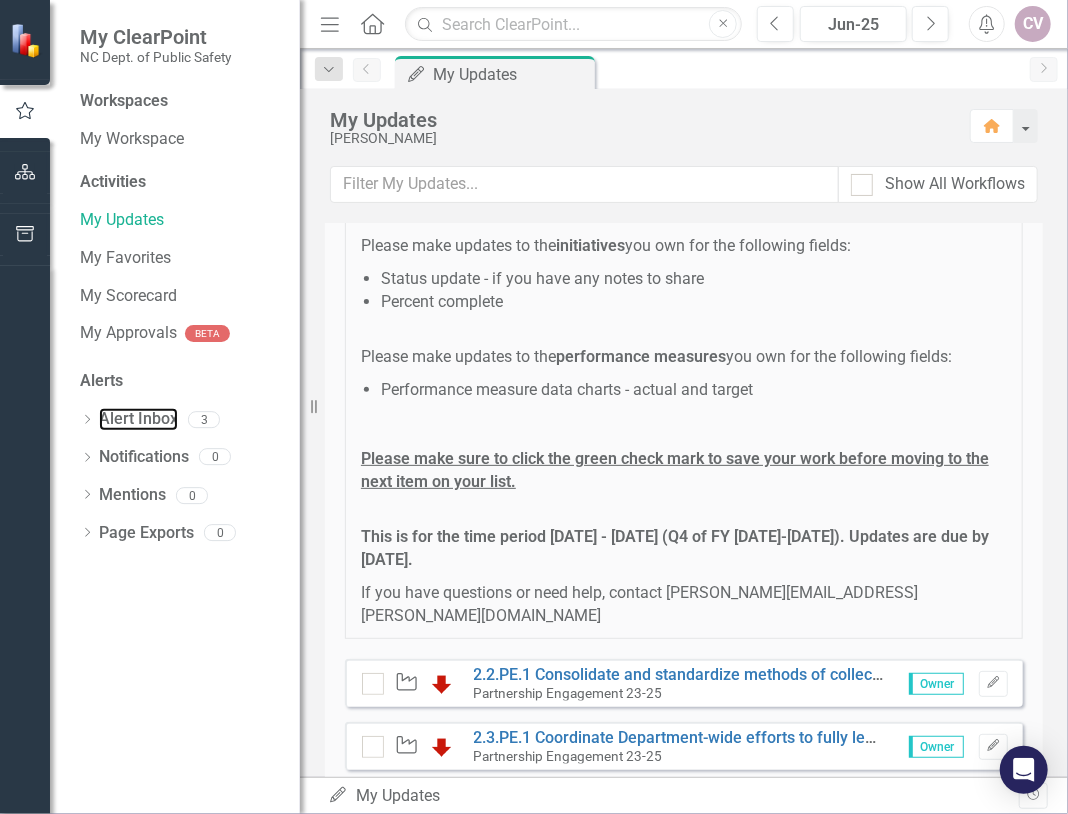 click on "Alert Inbox" at bounding box center (138, 419) 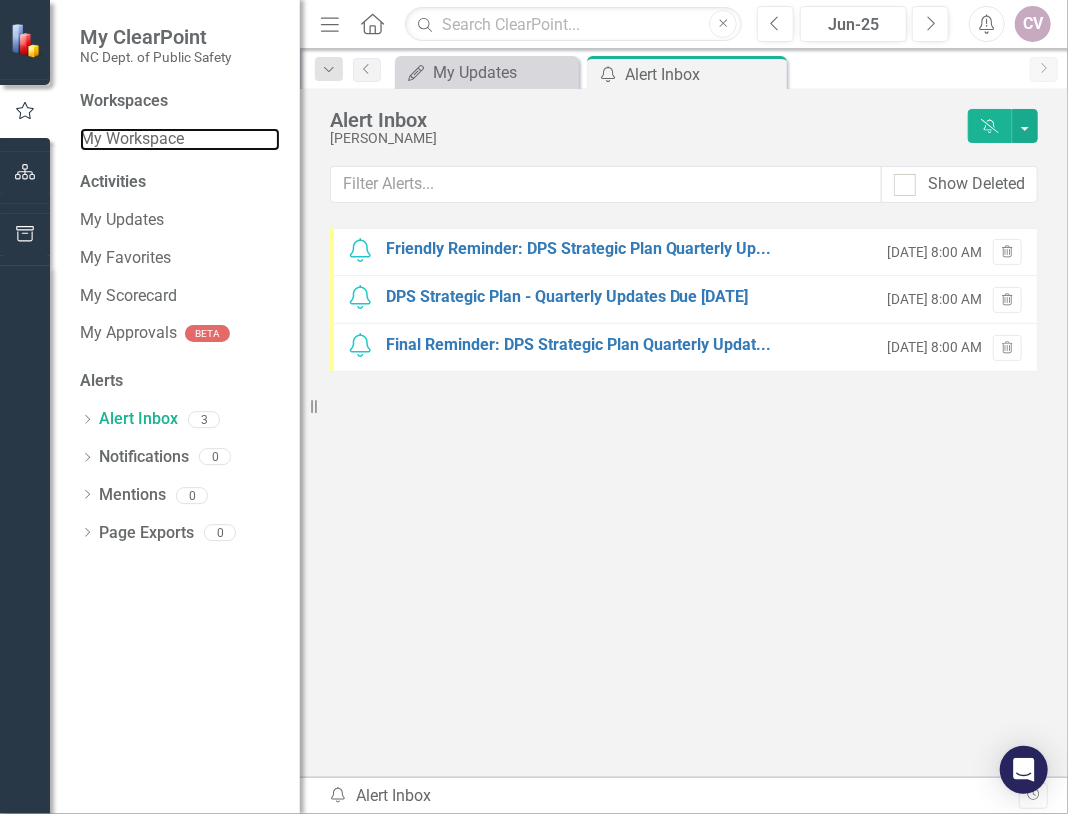 click on "My Workspace" at bounding box center (180, 139) 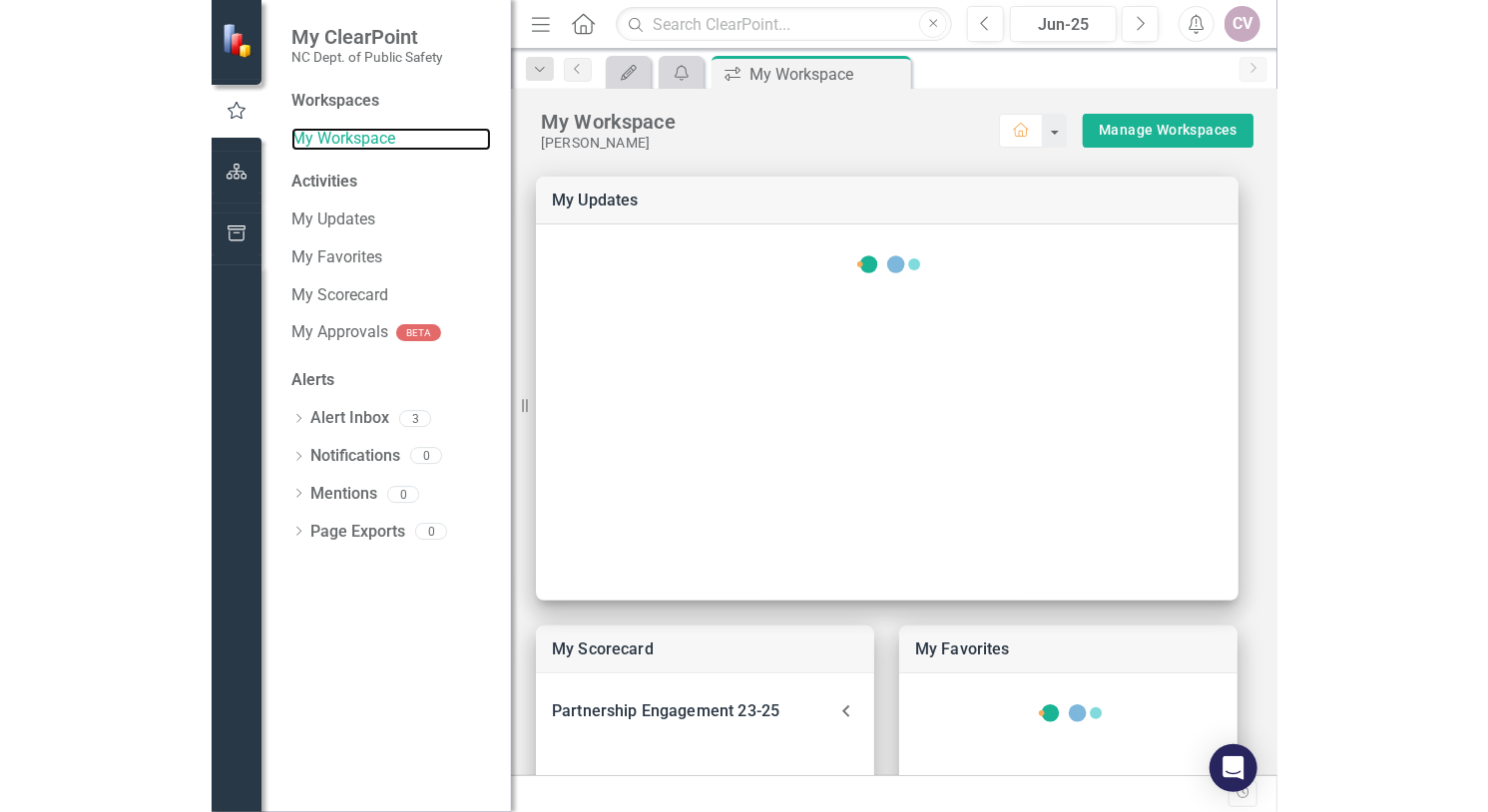 scroll, scrollTop: 567, scrollLeft: 0, axis: vertical 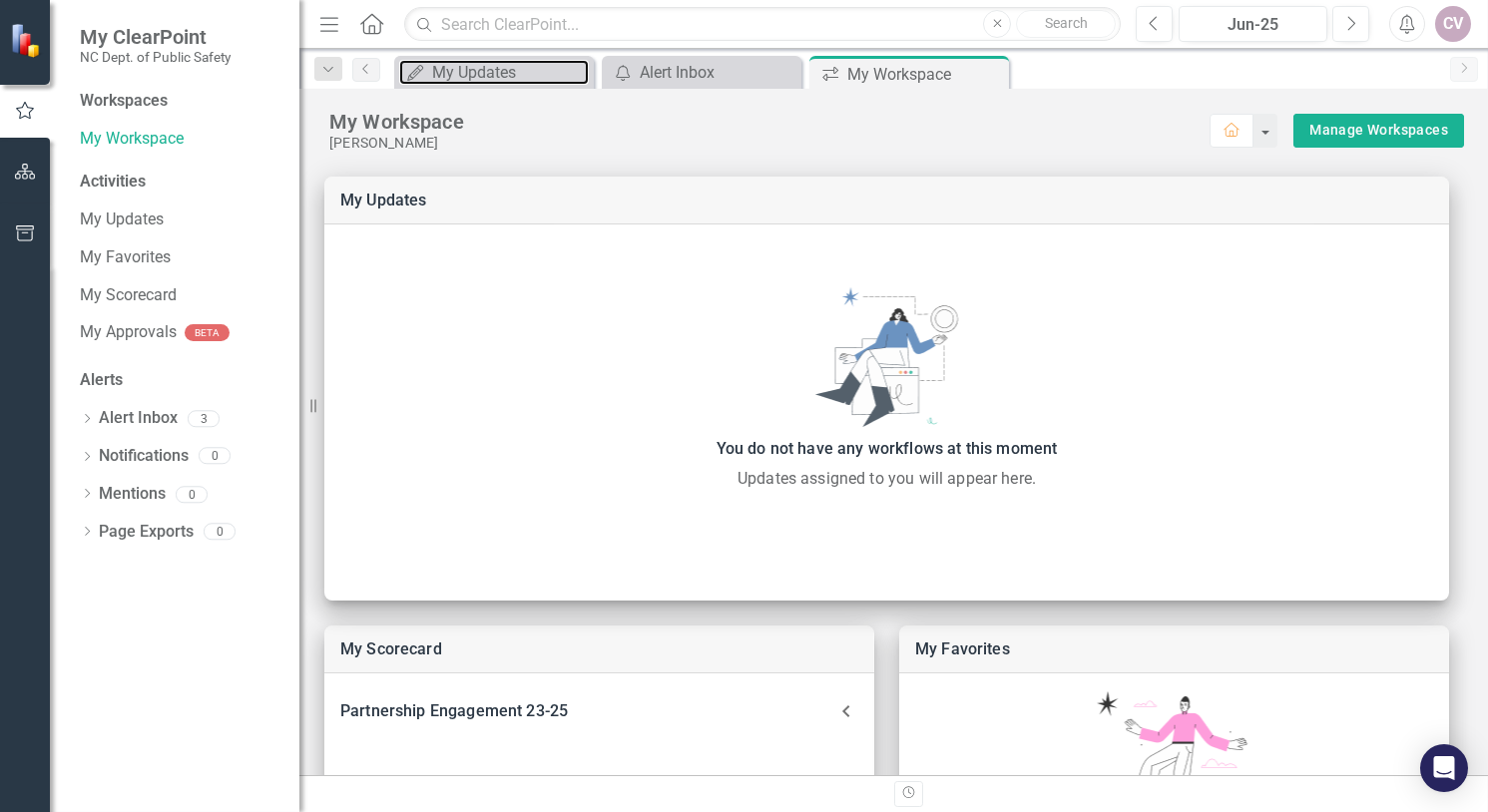 click on "My Updates" at bounding box center (510, 72) 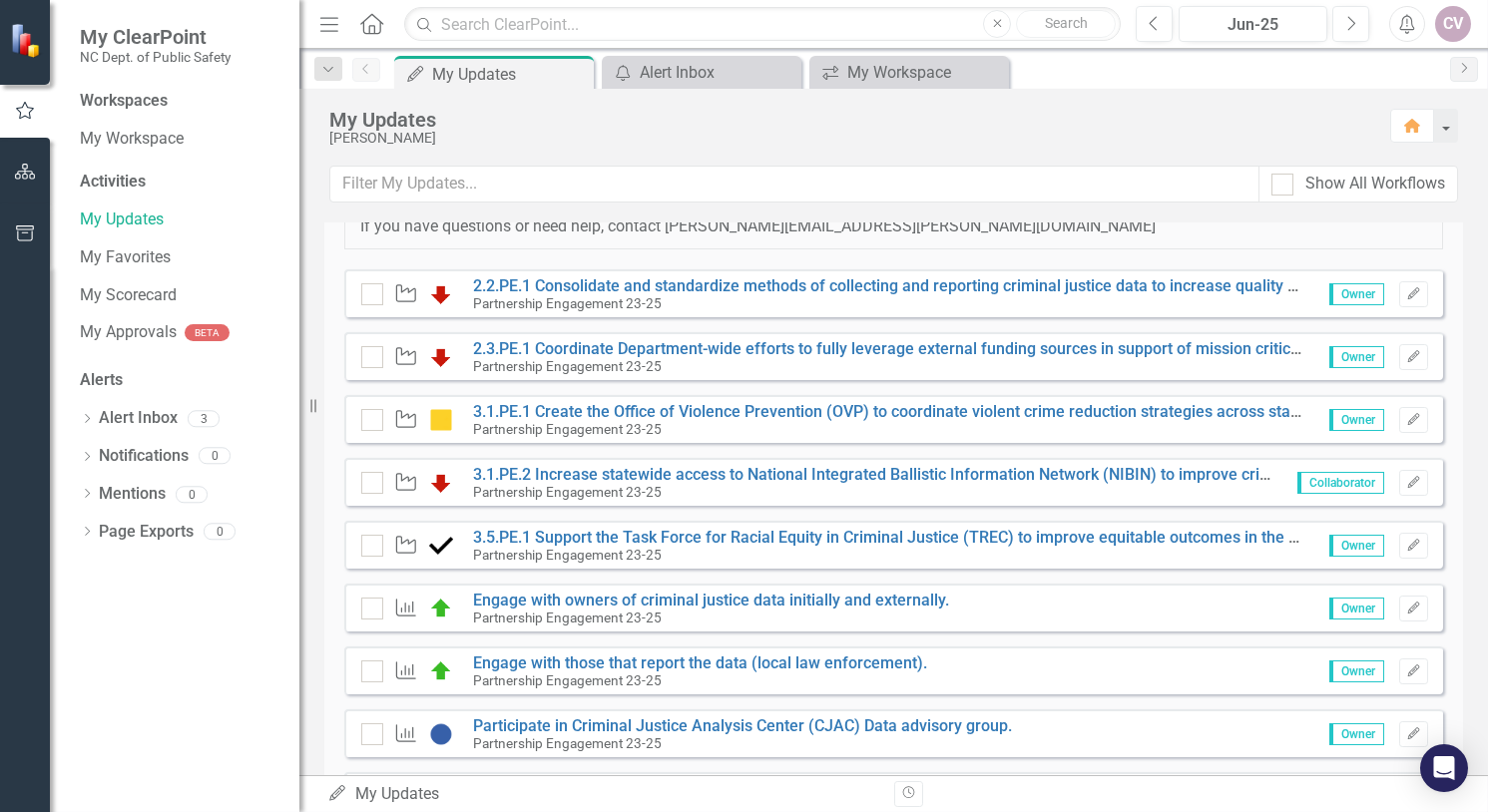 scroll, scrollTop: 0, scrollLeft: 0, axis: both 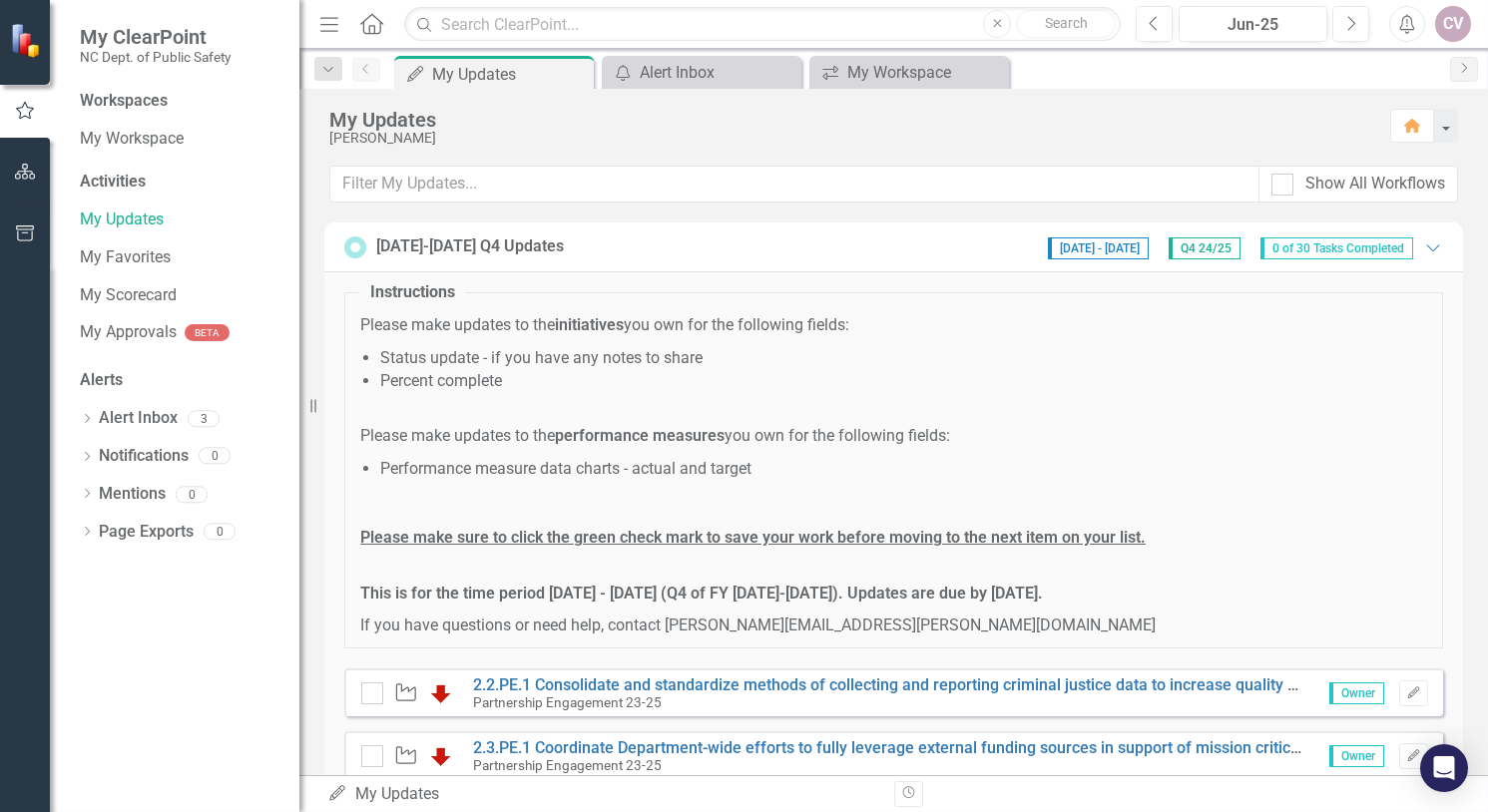 click on "Home" 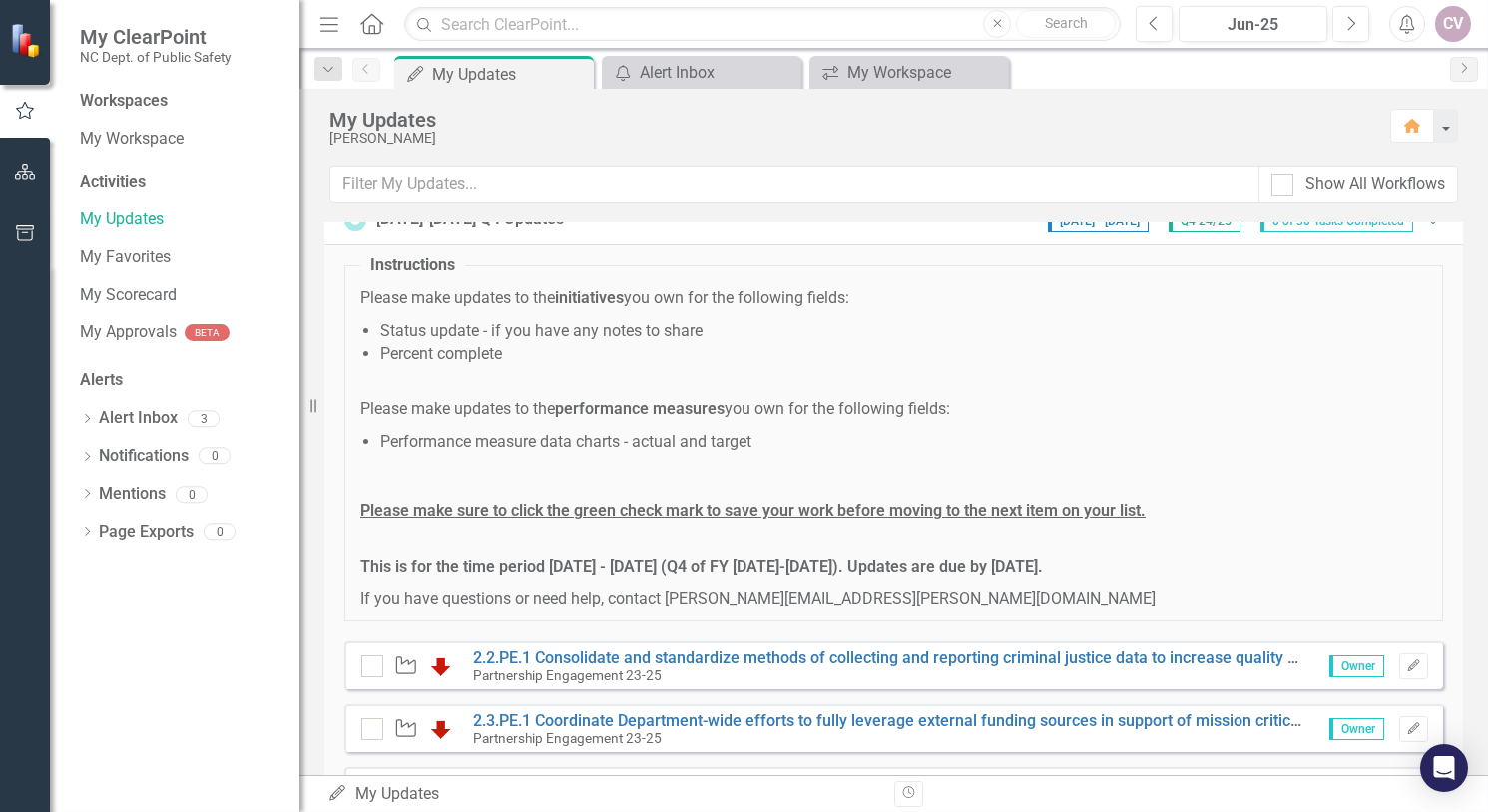 scroll, scrollTop: 0, scrollLeft: 0, axis: both 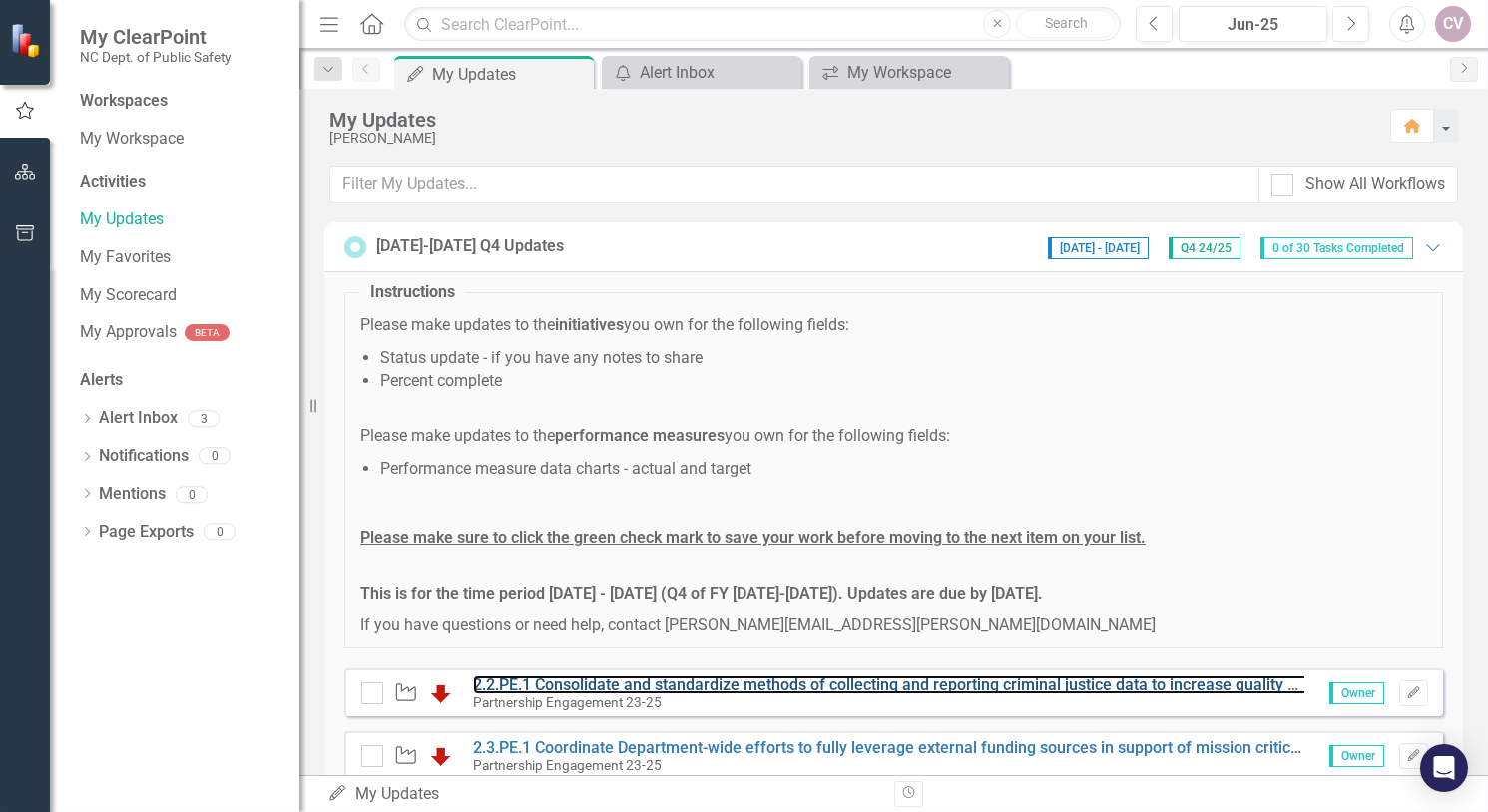 click on "2.2.PE.1 Consolidate and standardize methods of collecting and reporting criminal justice data to increase quality control." at bounding box center [907, 684] 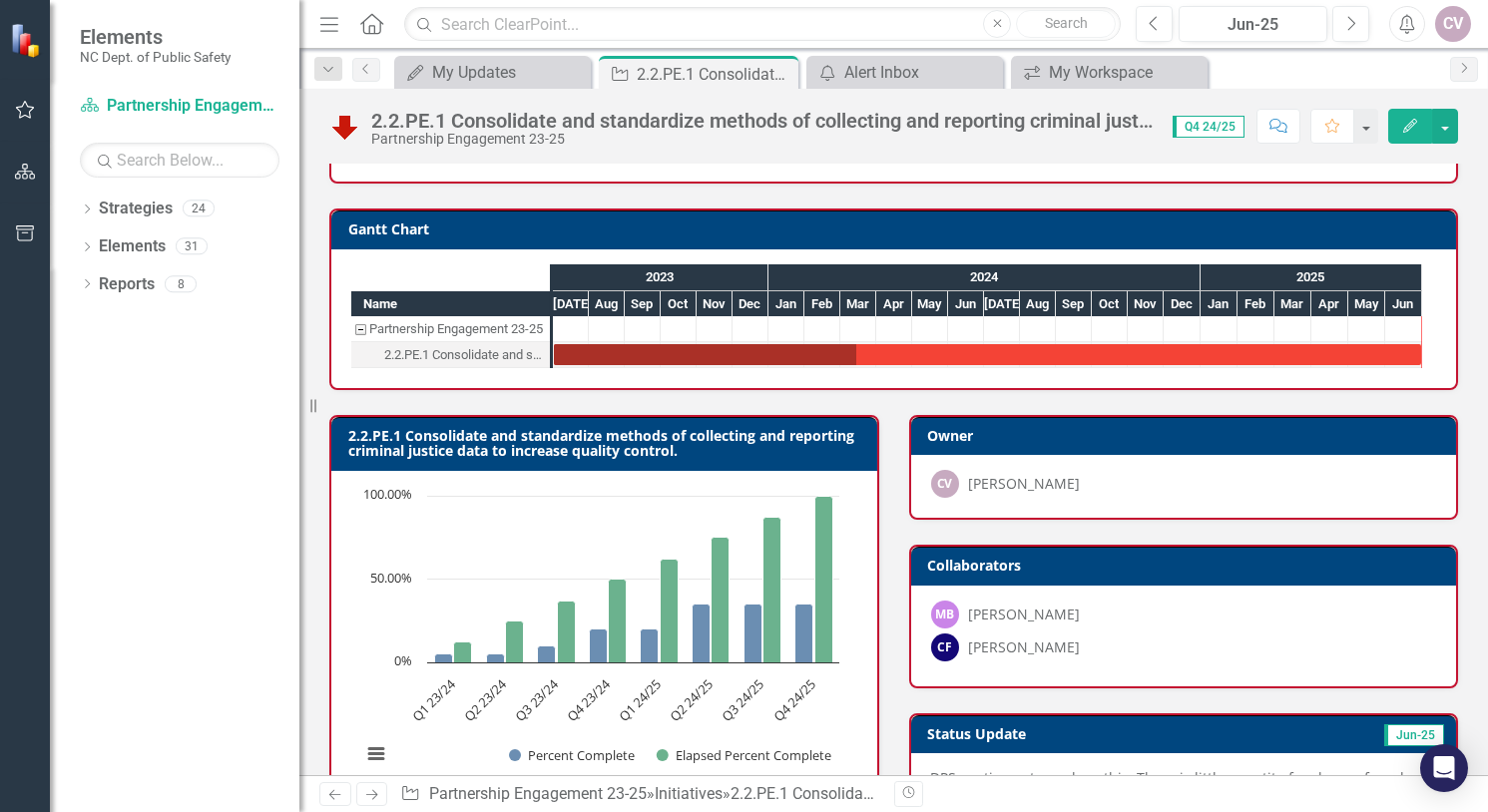 scroll, scrollTop: 0, scrollLeft: 0, axis: both 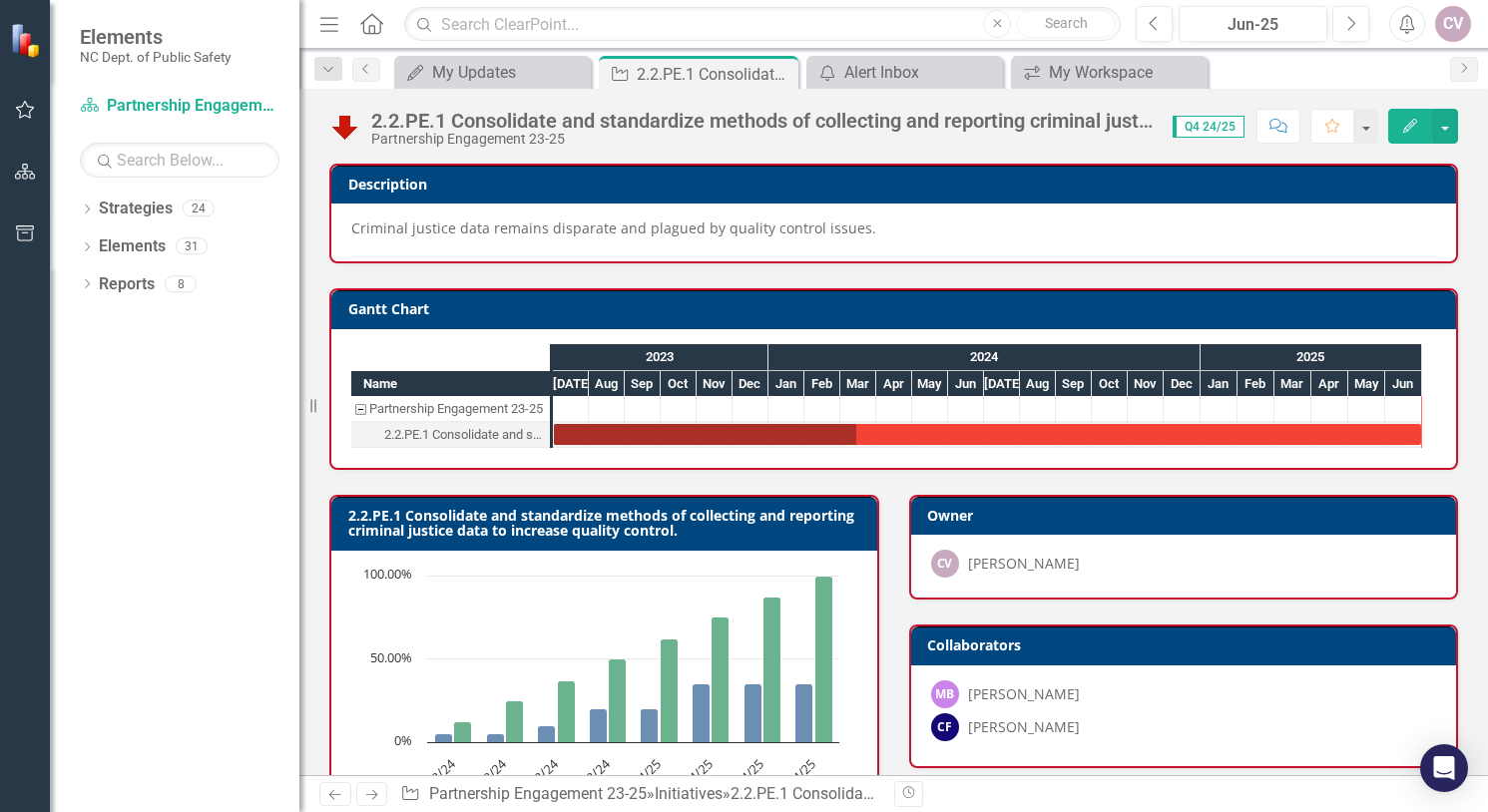 click on "Edit" 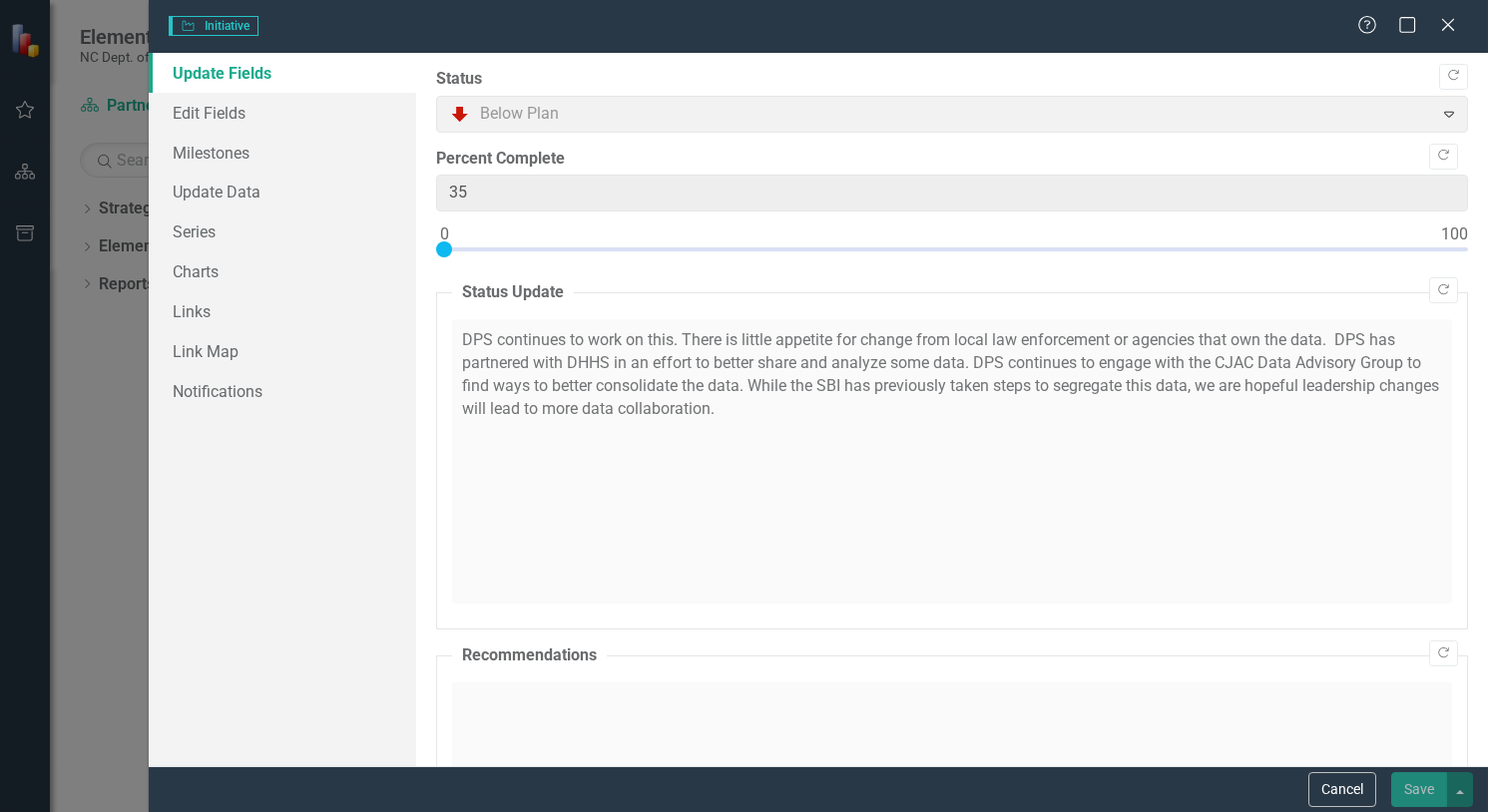 checkbox on "true" 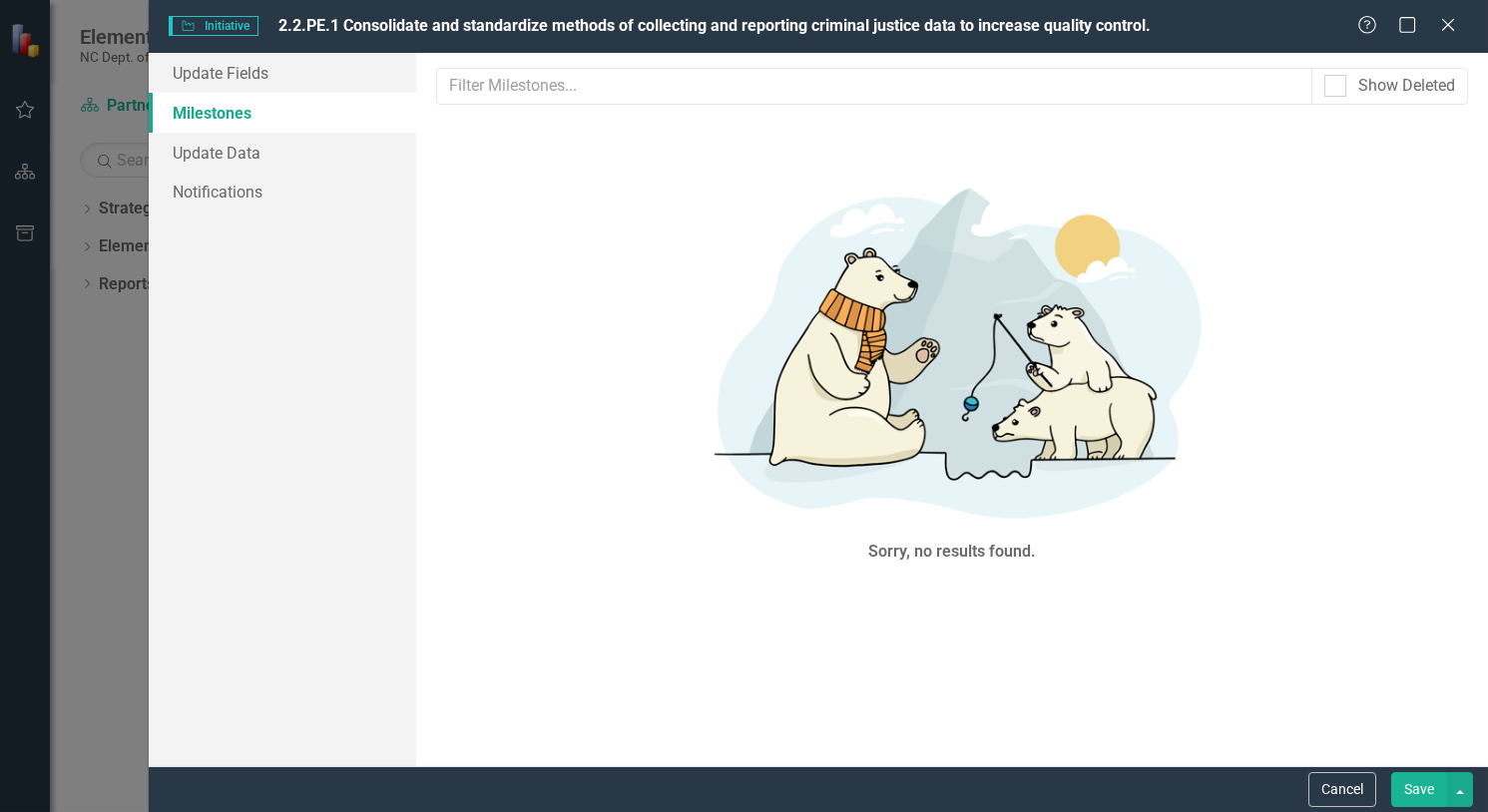 scroll, scrollTop: 0, scrollLeft: 0, axis: both 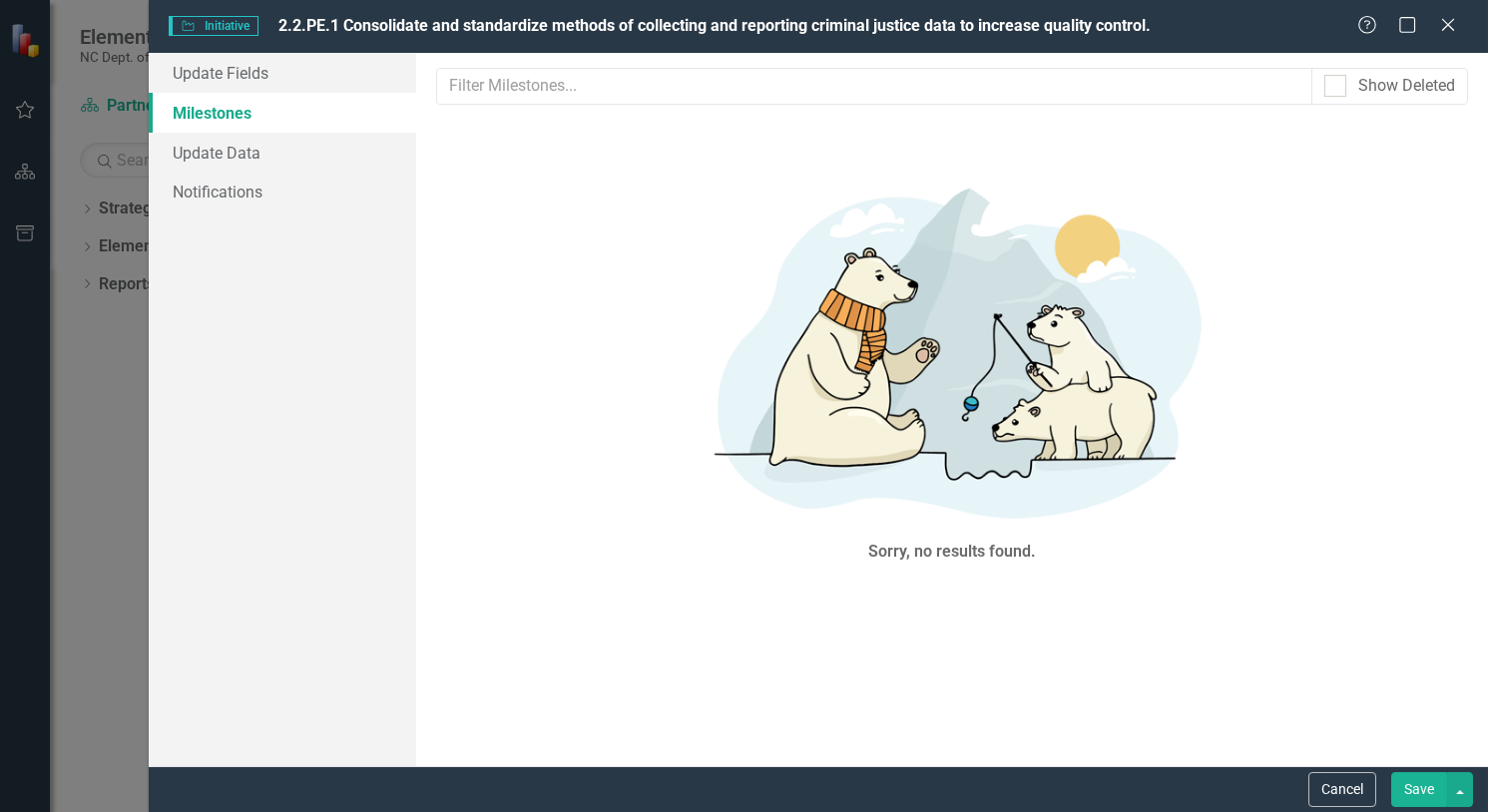 click on "Cancel" at bounding box center (1342, 789) 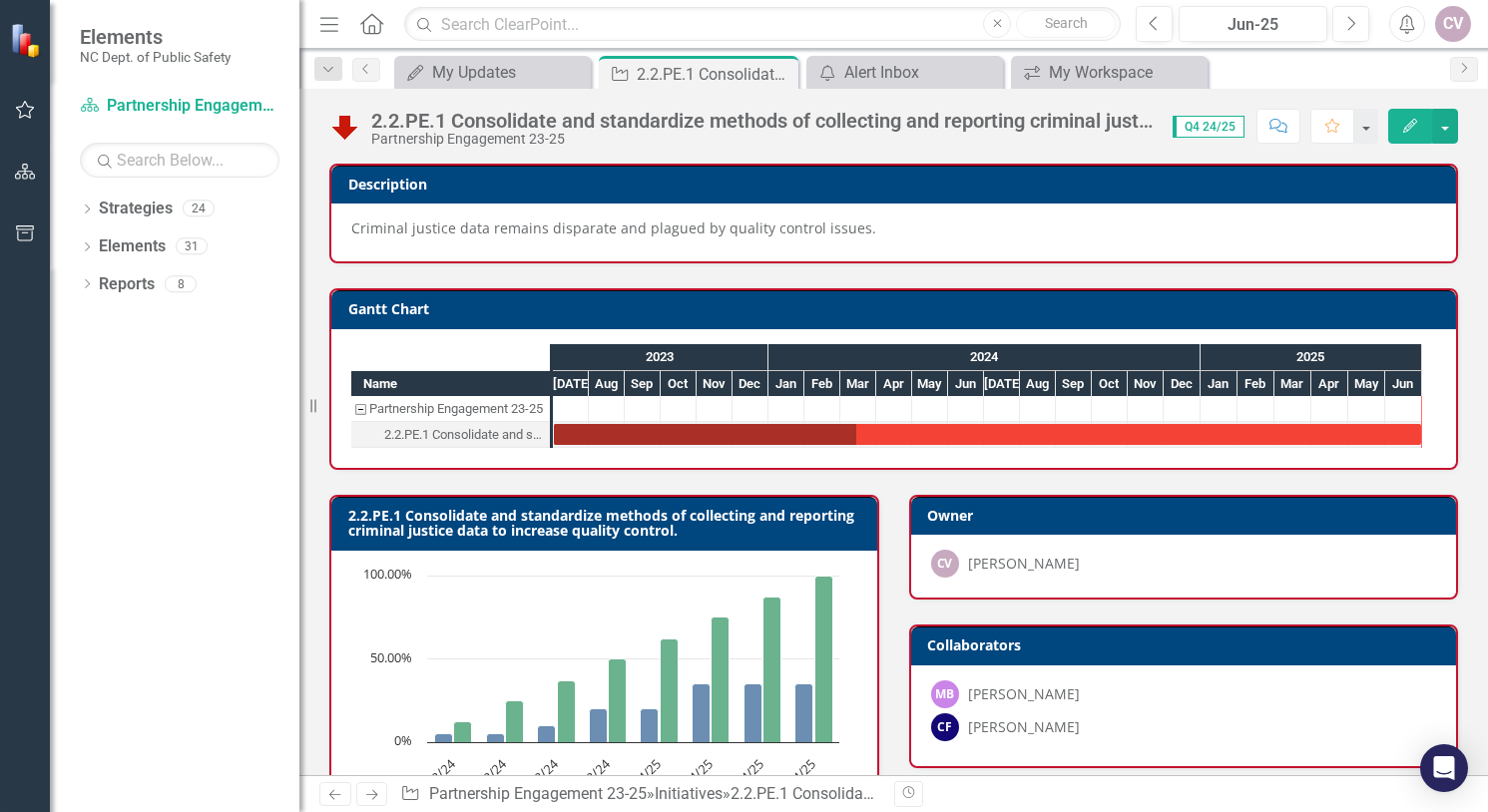 click on "Edit" at bounding box center (1410, 126) 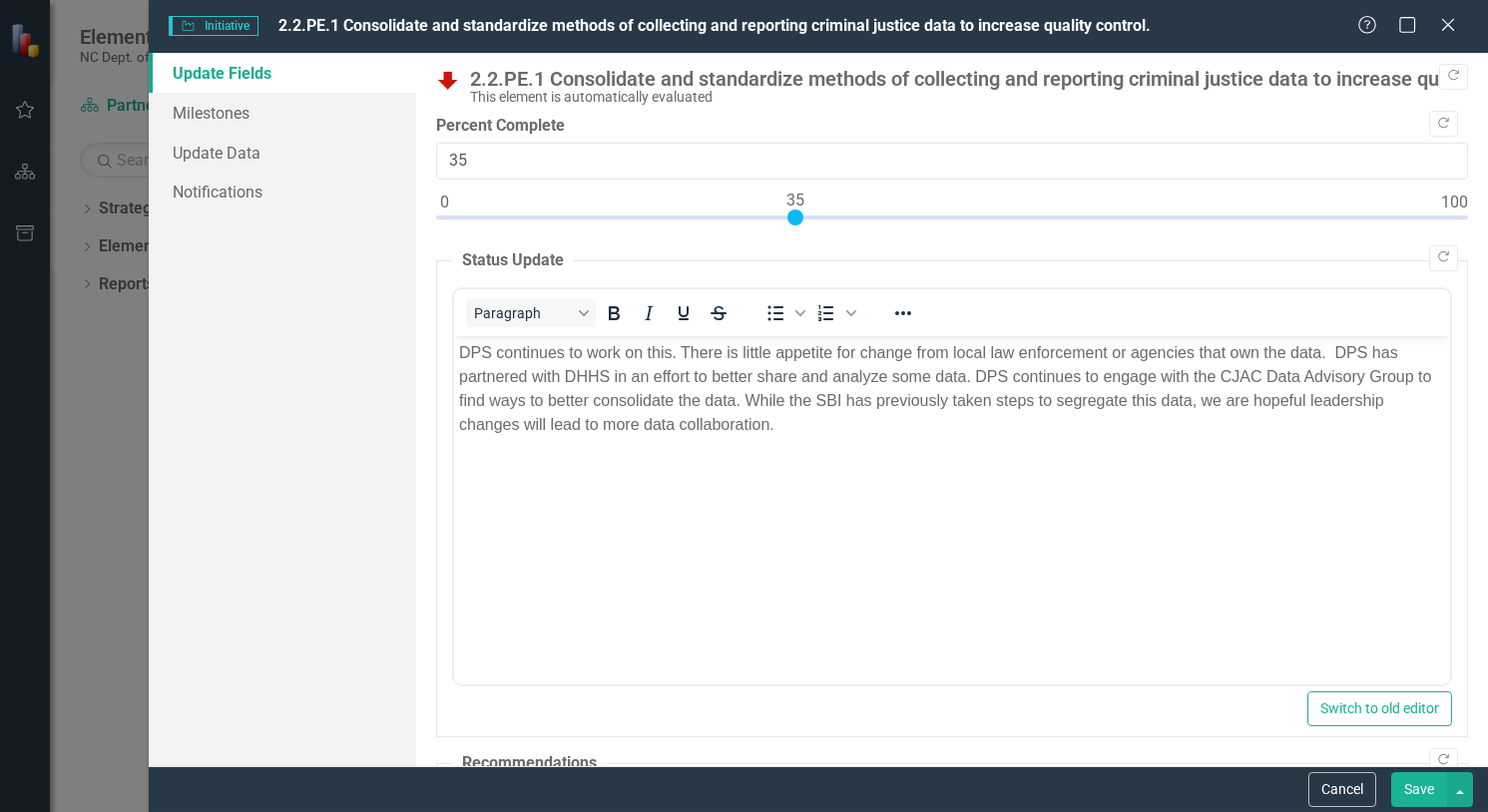 scroll, scrollTop: 0, scrollLeft: 0, axis: both 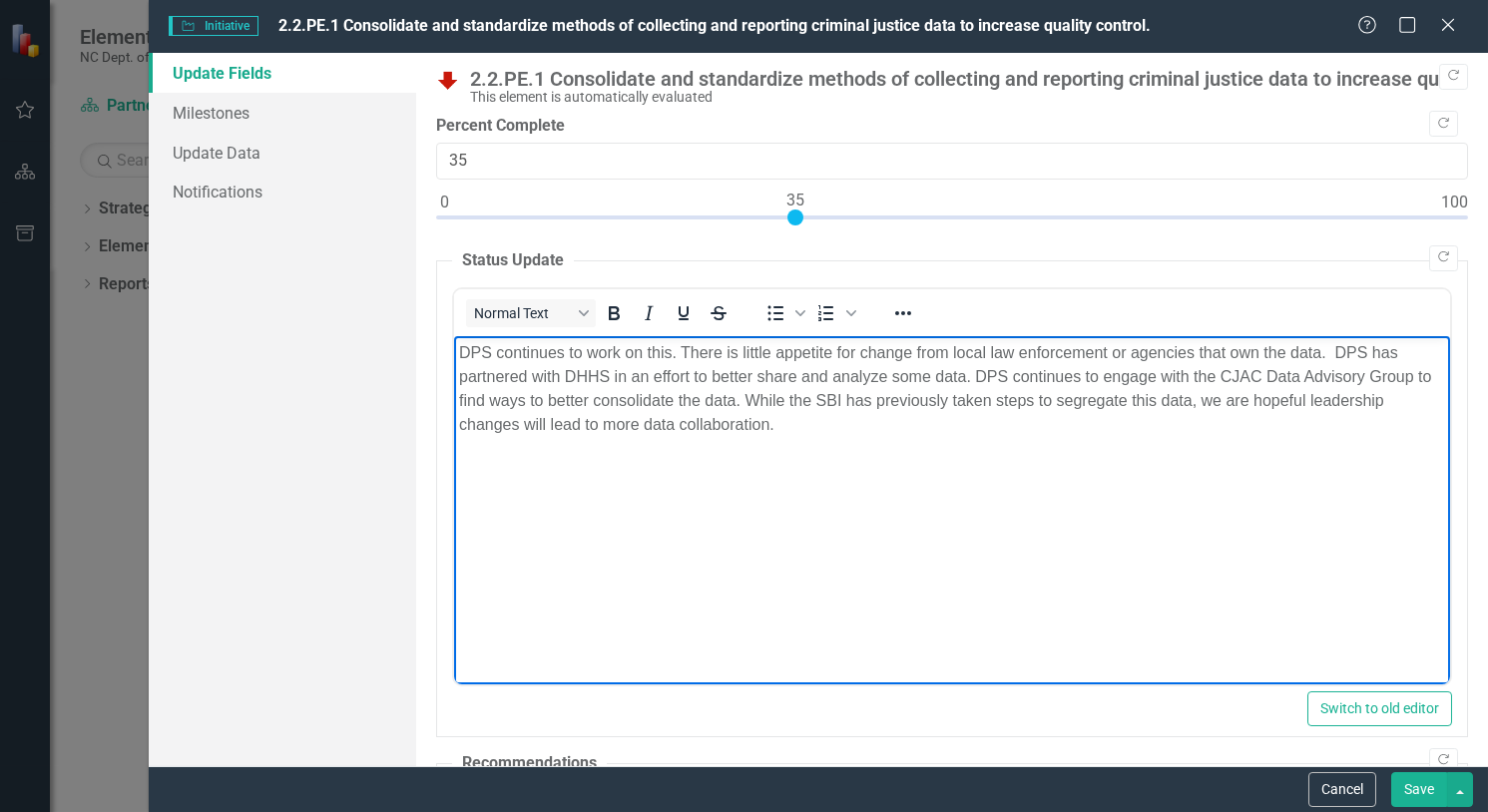 click on "DPS continues to work on this. There is little appetite for change from local law enforcement or agencies that own the data.  DPS has partnered with DHHS in an effort to better share and analyze some data. DPS continues to engage with the CJAC Data Advisory Group to find ways to better consolidate the data. While the SBI has previously taken steps to segregate this data, we are hopeful leadership changes will lead to more data collaboration." at bounding box center [952, 388] 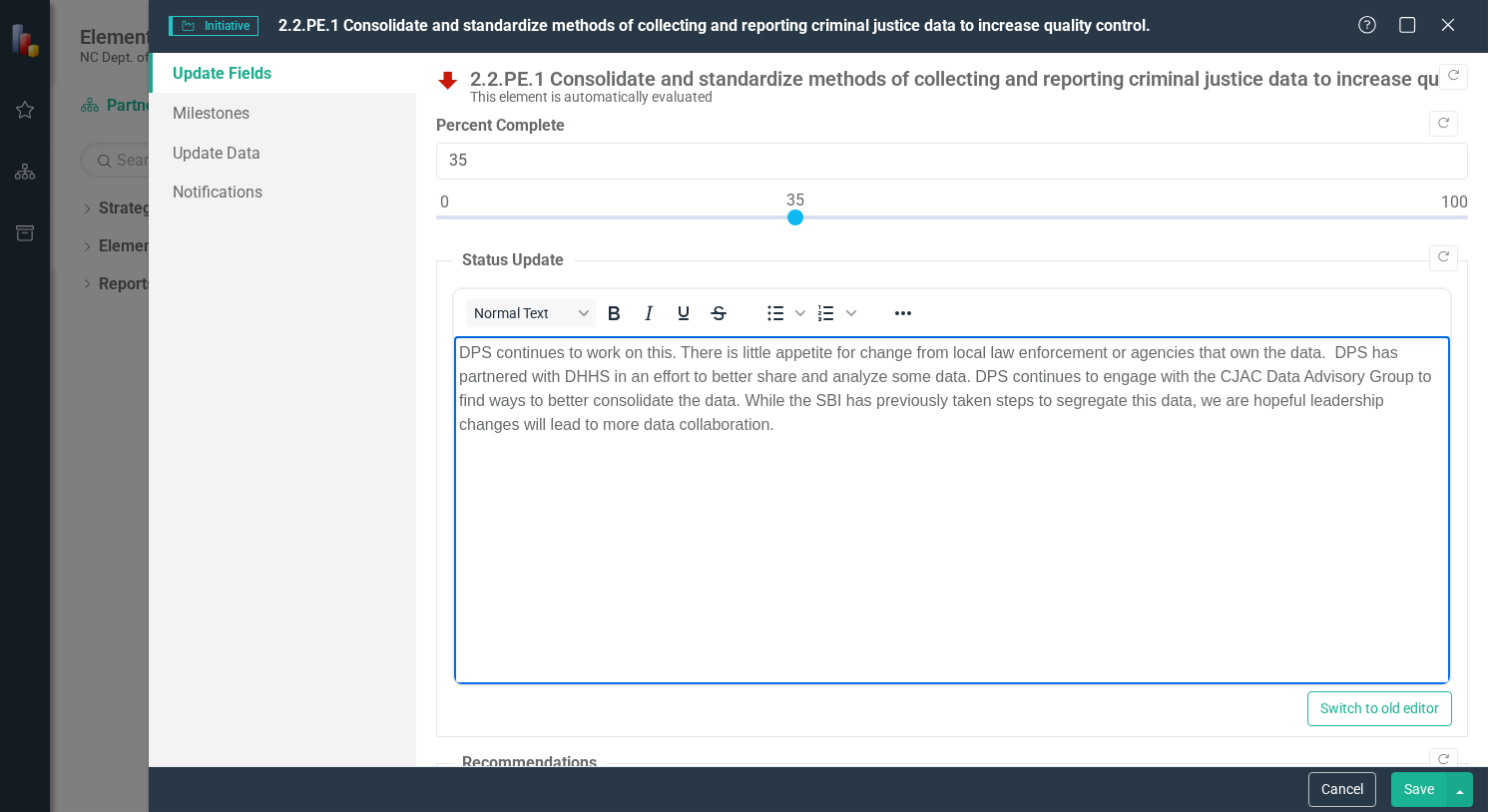 drag, startPoint x: 796, startPoint y: 423, endPoint x: 767, endPoint y: 396, distance: 39.623226 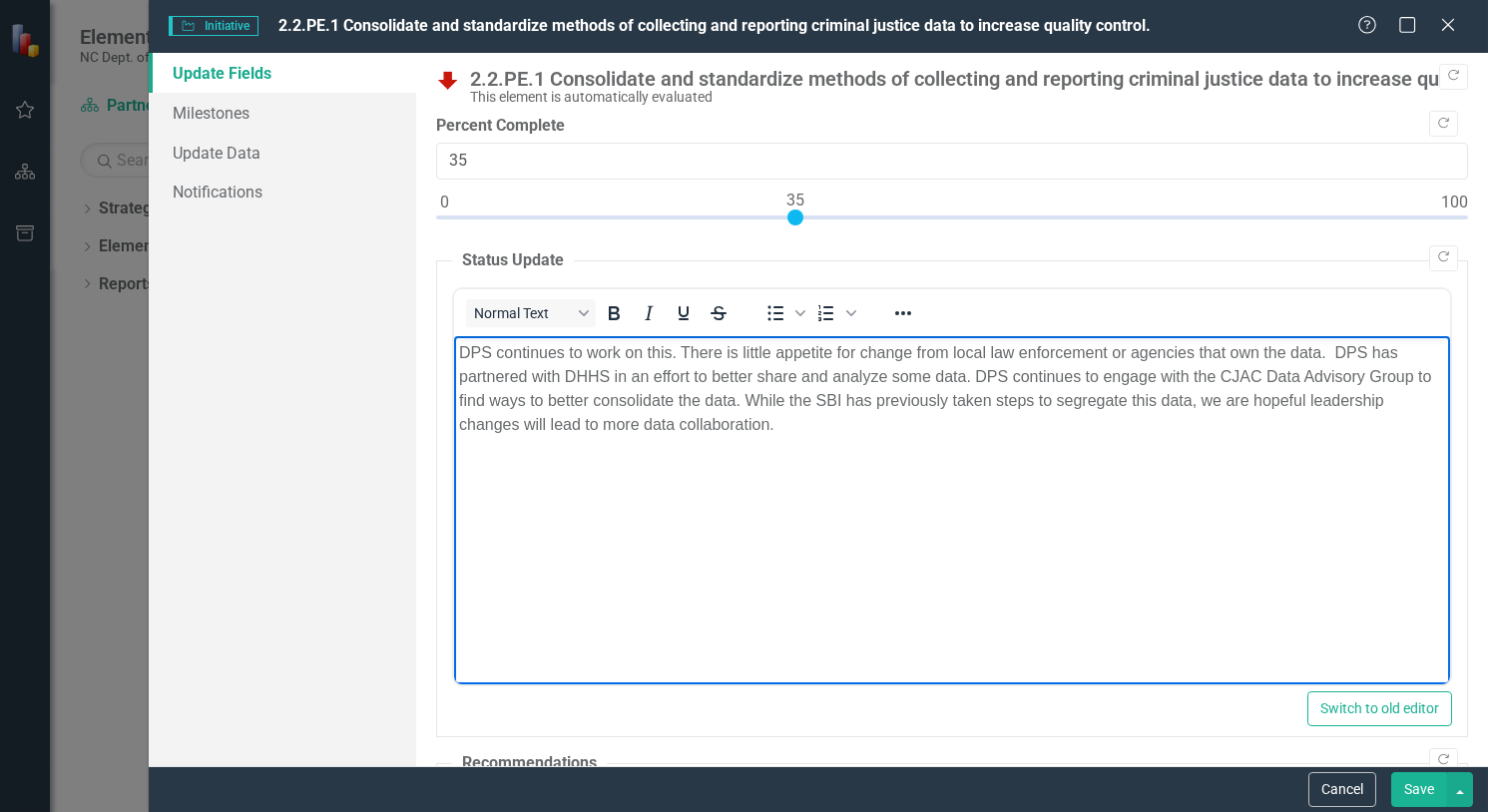 click on "DPS continues to work on this. There is little appetite for change from local law enforcement or agencies that own the data.  DPS has partnered with DHHS in an effort to better share and analyze some data. DPS continues to engage with the CJAC Data Advisory Group to find ways to better consolidate the data. While the SBI has previously taken steps to segregate this data, we are hopeful leadership changes will lead to more data collaboration." at bounding box center [952, 388] 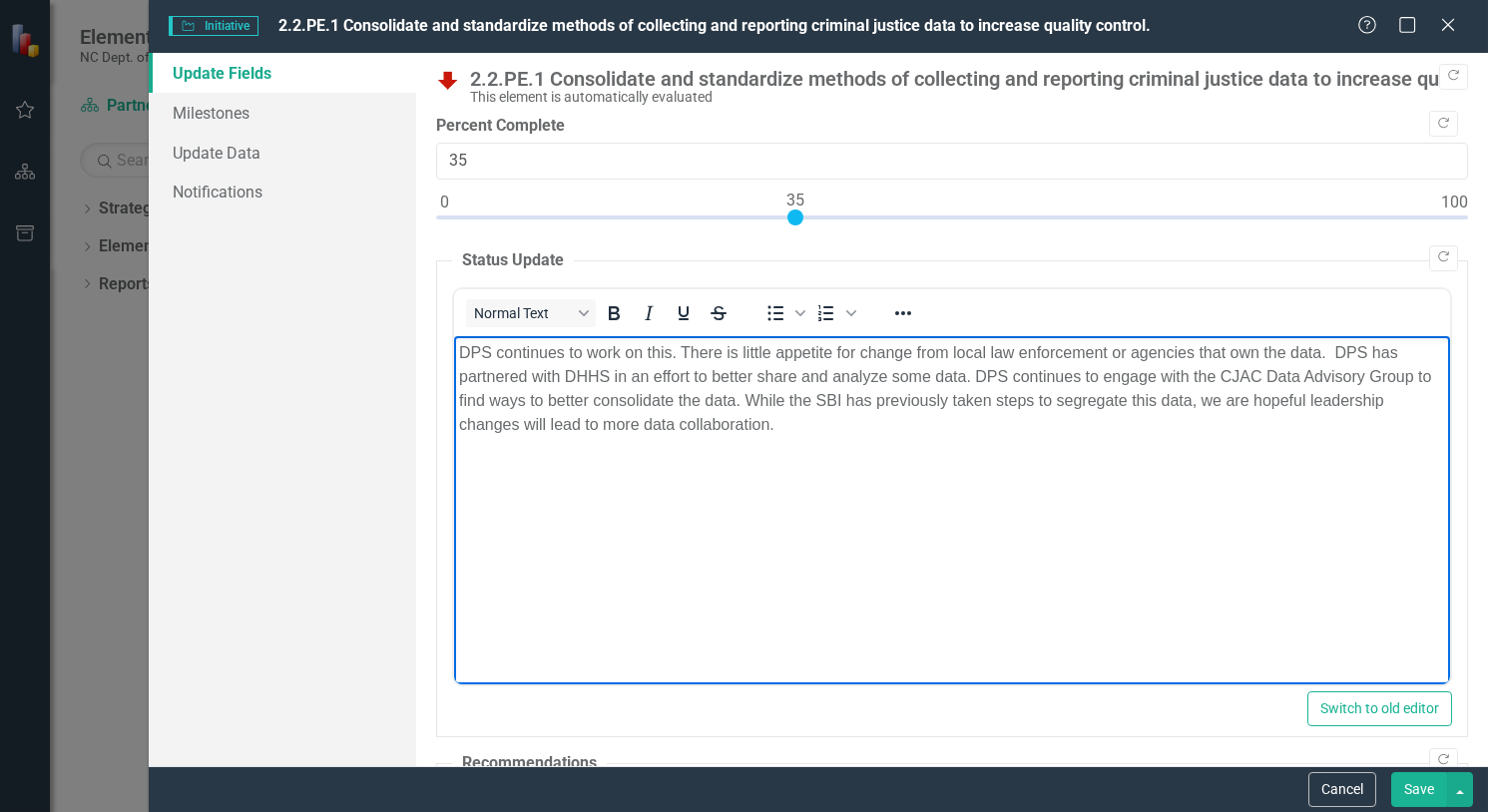 type 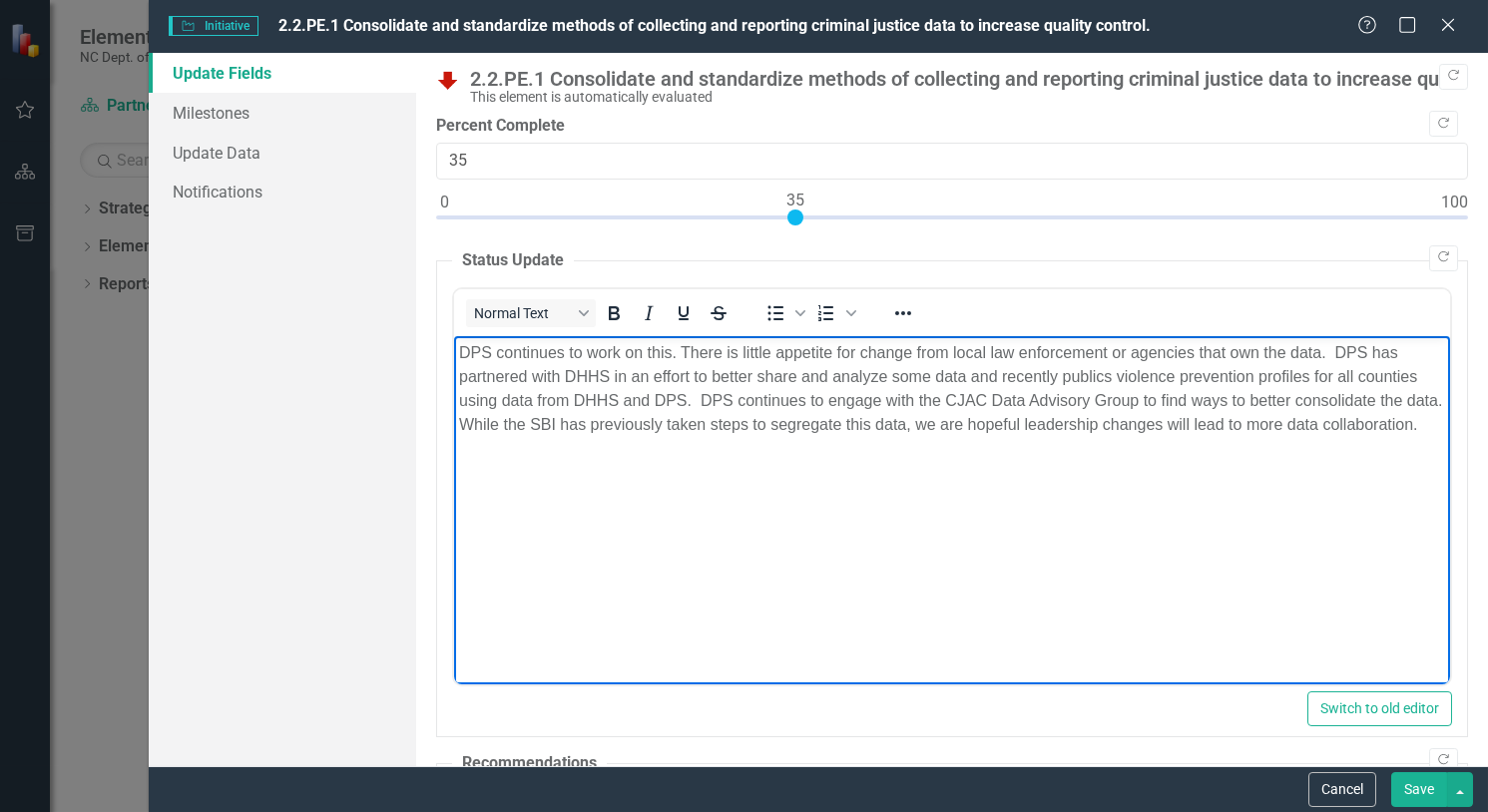 click on "DPS continues to work on this. There is little appetite for change from local law enforcement or agencies that own the data.  DPS has partnered with DHHS in an effort to better share and analyze some data and recently publics violence prevention profiles for all counties using data from DHHS and DPS.  DPS continues to engage with the CJAC Data Advisory Group to find ways to better consolidate the data. While the SBI has previously taken steps to segregate this data, we are hopeful leadership changes will lead to more data collaboration." at bounding box center (952, 388) 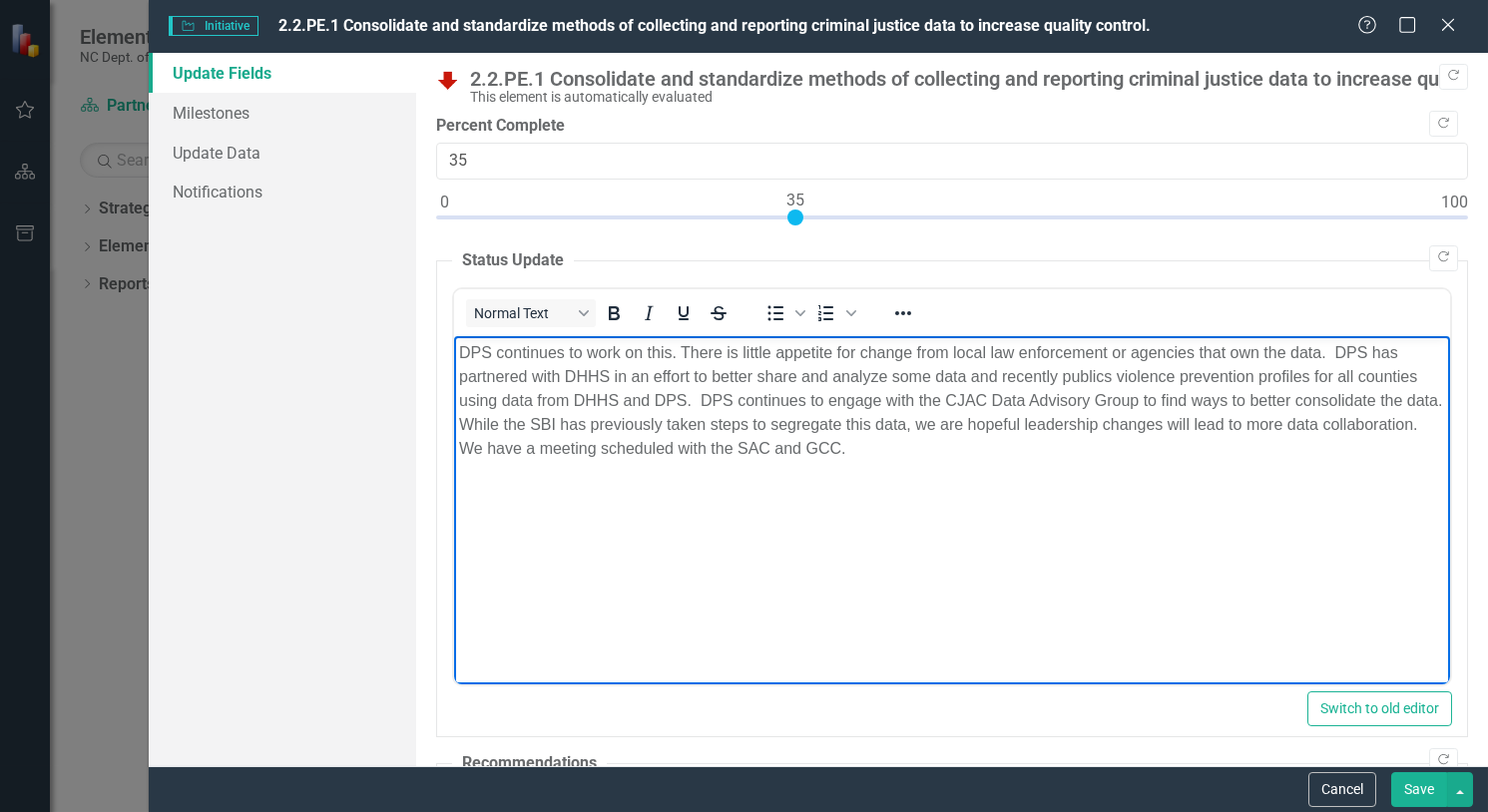 click on "DPS continues to work on this. There is little appetite for change from local law enforcement or agencies that own the data.  DPS has partnered with DHHS in an effort to better share and analyze some data and recently publics violence prevention profiles for all counties using data from DHHS and DPS.  DPS continues to engage with the CJAC Data Advisory Group to find ways to better consolidate the data. While the SBI has previously taken steps to segregate this data, we are hopeful leadership changes will lead to more data collaboration. We have a meeting scheduled with the SAC and GCC." at bounding box center [952, 400] 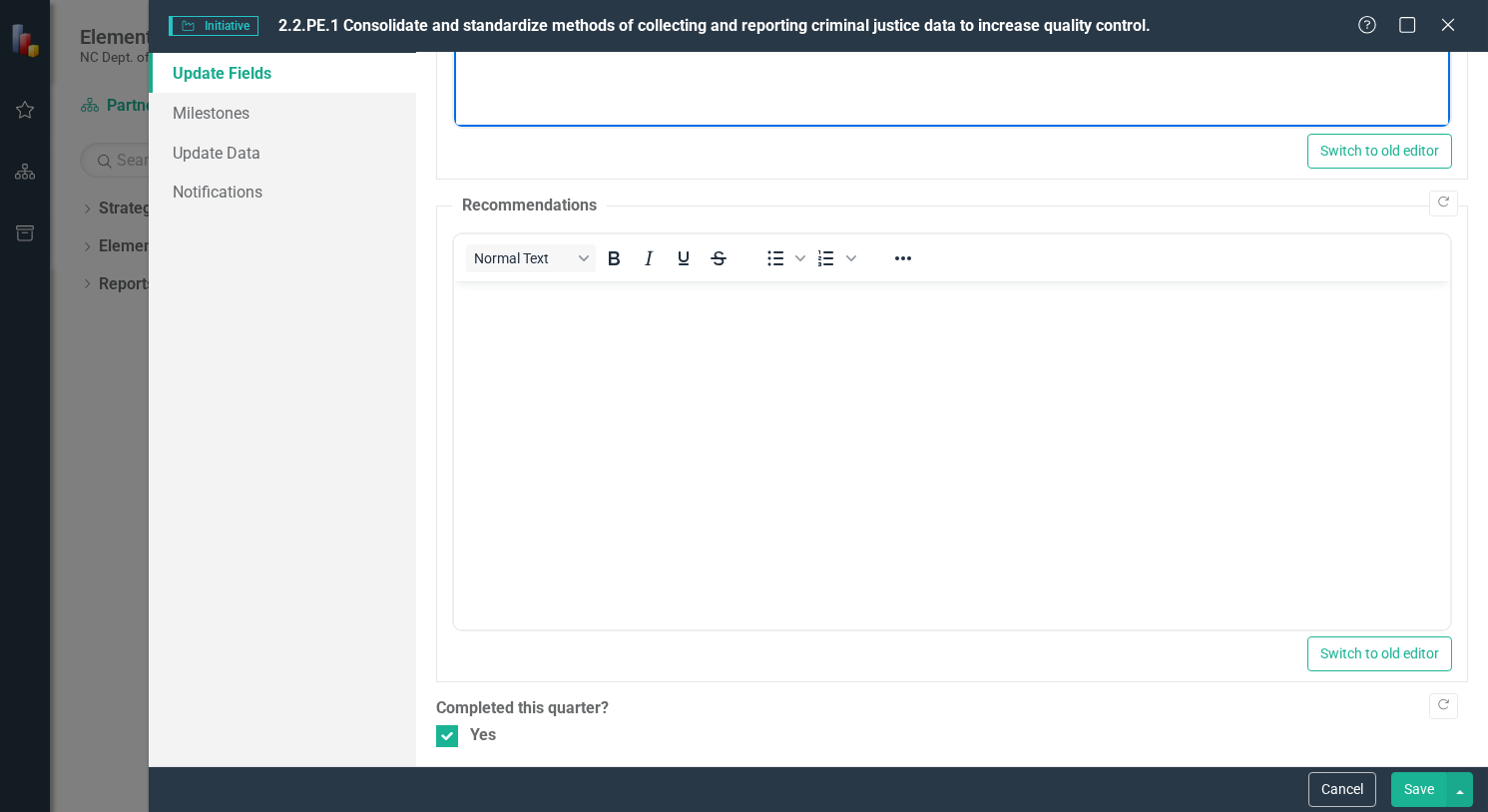 scroll, scrollTop: 566, scrollLeft: 0, axis: vertical 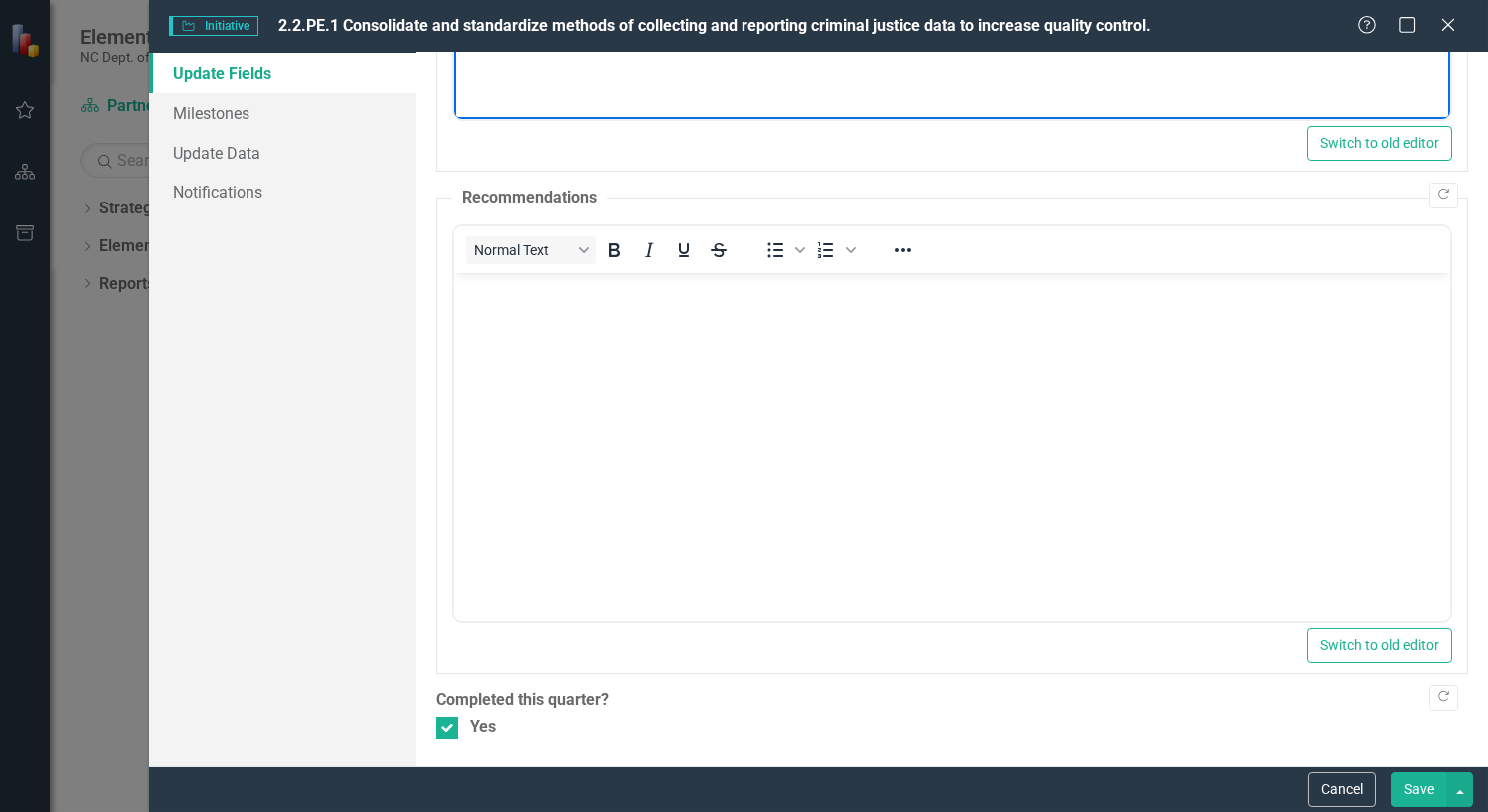 click on "Save" at bounding box center [1419, 789] 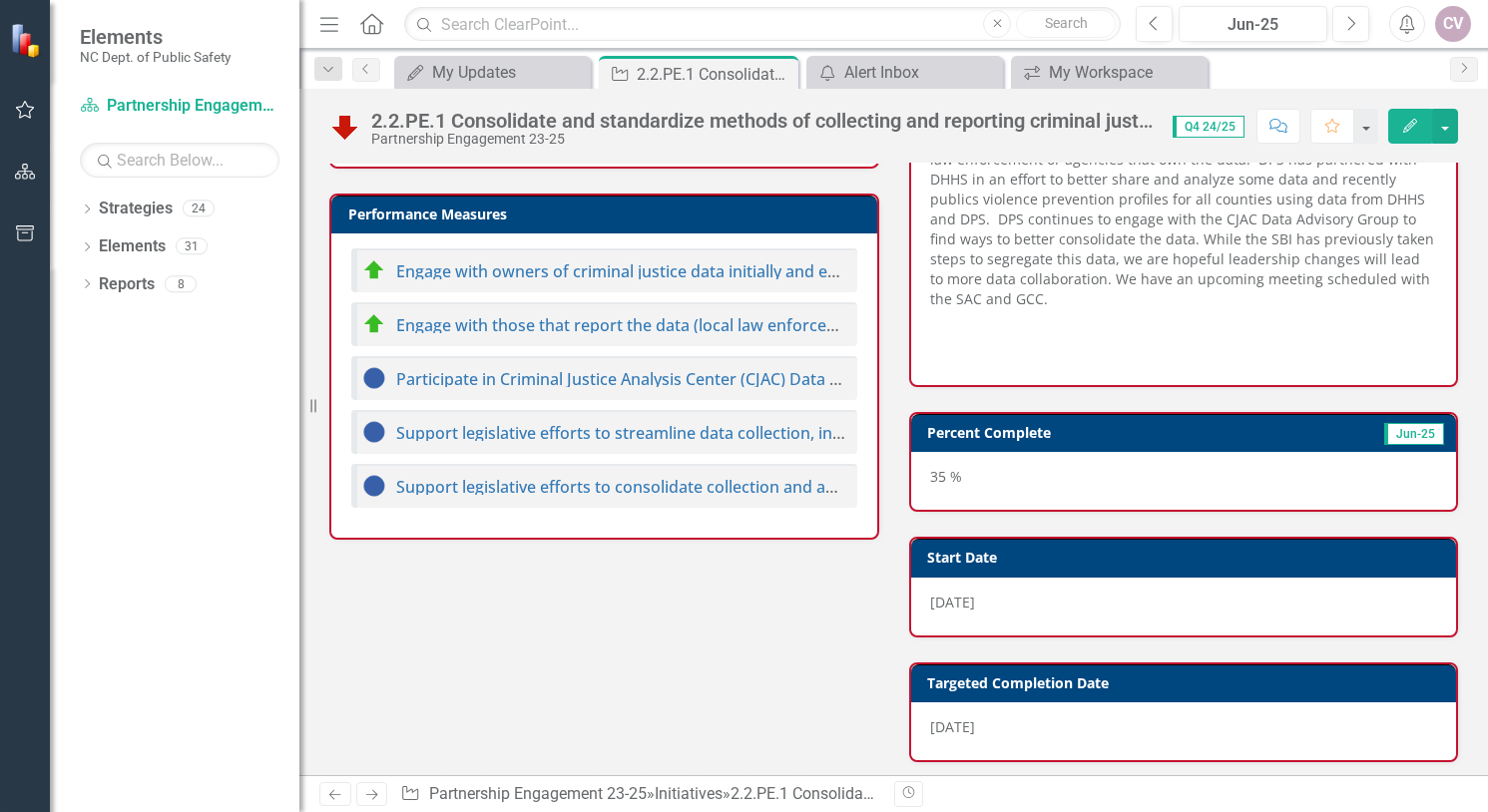 scroll, scrollTop: 638, scrollLeft: 0, axis: vertical 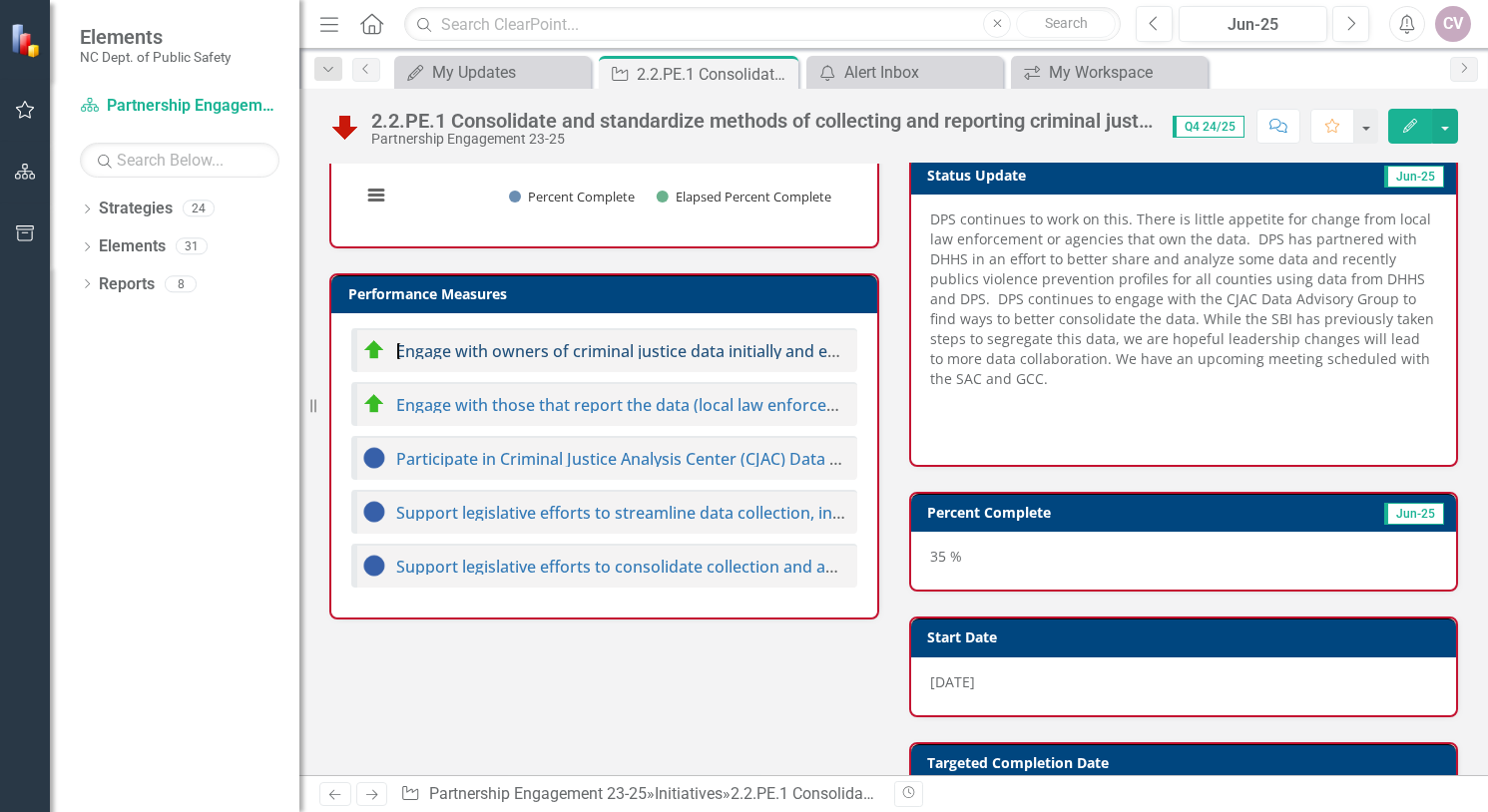 click on "Engage with owners of criminal justice data initially and externally." at bounding box center (647, 351) 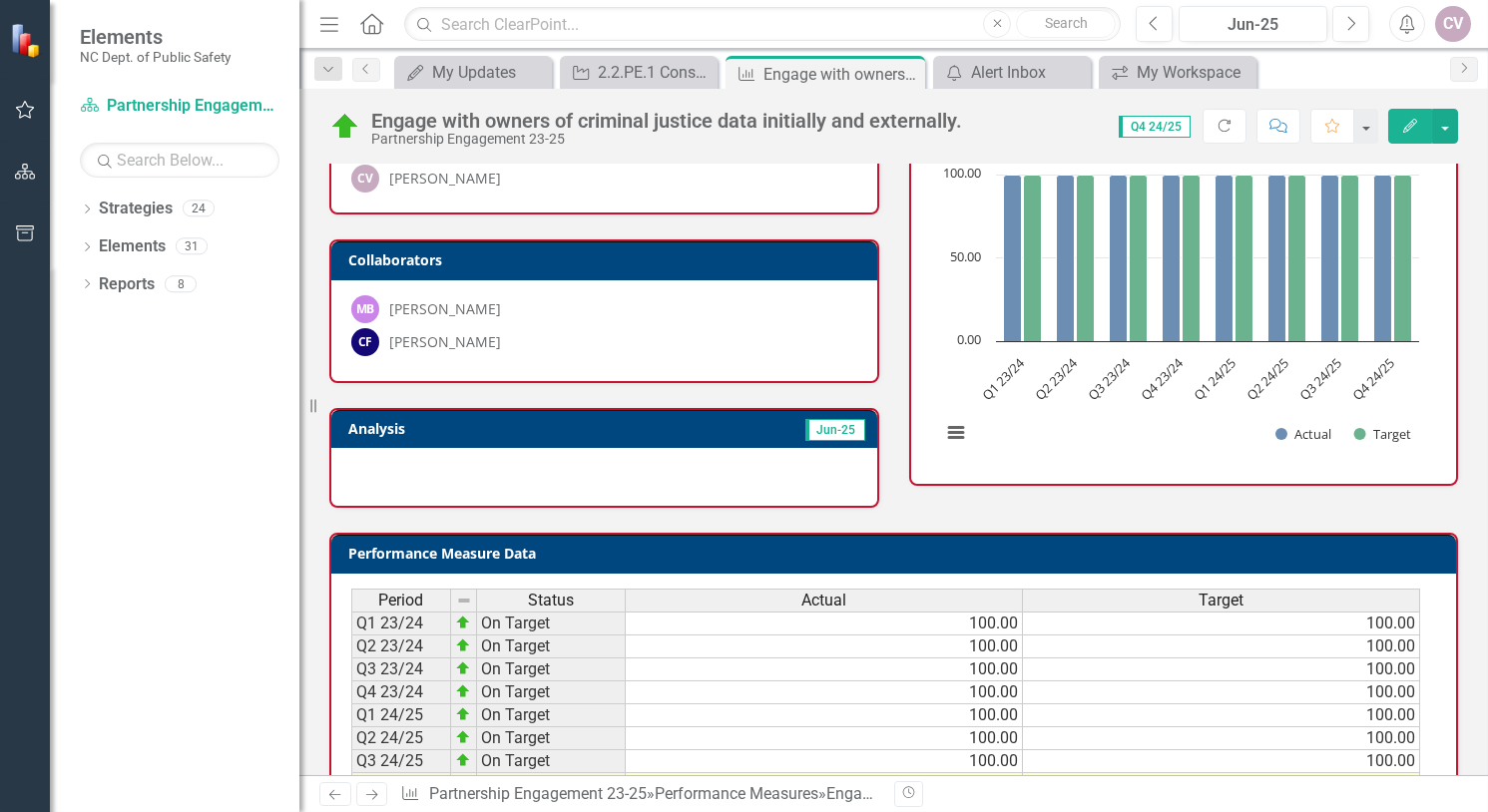 scroll, scrollTop: 0, scrollLeft: 0, axis: both 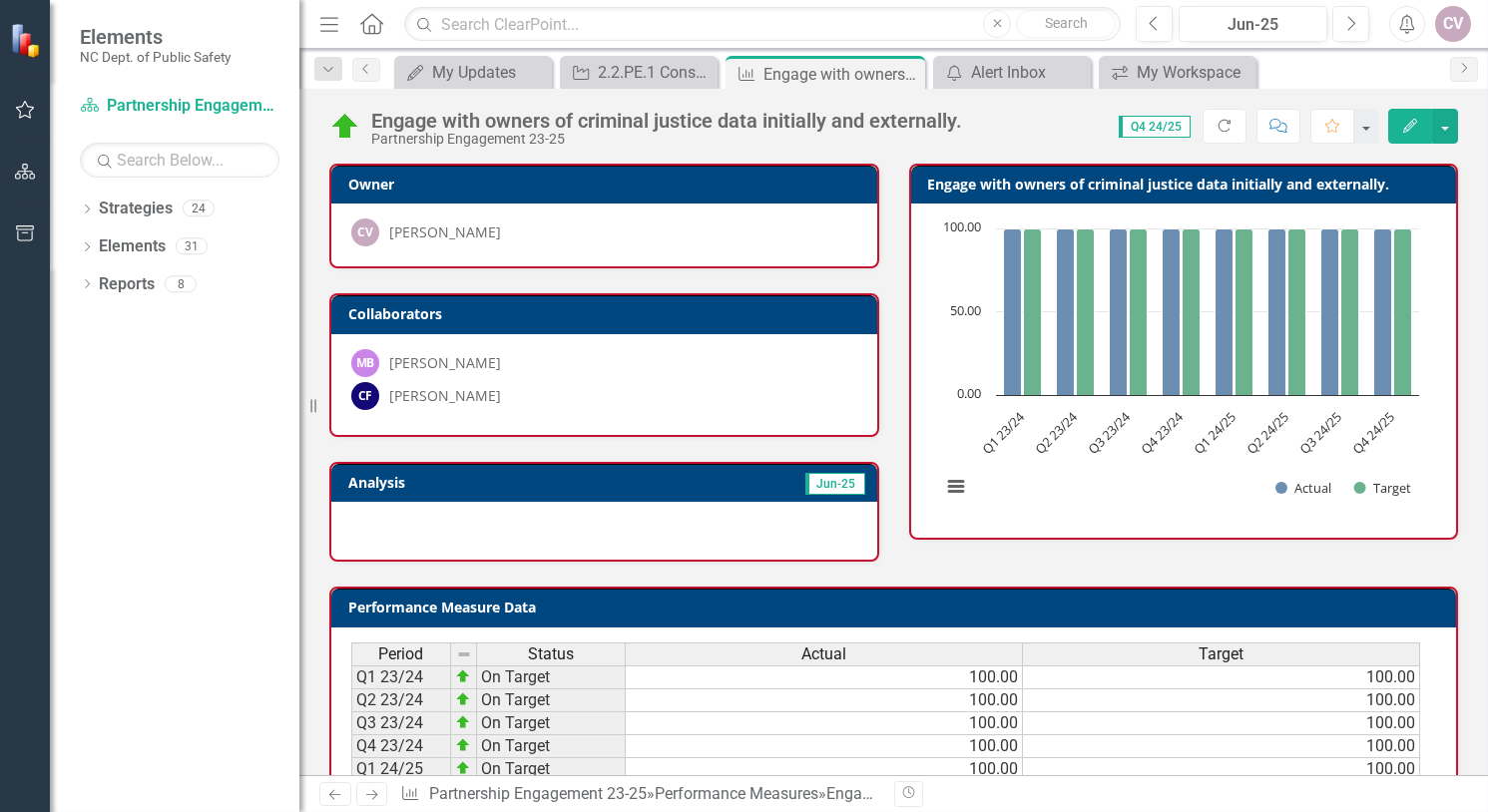 click on "Next" 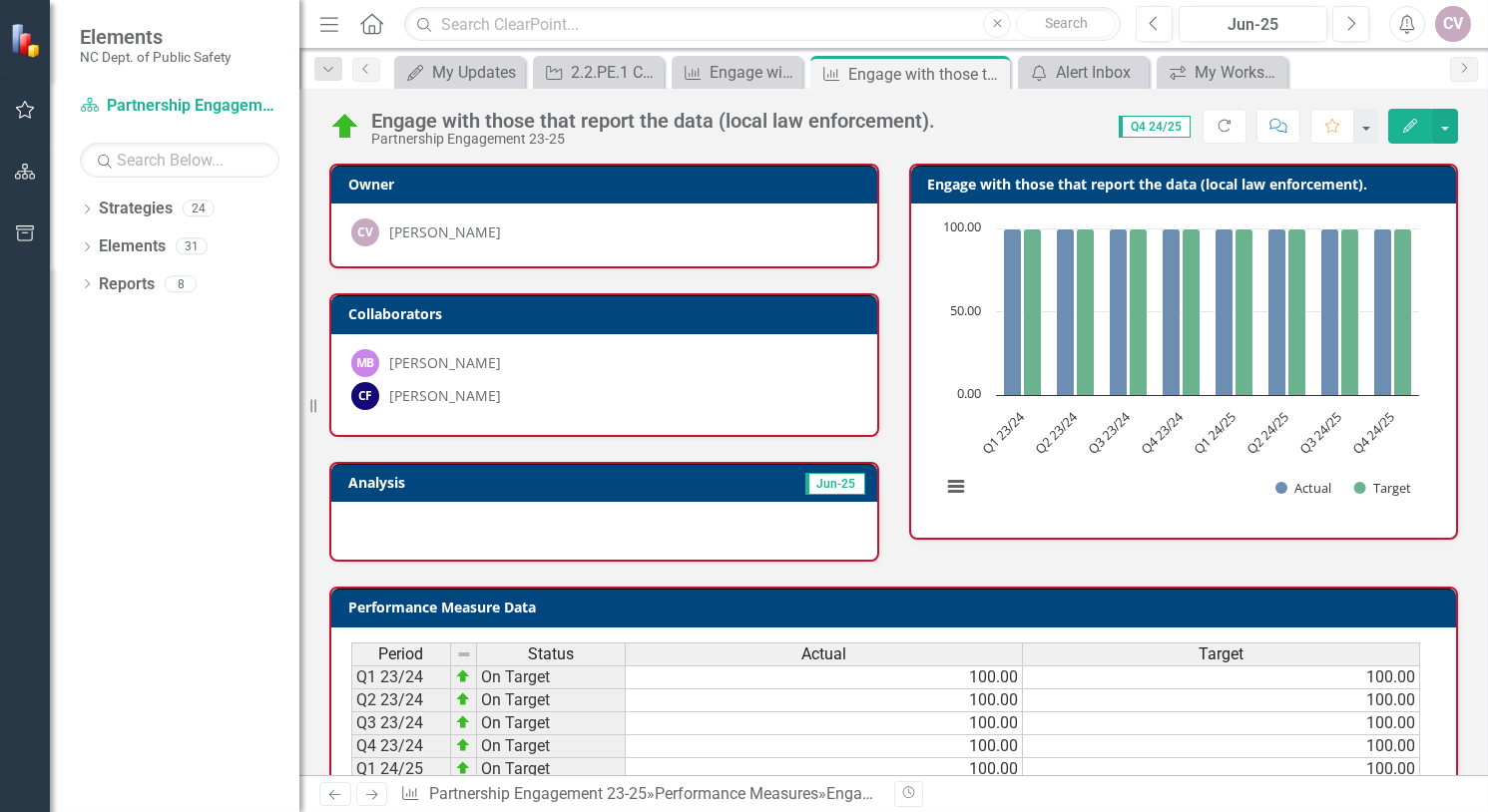 scroll, scrollTop: 122, scrollLeft: 0, axis: vertical 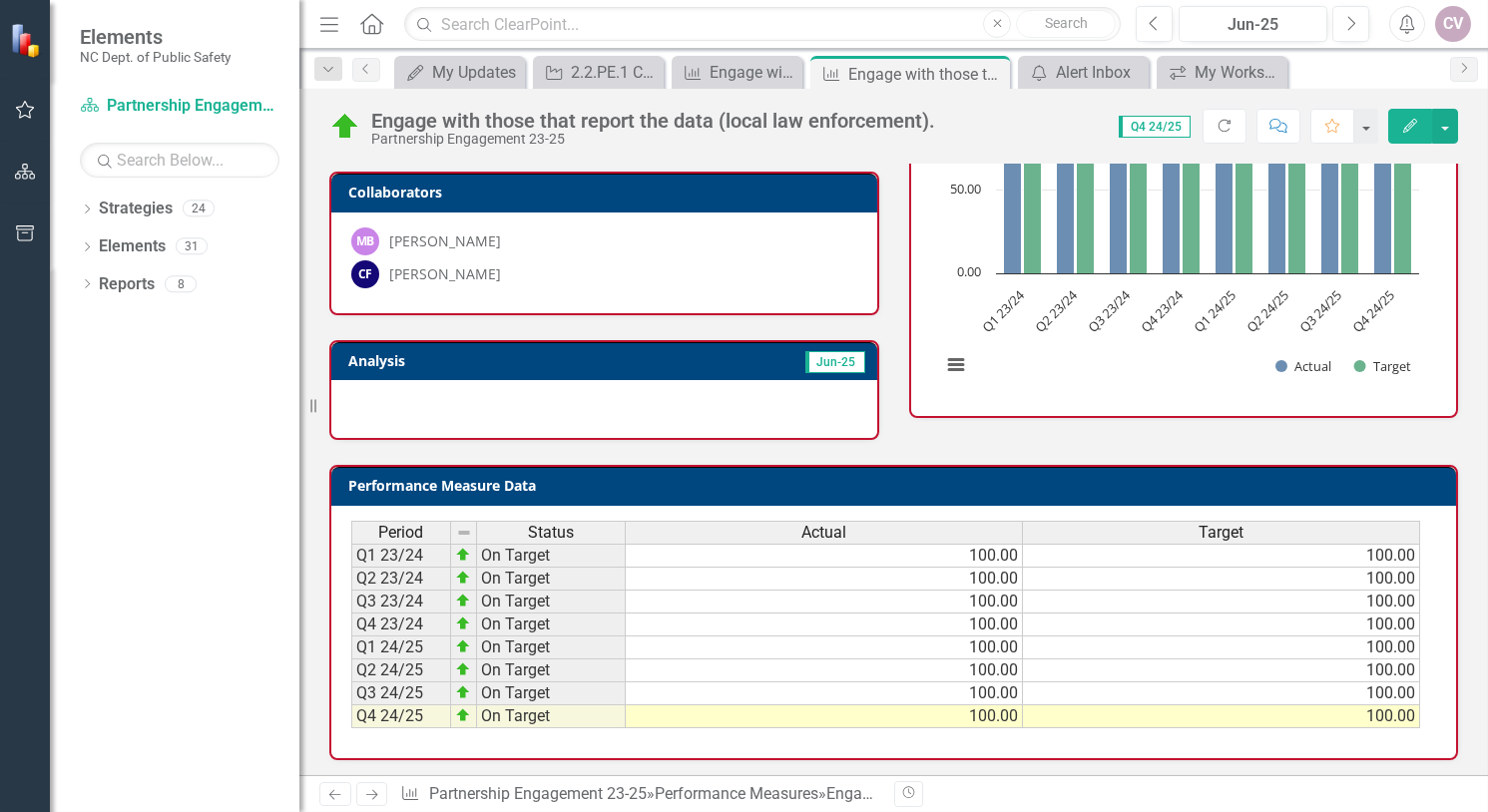 click on "Next" 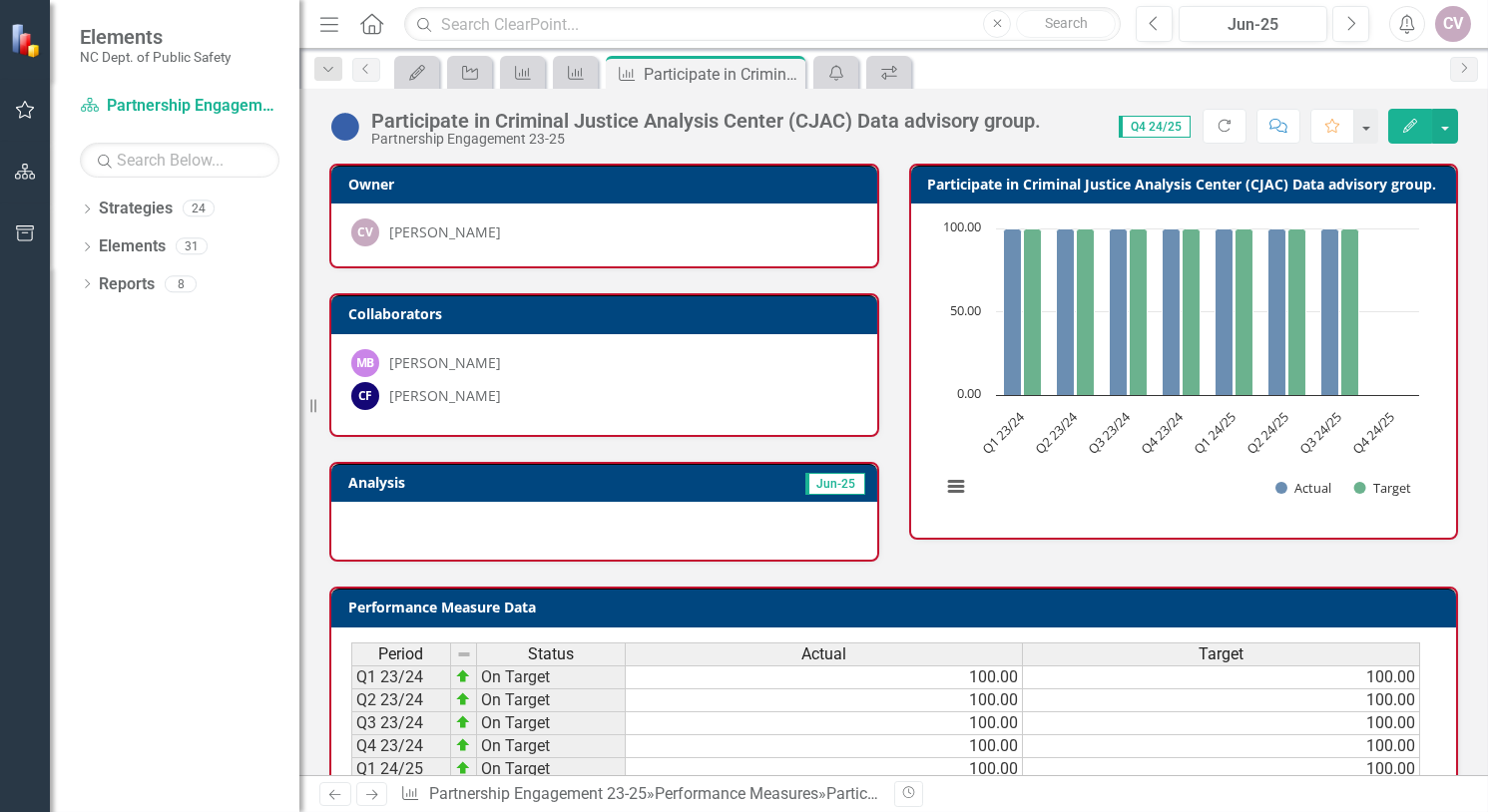 scroll, scrollTop: 122, scrollLeft: 0, axis: vertical 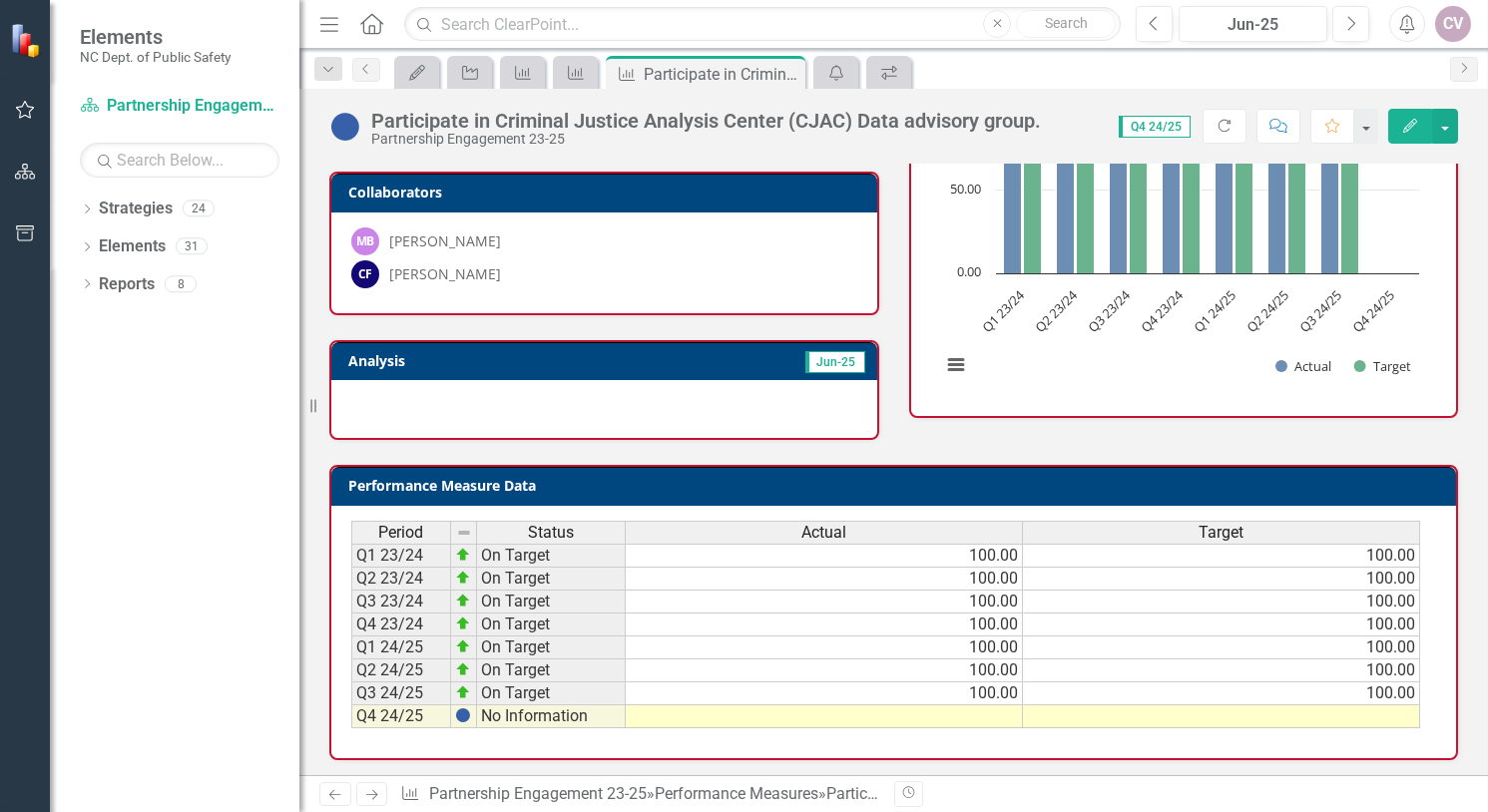 click on "Edit" 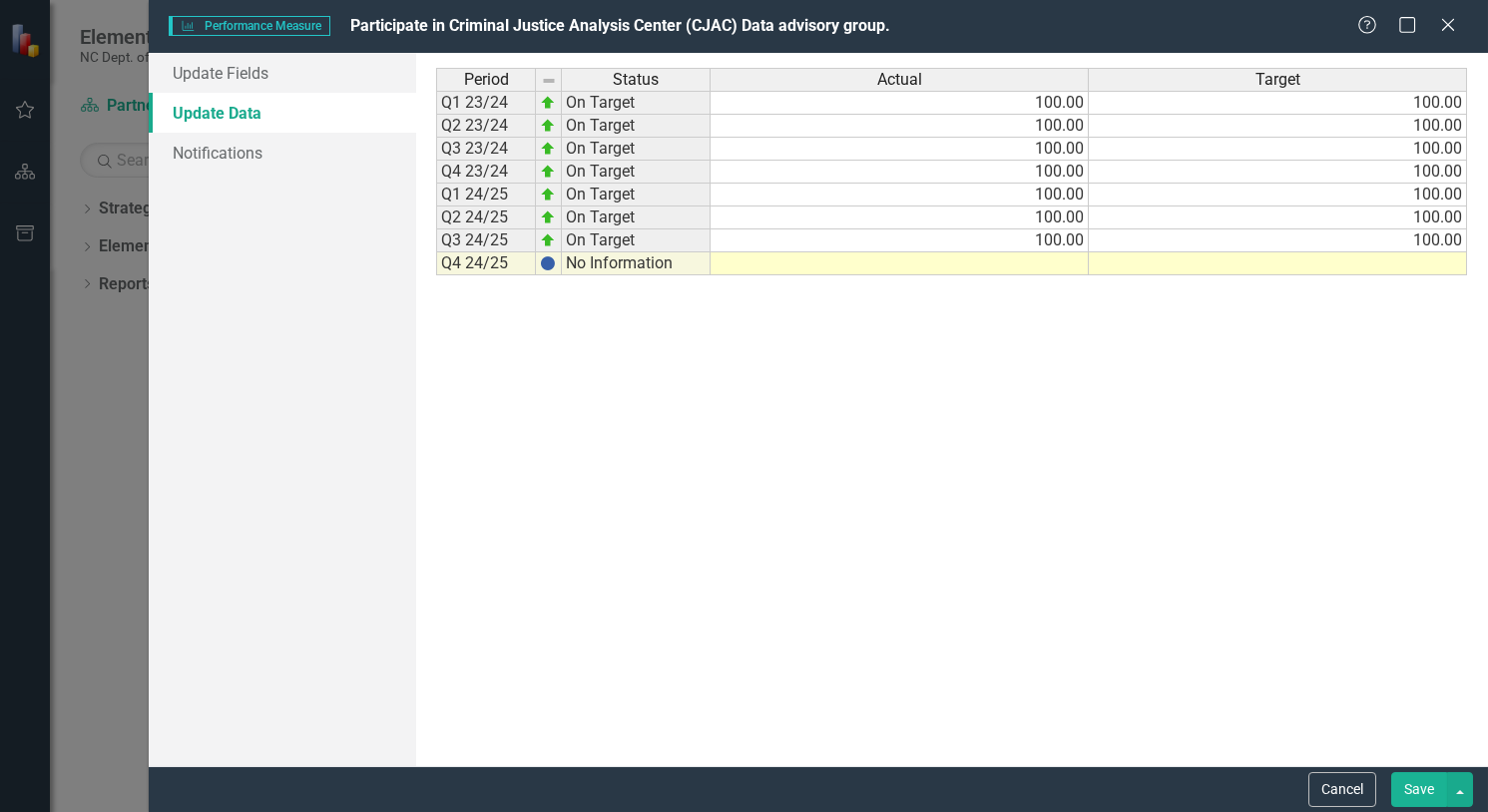 scroll, scrollTop: 0, scrollLeft: 0, axis: both 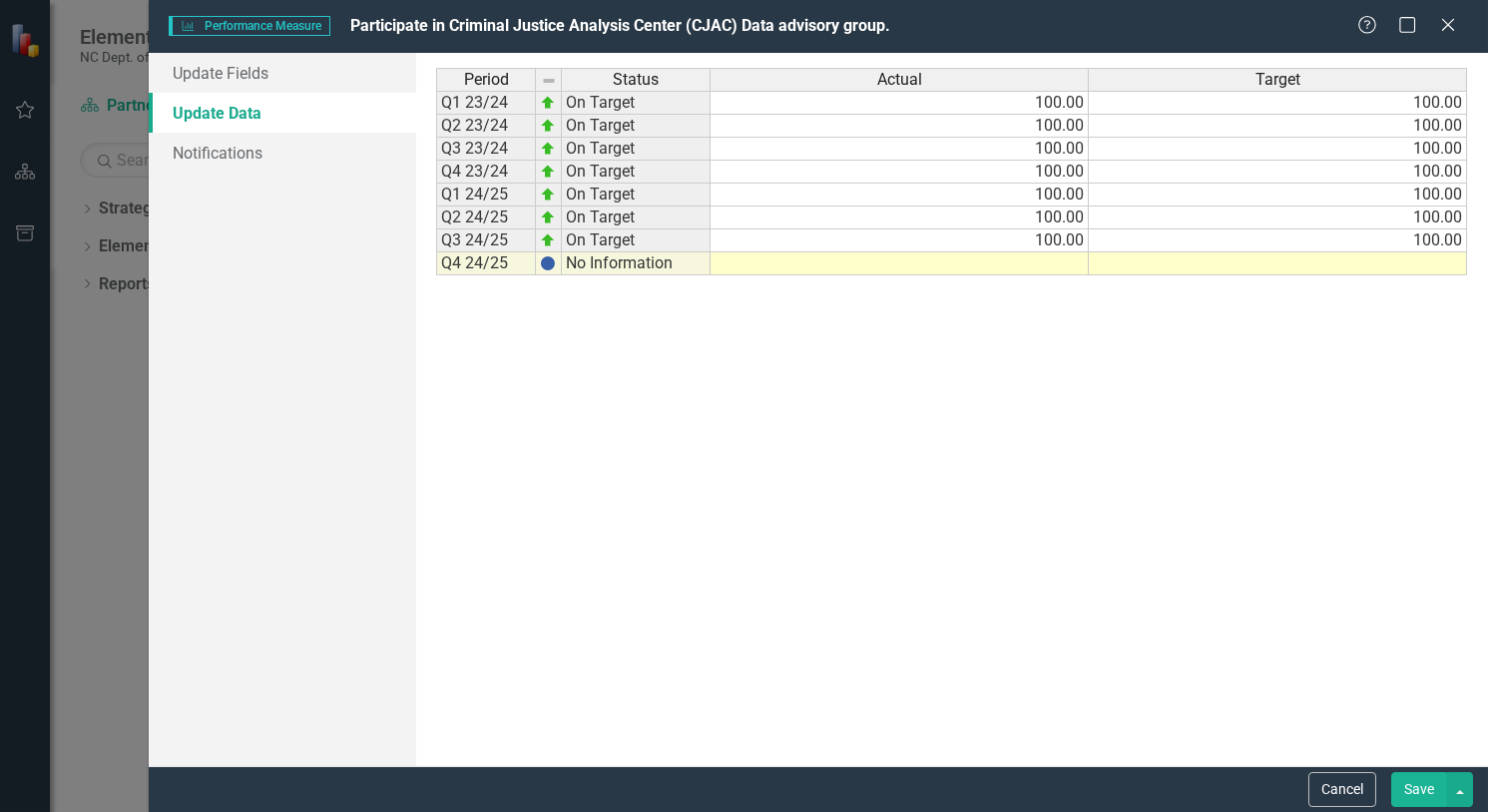 click on "No Information" at bounding box center (636, 263) 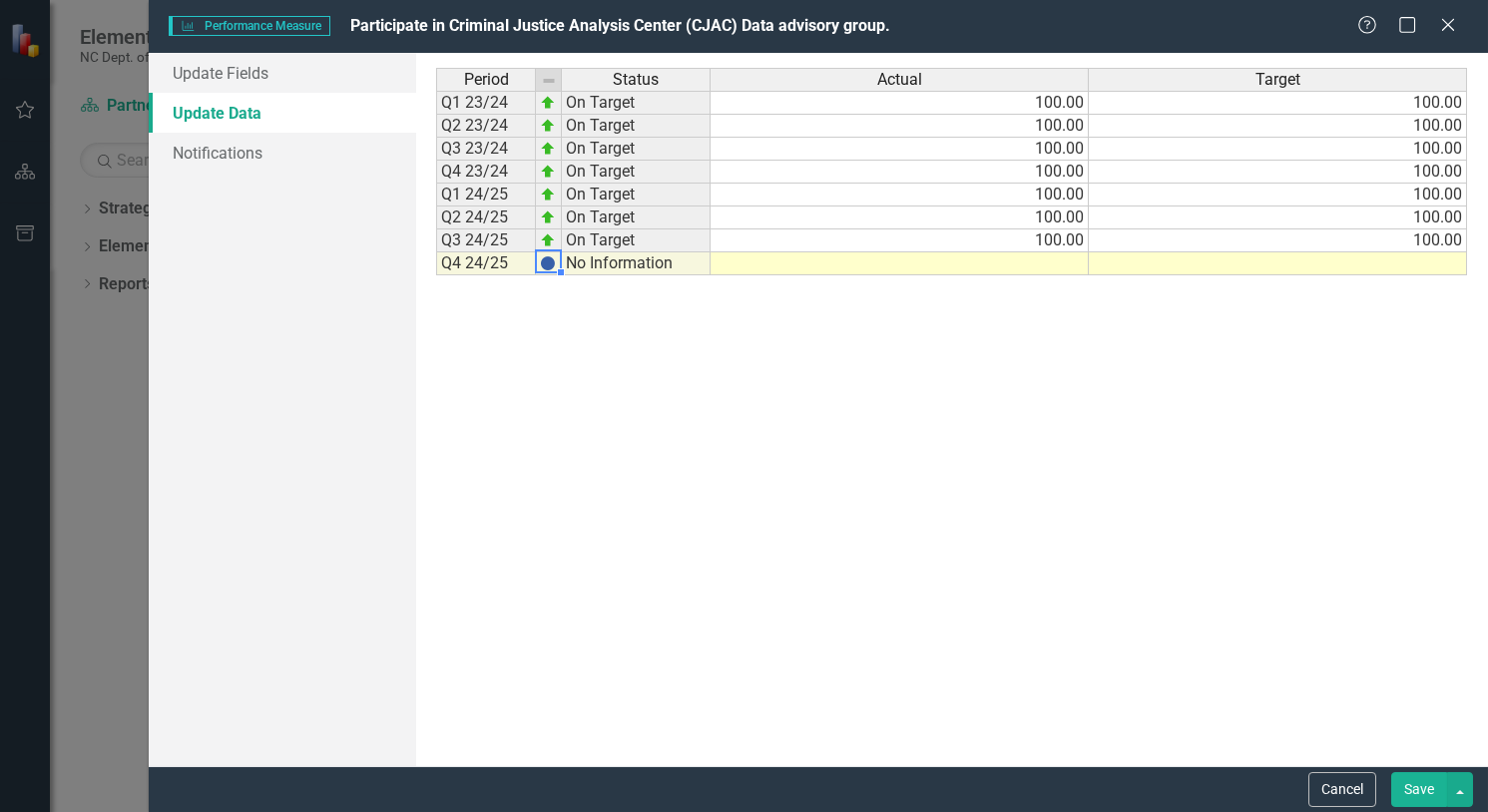 click at bounding box center (548, 263) 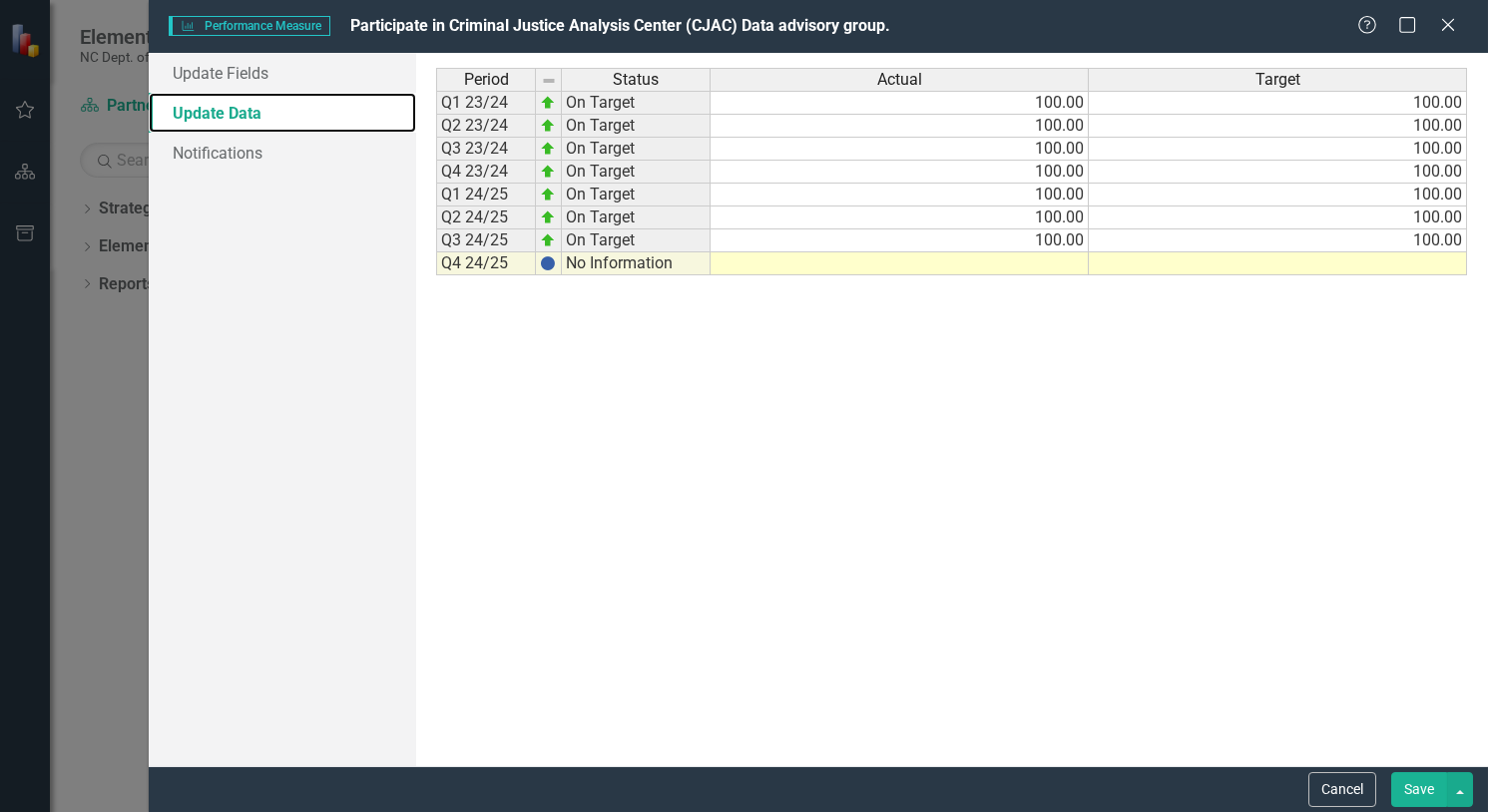 click on "Update  Data" at bounding box center (282, 113) 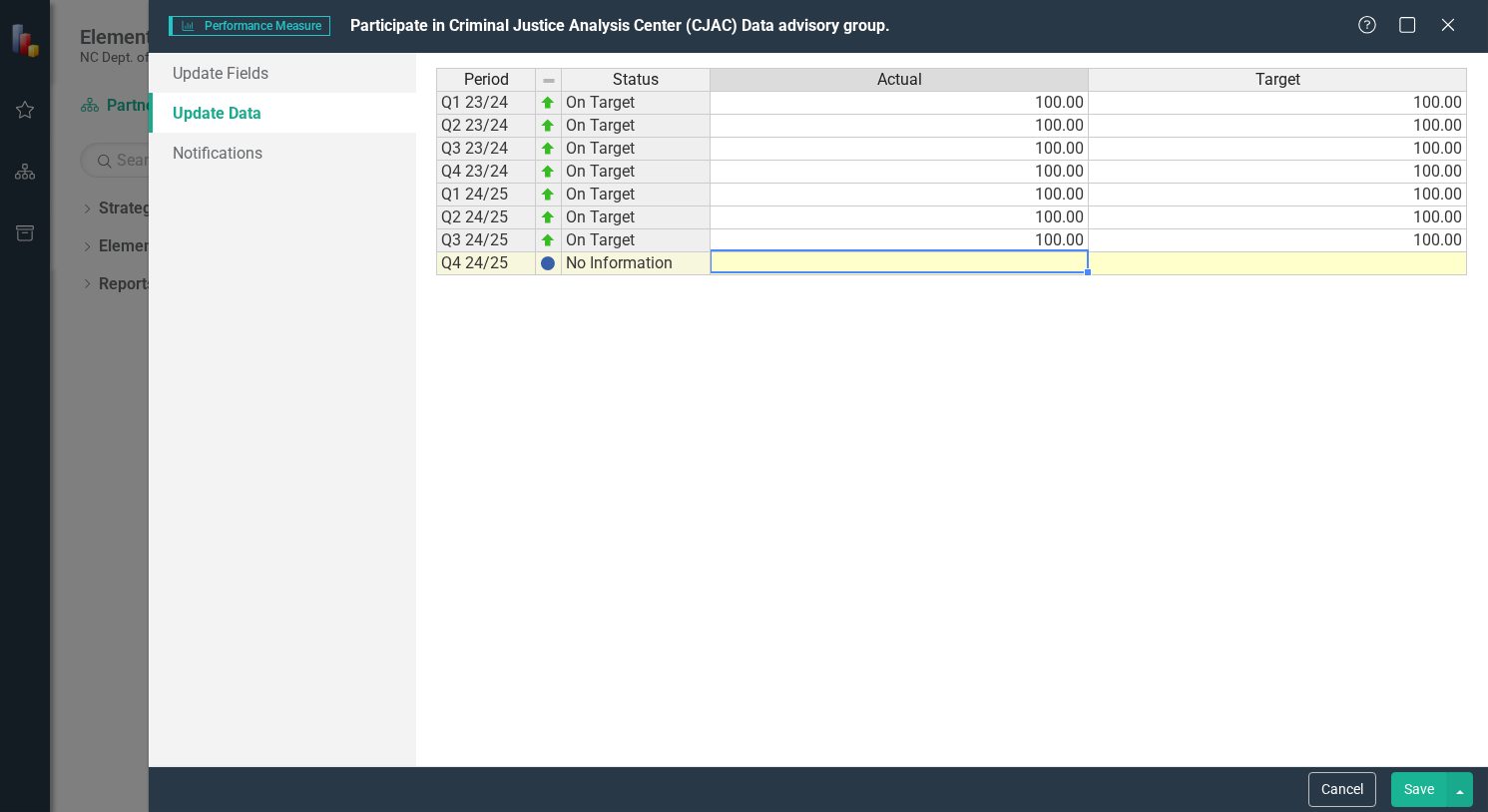click at bounding box center (899, 263) 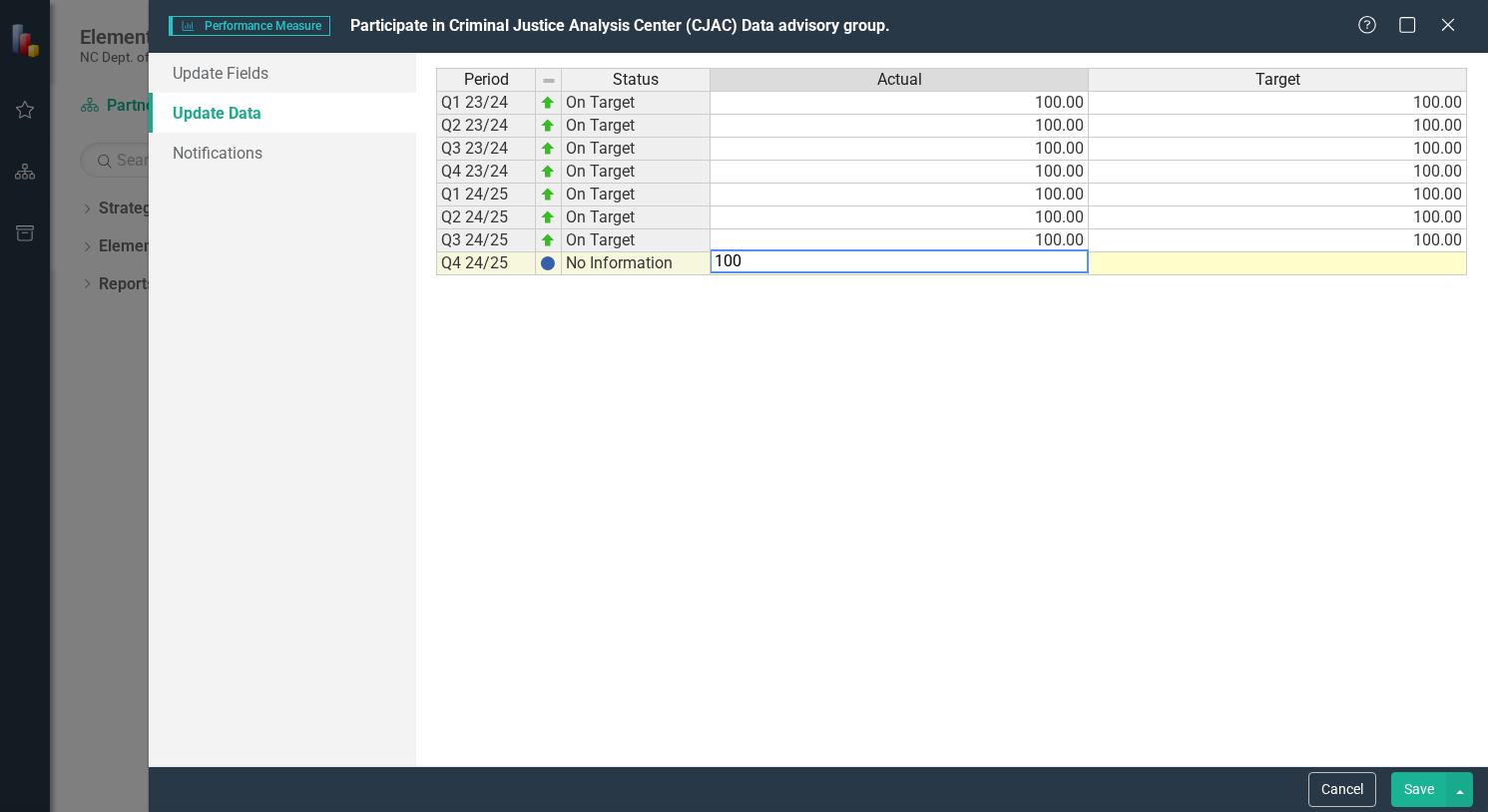 type on "100" 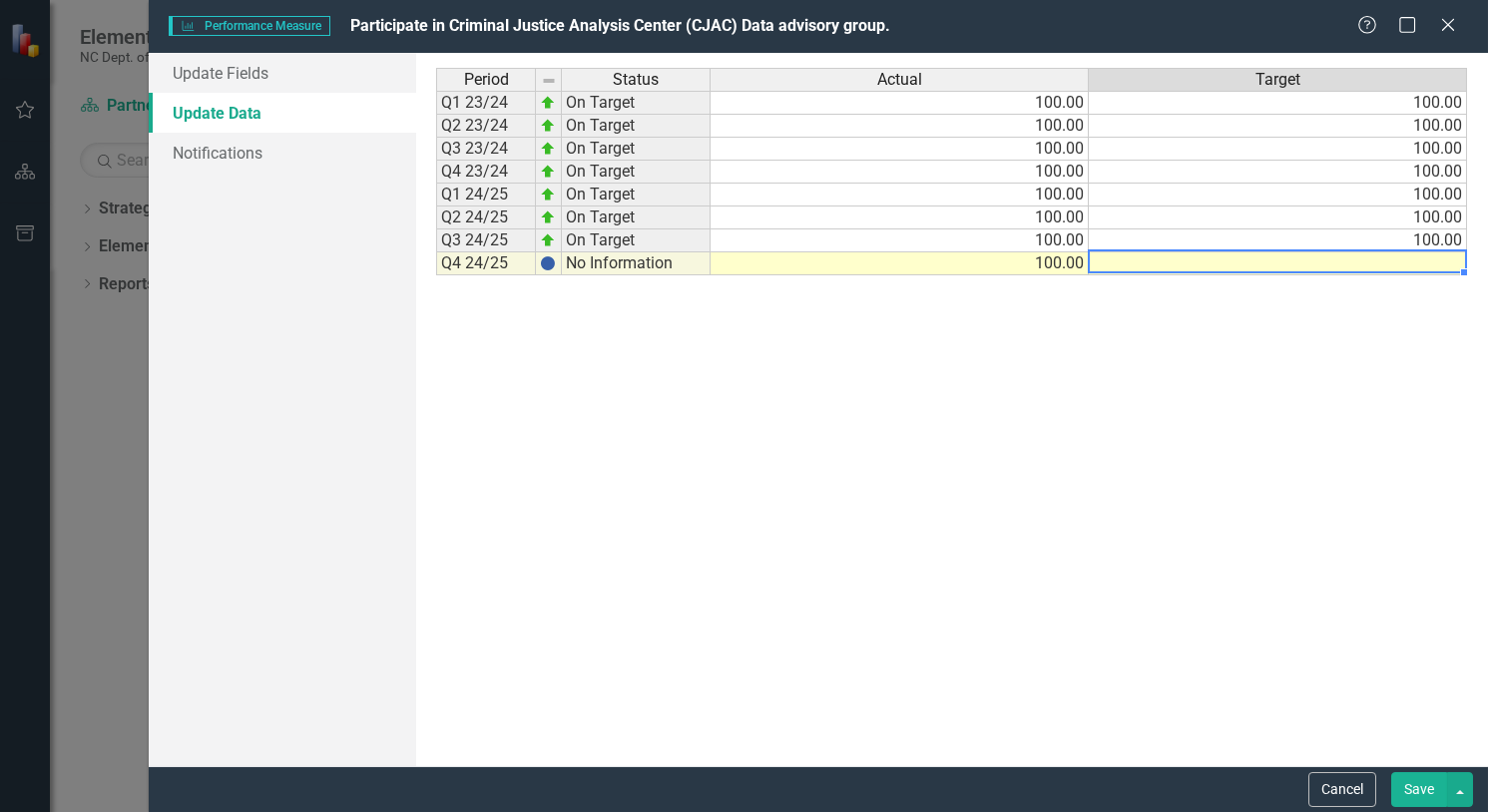 click at bounding box center [1277, 263] 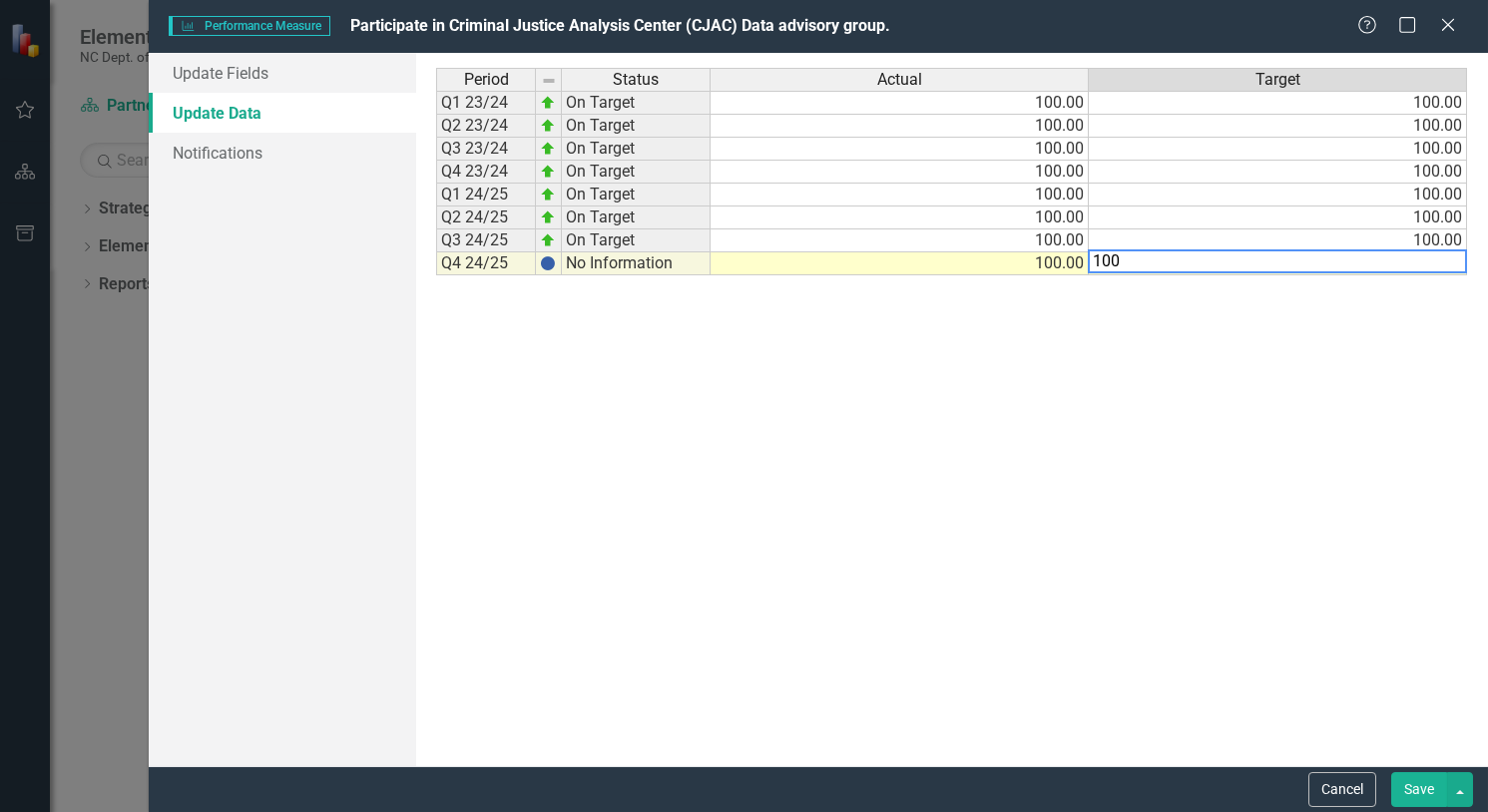 type on "100" 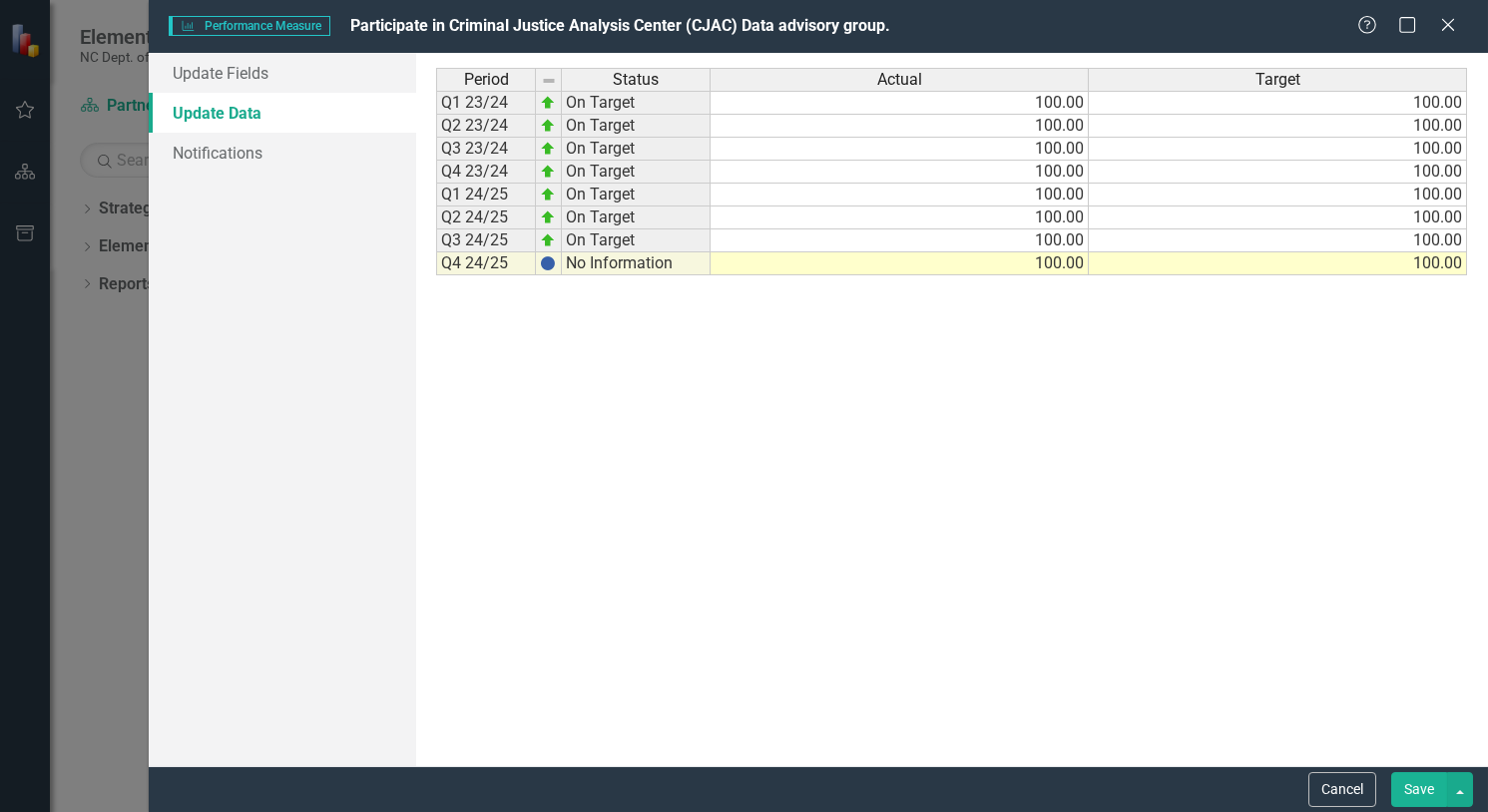 click on "Save" at bounding box center [1419, 789] 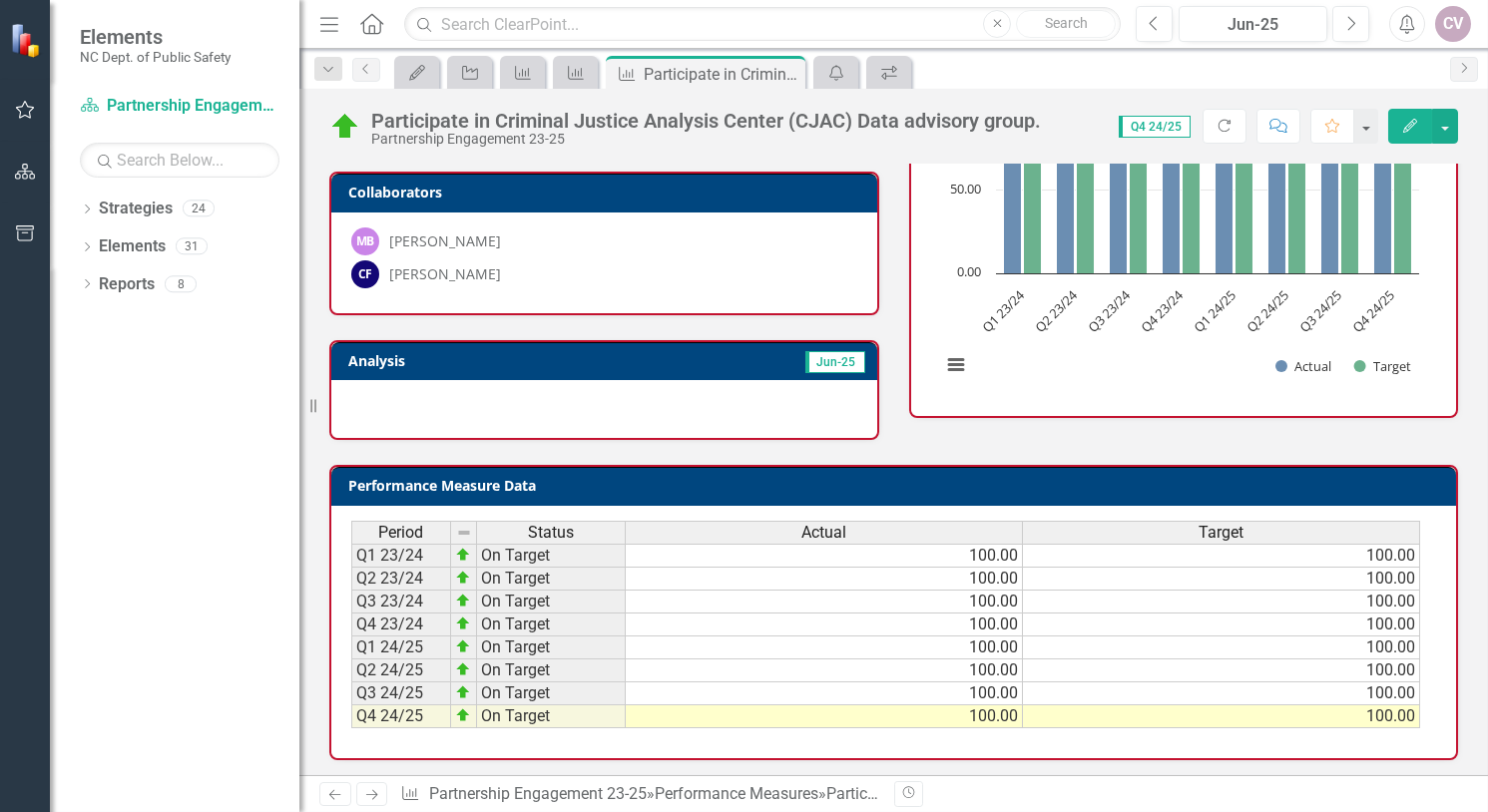 click on "Next" 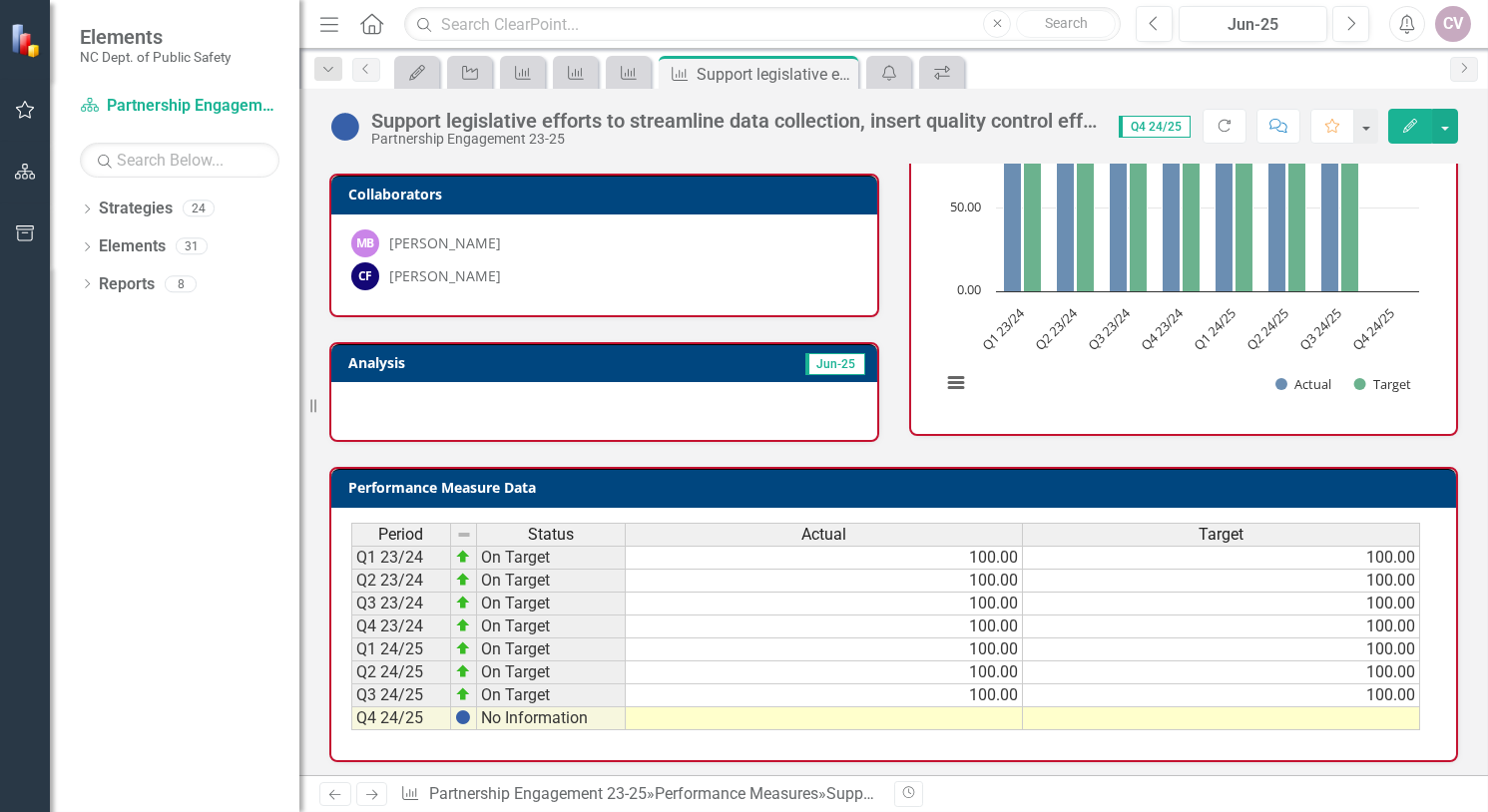 scroll, scrollTop: 122, scrollLeft: 0, axis: vertical 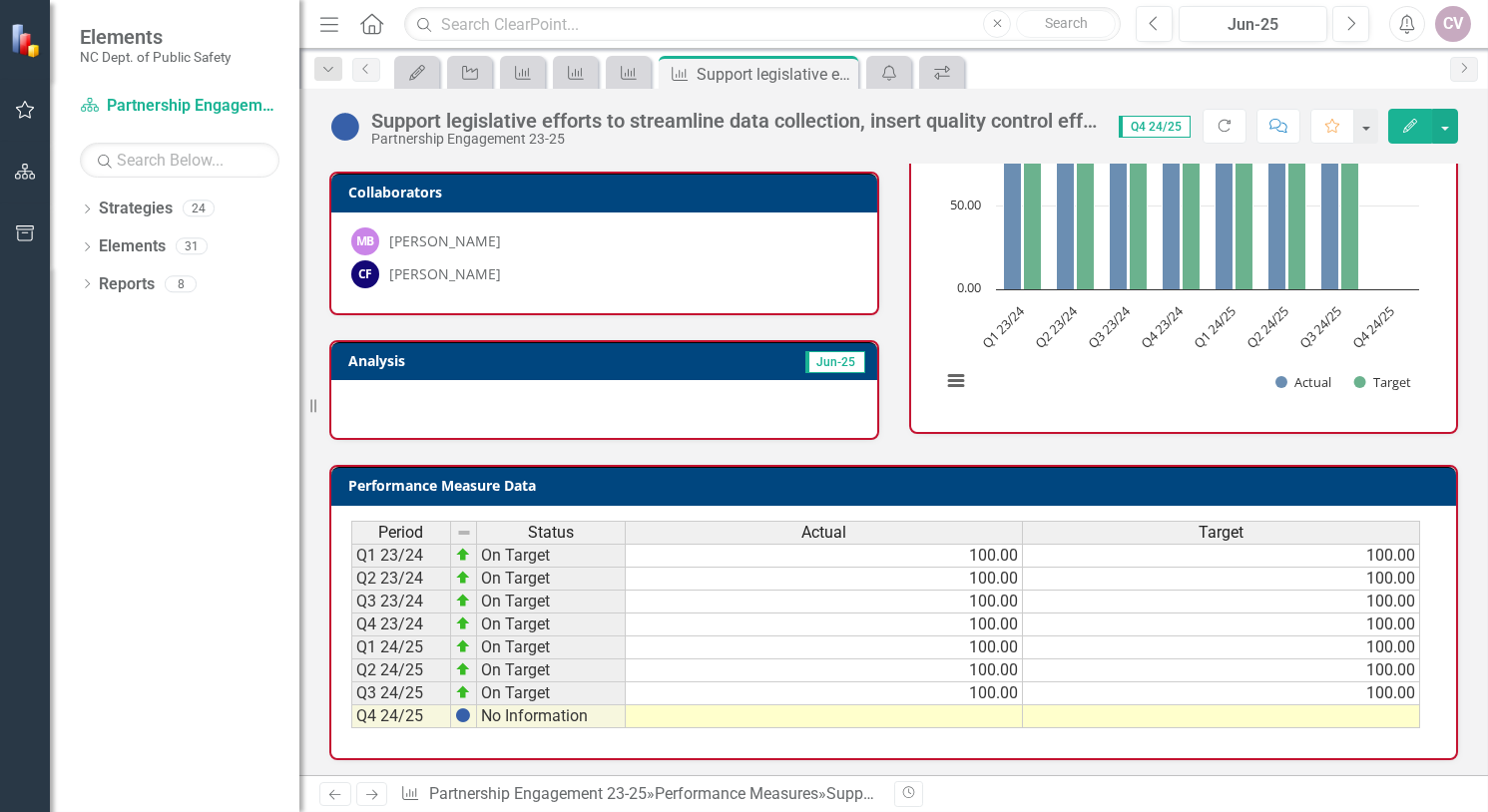 click on "Edit" 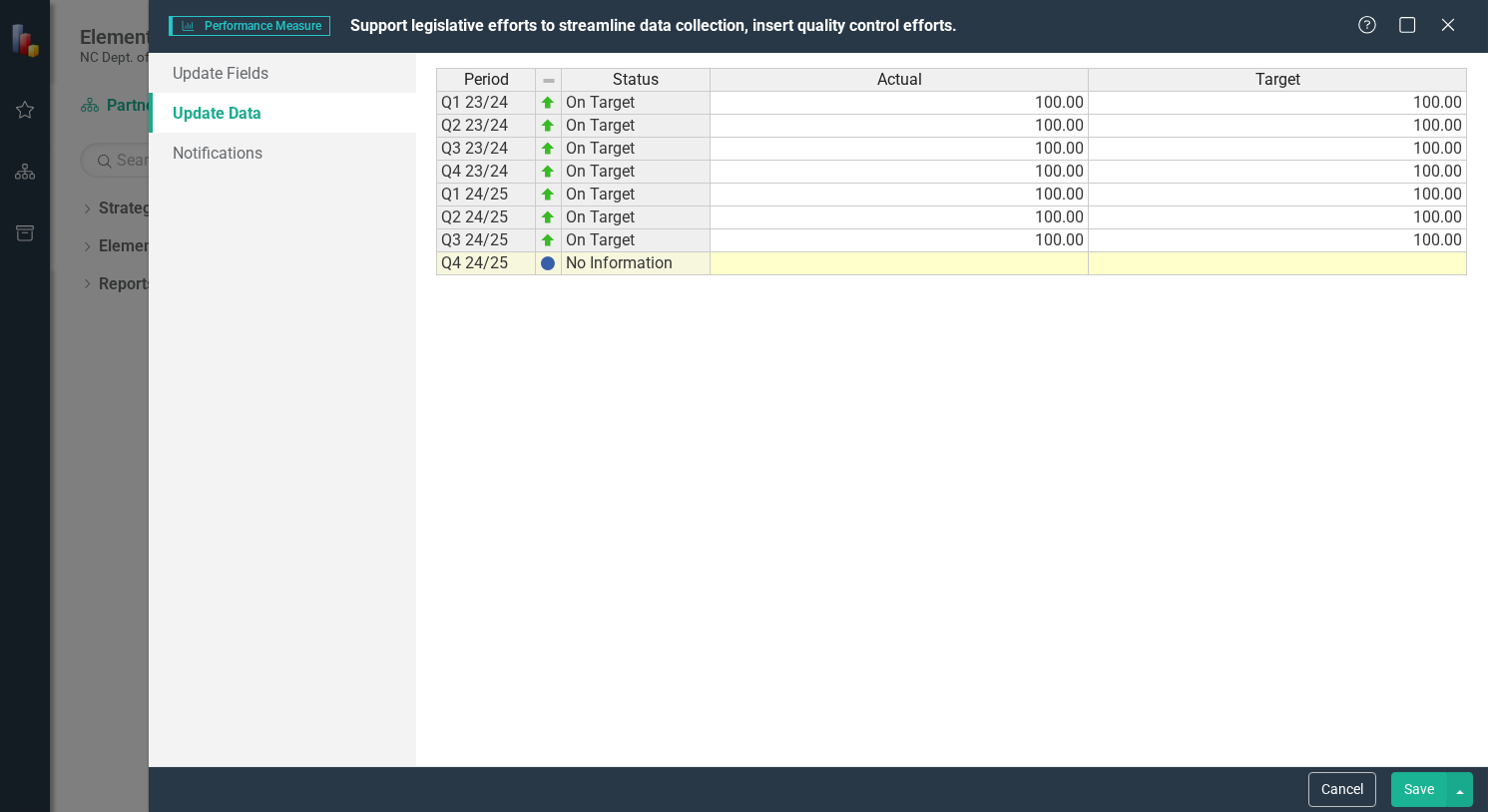 scroll, scrollTop: 0, scrollLeft: 0, axis: both 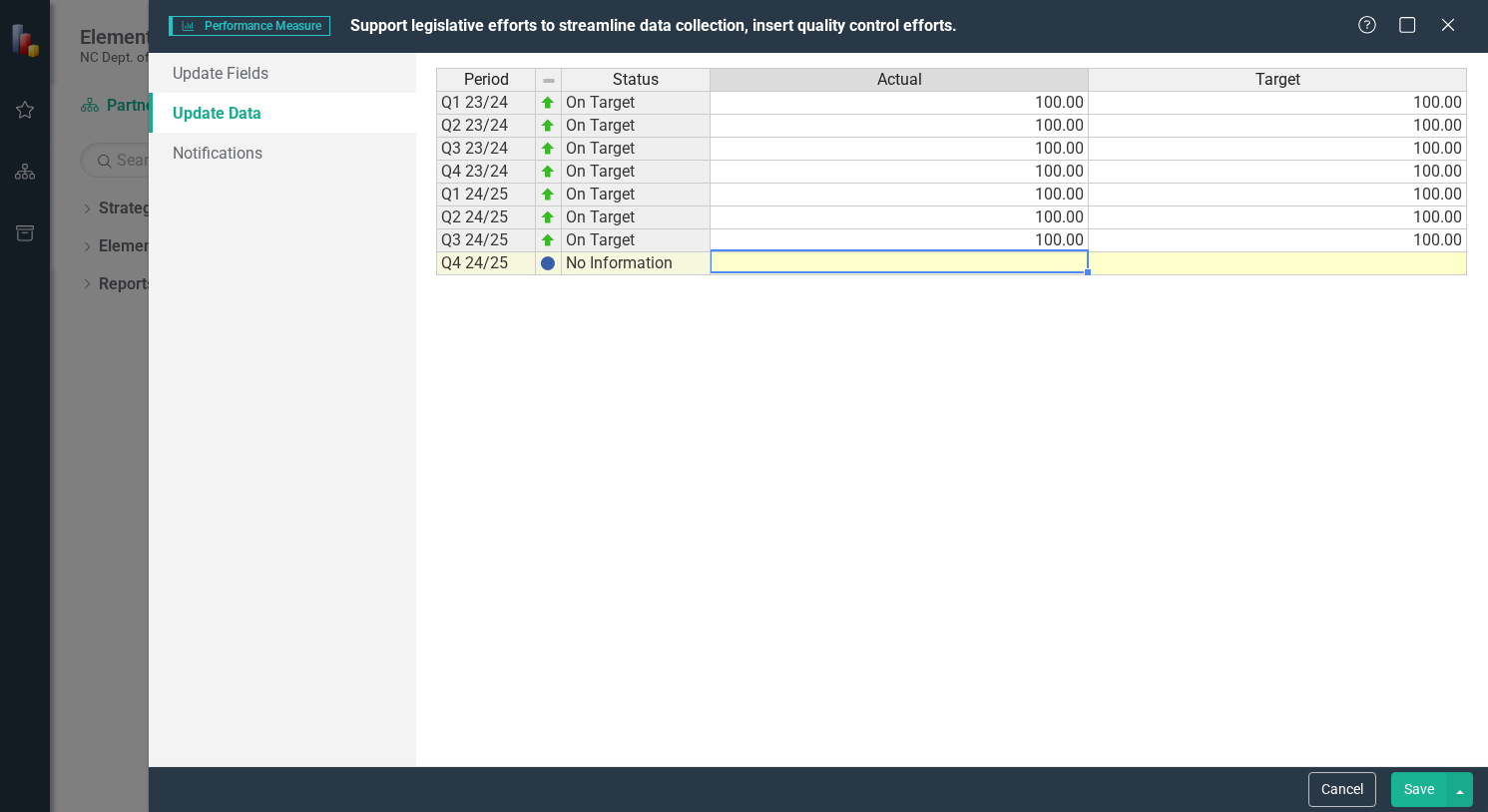 click at bounding box center (899, 263) 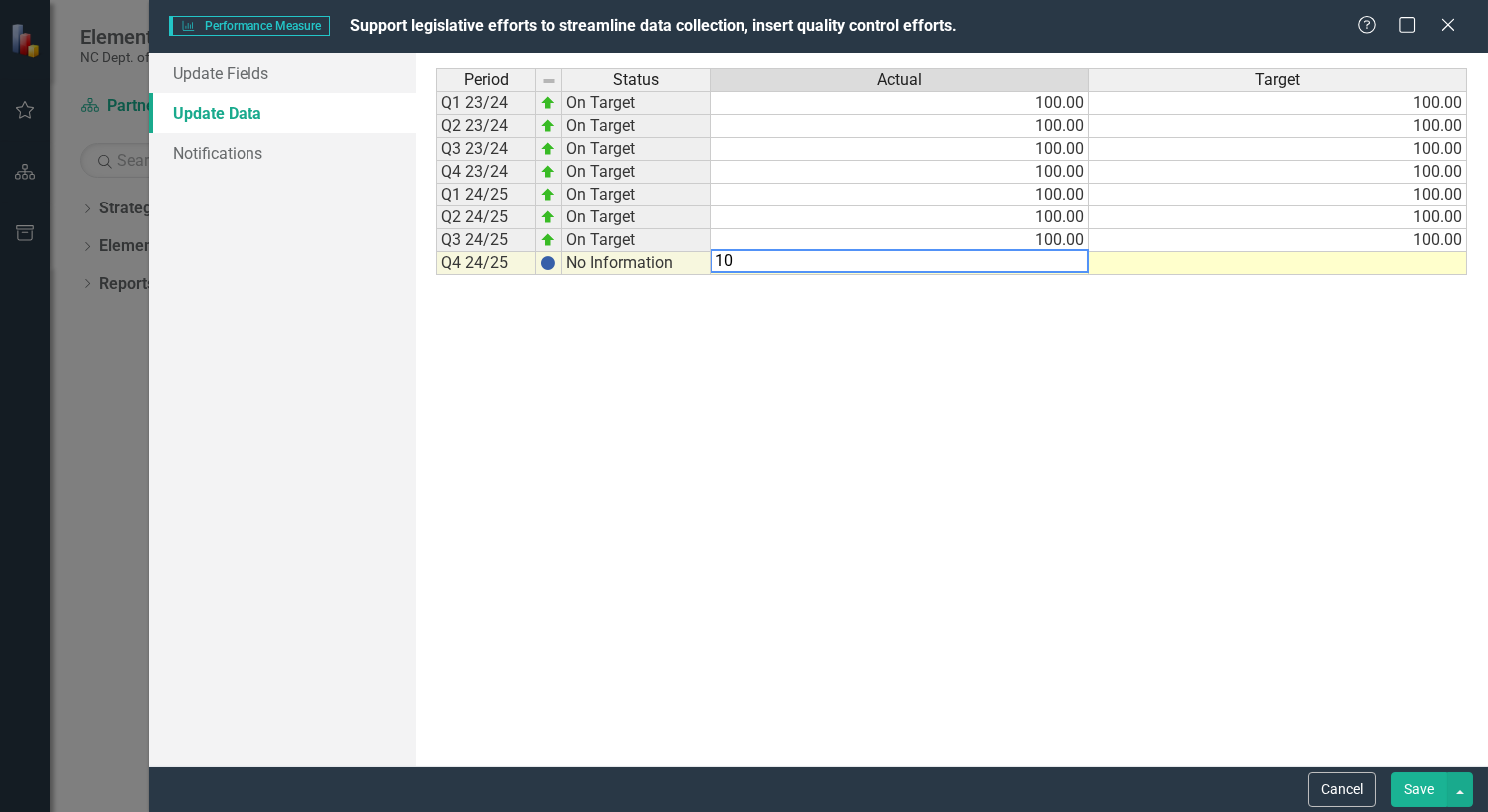 type on "100" 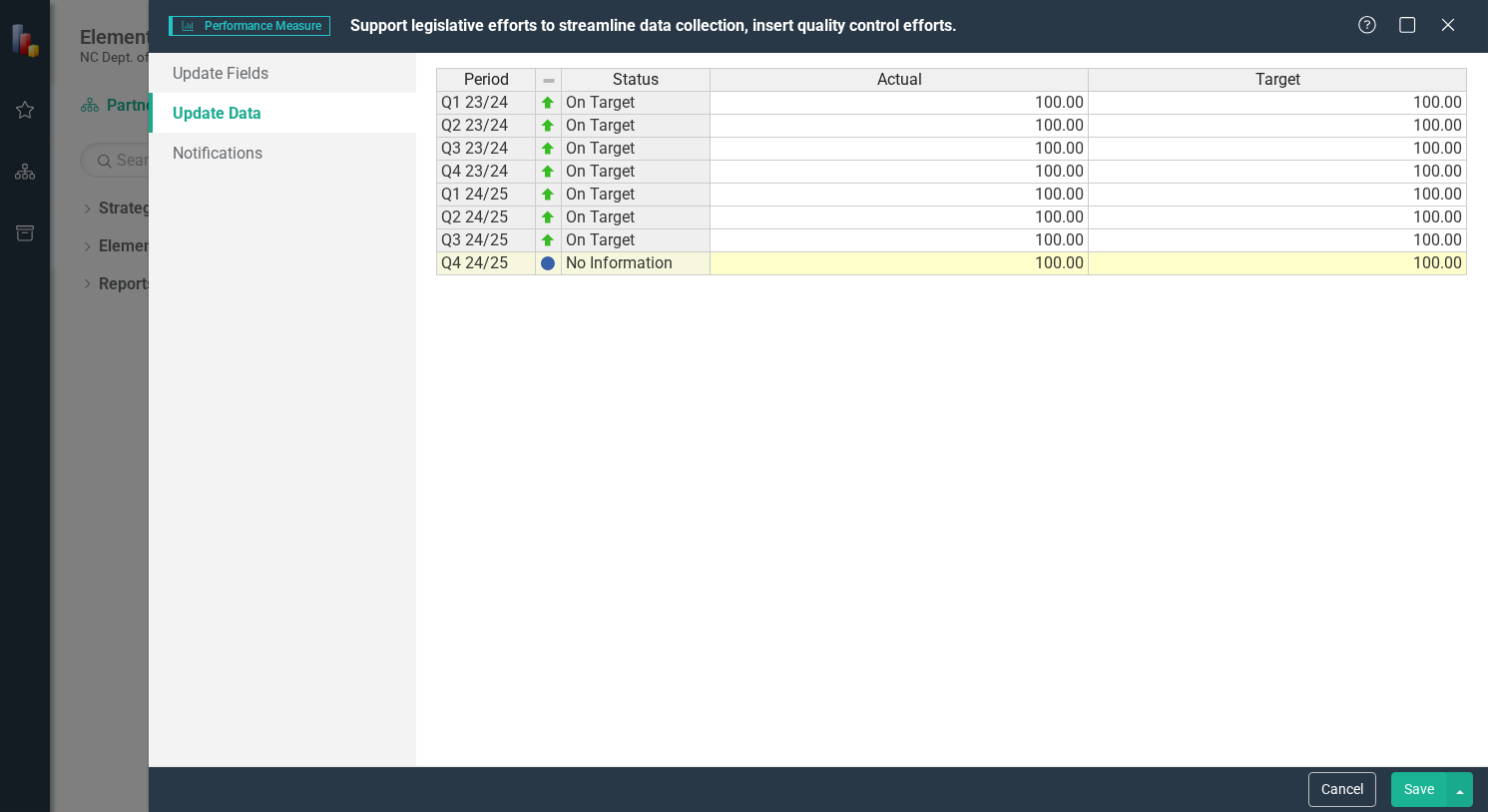 type on "100" 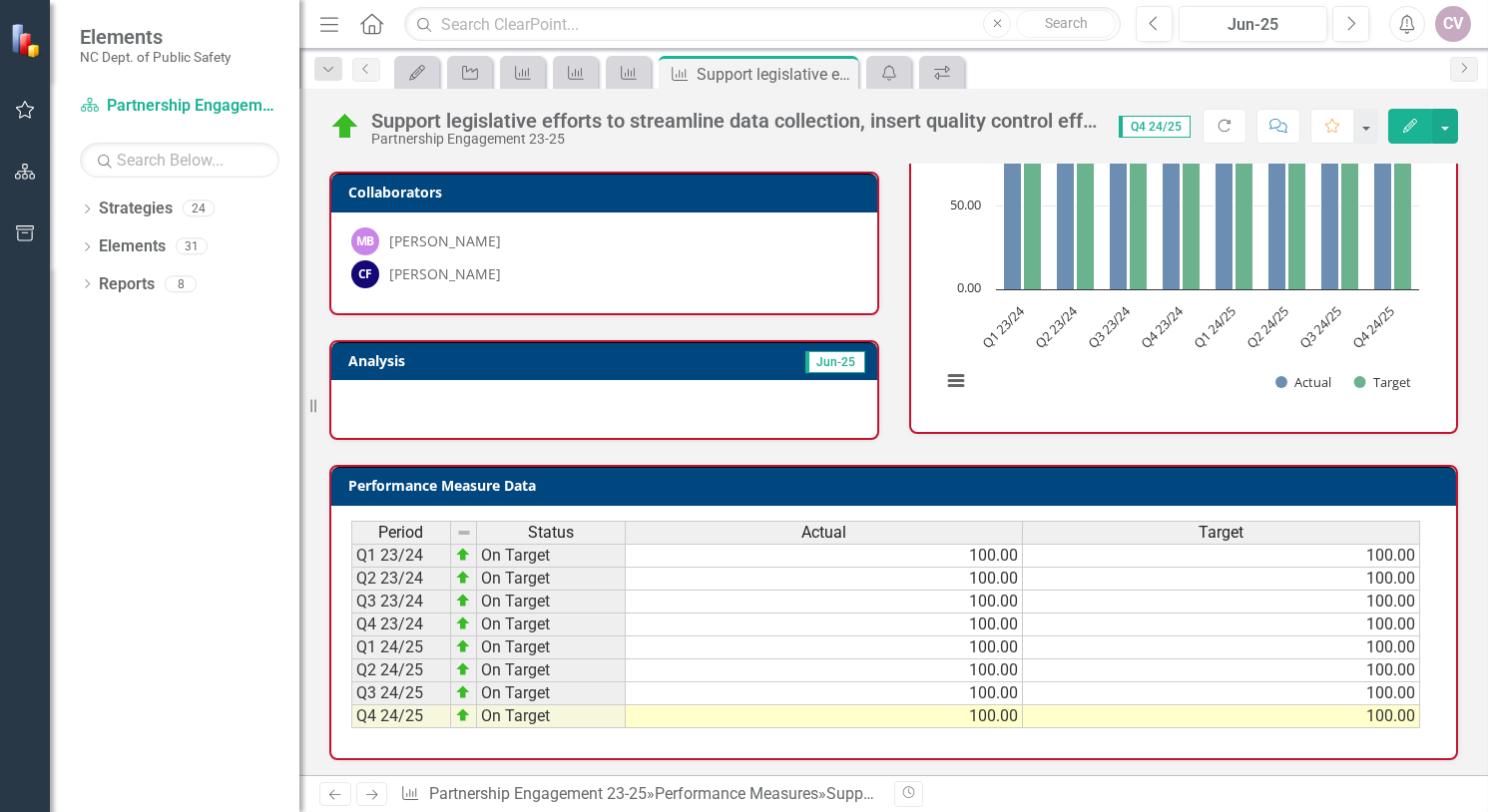 click on "Next" 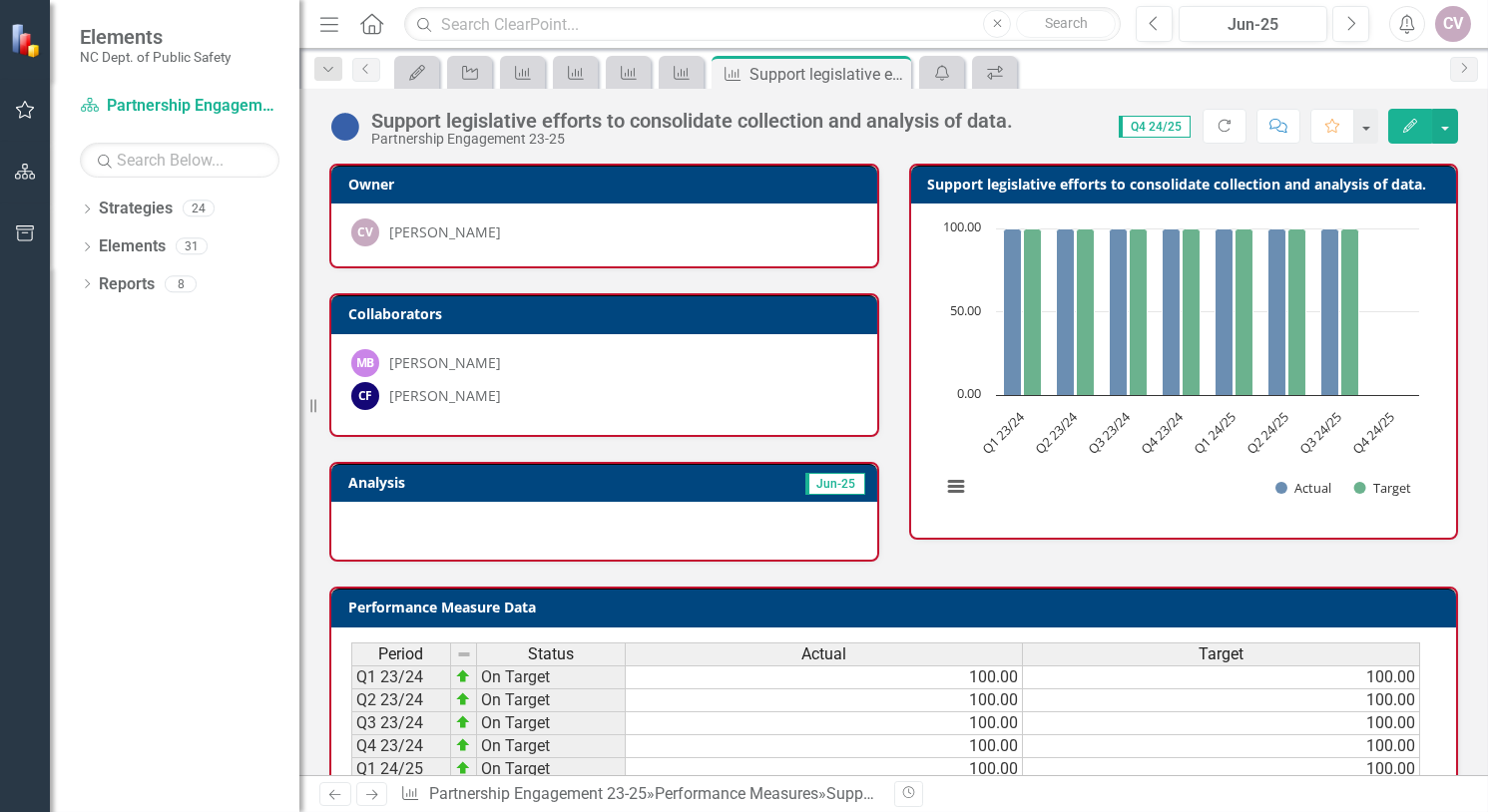 scroll, scrollTop: 122, scrollLeft: 0, axis: vertical 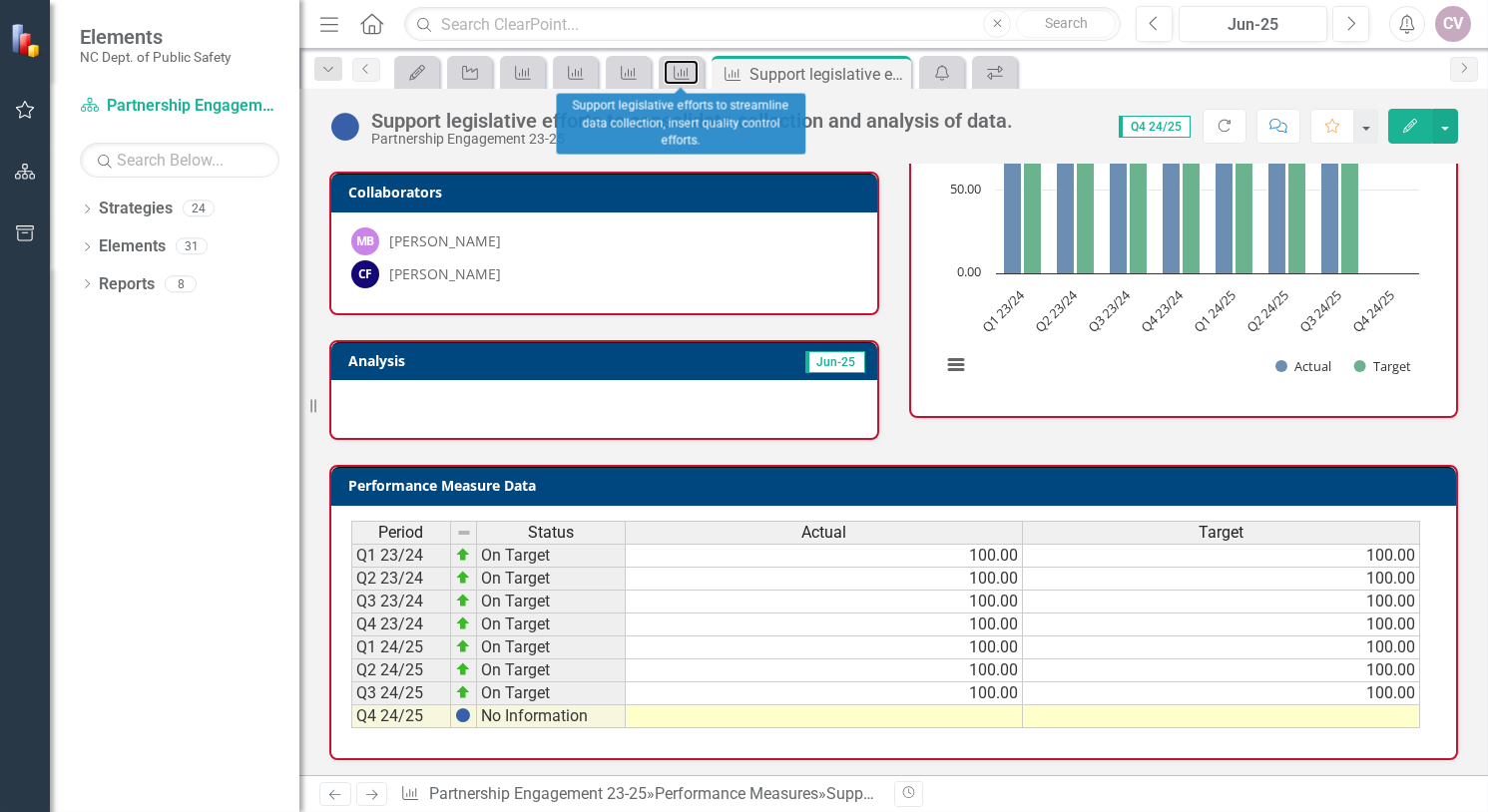 click on "Performance Measure" 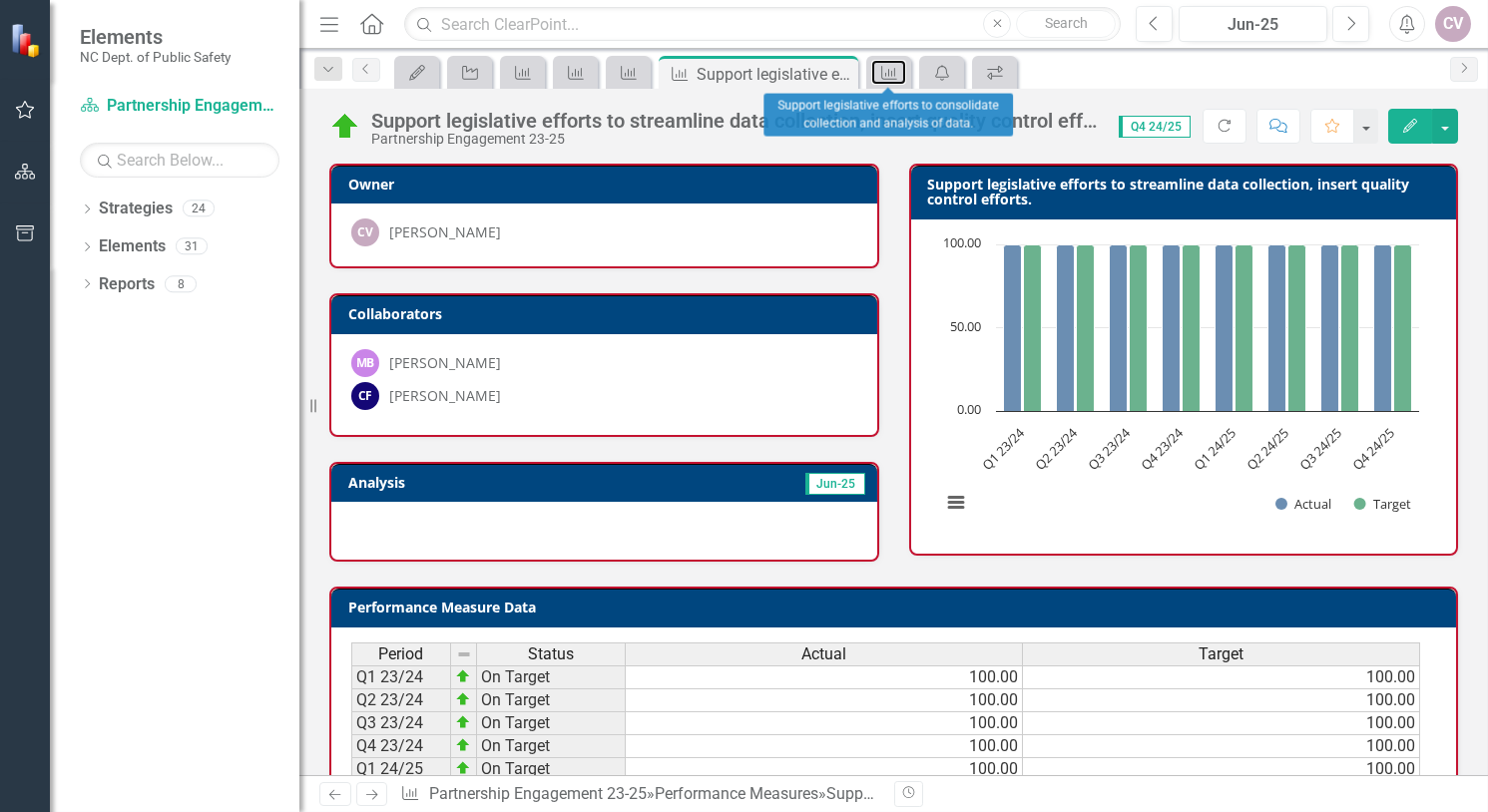 click on "Performance Measure" 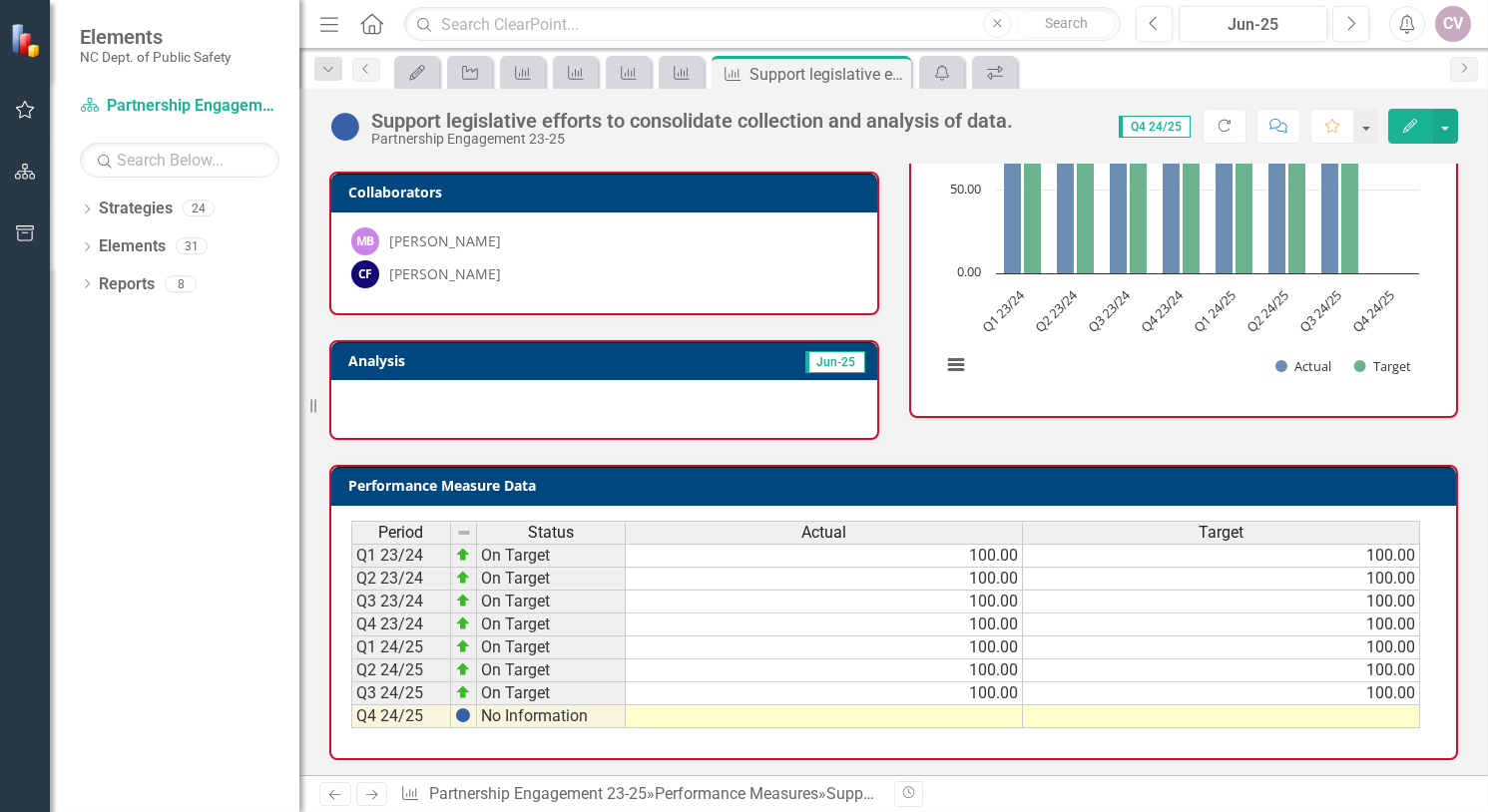 scroll, scrollTop: 122, scrollLeft: 0, axis: vertical 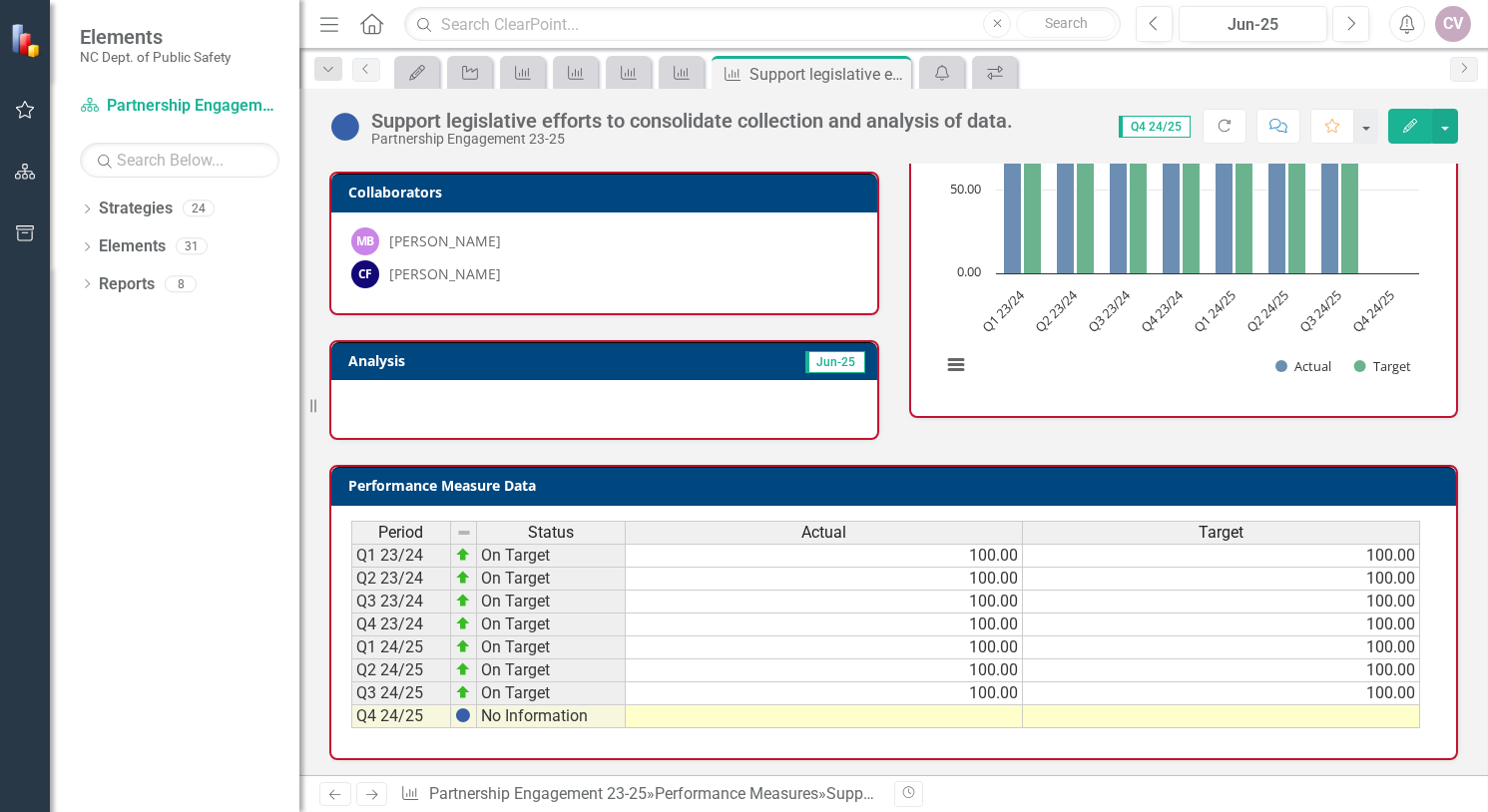 click at bounding box center (824, 716) 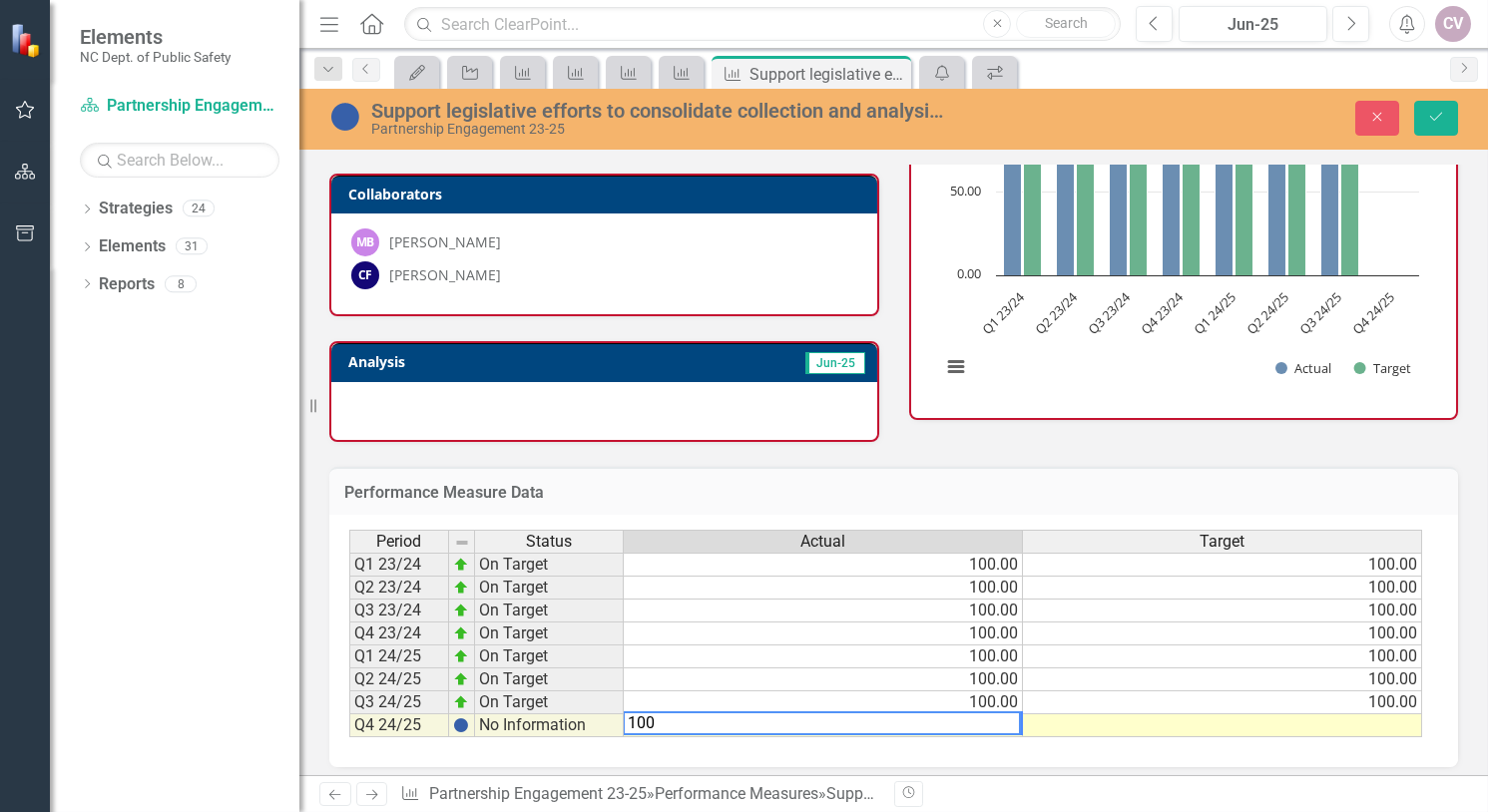 type on "100" 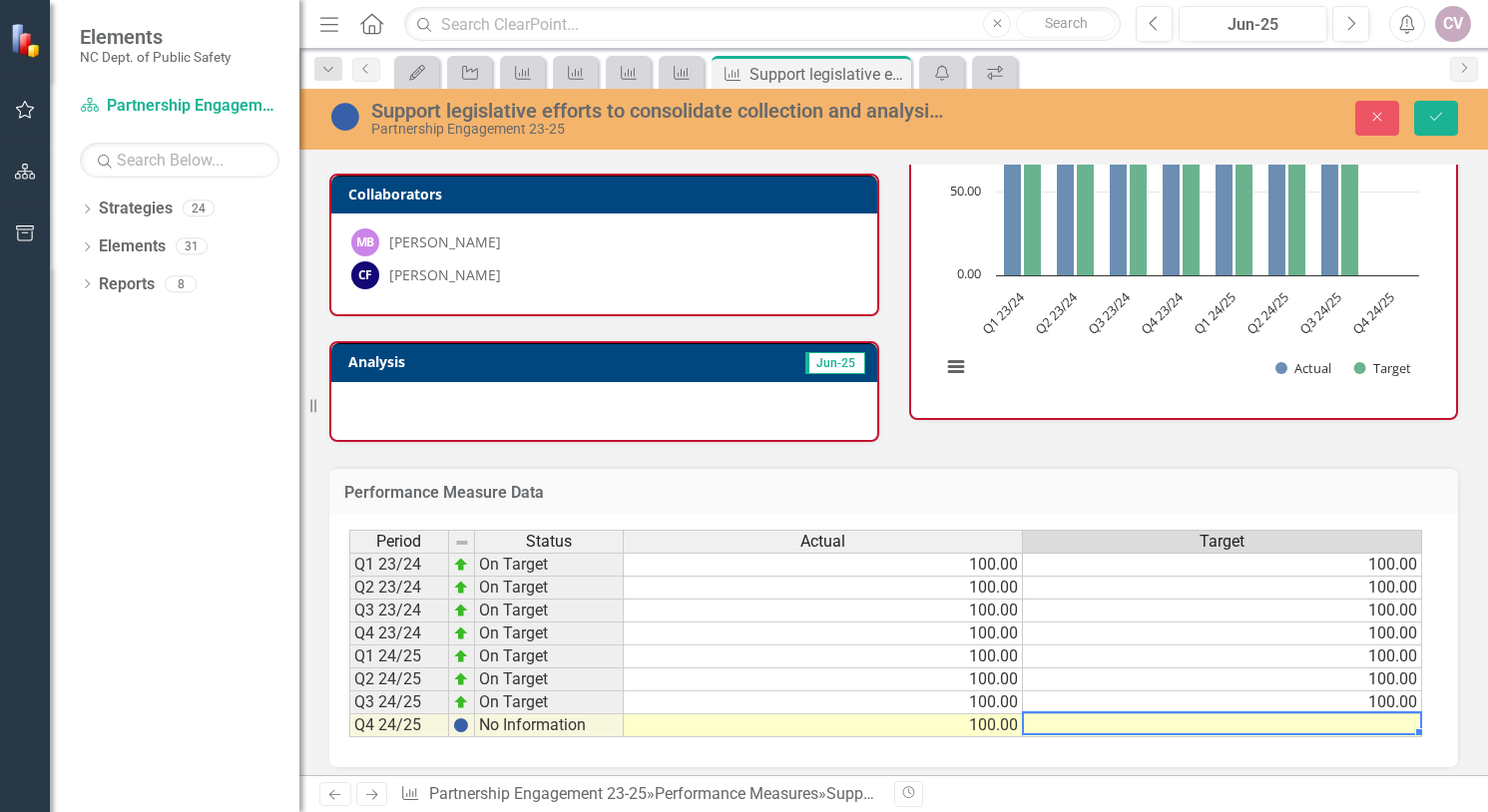 click at bounding box center (1223, 725) 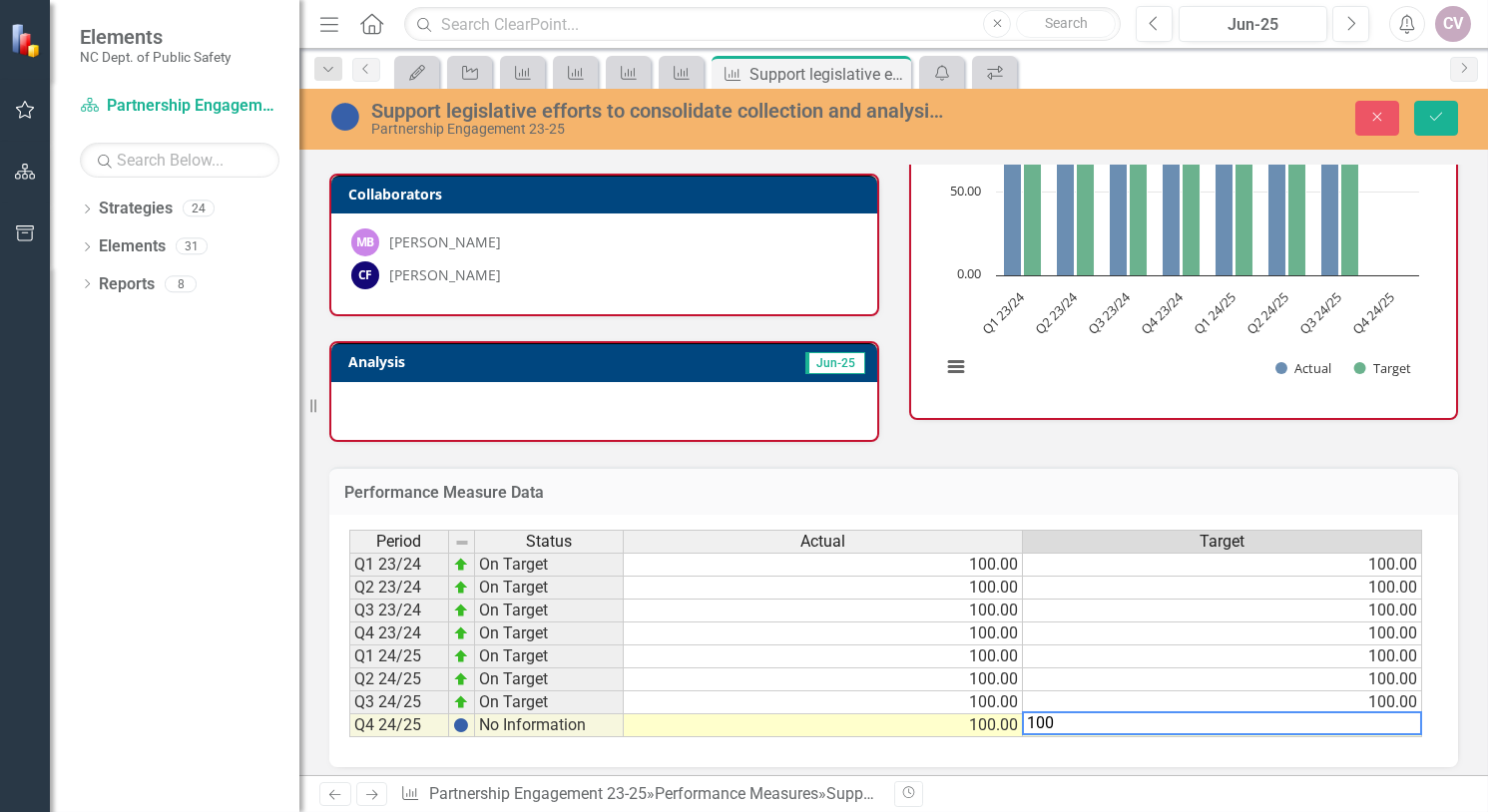 type on "100" 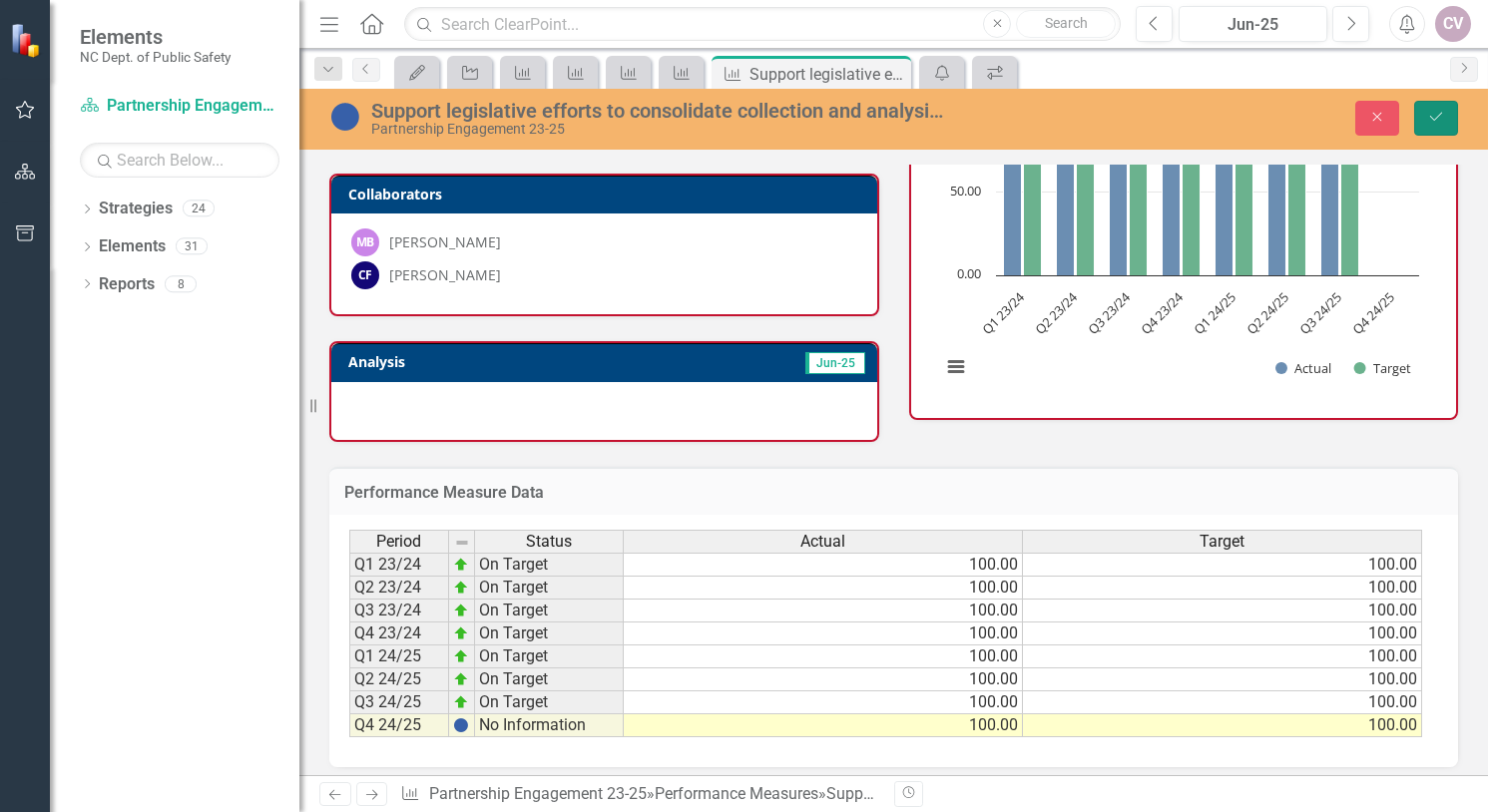 click on "Save" 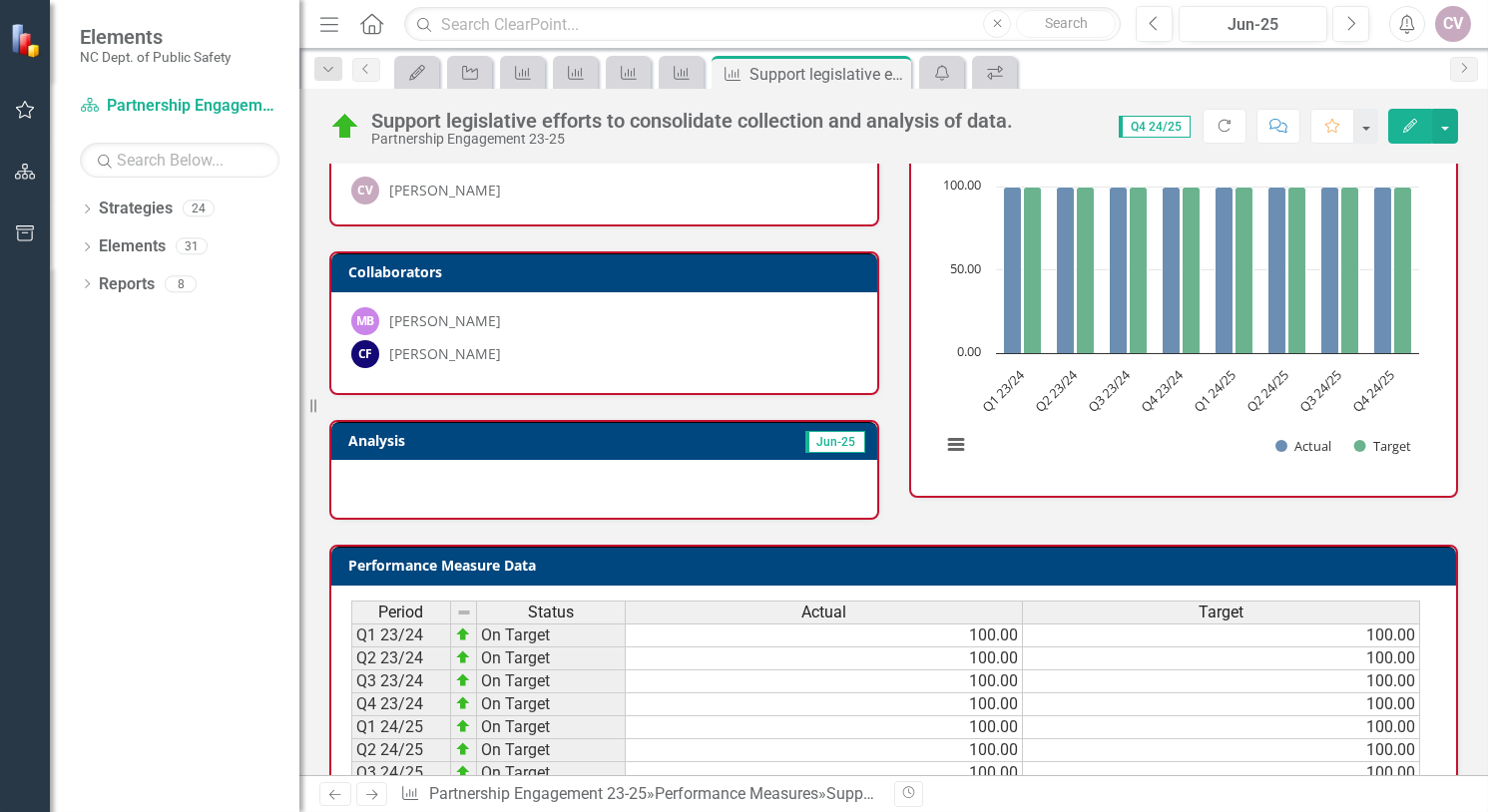 scroll, scrollTop: 0, scrollLeft: 0, axis: both 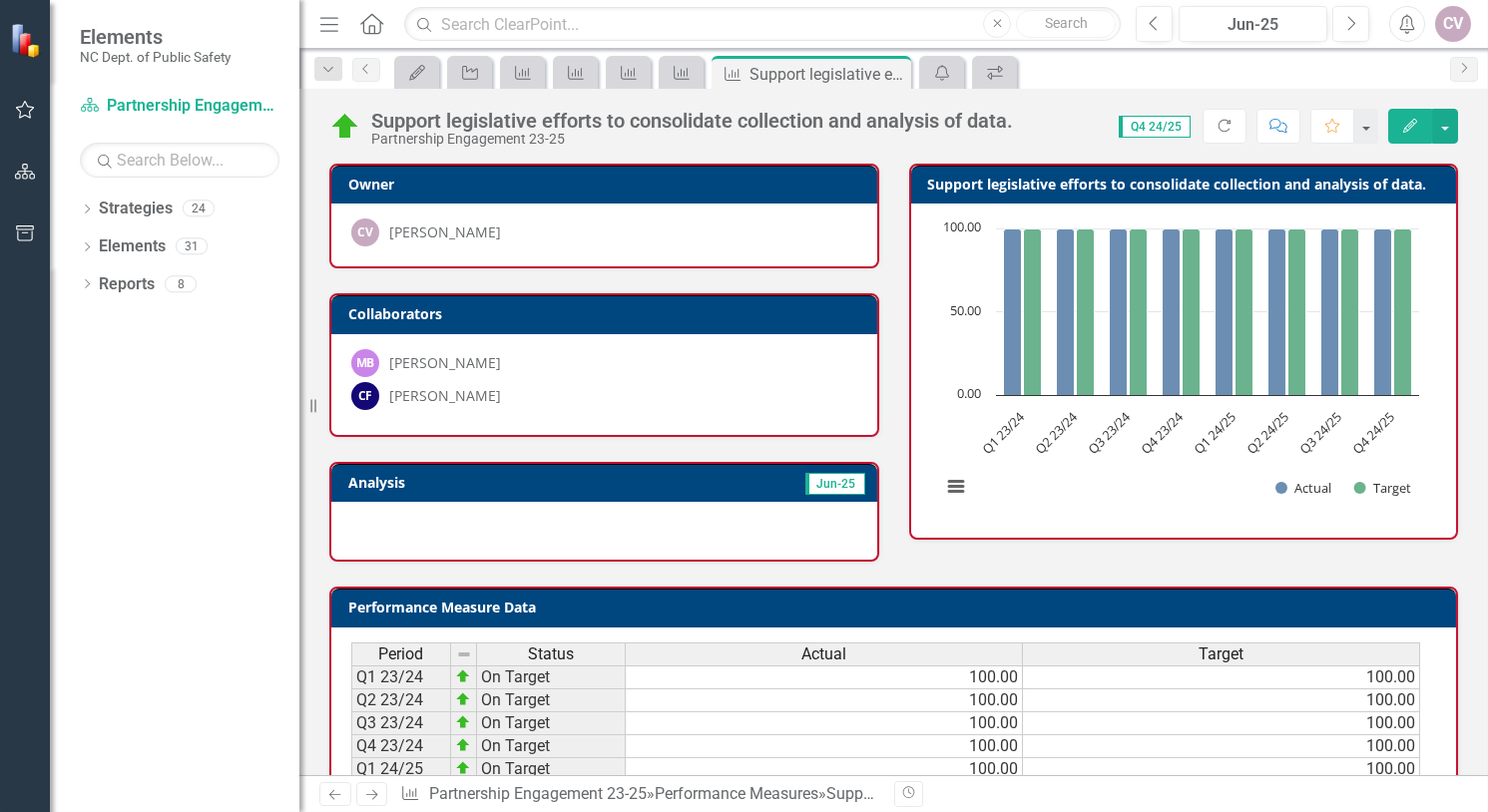 click on "Next" 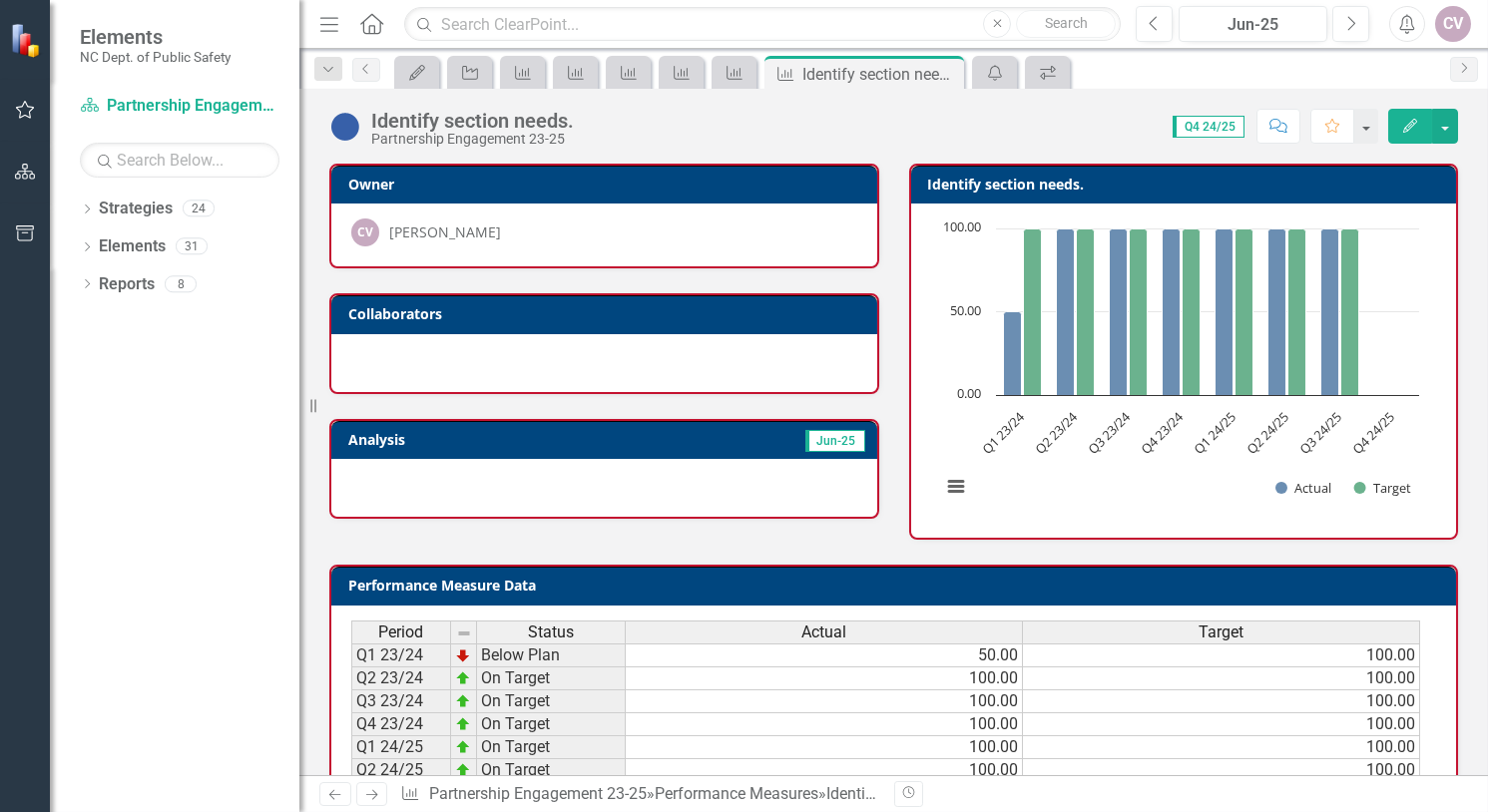 click on "Home" 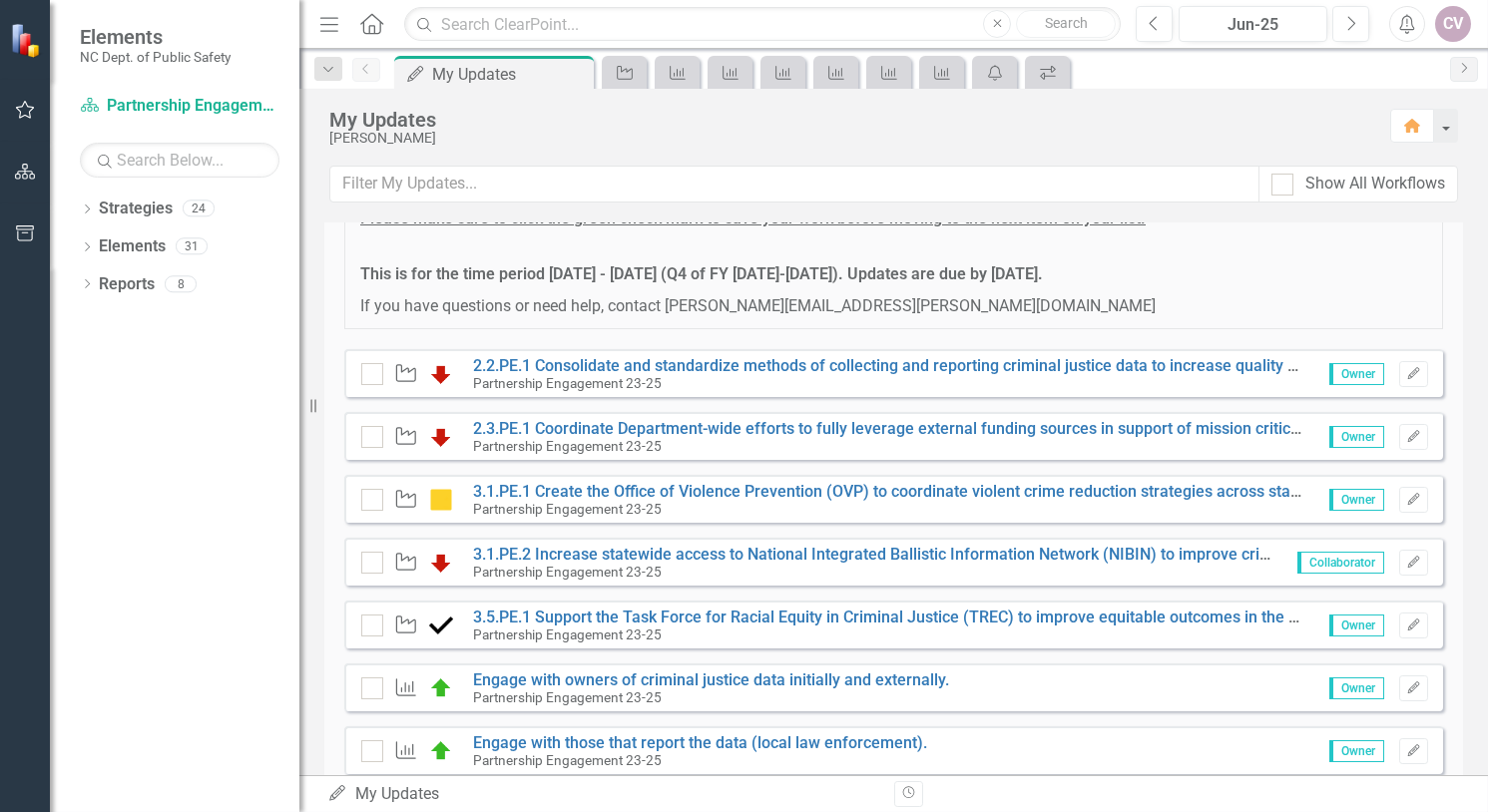 scroll, scrollTop: 0, scrollLeft: 0, axis: both 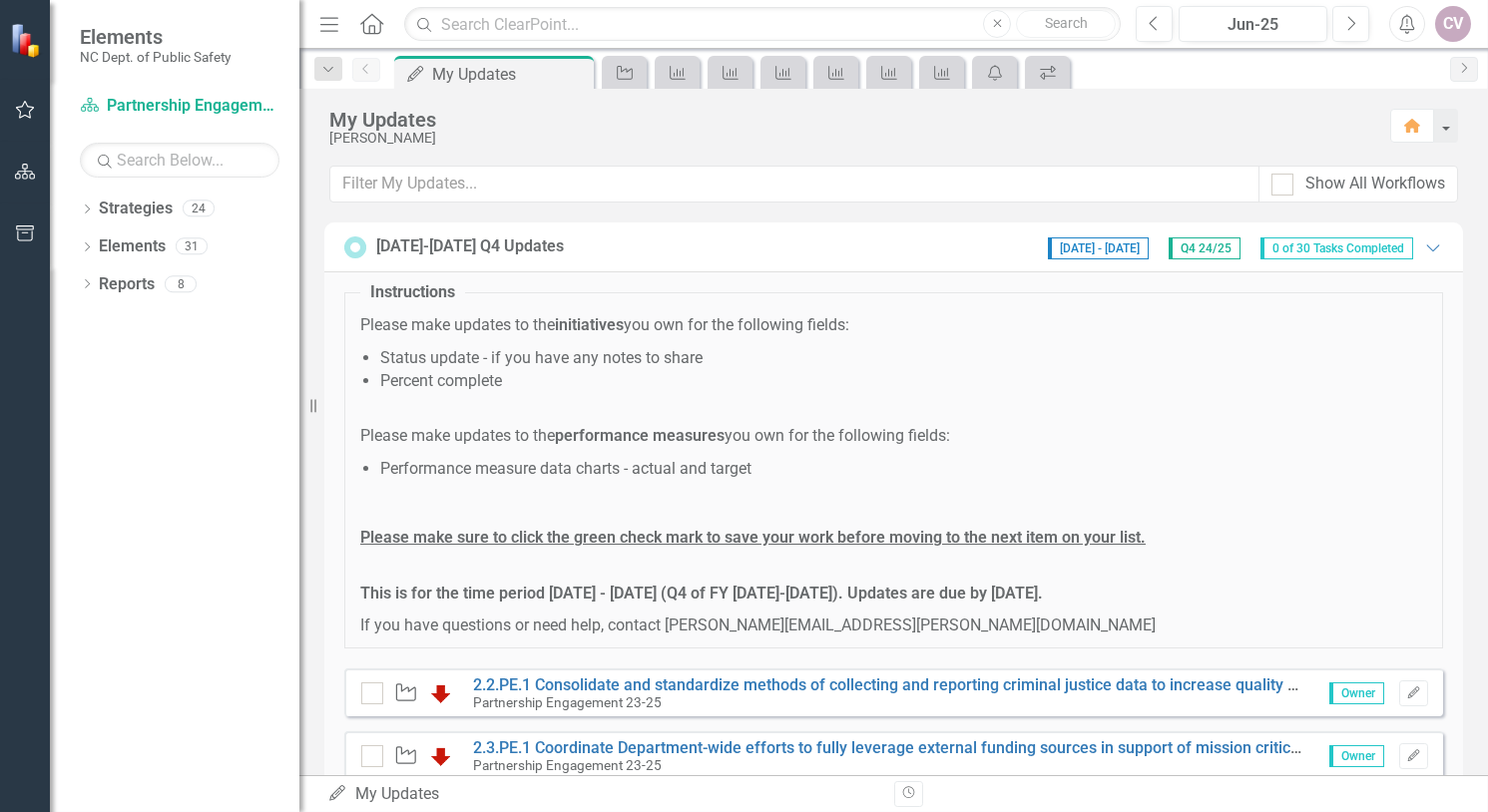 click on "Home" at bounding box center (372, 24) 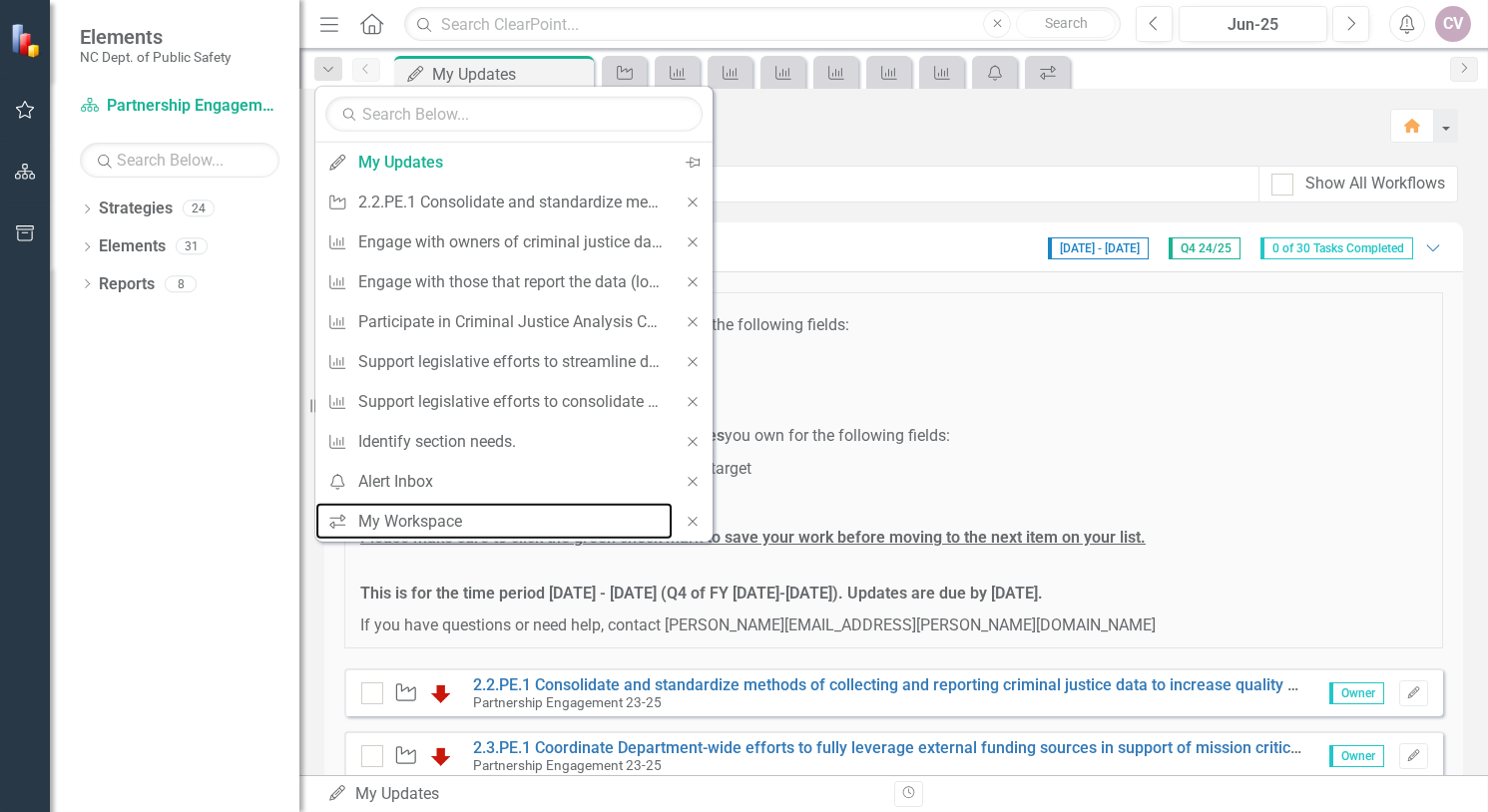click on "icon.workspace My Workspace" at bounding box center (494, 521) 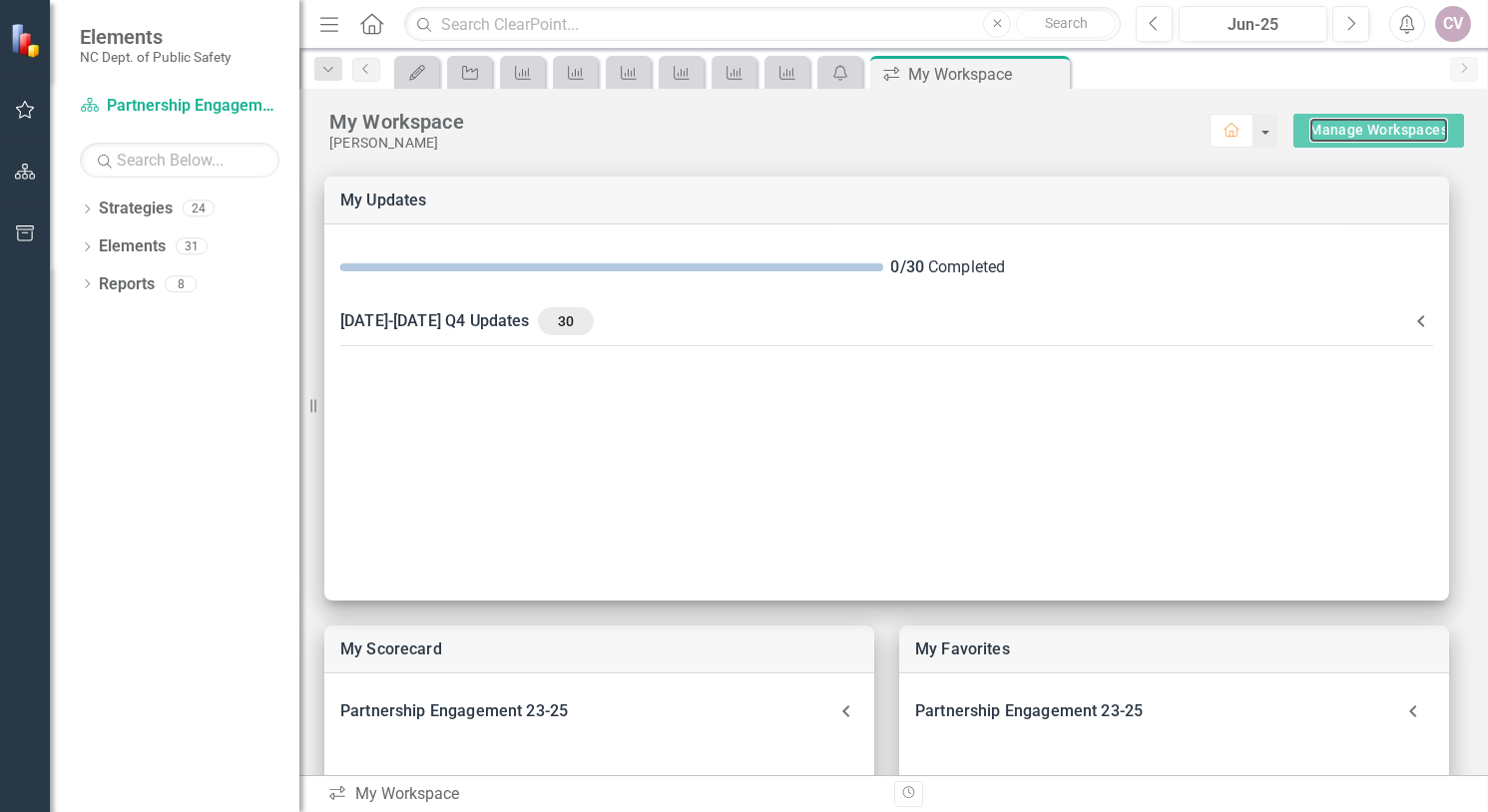 click on "Manage Workspaces" at bounding box center (1378, 130) 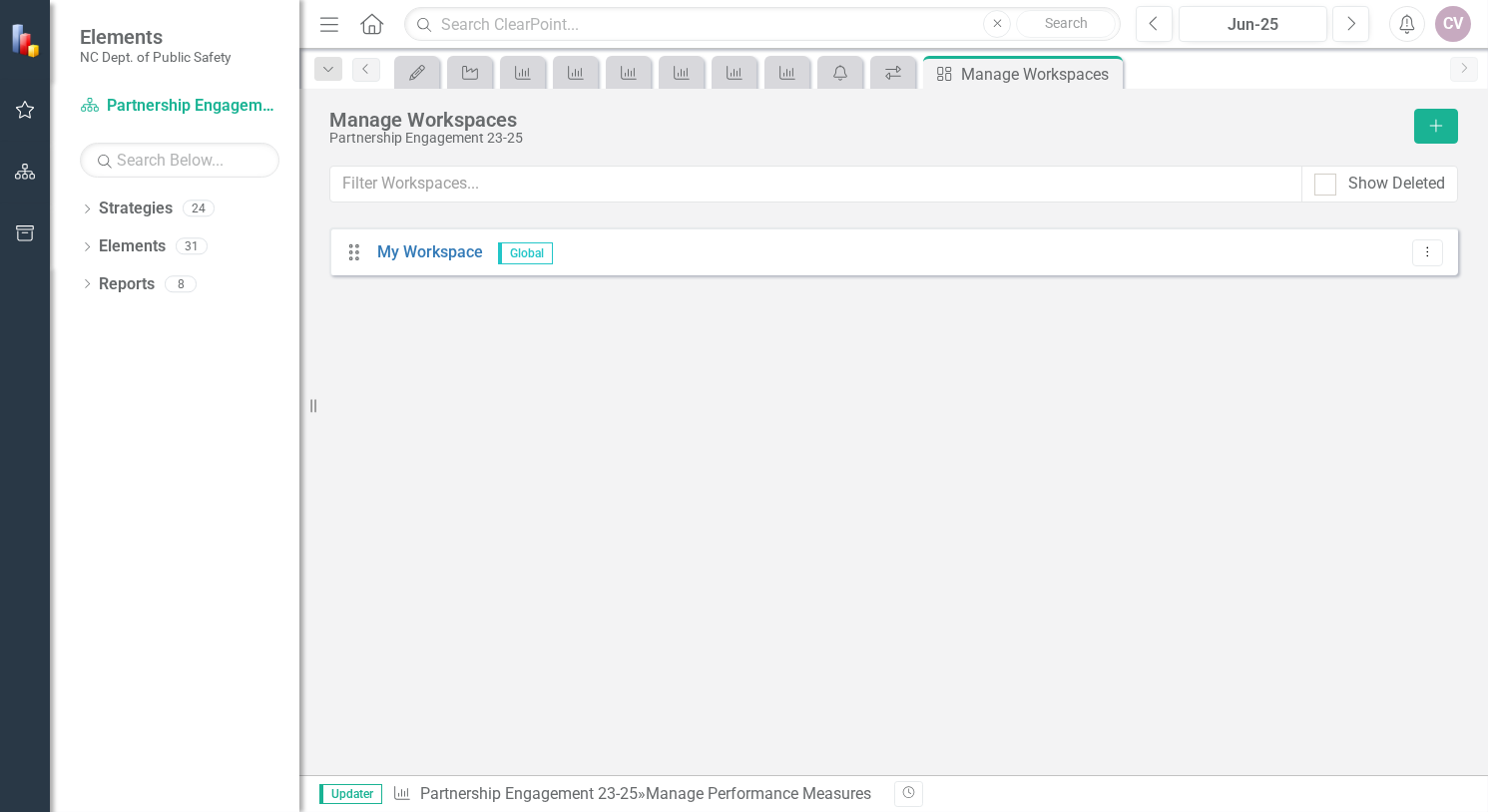 click on "Home" 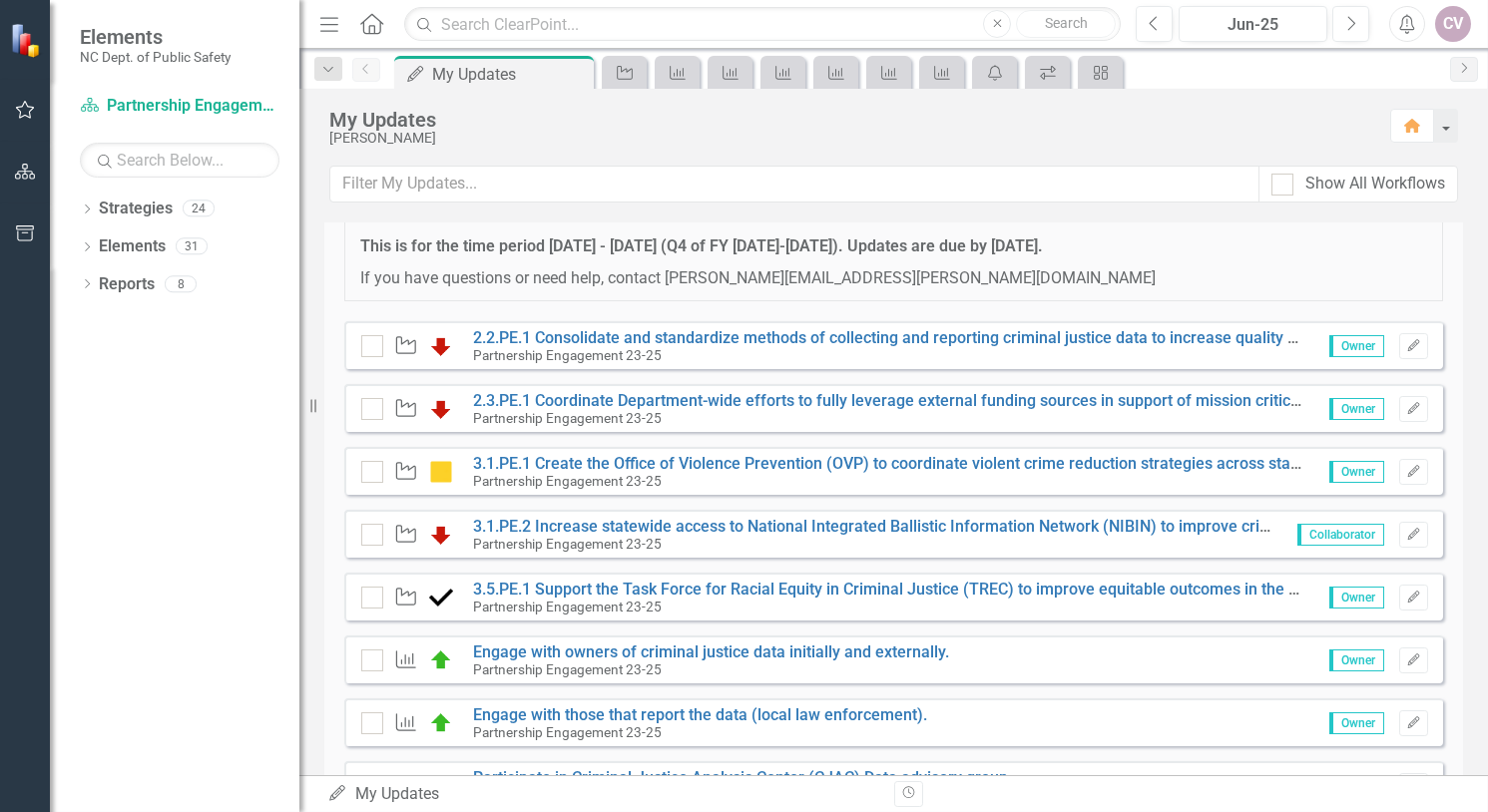 scroll, scrollTop: 399, scrollLeft: 0, axis: vertical 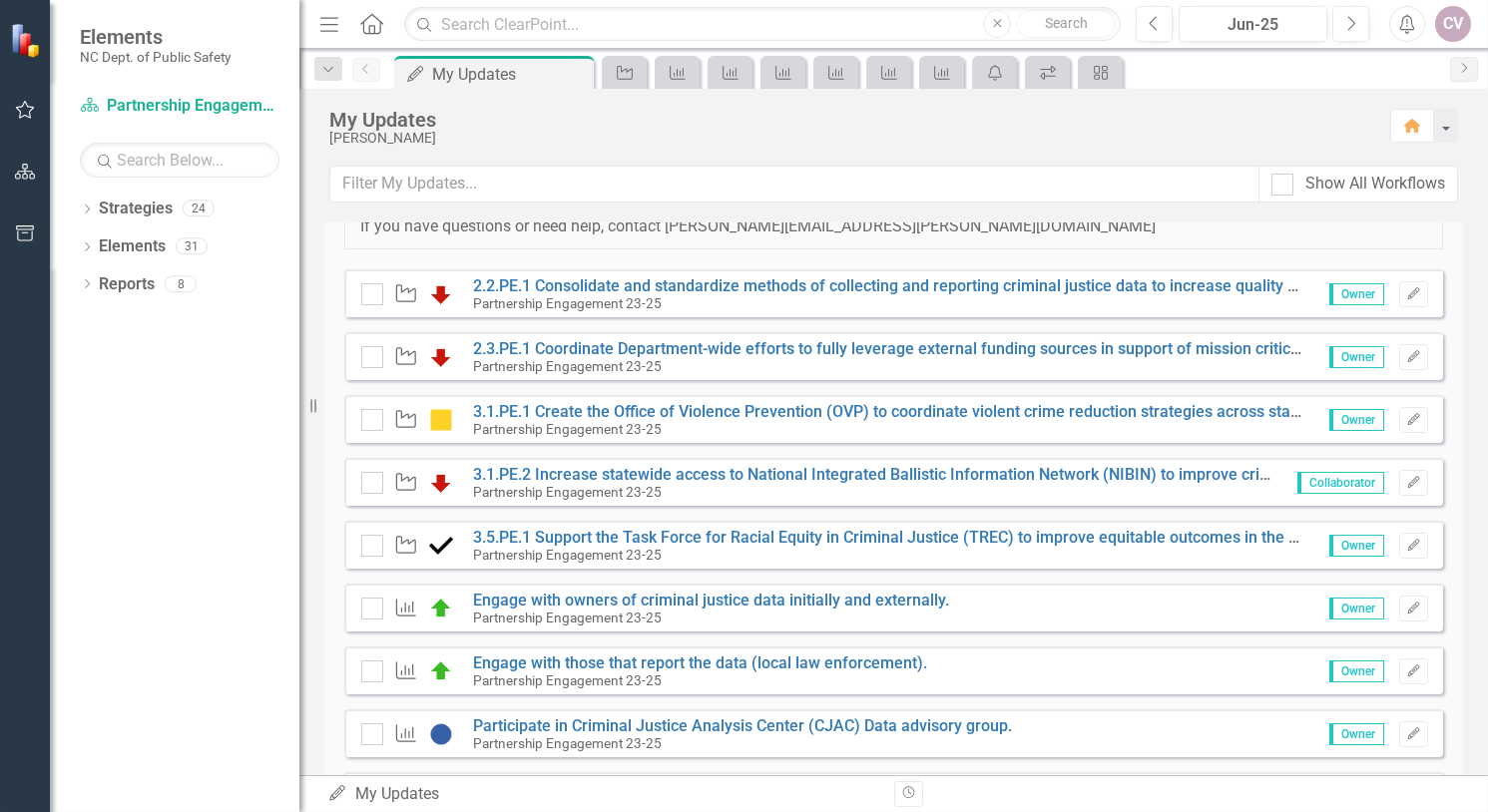 click on "Edit" 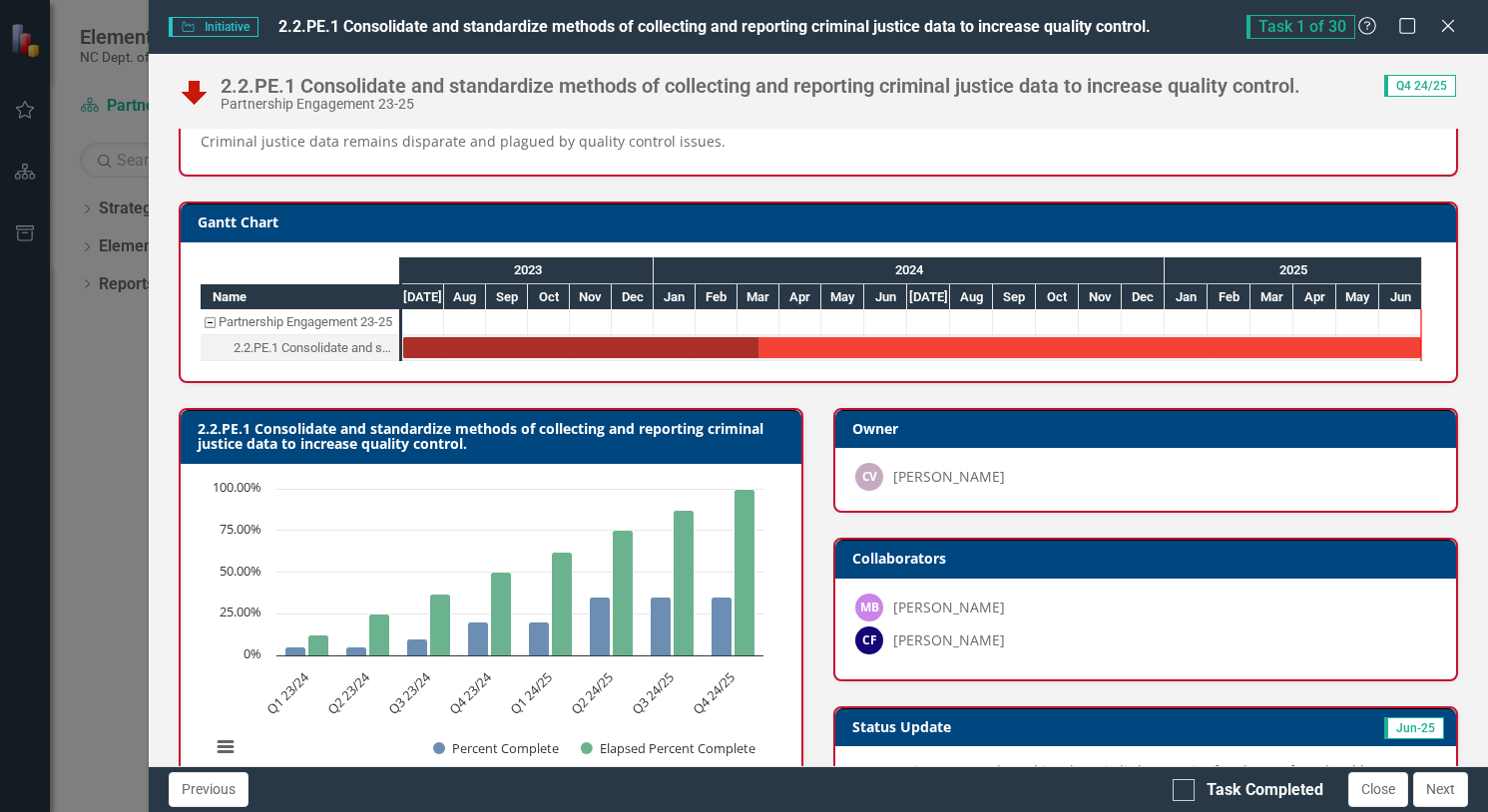 scroll, scrollTop: 0, scrollLeft: 0, axis: both 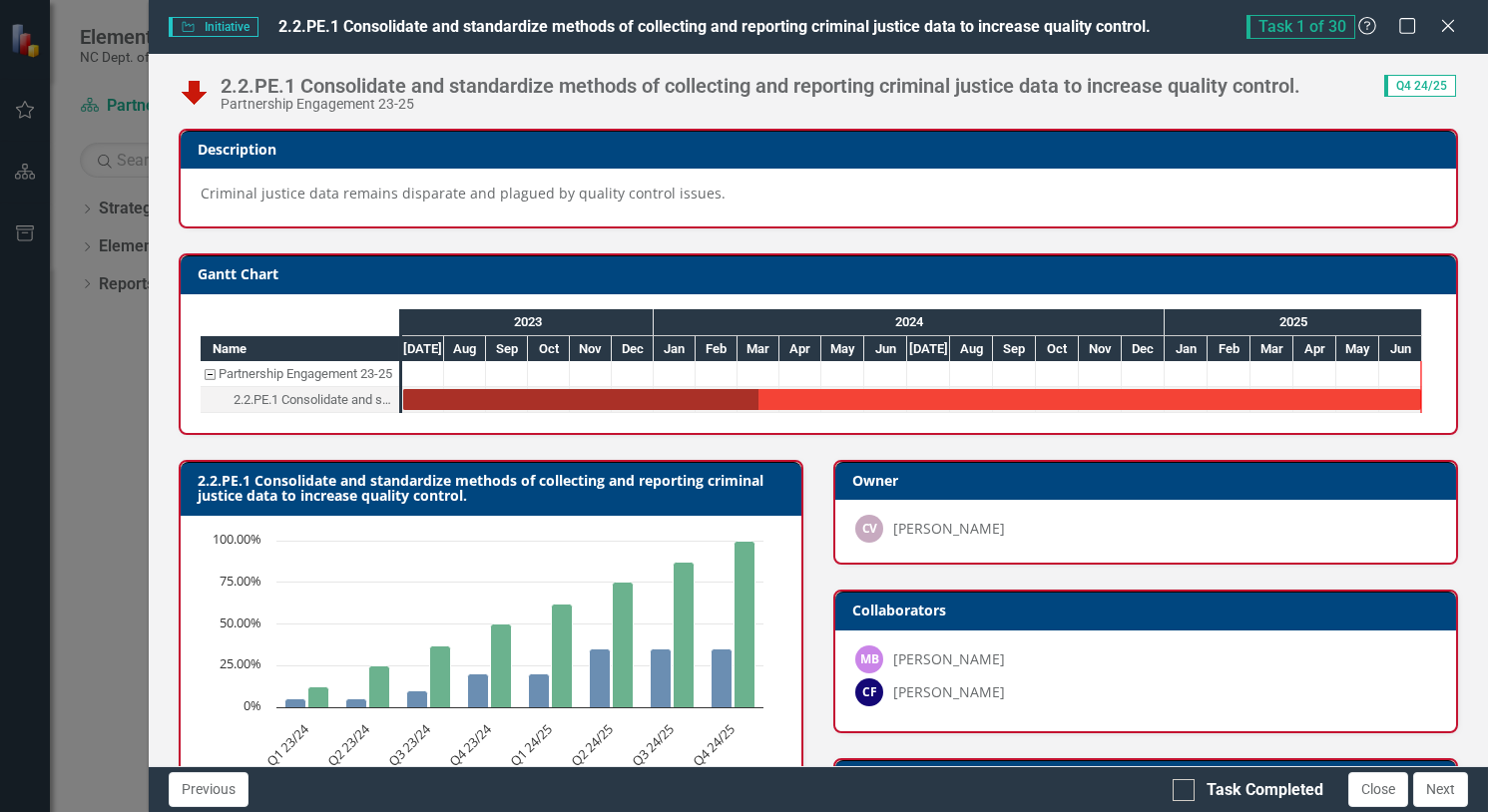 click on "Close" 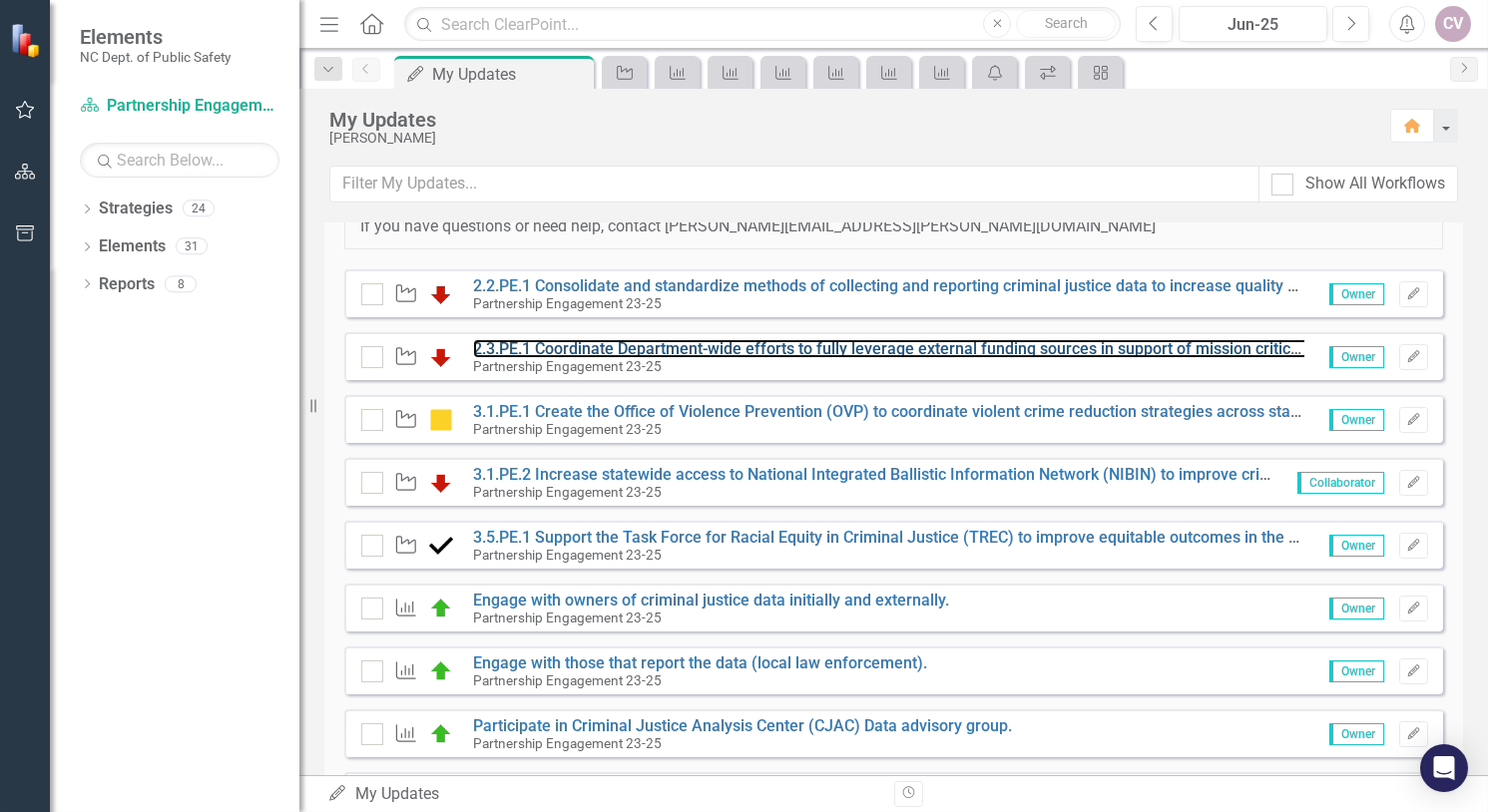 click on "2.3.PE.1 Coordinate Department-wide efforts to fully leverage external funding sources in support of mission critical activities." at bounding box center (924, 348) 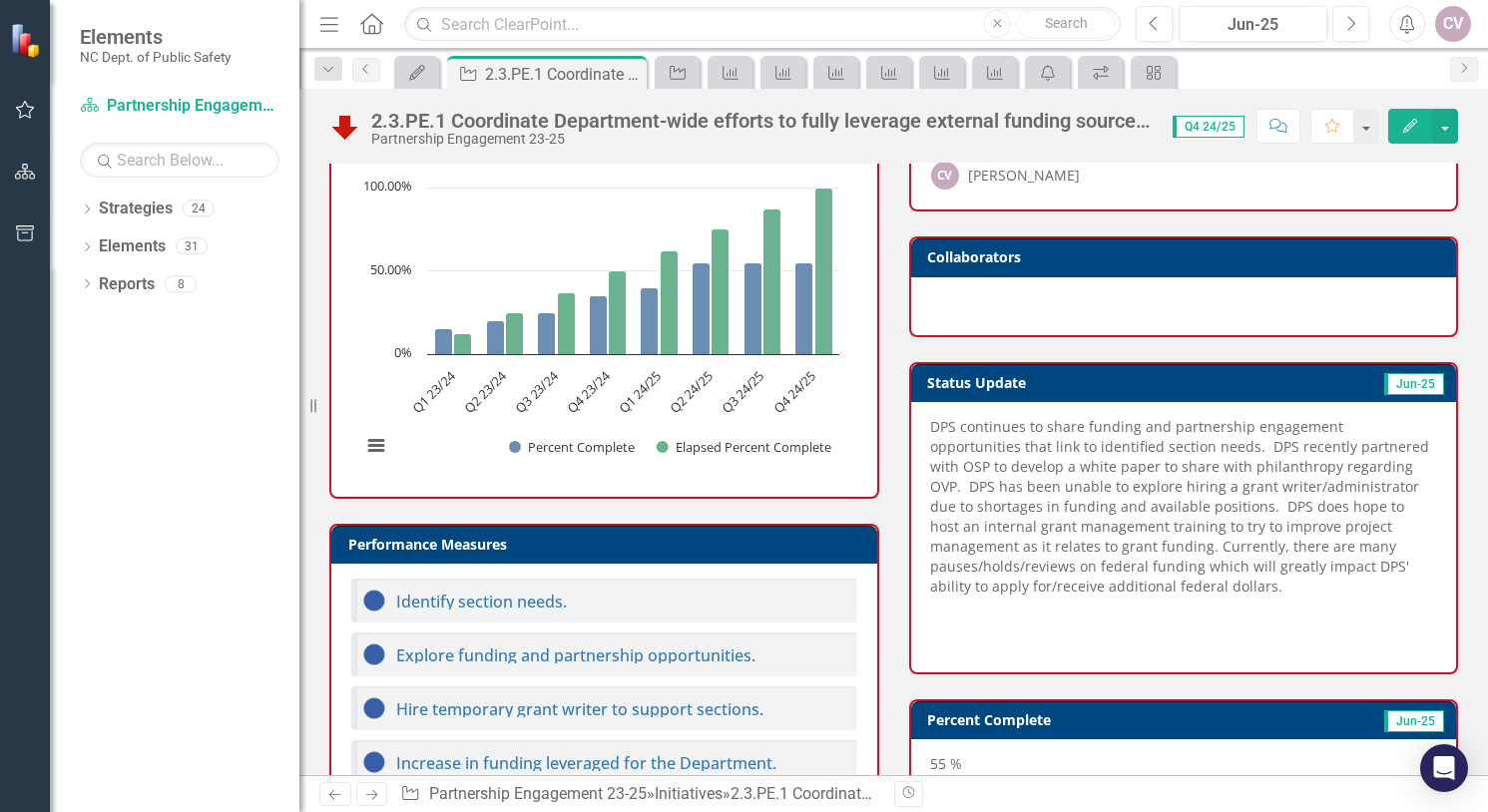 scroll, scrollTop: 399, scrollLeft: 0, axis: vertical 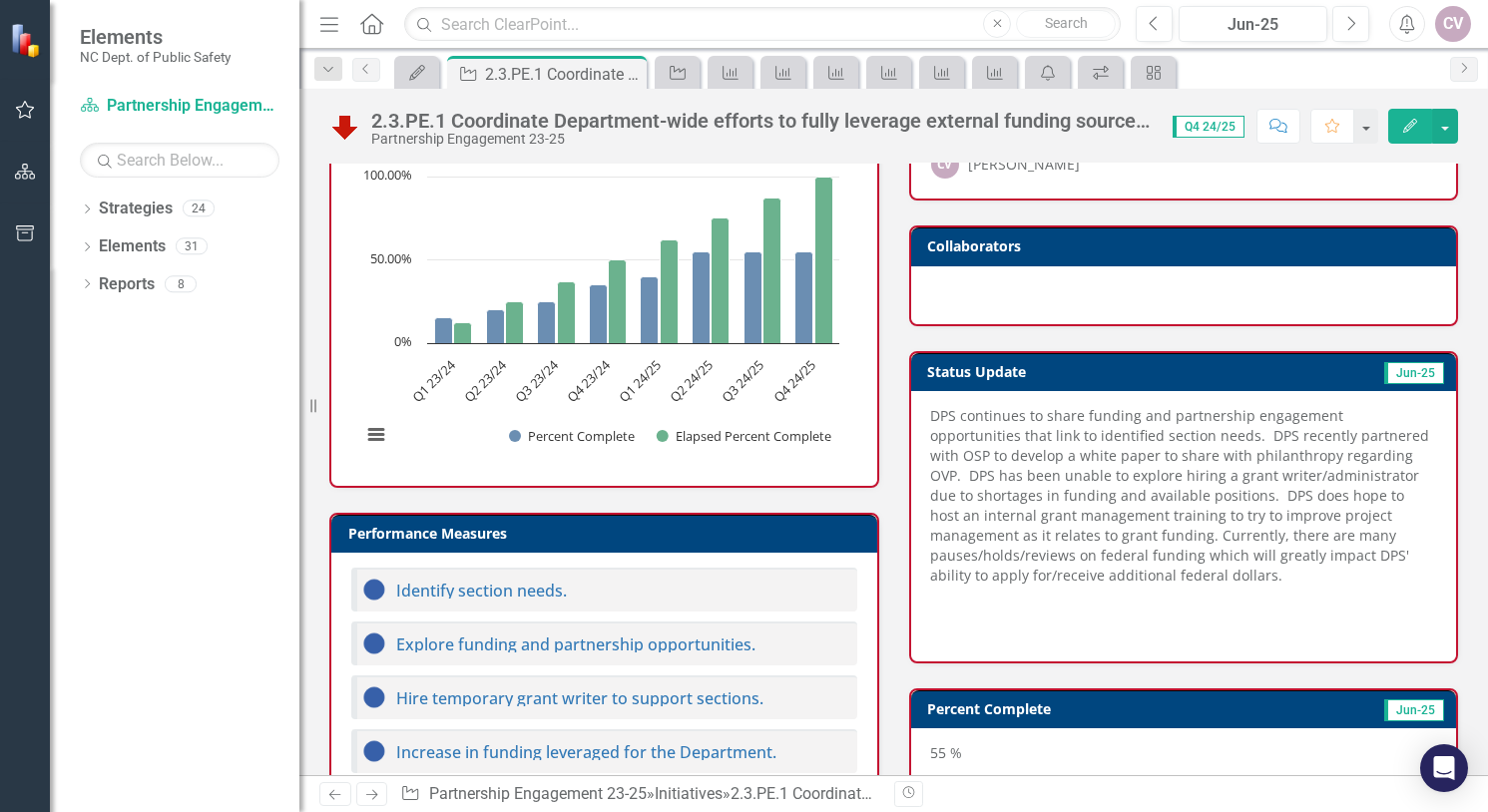 click on "DPS continues to share funding and partnership engagement opportunities that link to identified section needs.  DPS recently partnered with OSP to develop a white paper to share with philanthropy regarding OVP.  DPS has been unable to explore hiring a grant writer/administrator due to shortages in funding and available positions.  DPS does hope to host an internal grant management training to try to improve project management as it relates to grant funding. Currently, there are many pauses/holds/reviews on federal funding which will greatly impact DPS' ability to apply for/receive additional federal dollars." at bounding box center [1184, 498] 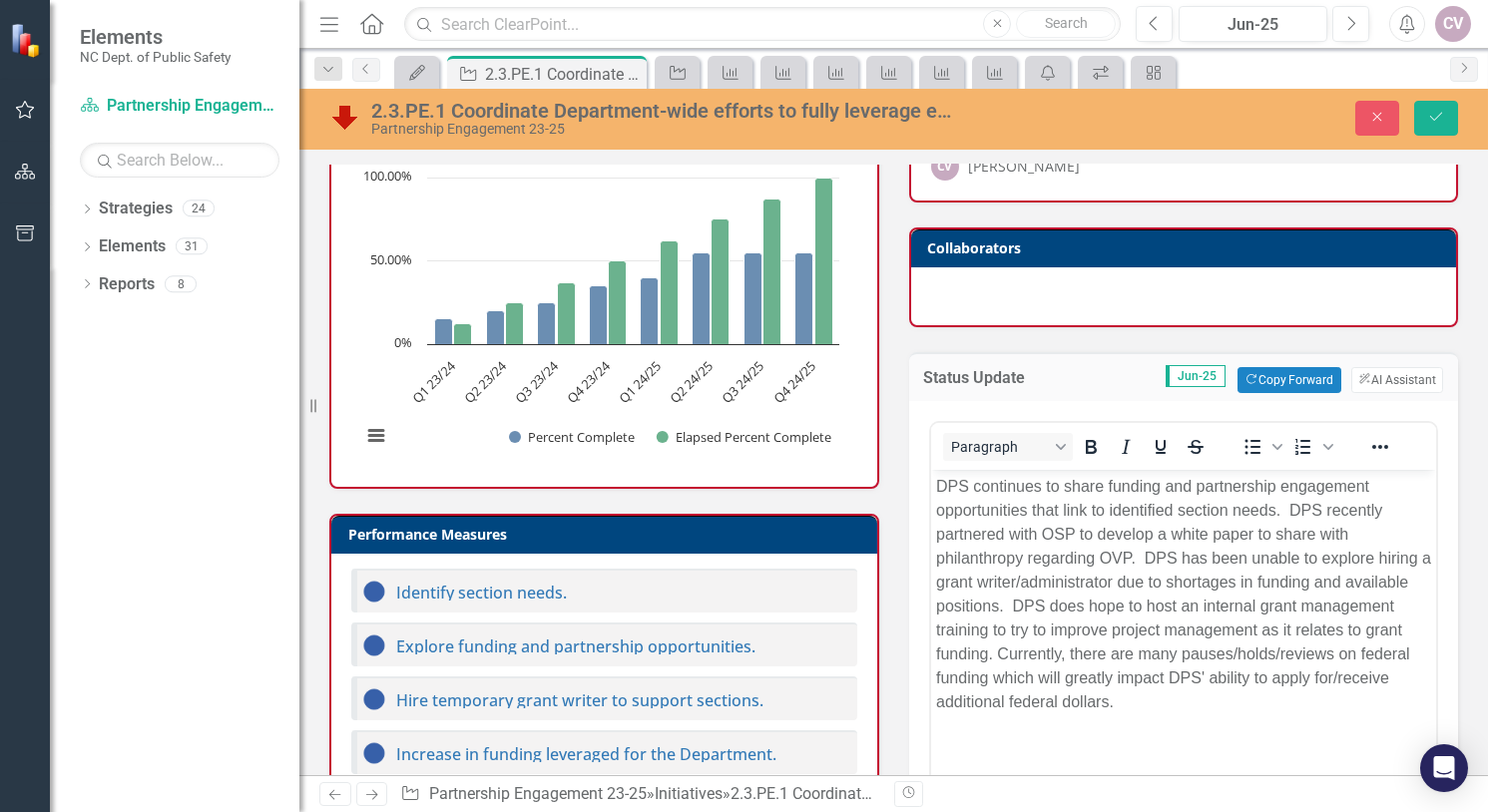 scroll, scrollTop: 0, scrollLeft: 0, axis: both 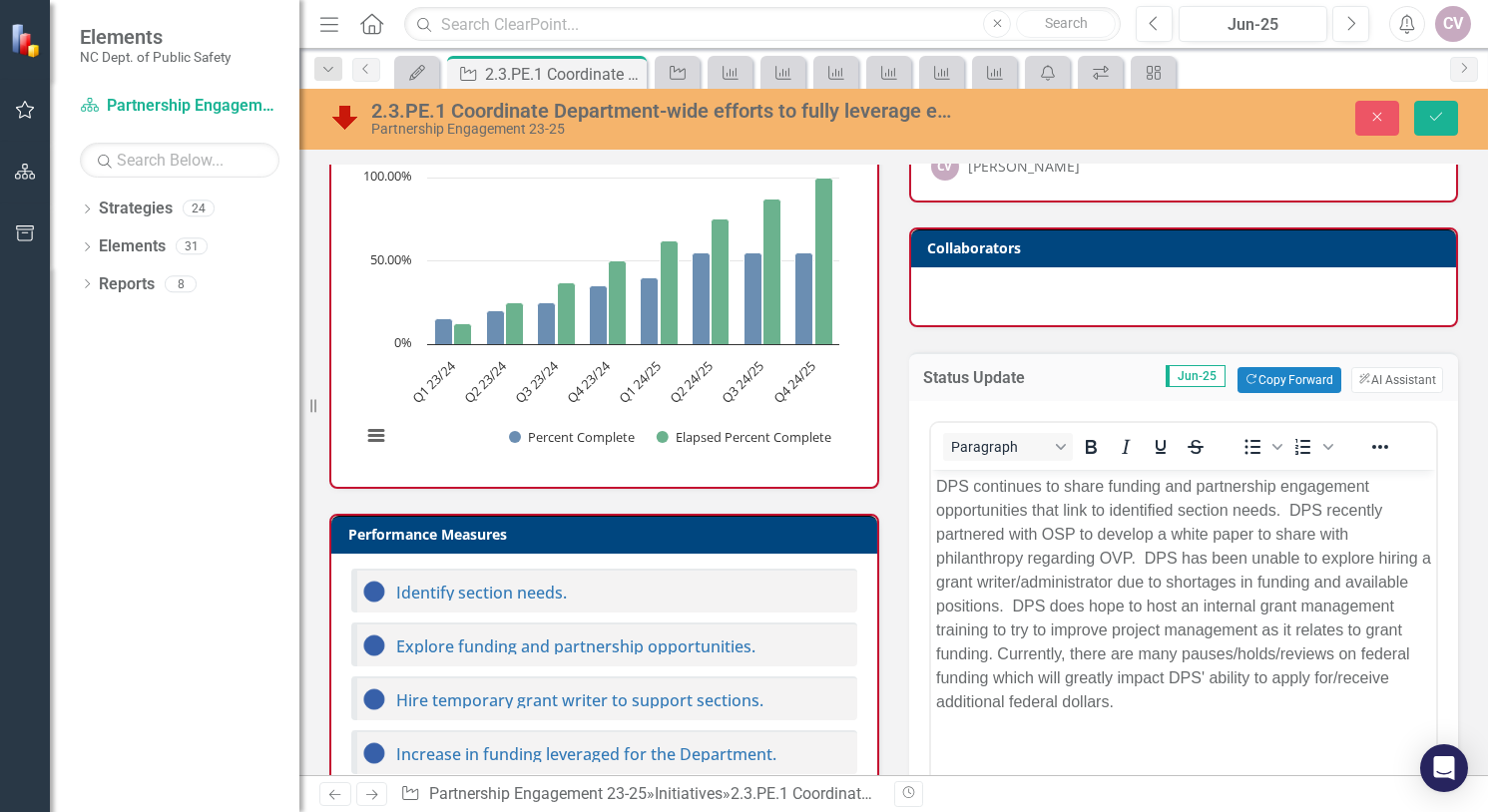 click on "DPS continues to share funding and partnership engagement opportunities that link to identified section needs.  DPS recently partnered with OSP to develop a white paper to share with philanthropy regarding OVP.  DPS has been unable to explore hiring a grant writer/administrator due to shortages in funding and available positions.  DPS does hope to host an internal grant management training to try to improve project management as it relates to grant funding. Currently, there are many pauses/holds/reviews on federal funding which will greatly impact DPS' ability to apply for/receive additional federal dollars." at bounding box center [1183, 595] 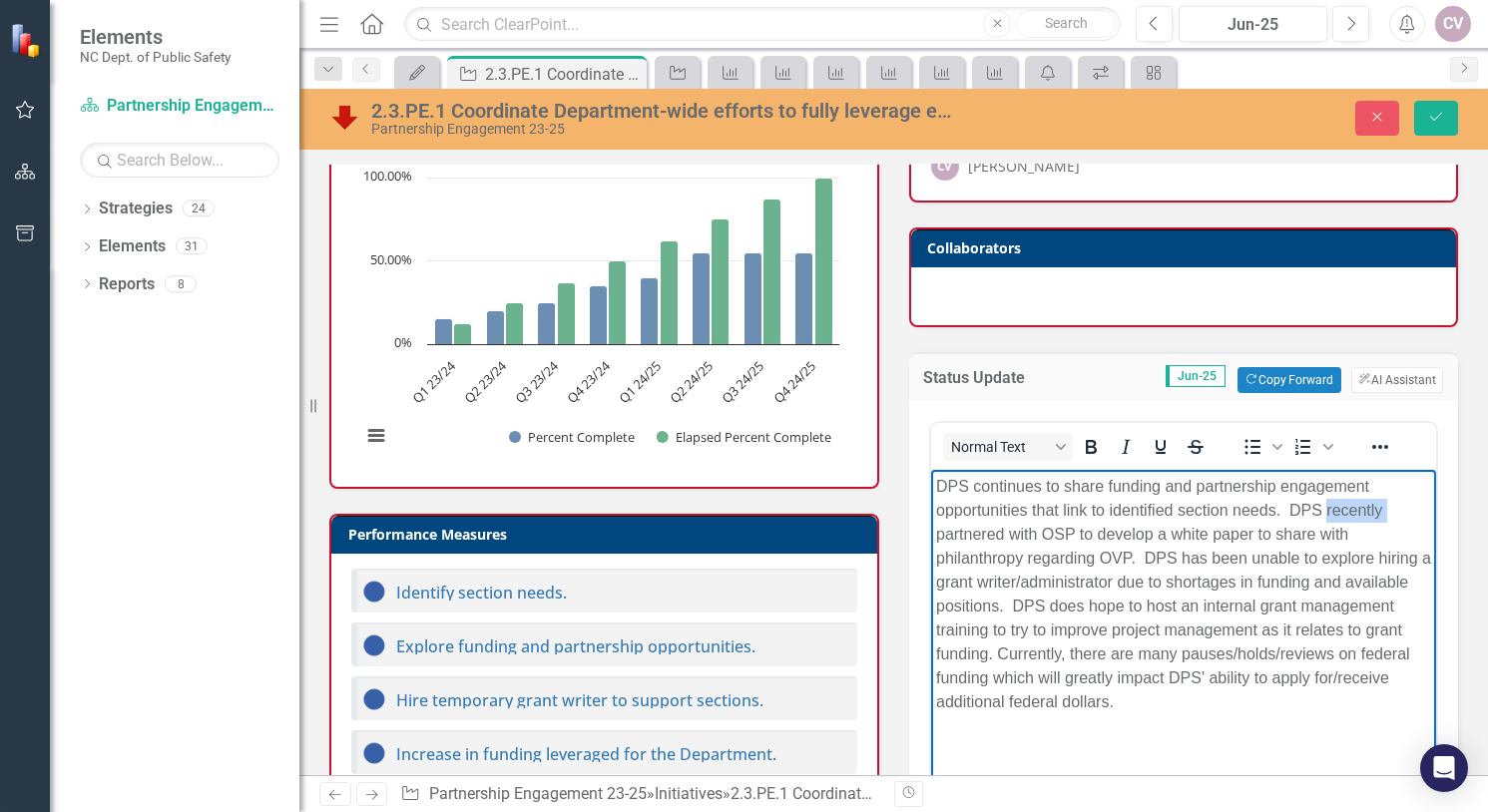 click on "DPS continues to share funding and partnership engagement opportunities that link to identified section needs.  DPS recently partnered with OSP to develop a white paper to share with philanthropy regarding OVP.  DPS has been unable to explore hiring a grant writer/administrator due to shortages in funding and available positions.  DPS does hope to host an internal grant management training to try to improve project management as it relates to grant funding. Currently, there are many pauses/holds/reviews on federal funding which will greatly impact DPS' ability to apply for/receive additional federal dollars." at bounding box center (1183, 595) 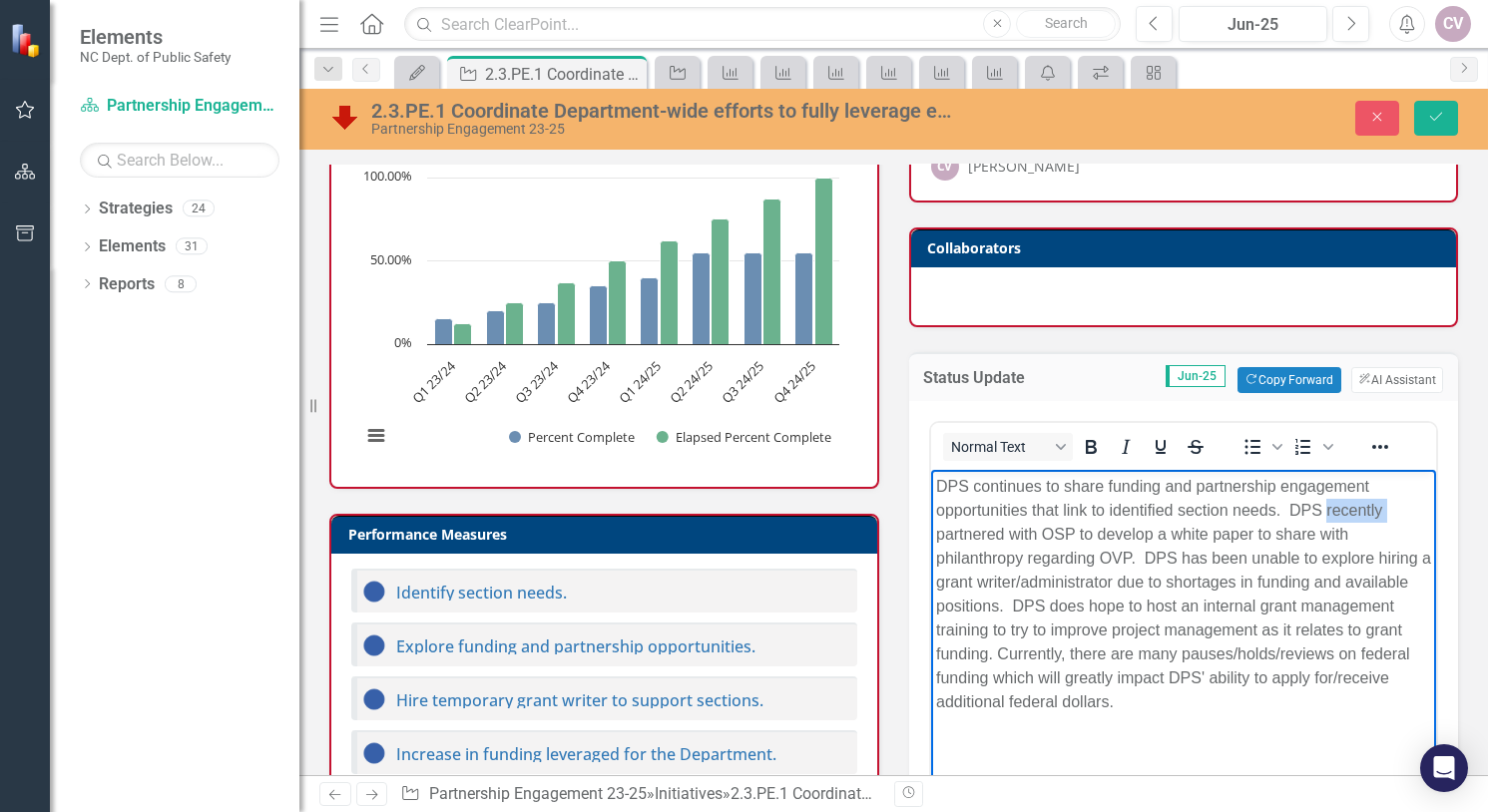 type 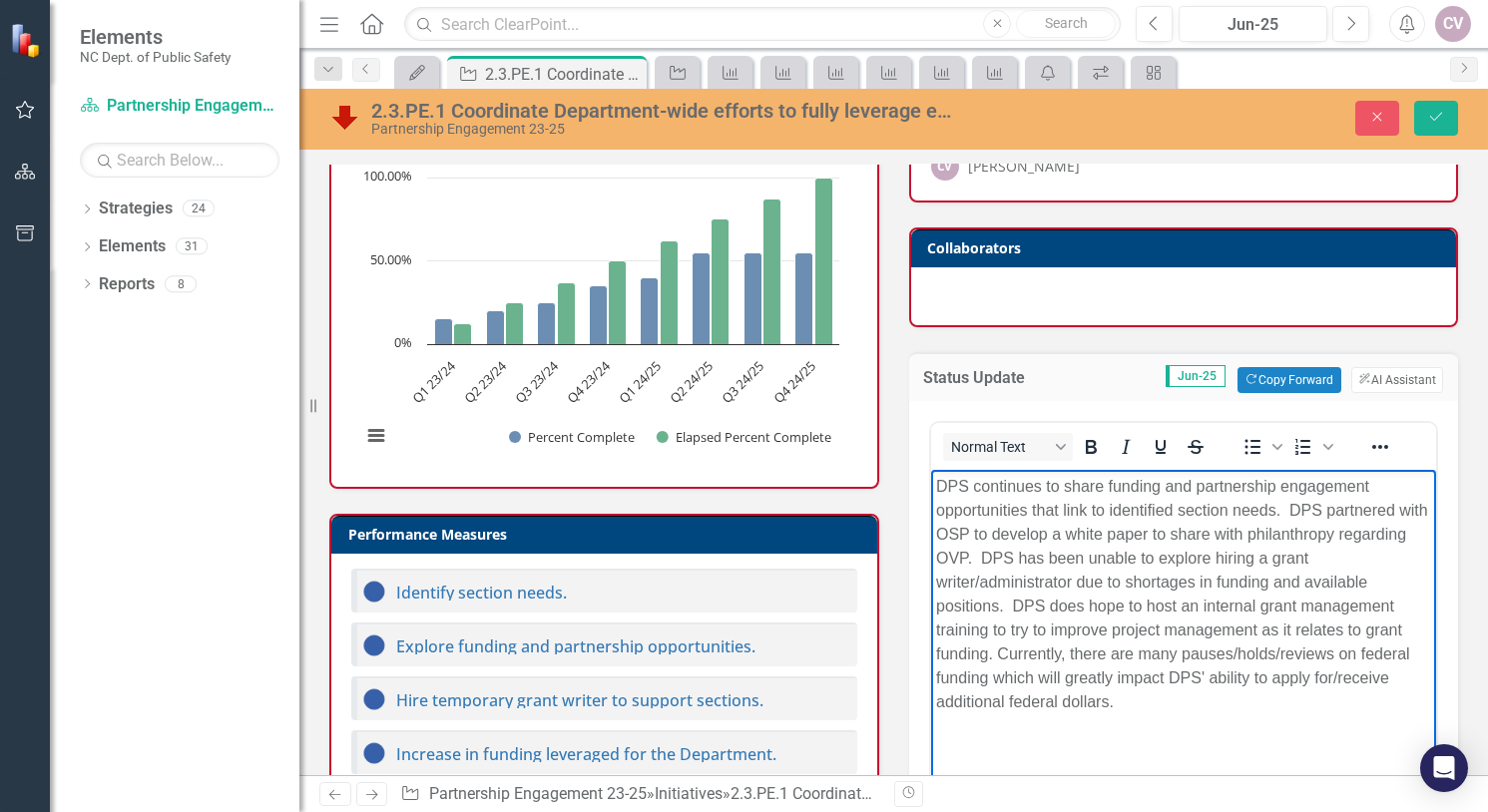scroll, scrollTop: 479, scrollLeft: 0, axis: vertical 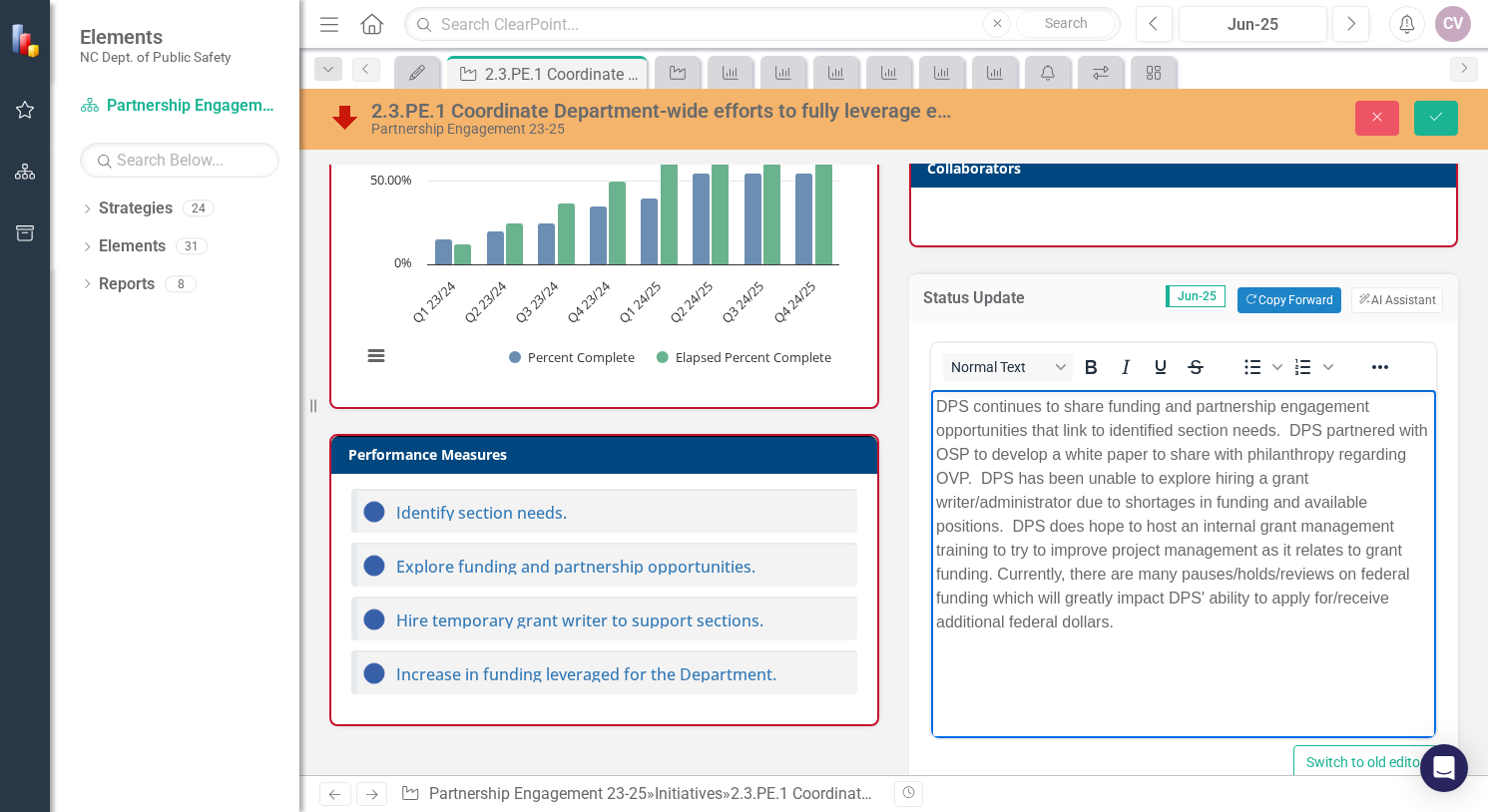 click on "DPS continues to share funding and partnership engagement opportunities that link to identified section needs.  DPS partnered with OSP to develop a white paper to share with philanthropy regarding OVP.  DPS has been unable to explore hiring a grant writer/administrator due to shortages in funding and available positions.  DPS does hope to host an internal grant management training to try to improve project management as it relates to grant funding. Currently, there are many pauses/holds/reviews on federal funding which will greatly impact DPS' ability to apply for/receive additional federal dollars." at bounding box center (1183, 515) 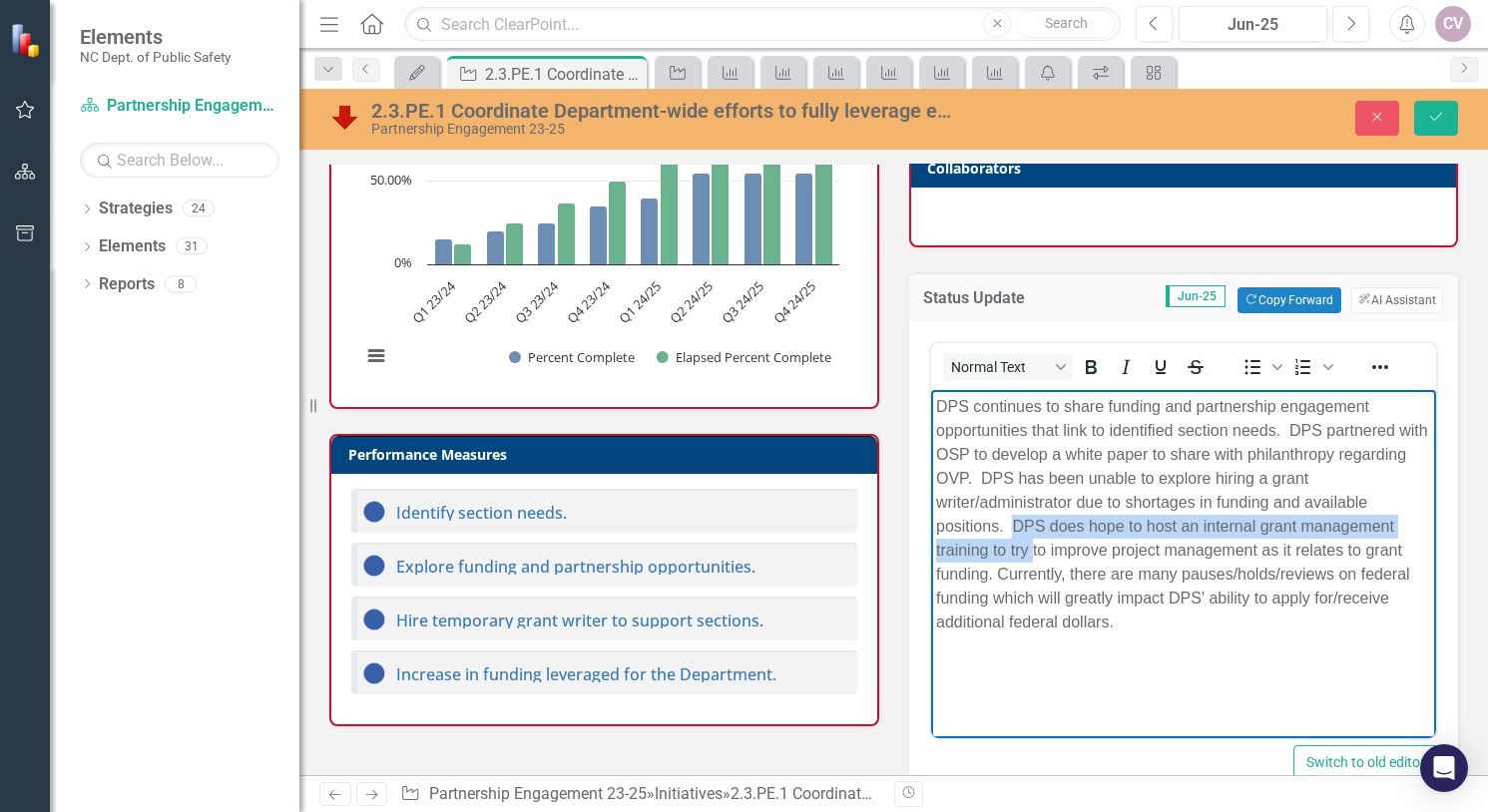 drag, startPoint x: 1012, startPoint y: 525, endPoint x: 1014, endPoint y: 565, distance: 40.04997 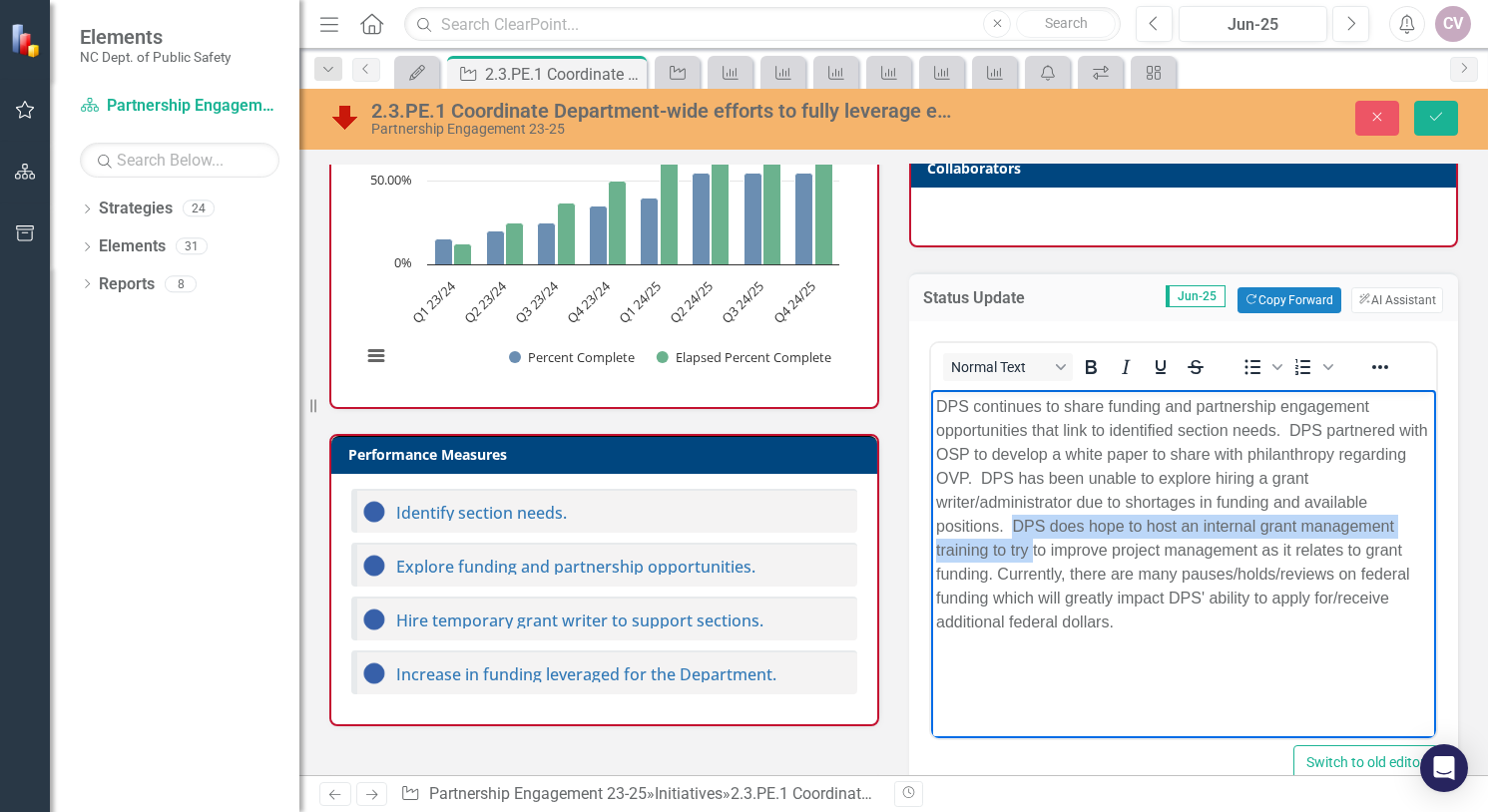 click on "DPS continues to share funding and partnership engagement opportunities that link to identified section needs.  DPS partnered with OSP to develop a white paper to share with philanthropy regarding OVP.  DPS has been unable to explore hiring a grant writer/administrator due to shortages in funding and available positions.  DPS does hope to host an internal grant management training to try to improve project management as it relates to grant funding. Currently, there are many pauses/holds/reviews on federal funding which will greatly impact DPS' ability to apply for/receive additional federal dollars." at bounding box center [1183, 515] 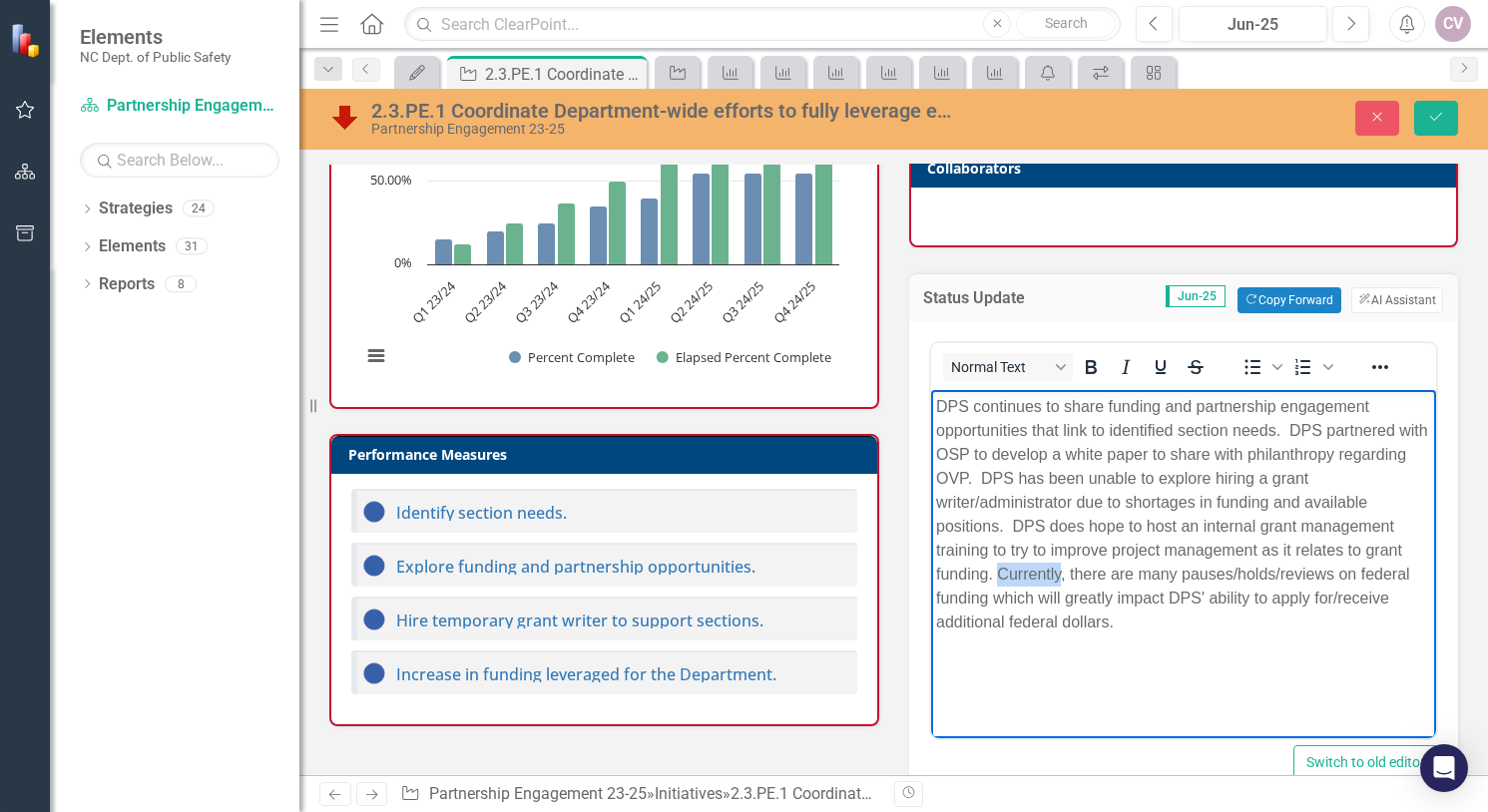 click on "DPS continues to share funding and partnership engagement opportunities that link to identified section needs.  DPS partnered with OSP to develop a white paper to share with philanthropy regarding OVP.  DPS has been unable to explore hiring a grant writer/administrator due to shortages in funding and available positions.  DPS does hope to host an internal grant management training to try to improve project management as it relates to grant funding. Currently, there are many pauses/holds/reviews on federal funding which will greatly impact DPS' ability to apply for/receive additional federal dollars." at bounding box center [1183, 515] 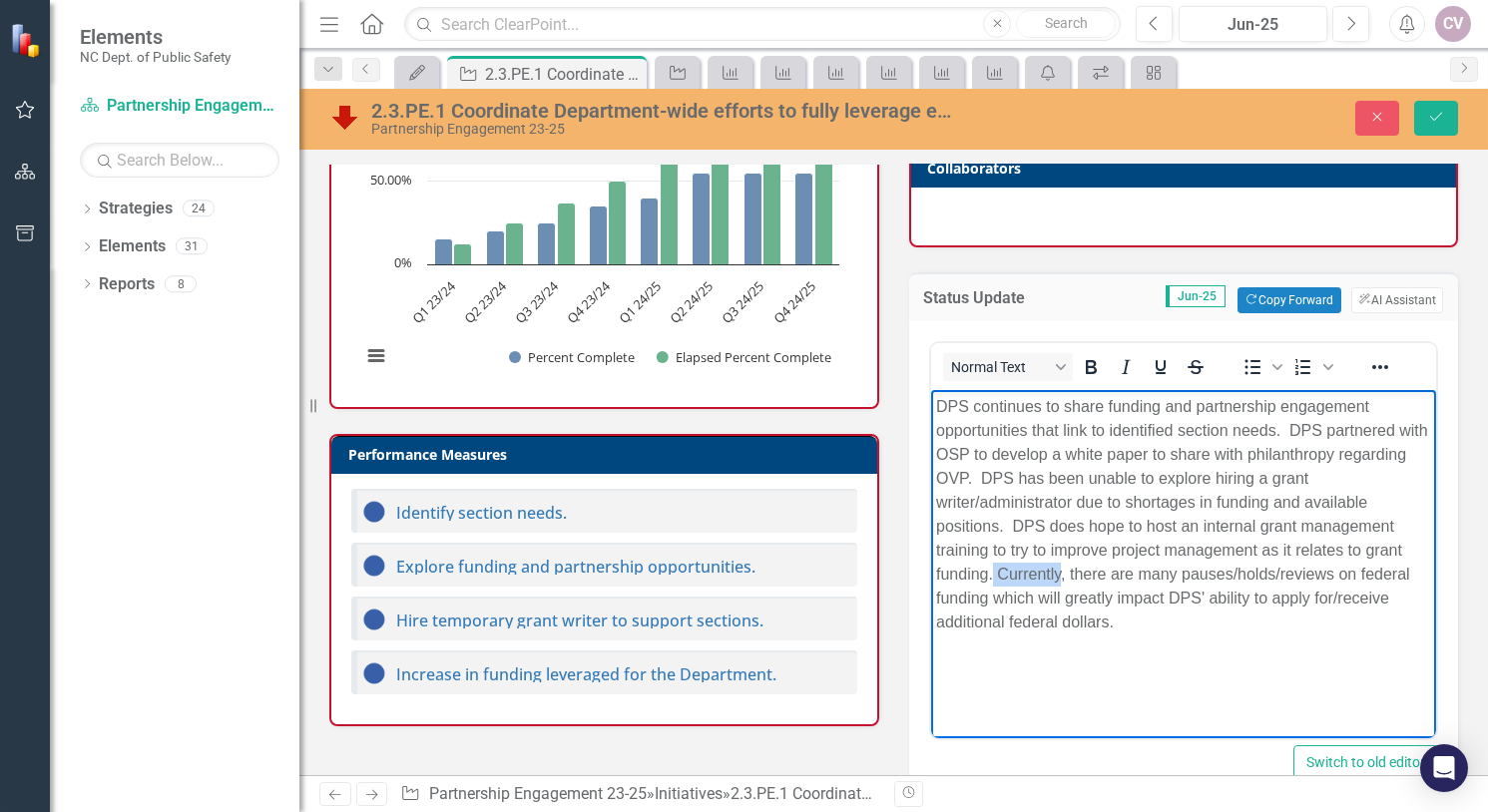 drag, startPoint x: 1005, startPoint y: 570, endPoint x: 991, endPoint y: 580, distance: 17.20465 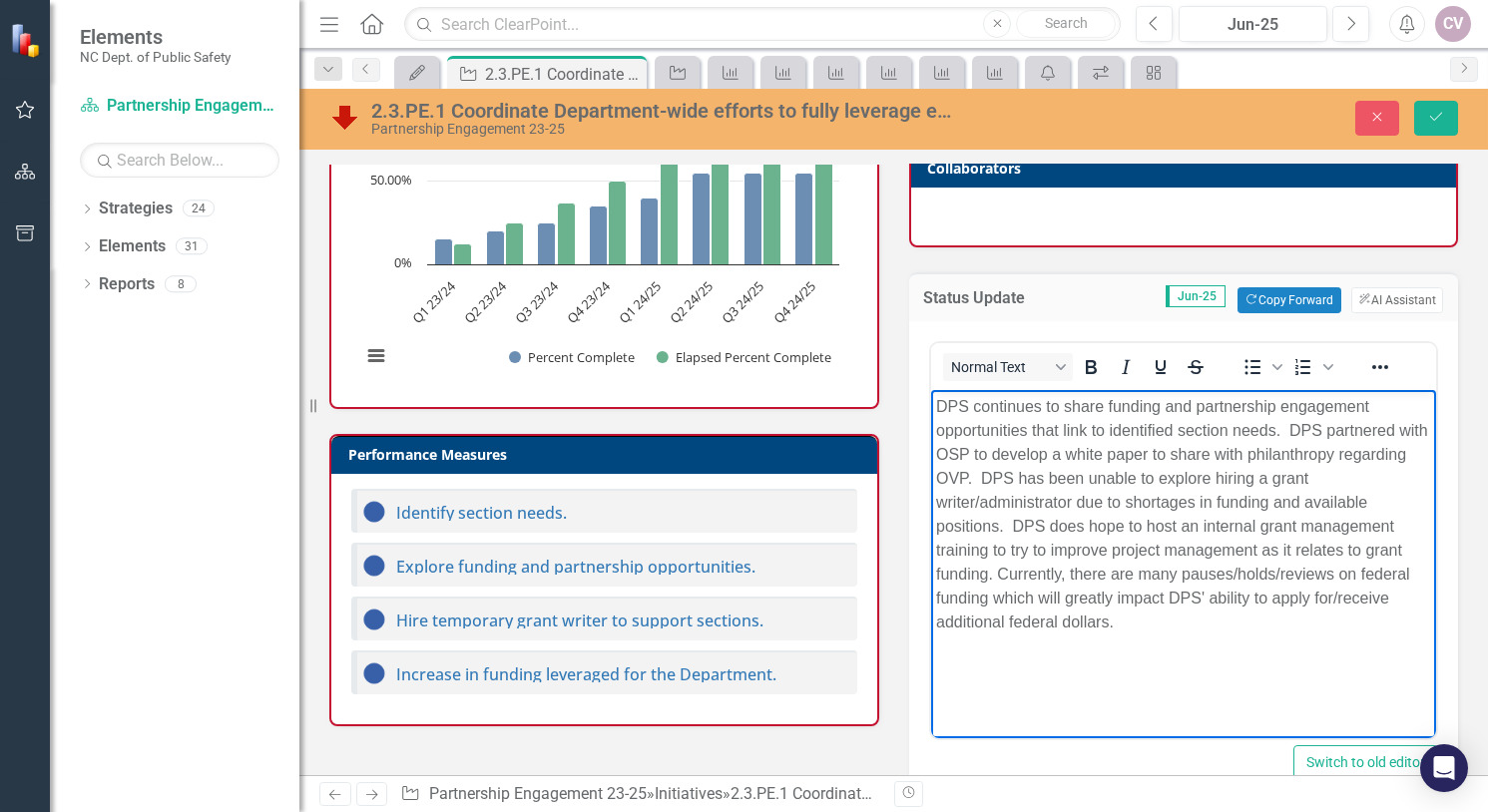 click on "DPS continues to share funding and partnership engagement opportunities that link to identified section needs.  DPS partnered with OSP to develop a white paper to share with philanthropy regarding OVP.  DPS has been unable to explore hiring a grant writer/administrator due to shortages in funding and available positions.  DPS does hope to host an internal grant management training to try to improve project management as it relates to grant funding. Currently, there are many pauses/holds/reviews on federal funding which will greatly impact DPS' ability to apply for/receive additional federal dollars." at bounding box center (1183, 515) 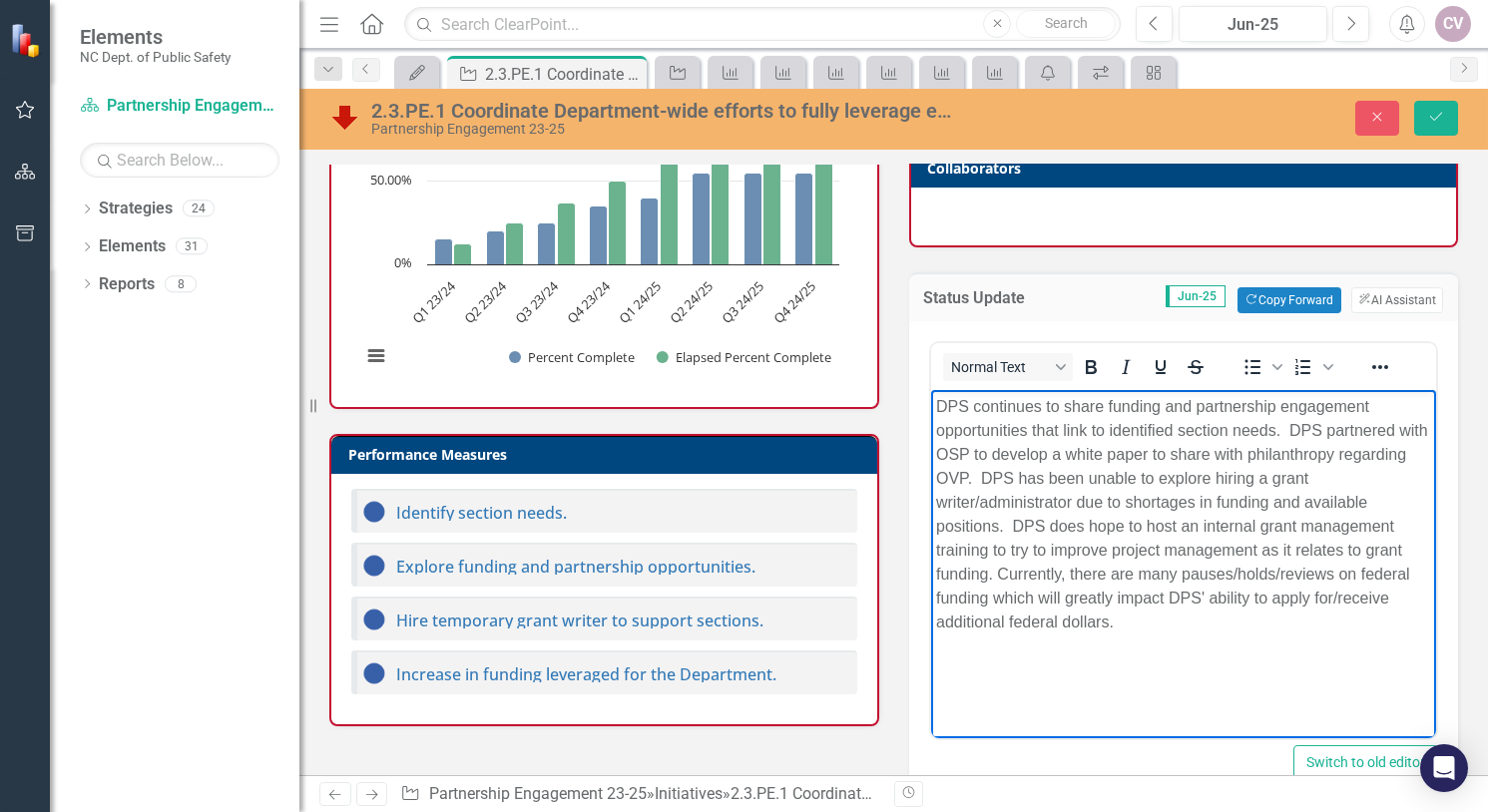 click on "DPS continues to share funding and partnership engagement opportunities that link to identified section needs.  DPS partnered with OSP to develop a white paper to share with philanthropy regarding OVP.  DPS has been unable to explore hiring a grant writer/administrator due to shortages in funding and available positions.  DPS does hope to host an internal grant management training to try to improve project management as it relates to grant funding. Currently, there are many pauses/holds/reviews on federal funding which will greatly impact DPS' ability to apply for/receive additional federal dollars." at bounding box center (1183, 515) 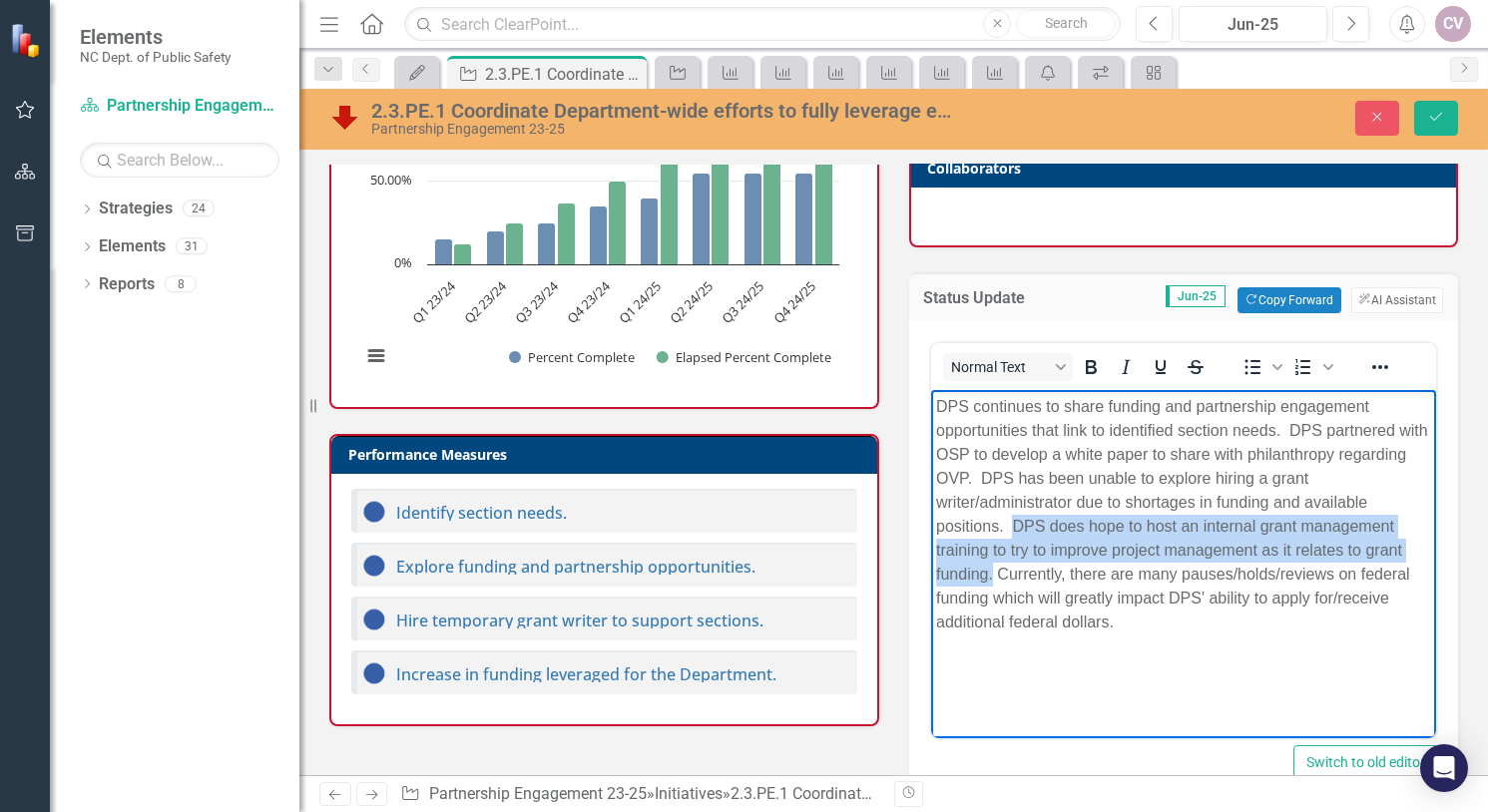 drag, startPoint x: 1012, startPoint y: 522, endPoint x: 986, endPoint y: 572, distance: 56.35601 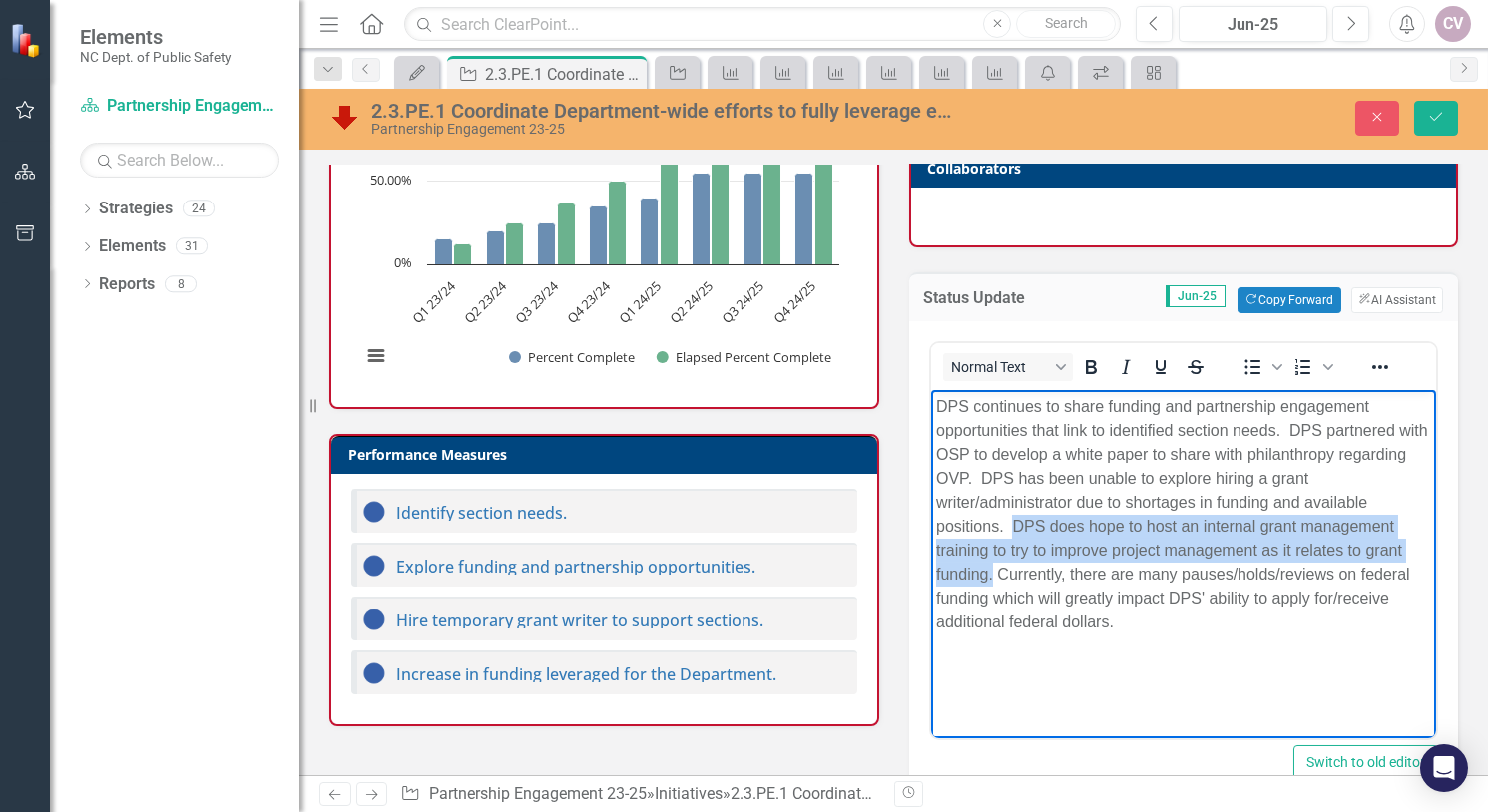 click on "DPS continues to share funding and partnership engagement opportunities that link to identified section needs.  DPS partnered with OSP to develop a white paper to share with philanthropy regarding OVP.  DPS has been unable to explore hiring a grant writer/administrator due to shortages in funding and available positions.  DPS does hope to host an internal grant management training to try to improve project management as it relates to grant funding. Currently, there are many pauses/holds/reviews on federal funding which will greatly impact DPS' ability to apply for/receive additional federal dollars." at bounding box center (1183, 515) 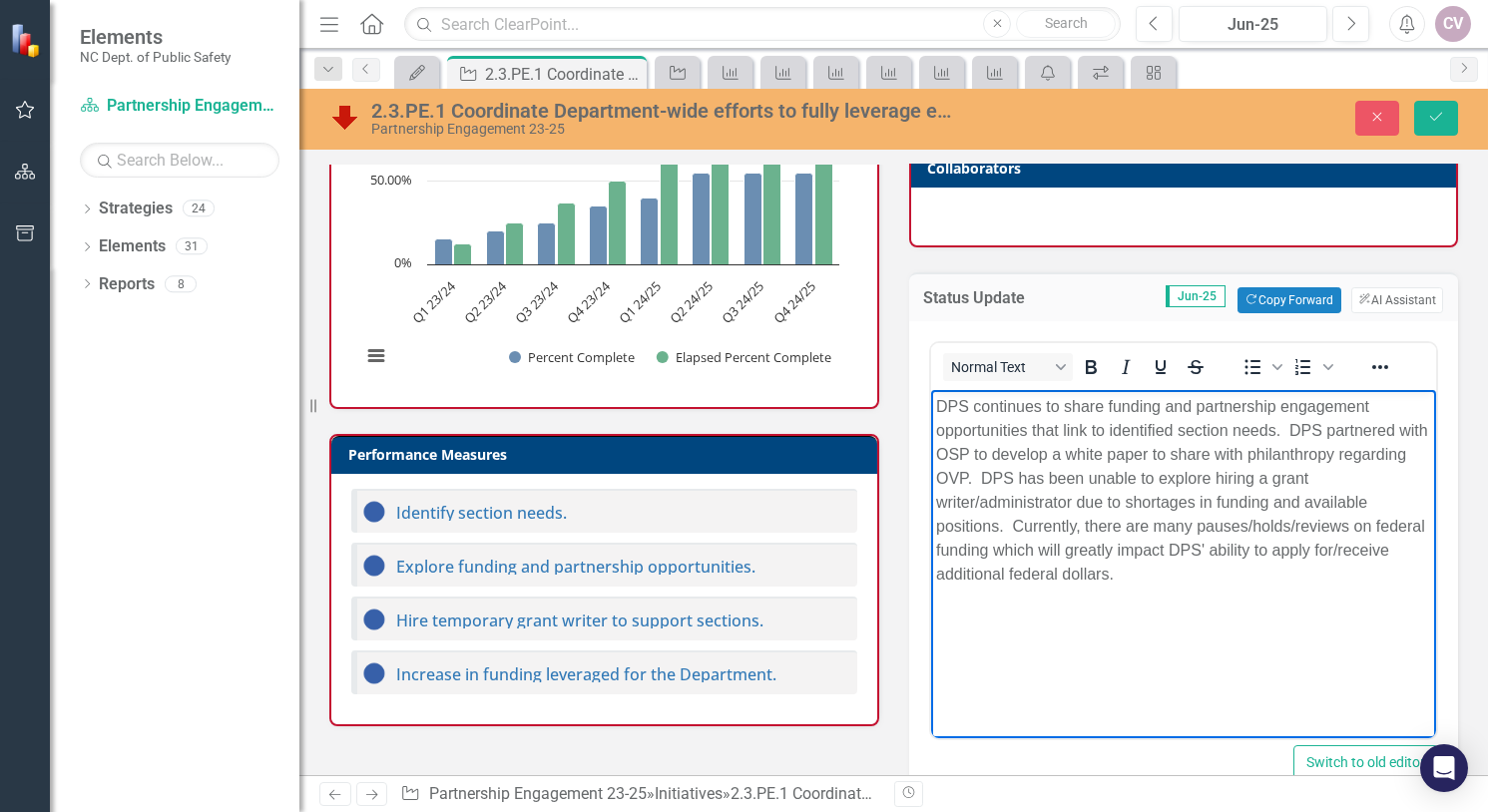 click at bounding box center (1183, 614) 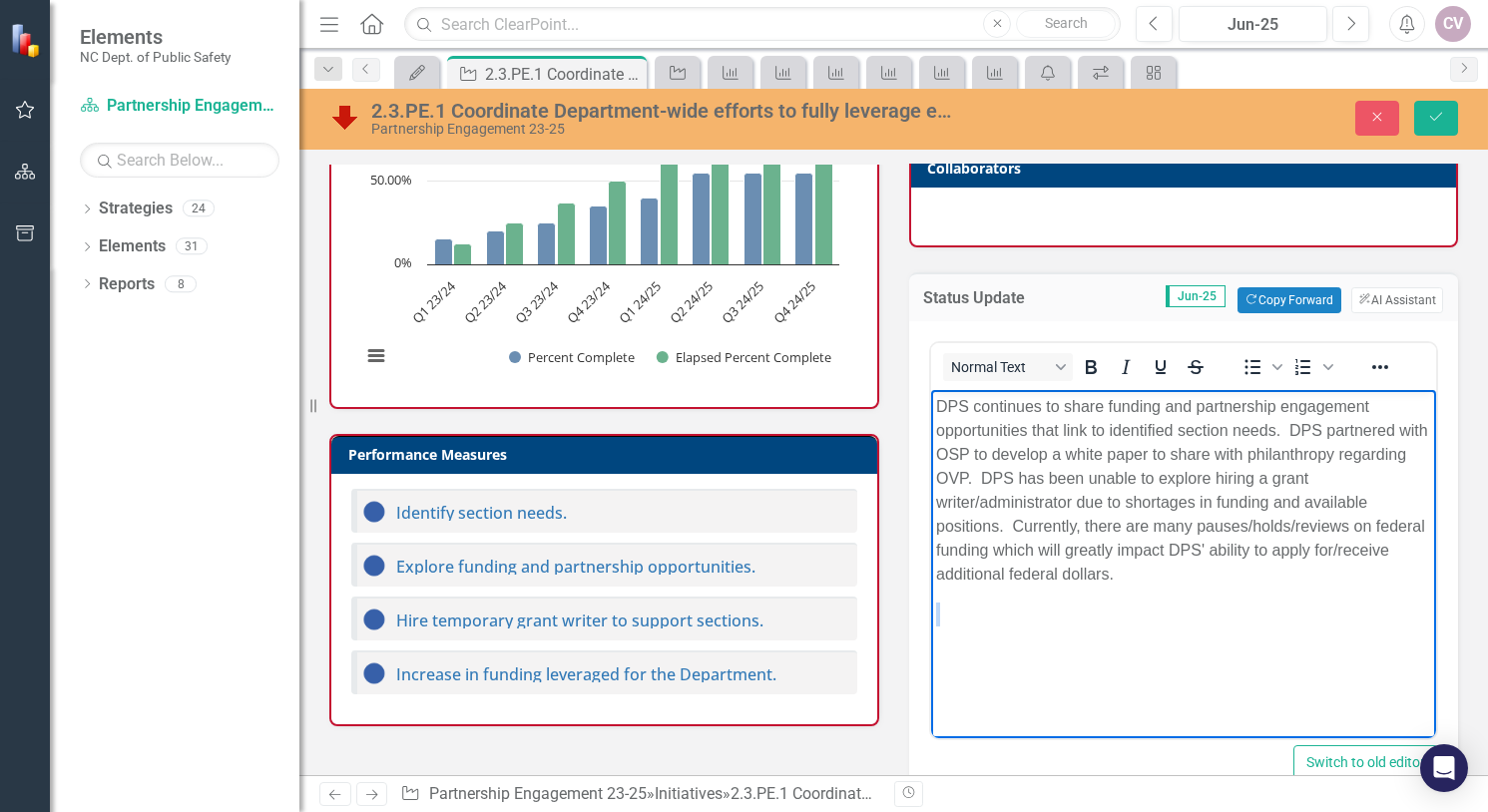 click at bounding box center (1183, 614) 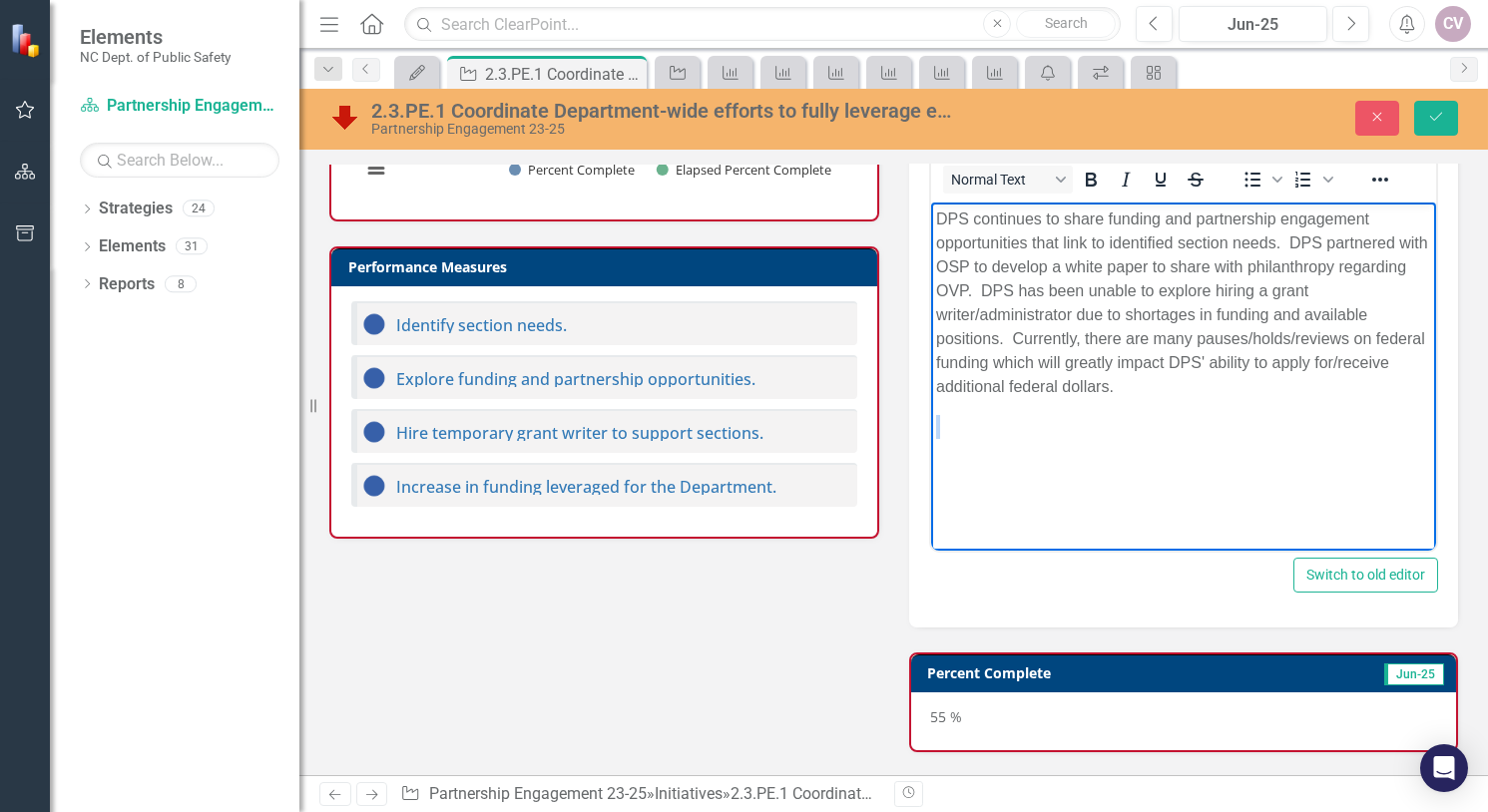 scroll, scrollTop: 508, scrollLeft: 0, axis: vertical 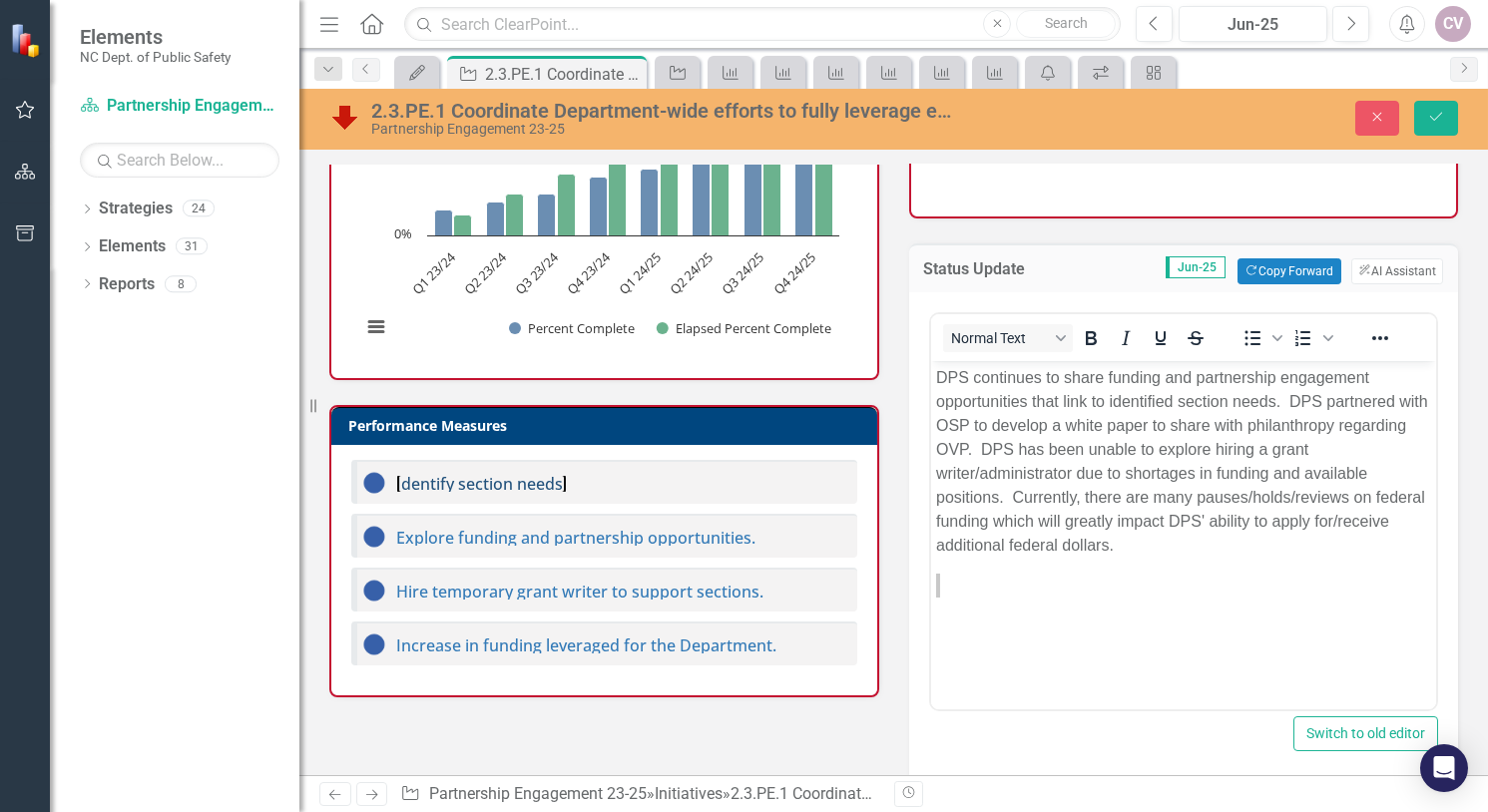 click on "Identify section needs." at bounding box center (481, 484) 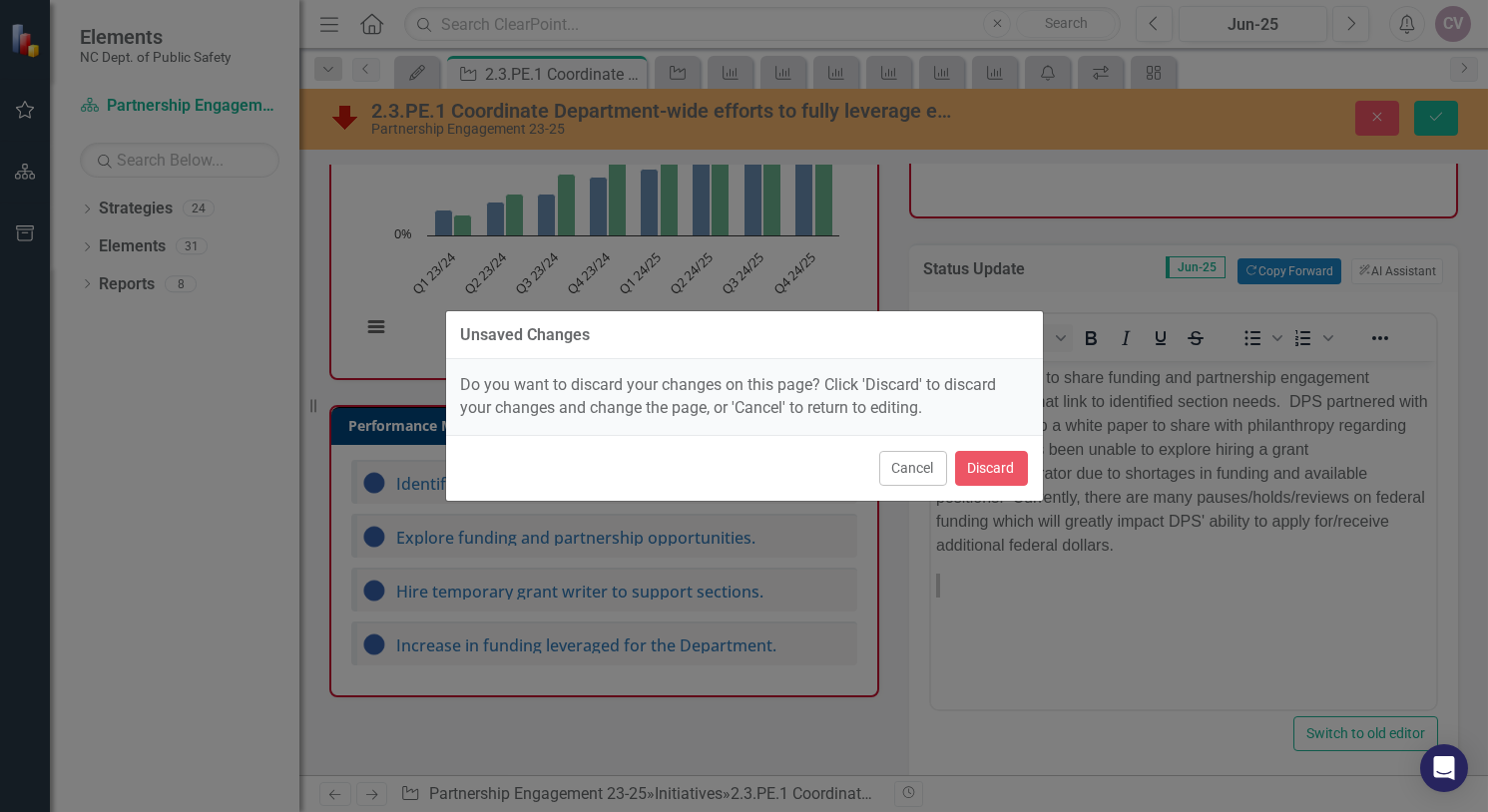 click on "Cancel" at bounding box center (913, 468) 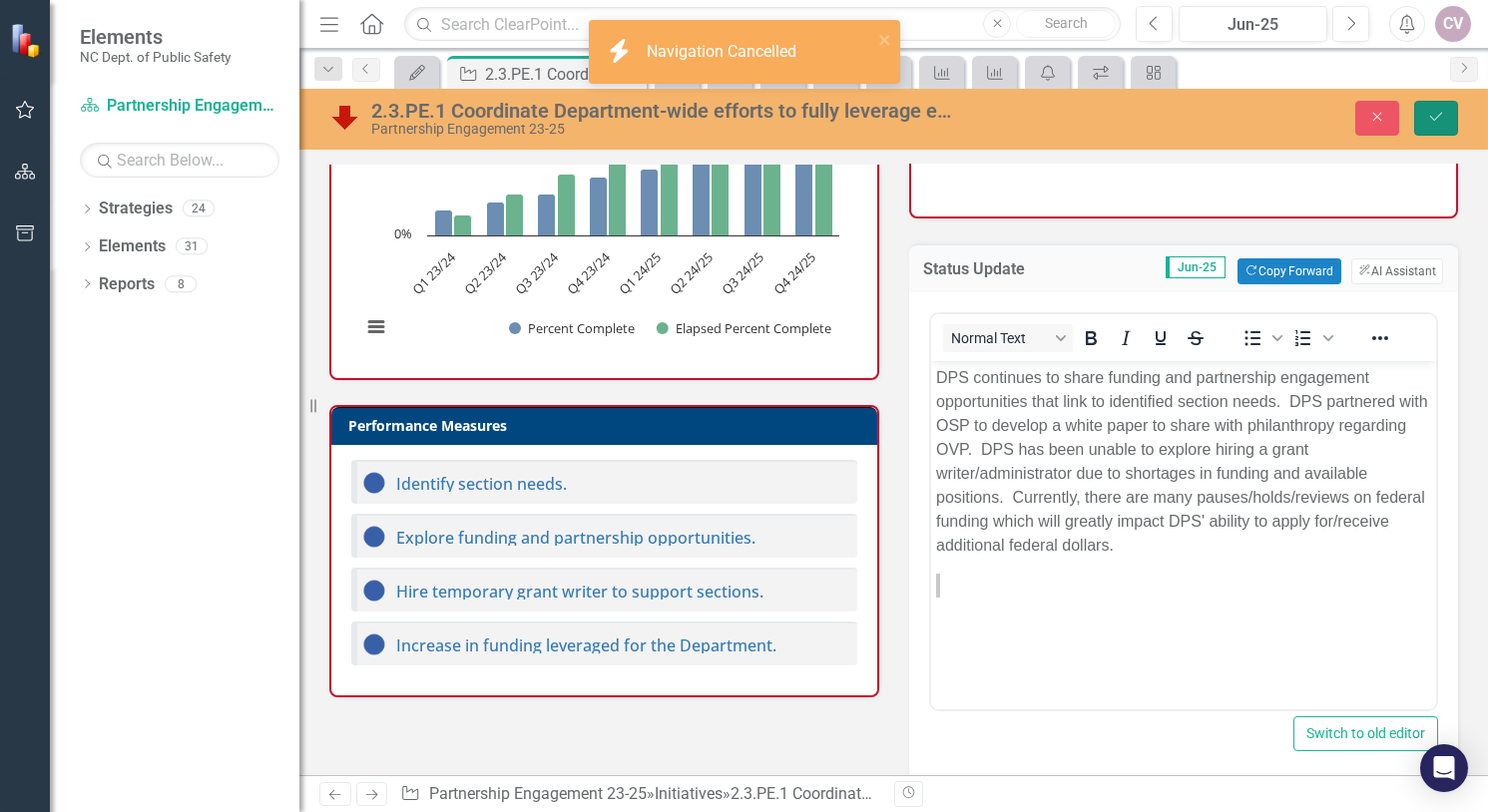 click on "Save" 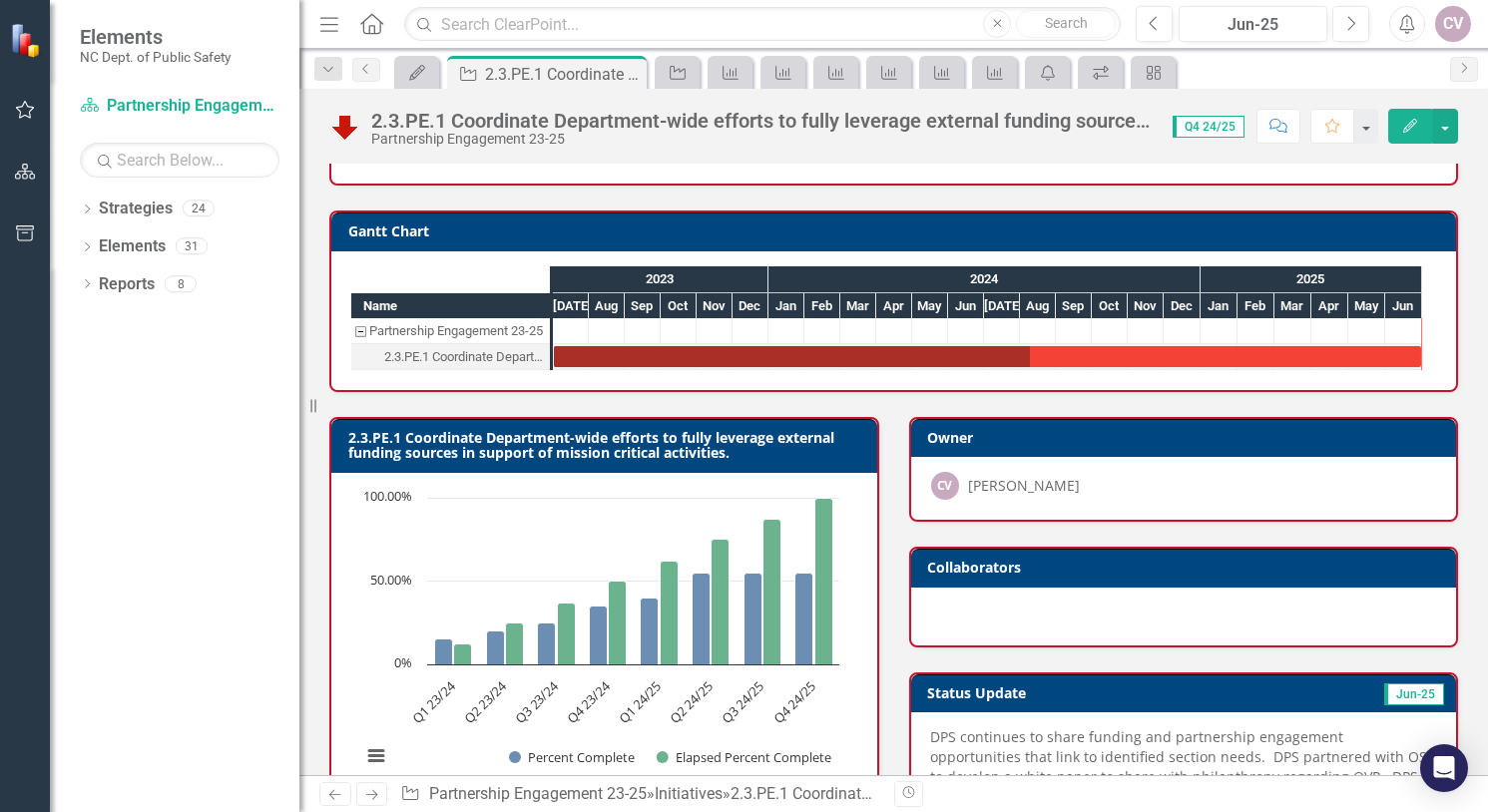 scroll, scrollTop: 477, scrollLeft: 0, axis: vertical 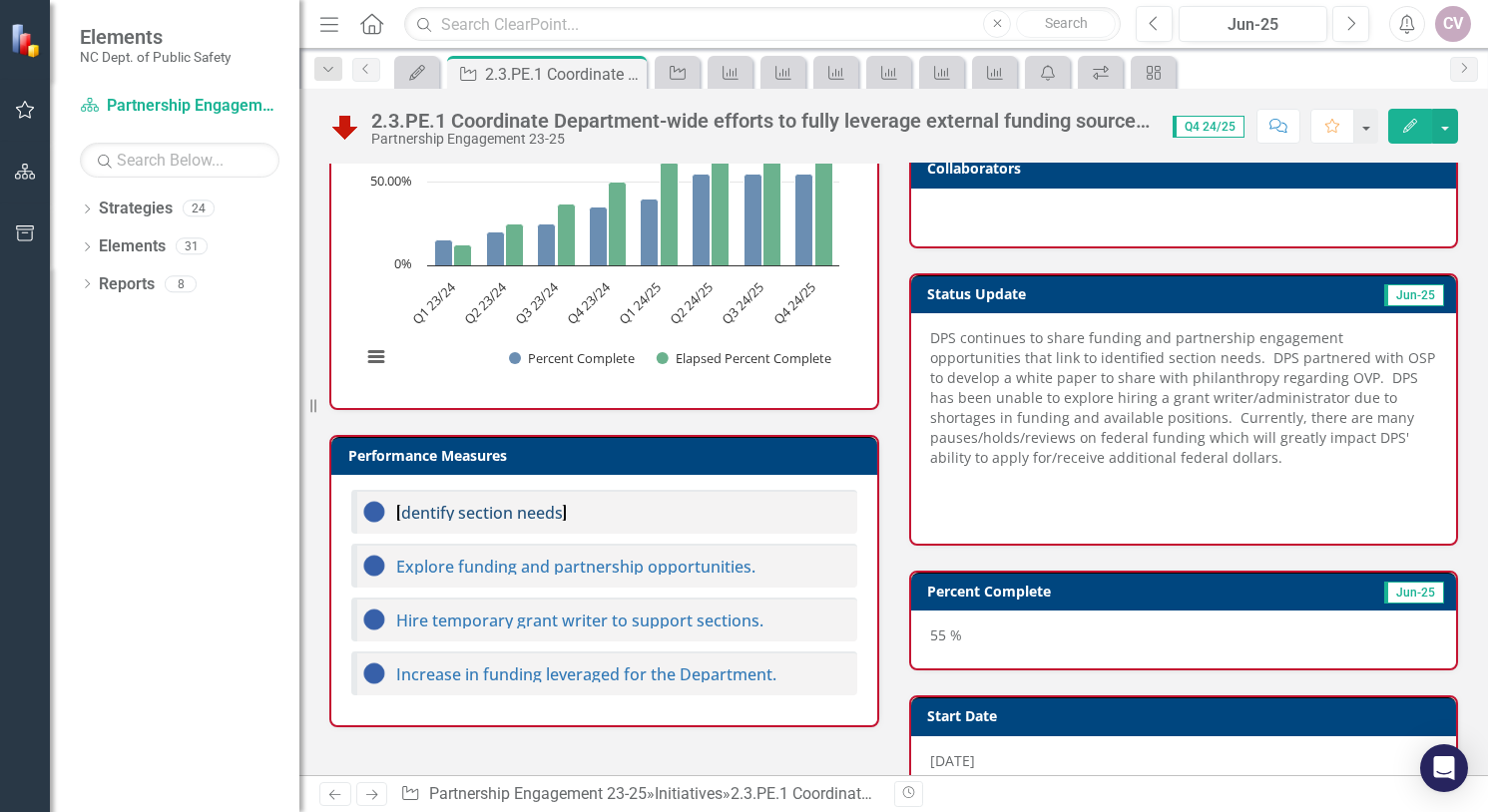 click on "Identify section needs." at bounding box center (481, 513) 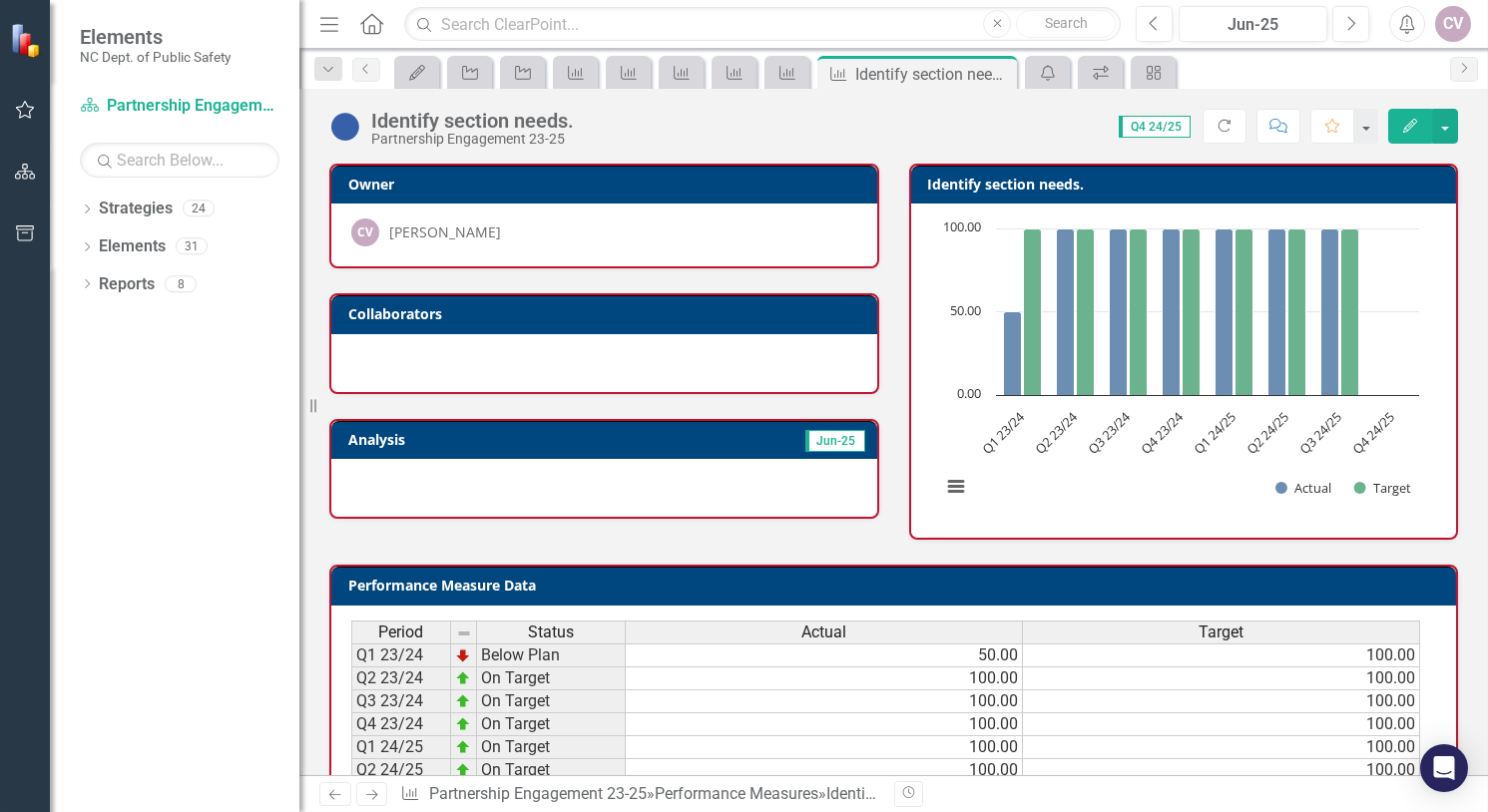 scroll, scrollTop: 102, scrollLeft: 0, axis: vertical 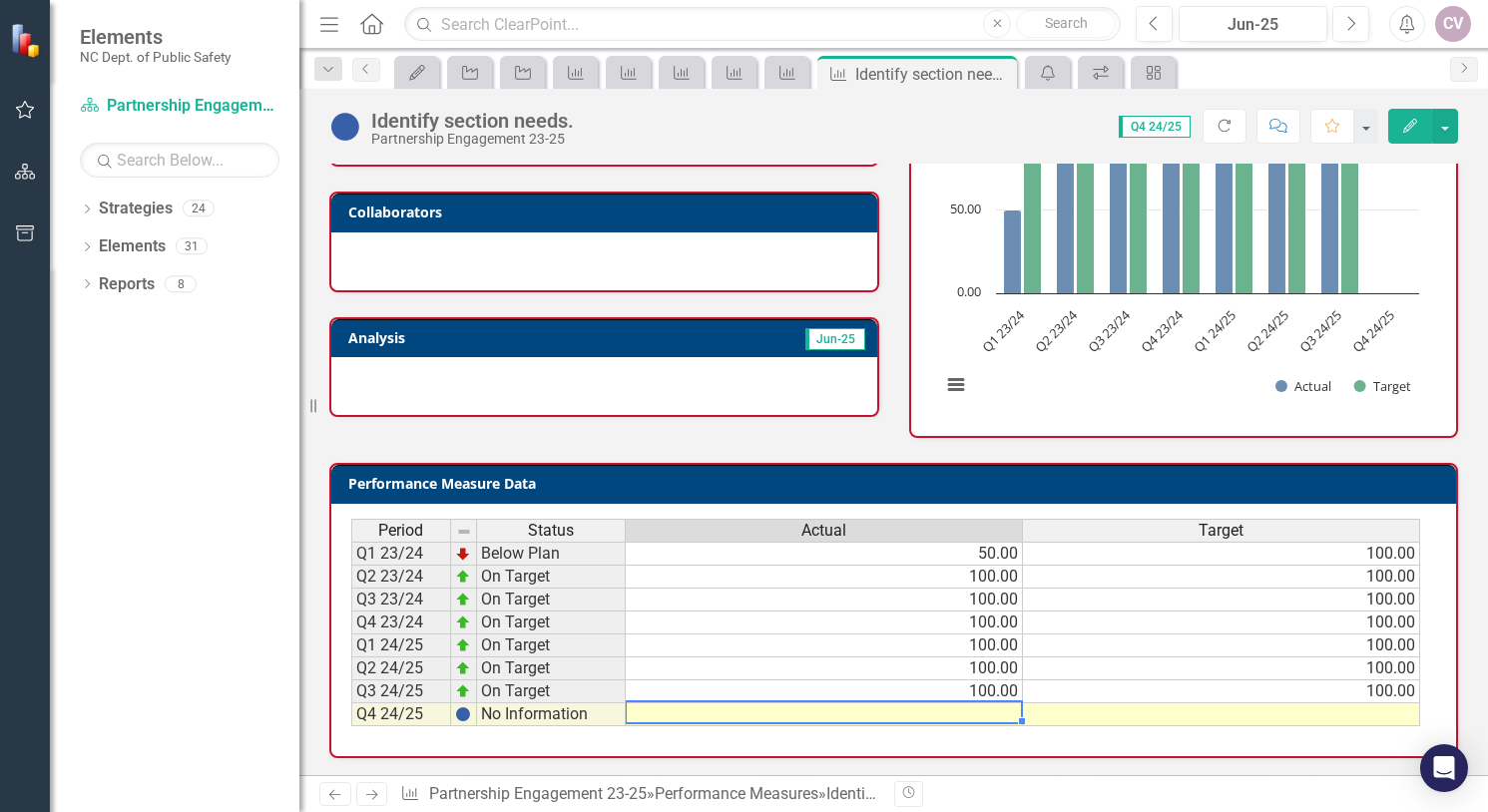 click on "Period Status Actual Target Q1 23/24 Below Plan 50.00 100.00 Q2 23/24 On Target 100.00 100.00 Q3 23/24 On Target 100.00 100.00 Q4 23/24 On Target 100.00 100.00 Q1 24/25 On Target 100.00 100.00 Q2 24/25 On Target 100.00 100.00 Q3 24/25 On Target 100.00 100.00 Q4 24/25 No Information" at bounding box center (351, 622) 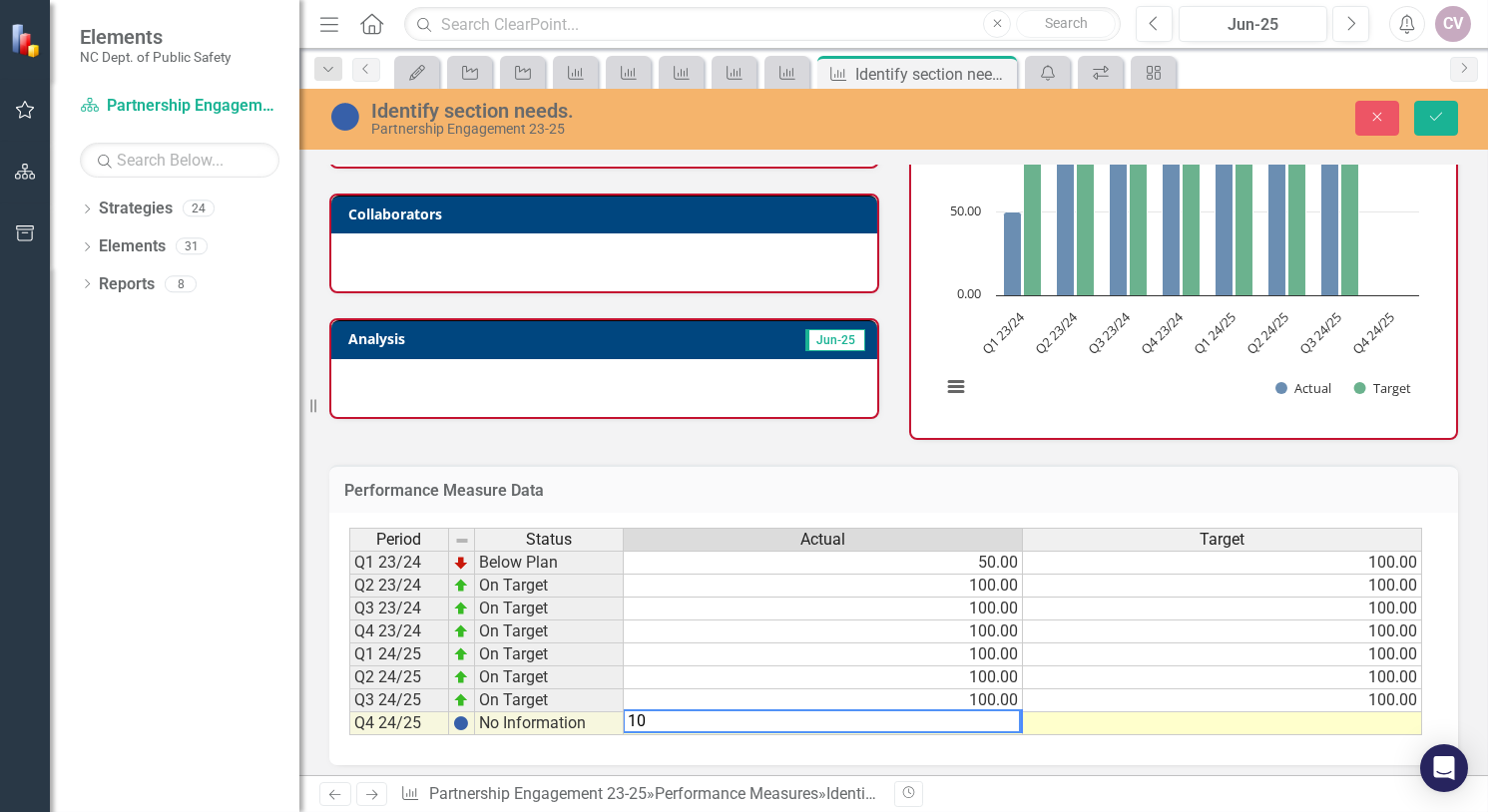 type on "100" 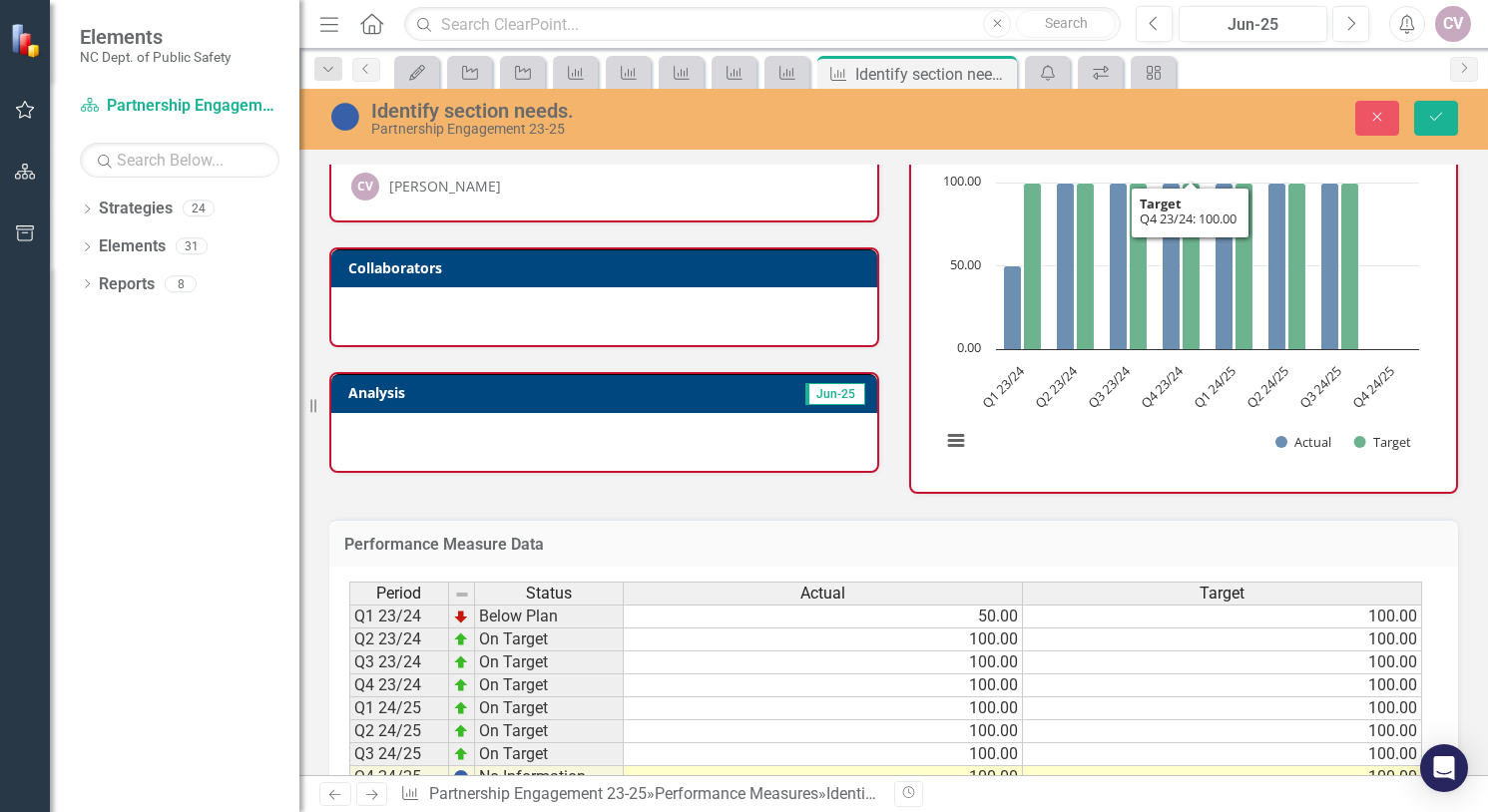 scroll, scrollTop: 0, scrollLeft: 0, axis: both 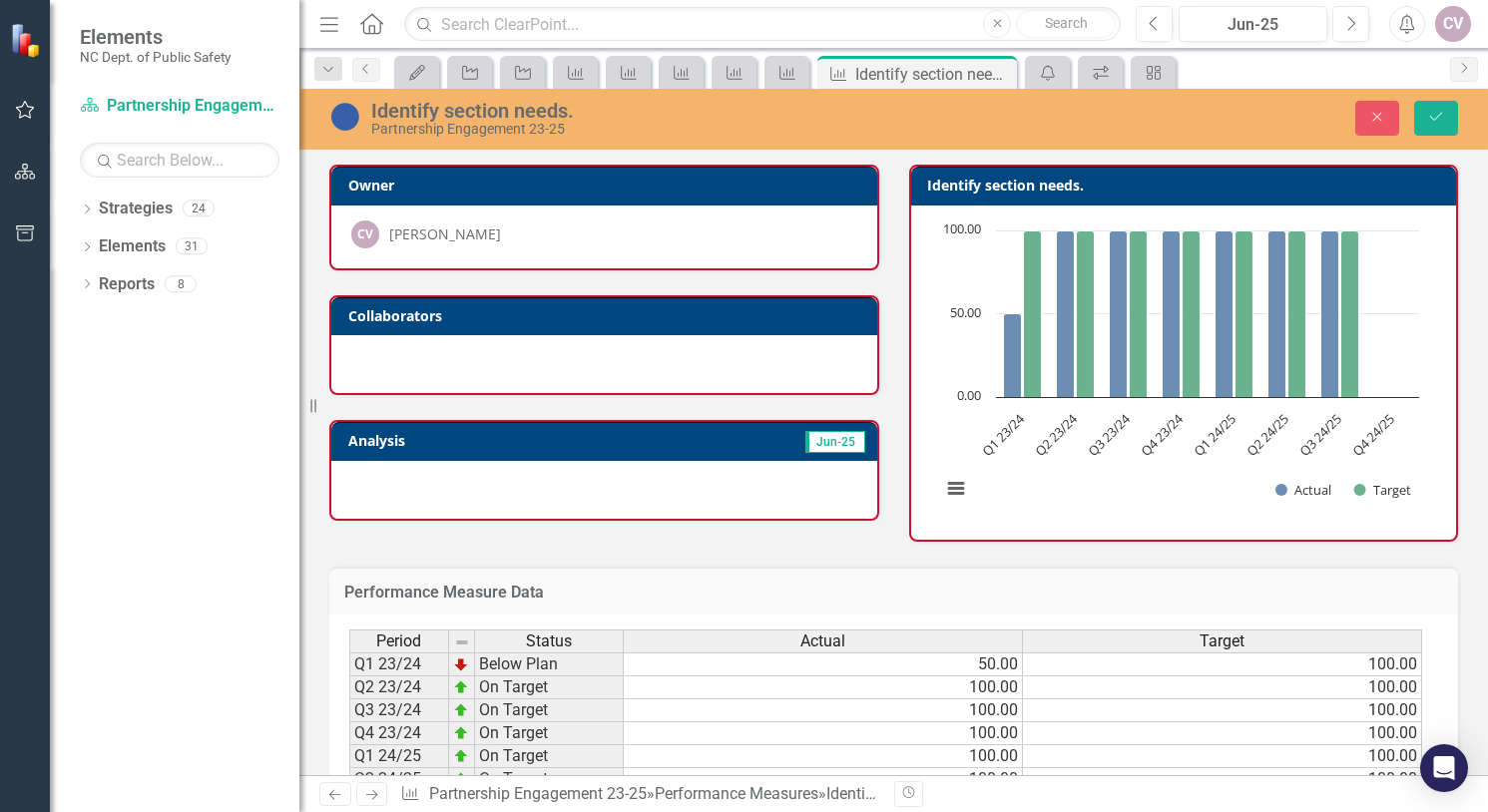 type on "100" 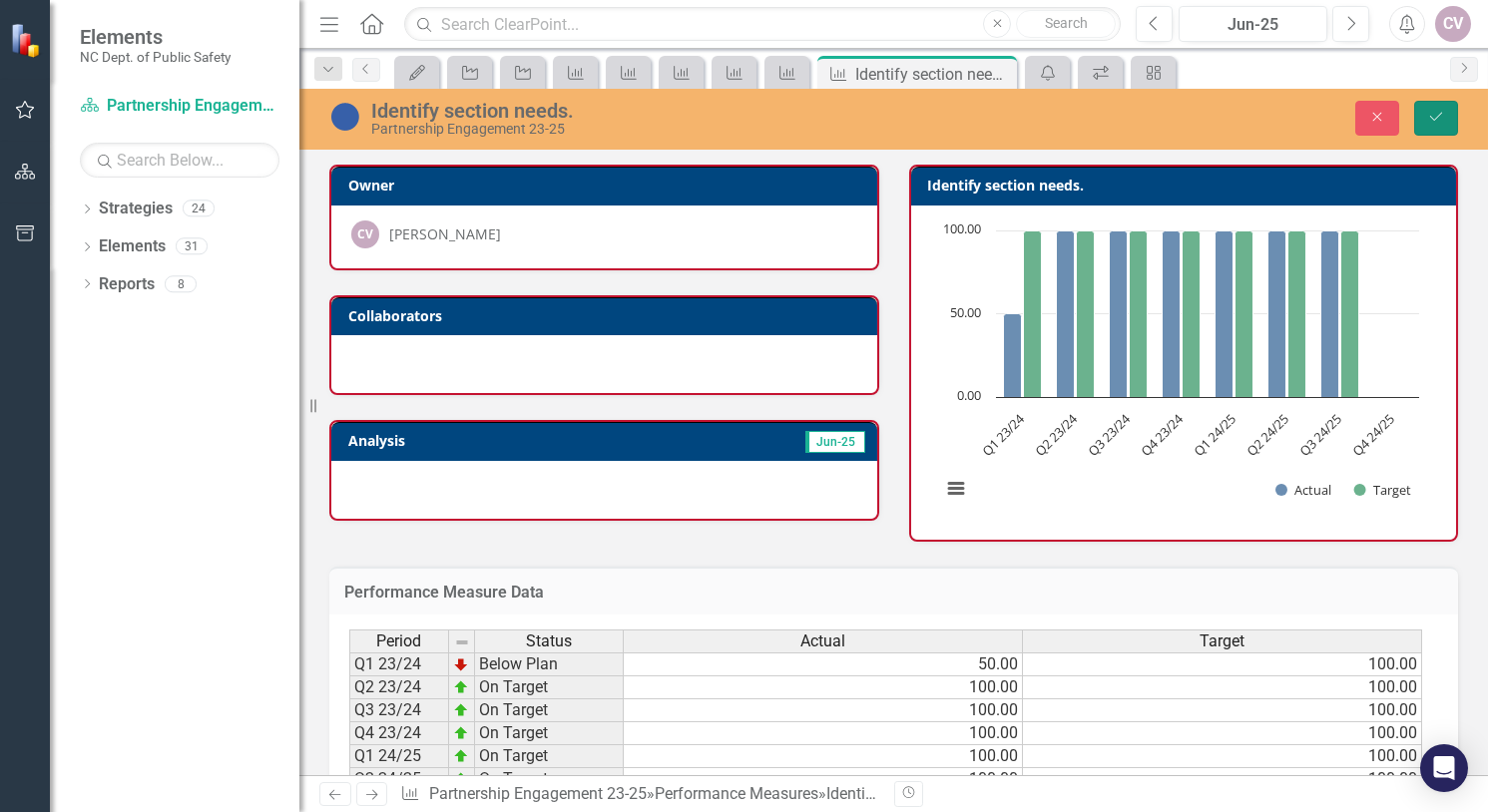 click on "Save" at bounding box center [1436, 118] 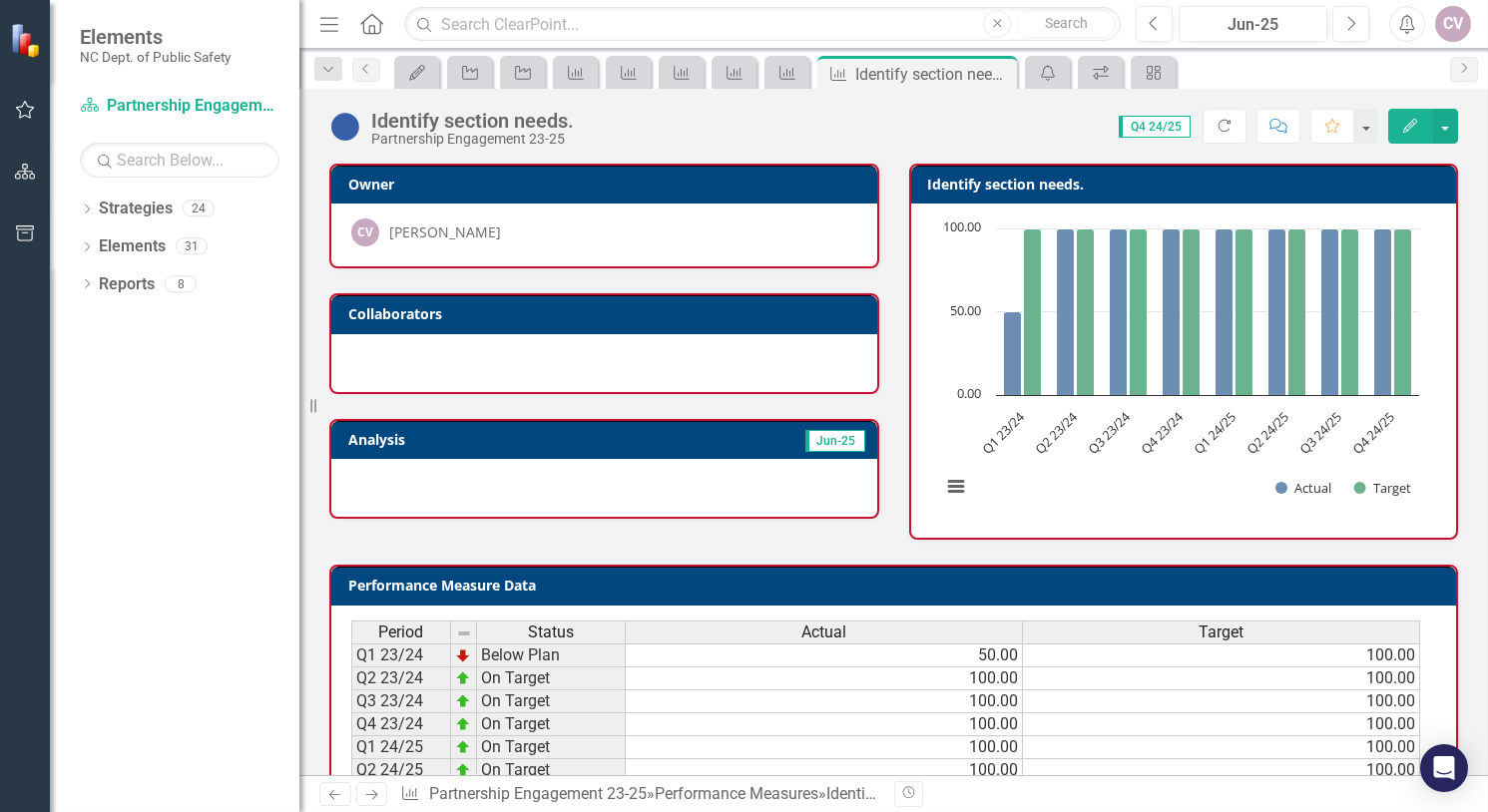 scroll, scrollTop: 102, scrollLeft: 0, axis: vertical 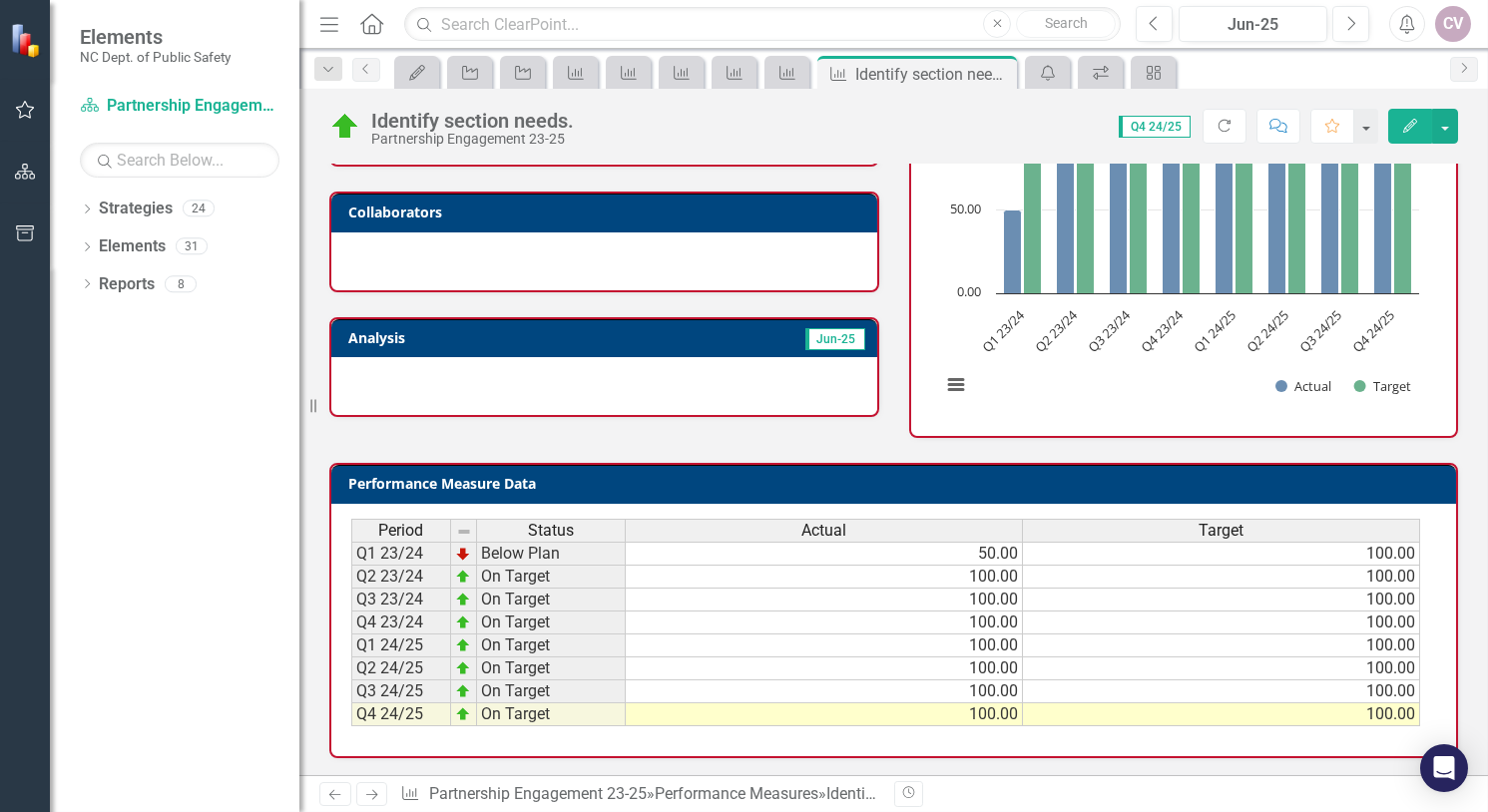 click on "Next" 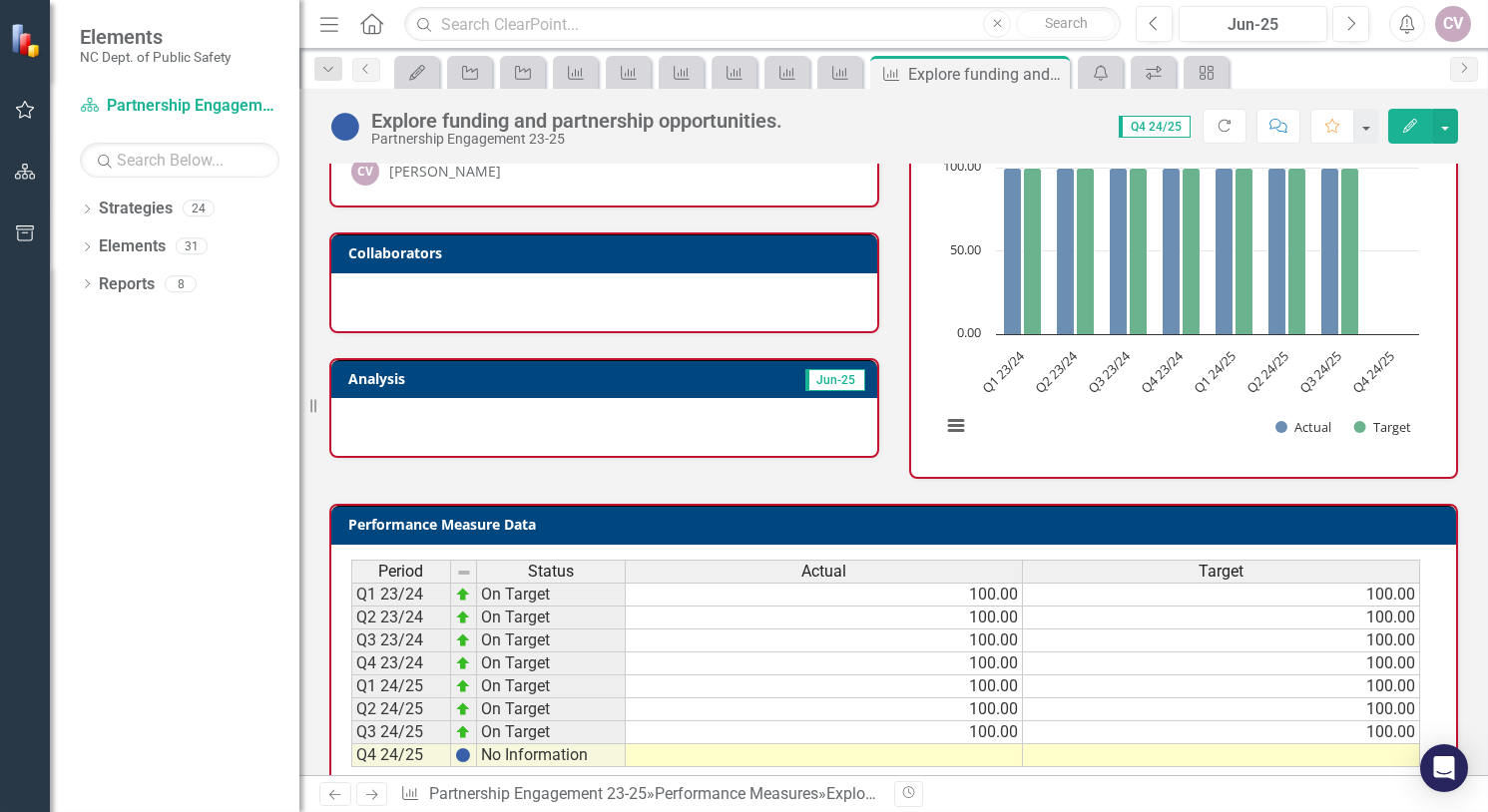 scroll, scrollTop: 102, scrollLeft: 0, axis: vertical 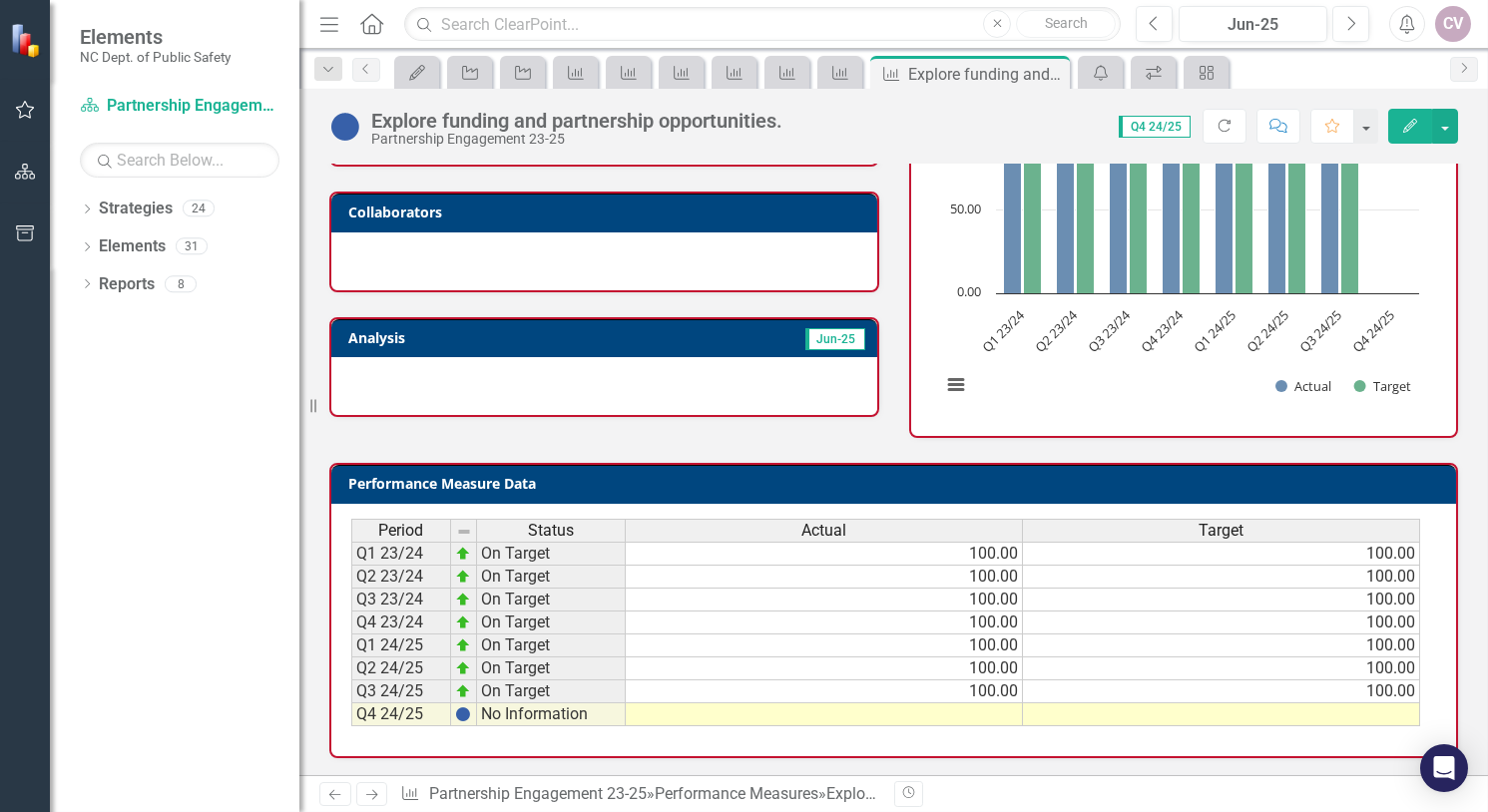 click at bounding box center (824, 714) 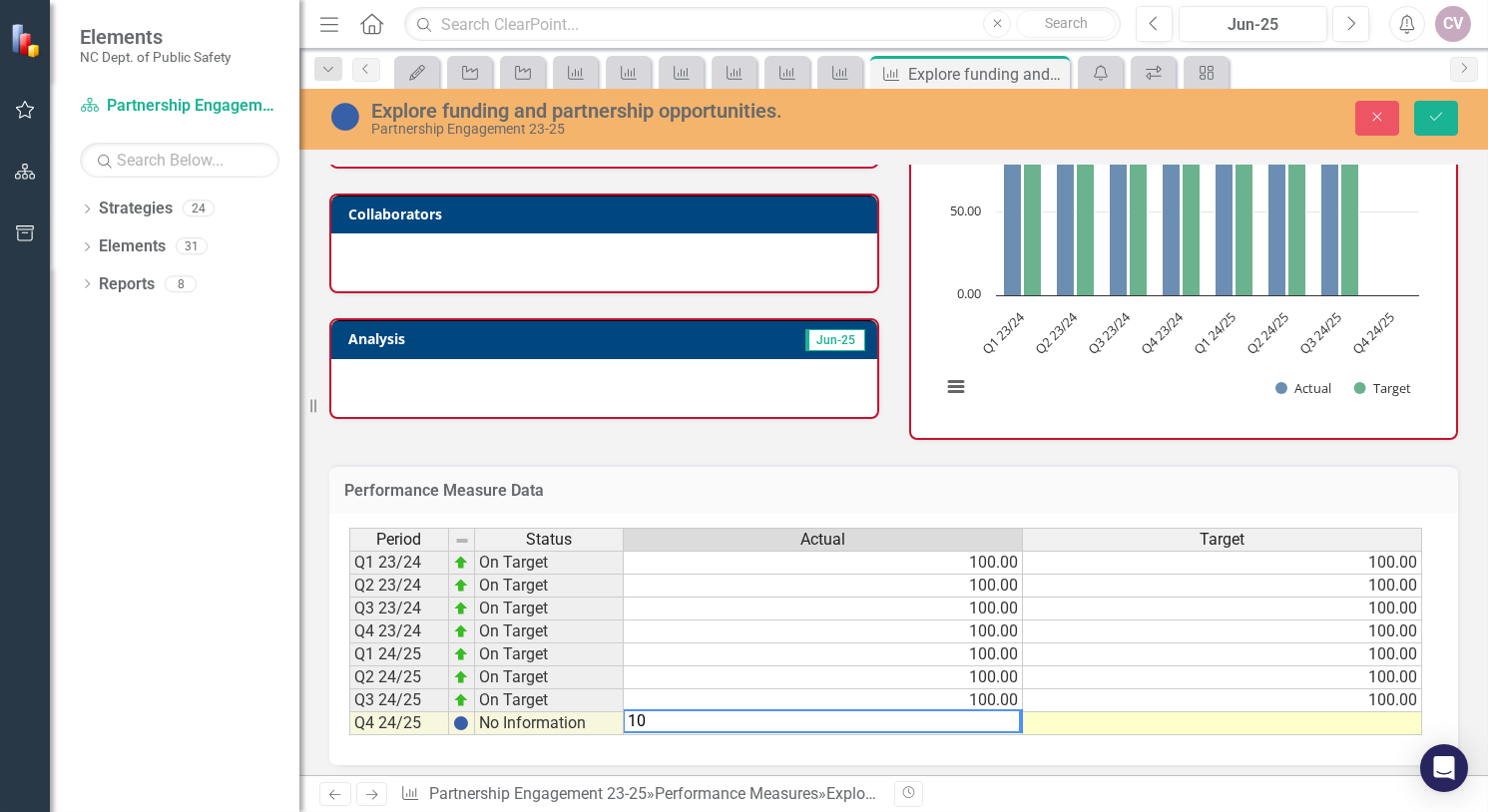 type on "100" 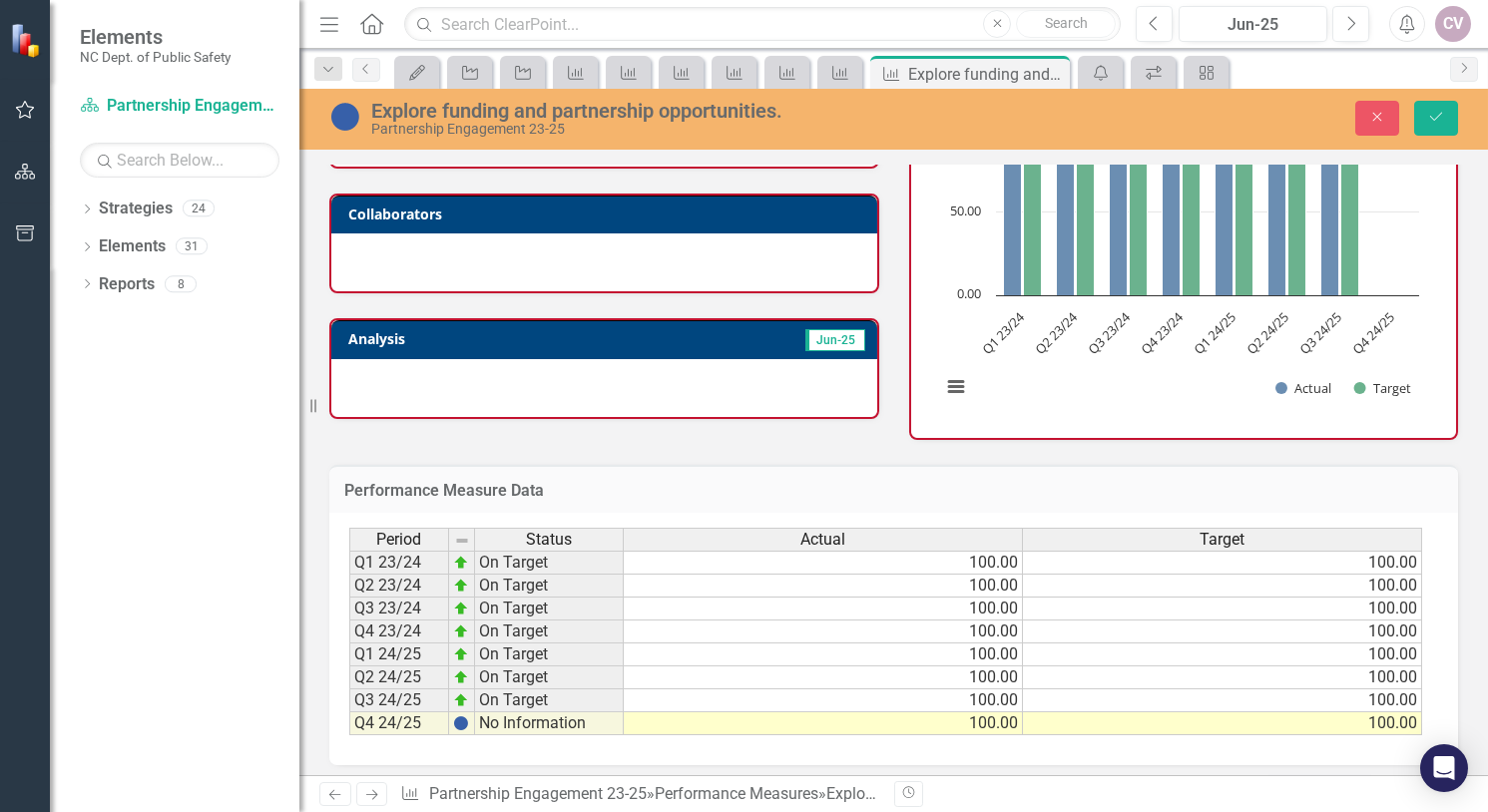 type on "100" 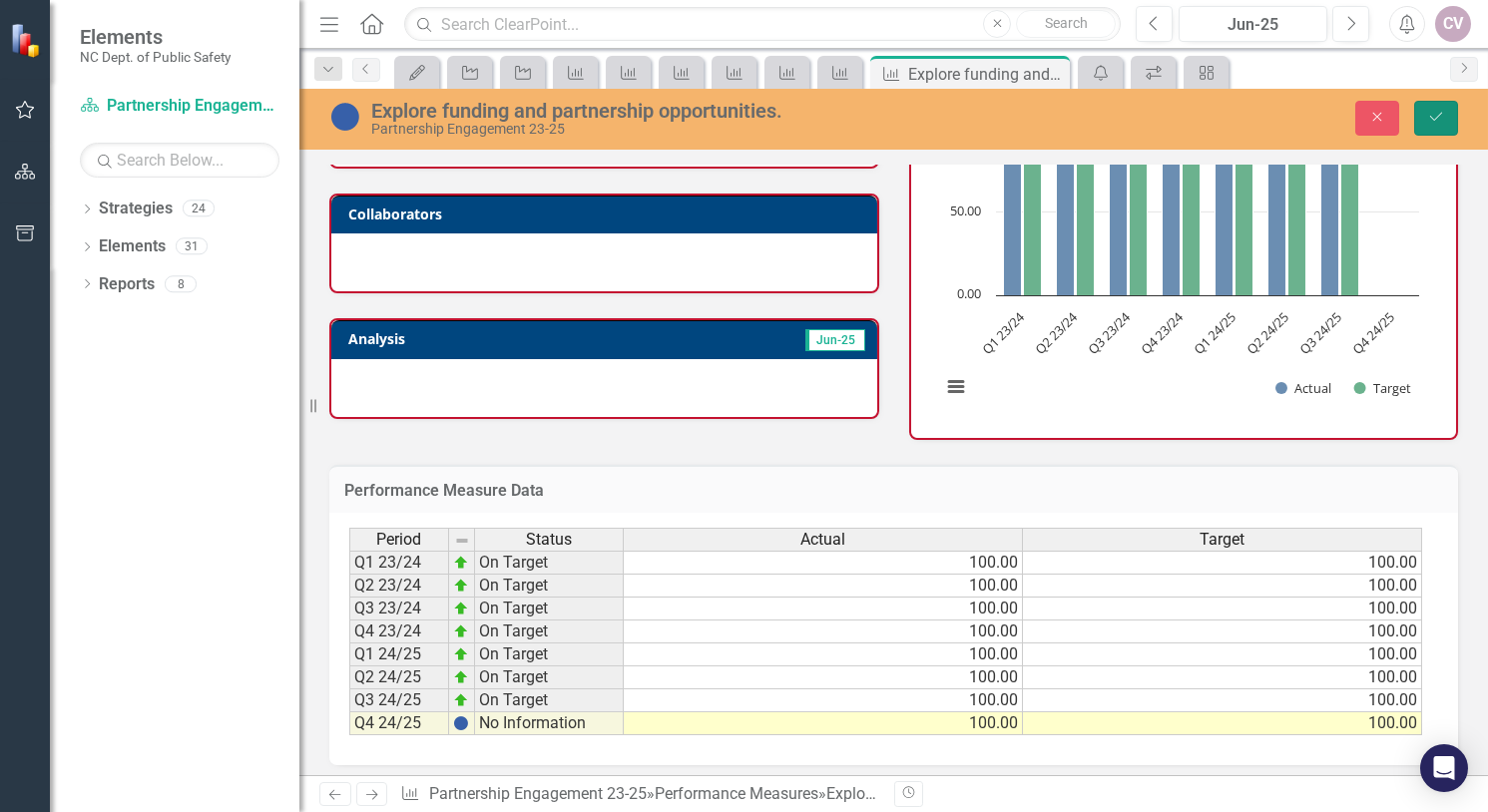 click on "Save" 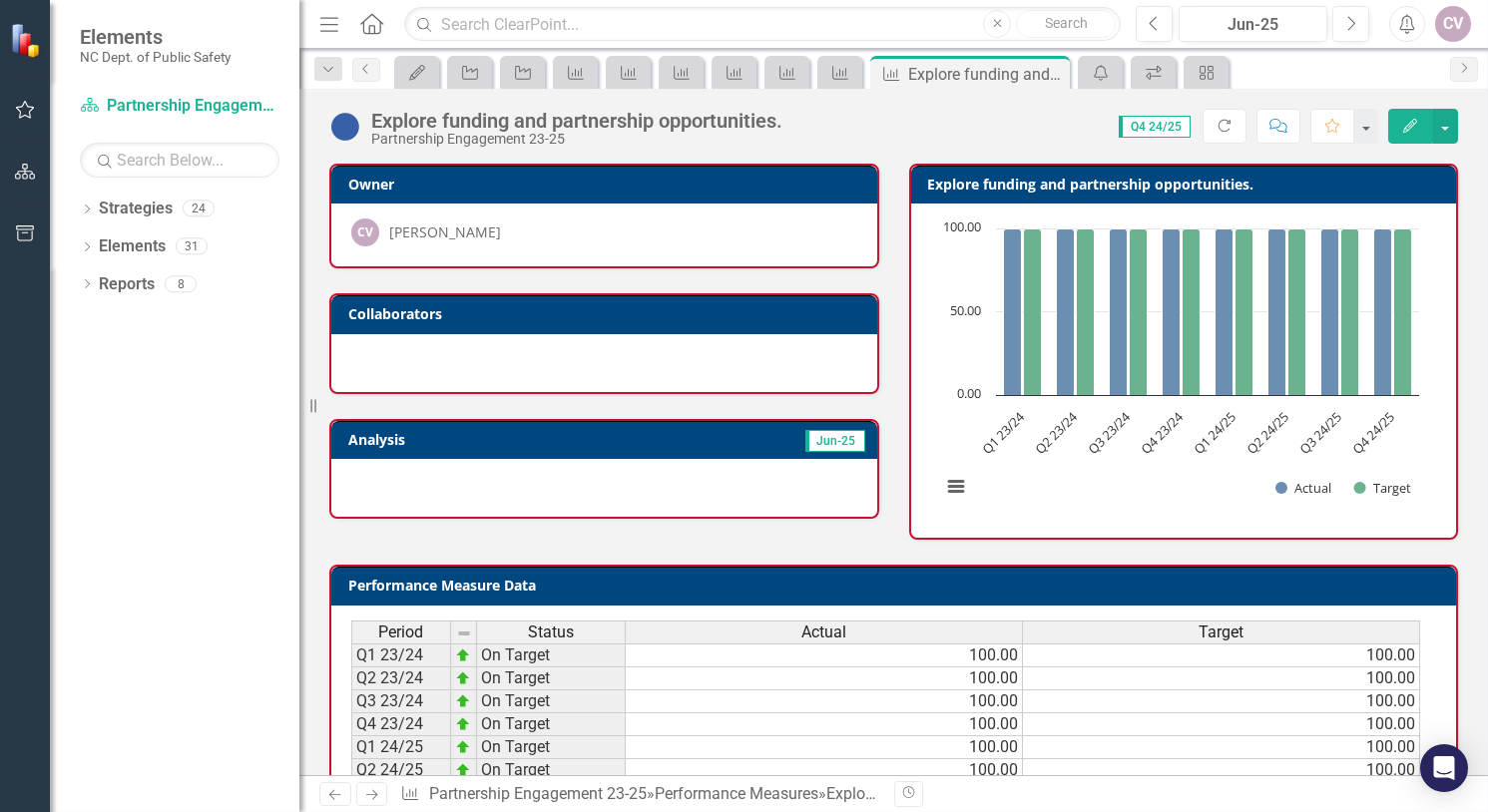 scroll, scrollTop: 102, scrollLeft: 0, axis: vertical 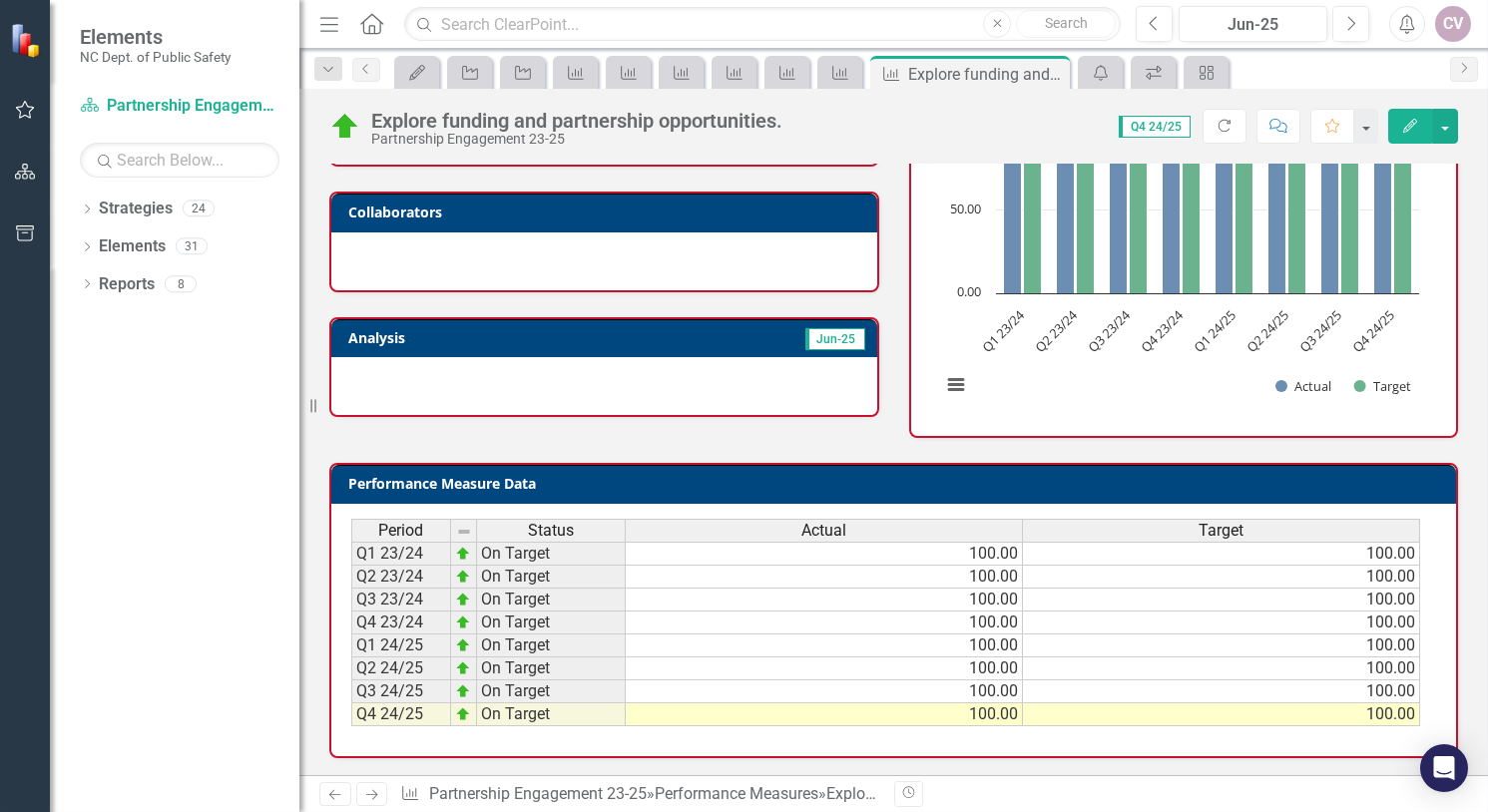 click on "Next" at bounding box center (372, 794) 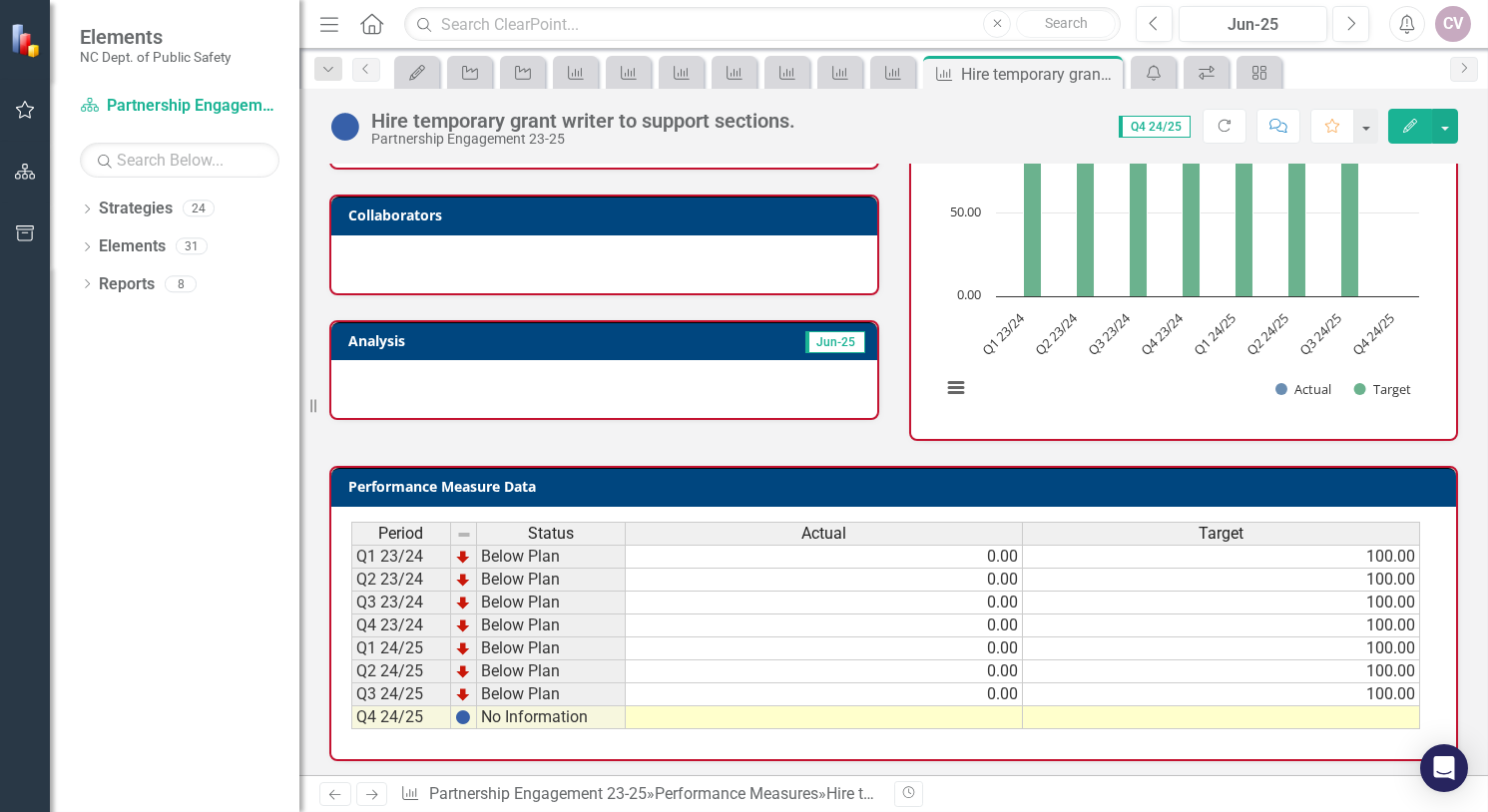 scroll, scrollTop: 102, scrollLeft: 0, axis: vertical 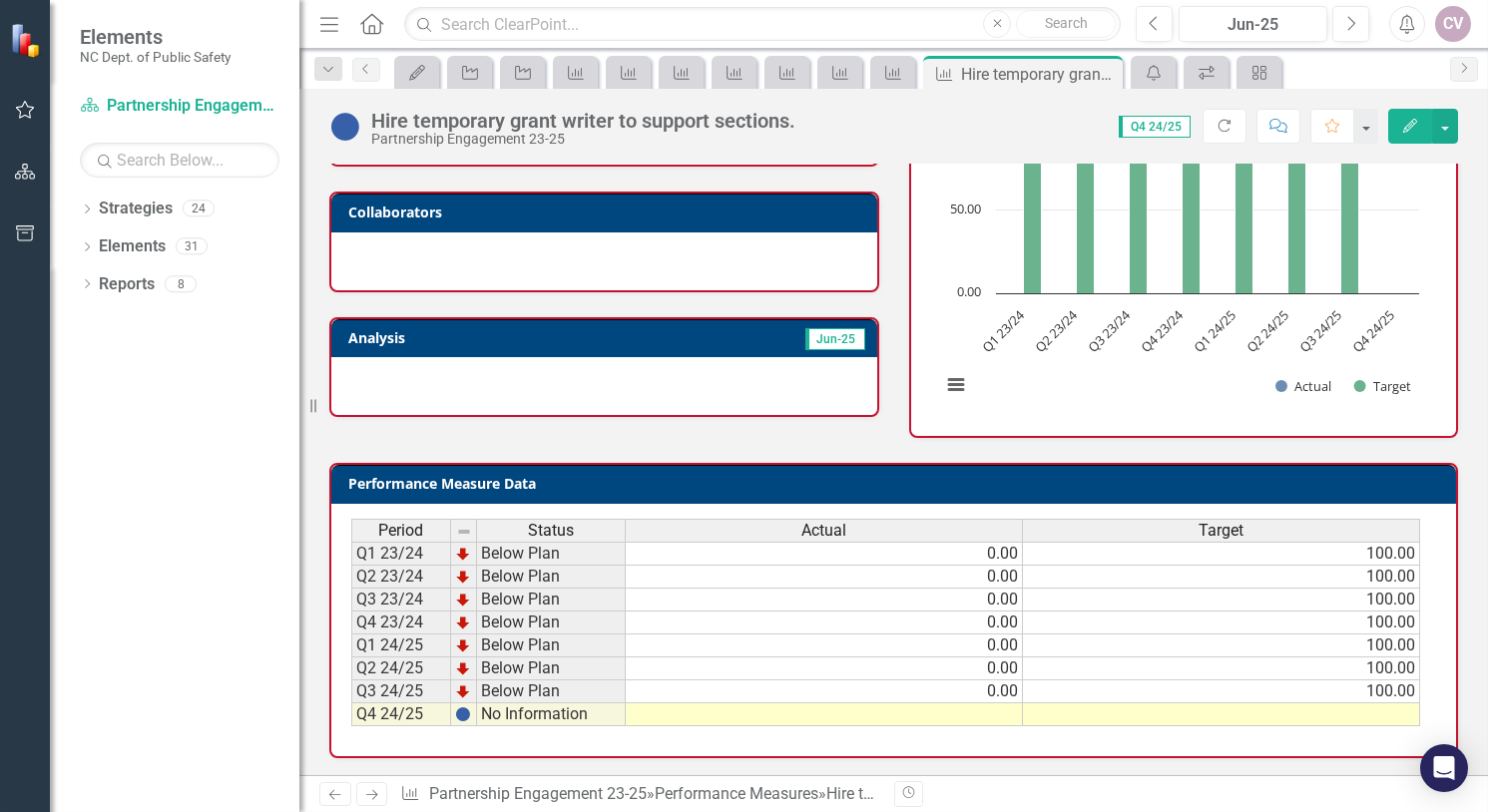 click at bounding box center (824, 714) 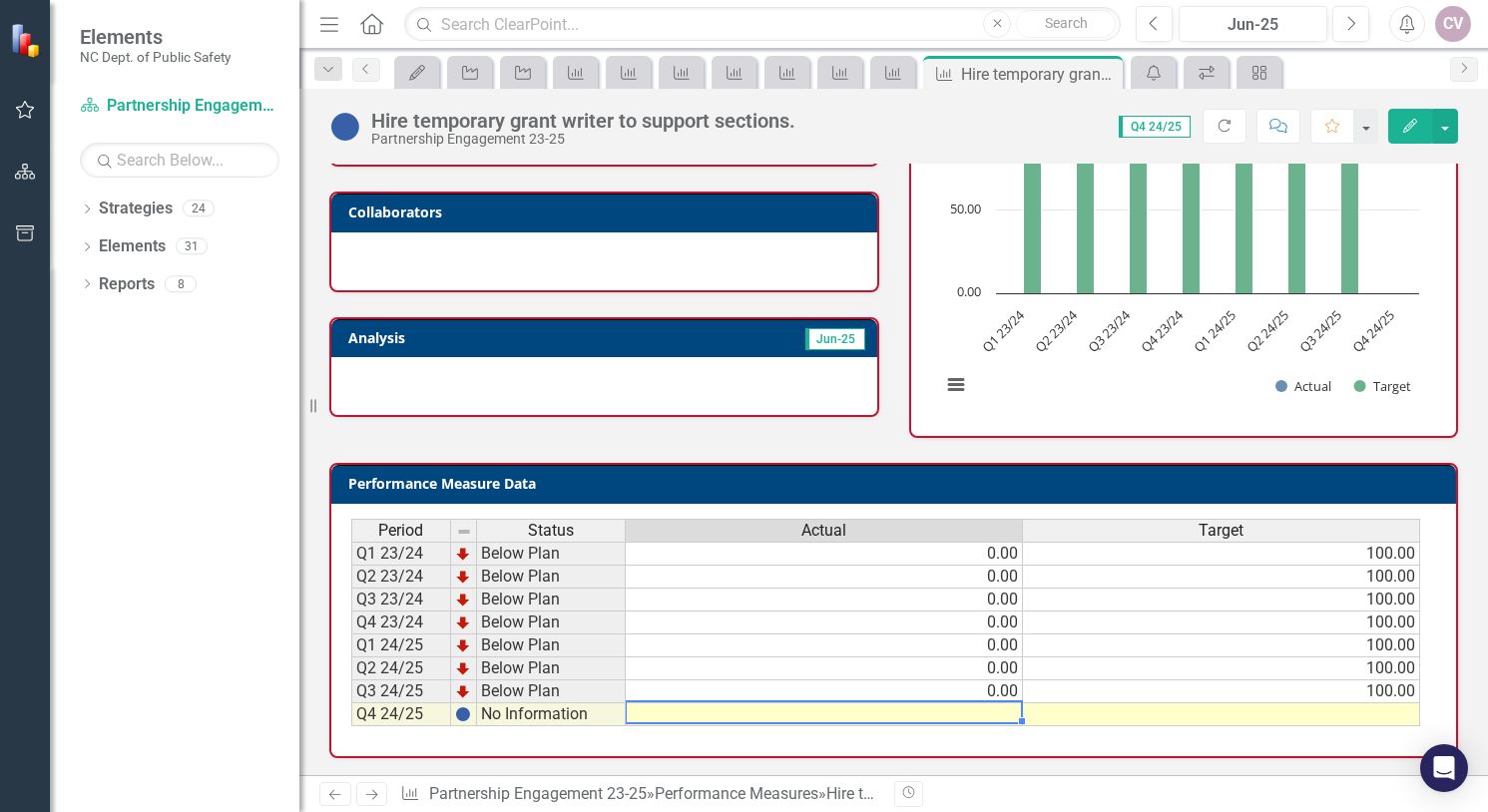 type on "0" 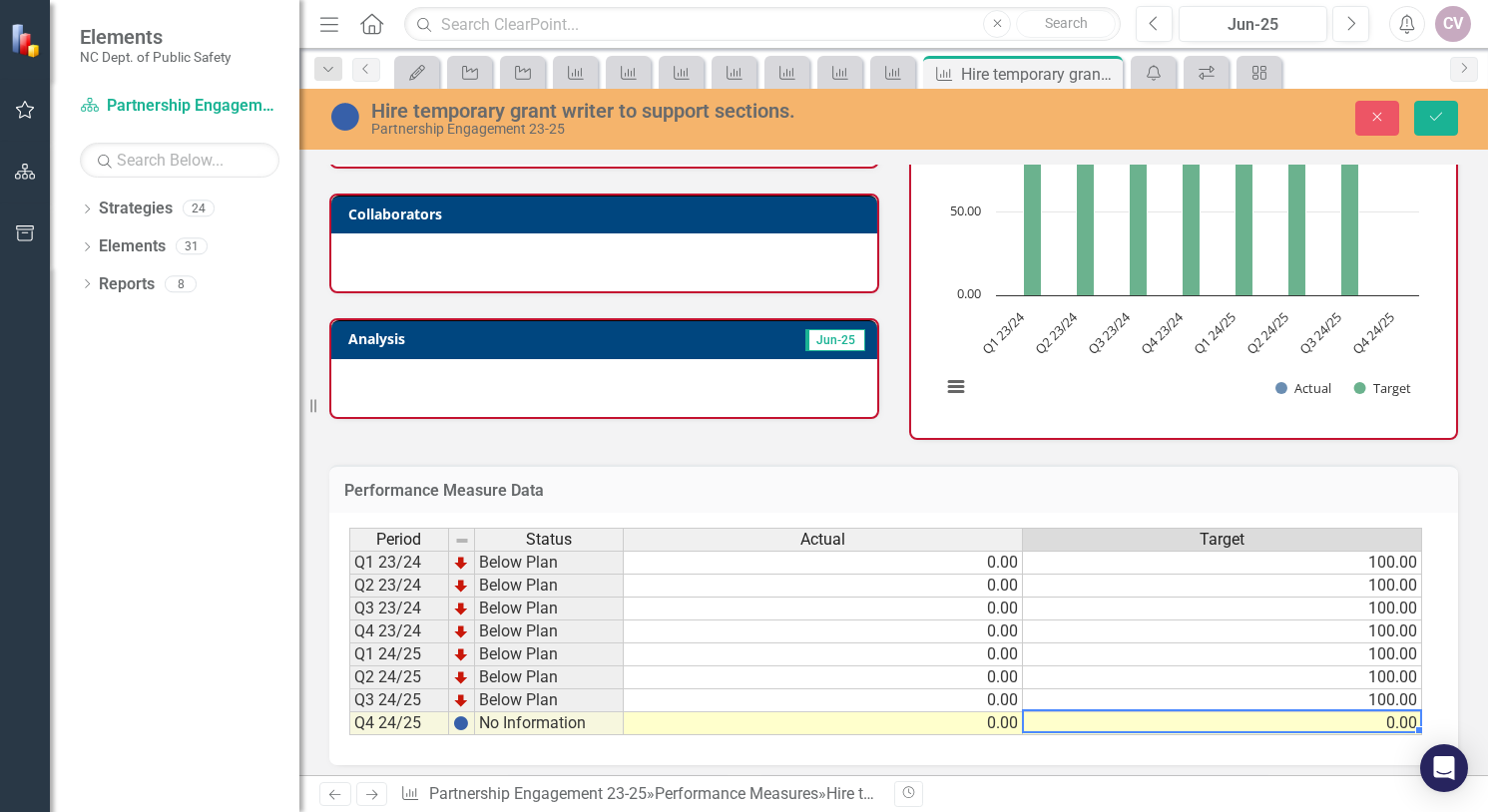 click on "0.00" at bounding box center [1223, 723] 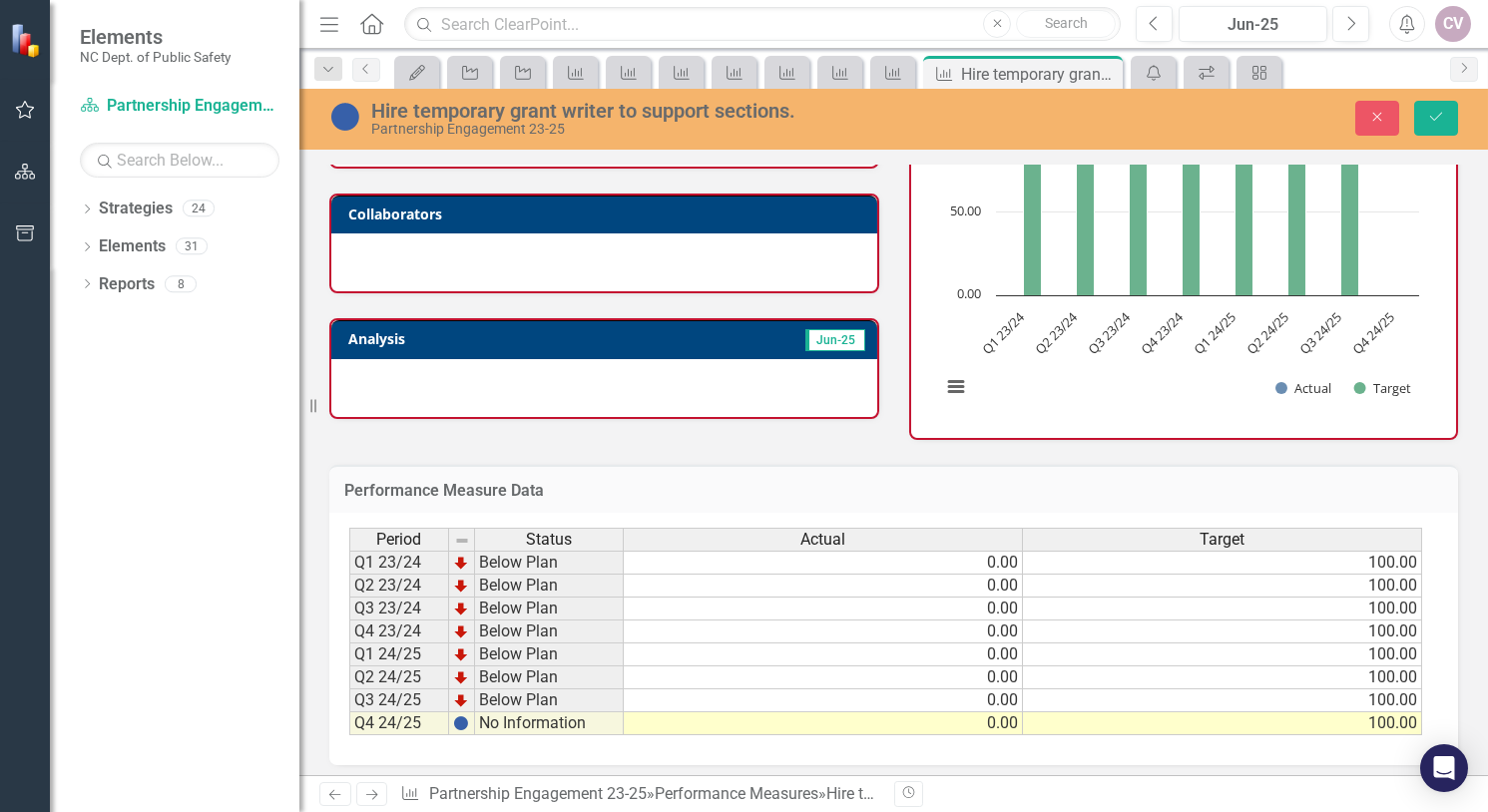 type on "100" 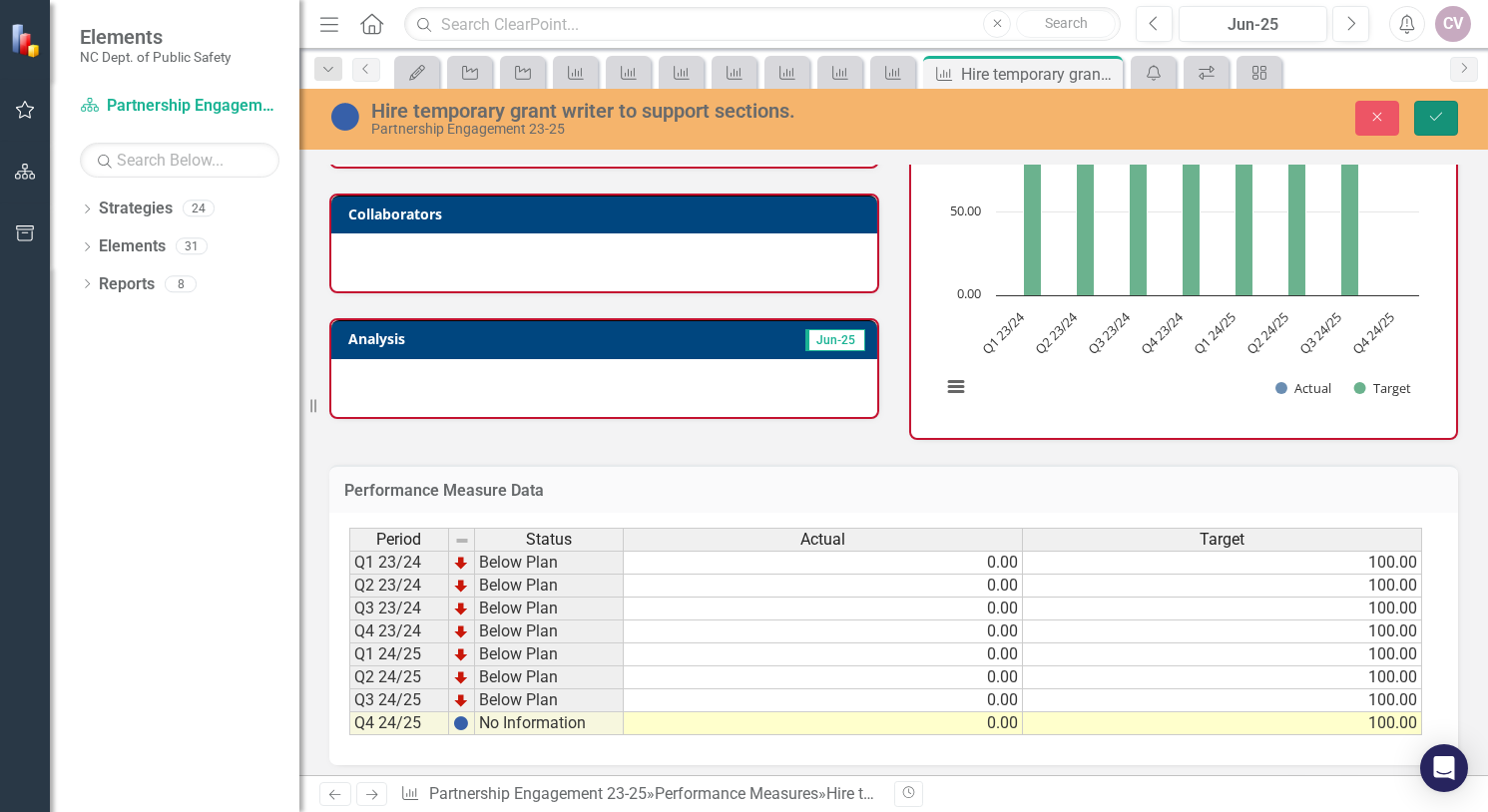 click on "Save" at bounding box center [1436, 118] 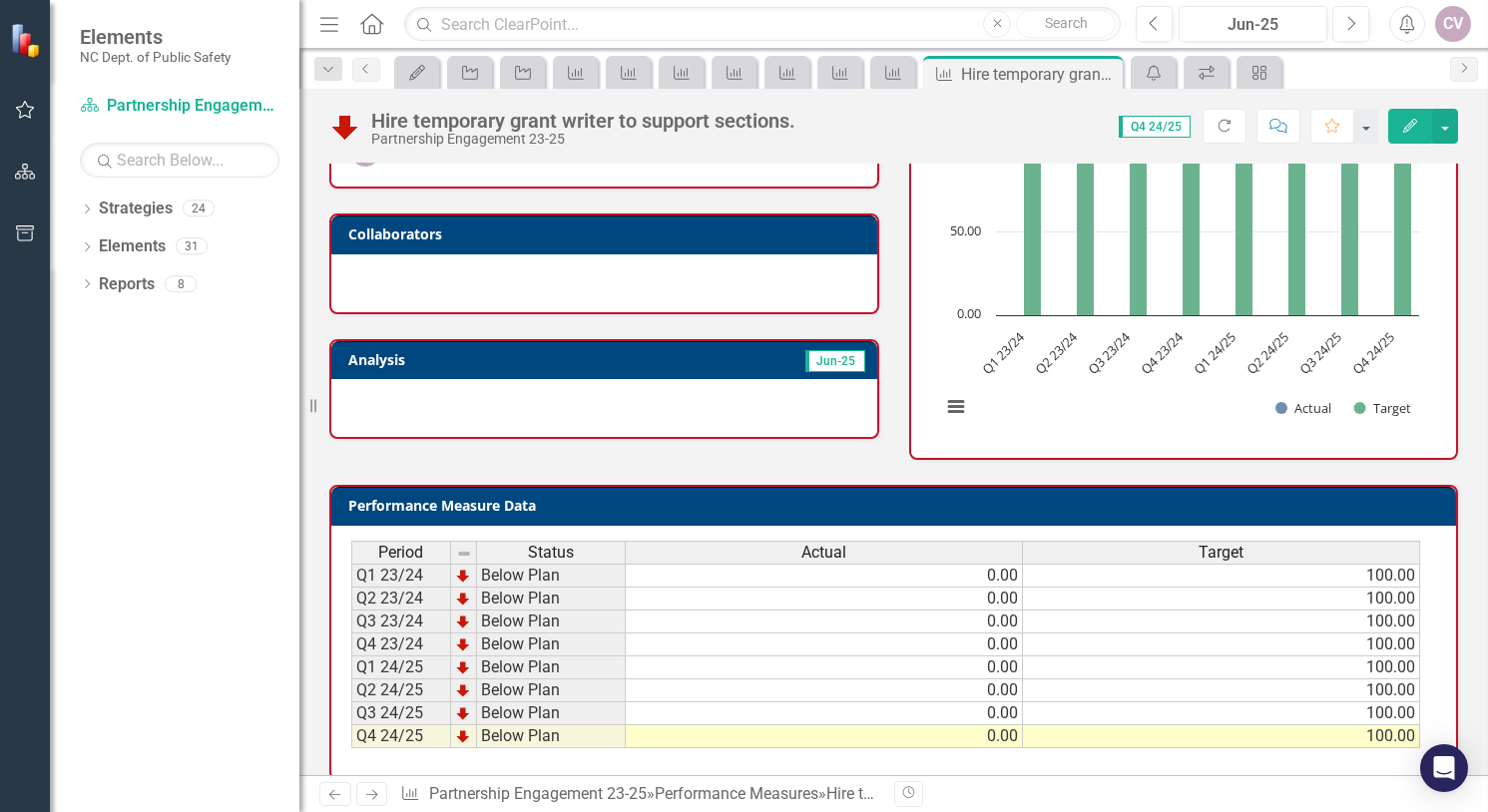 scroll, scrollTop: 102, scrollLeft: 0, axis: vertical 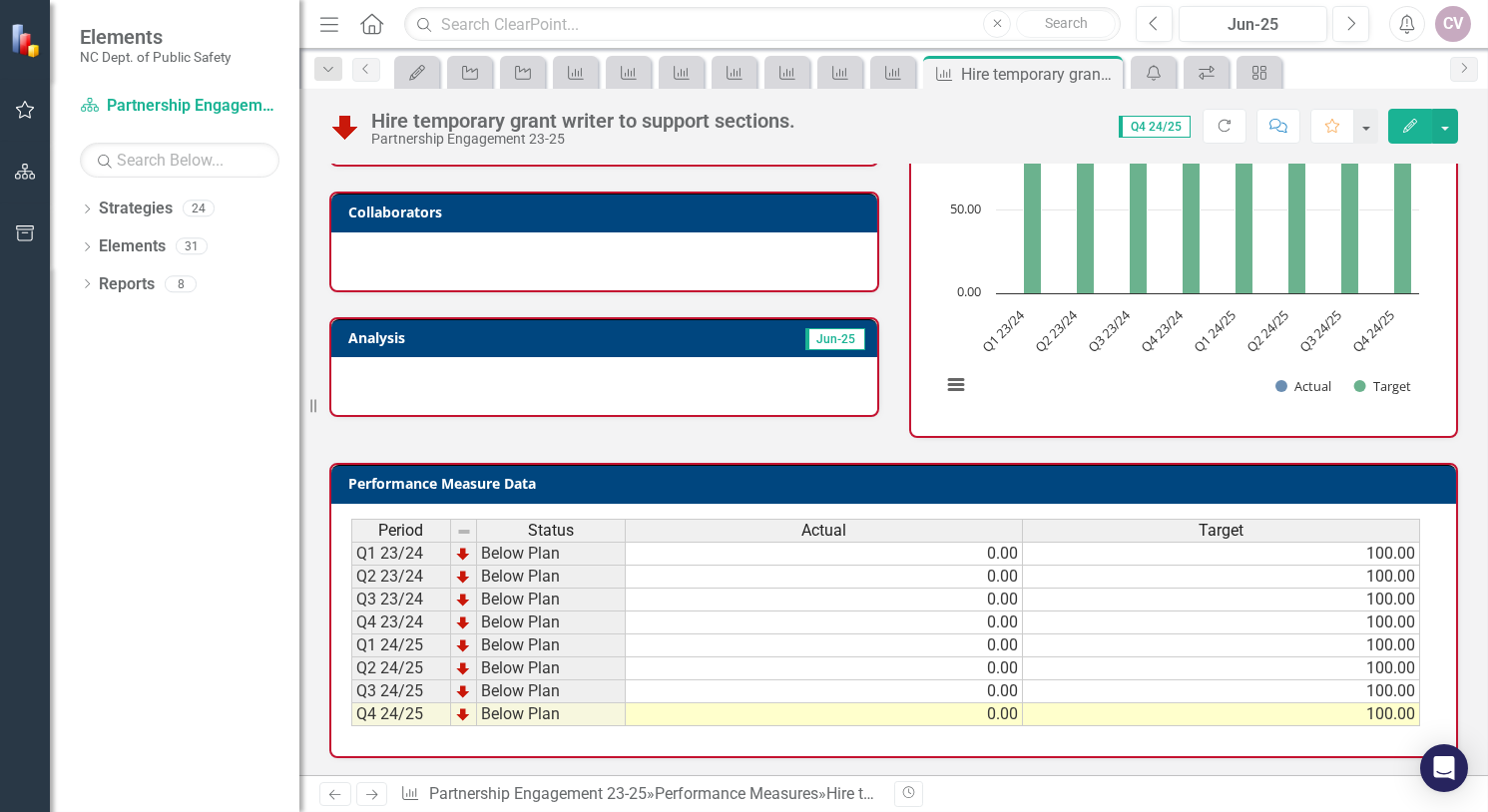 click on "Next" 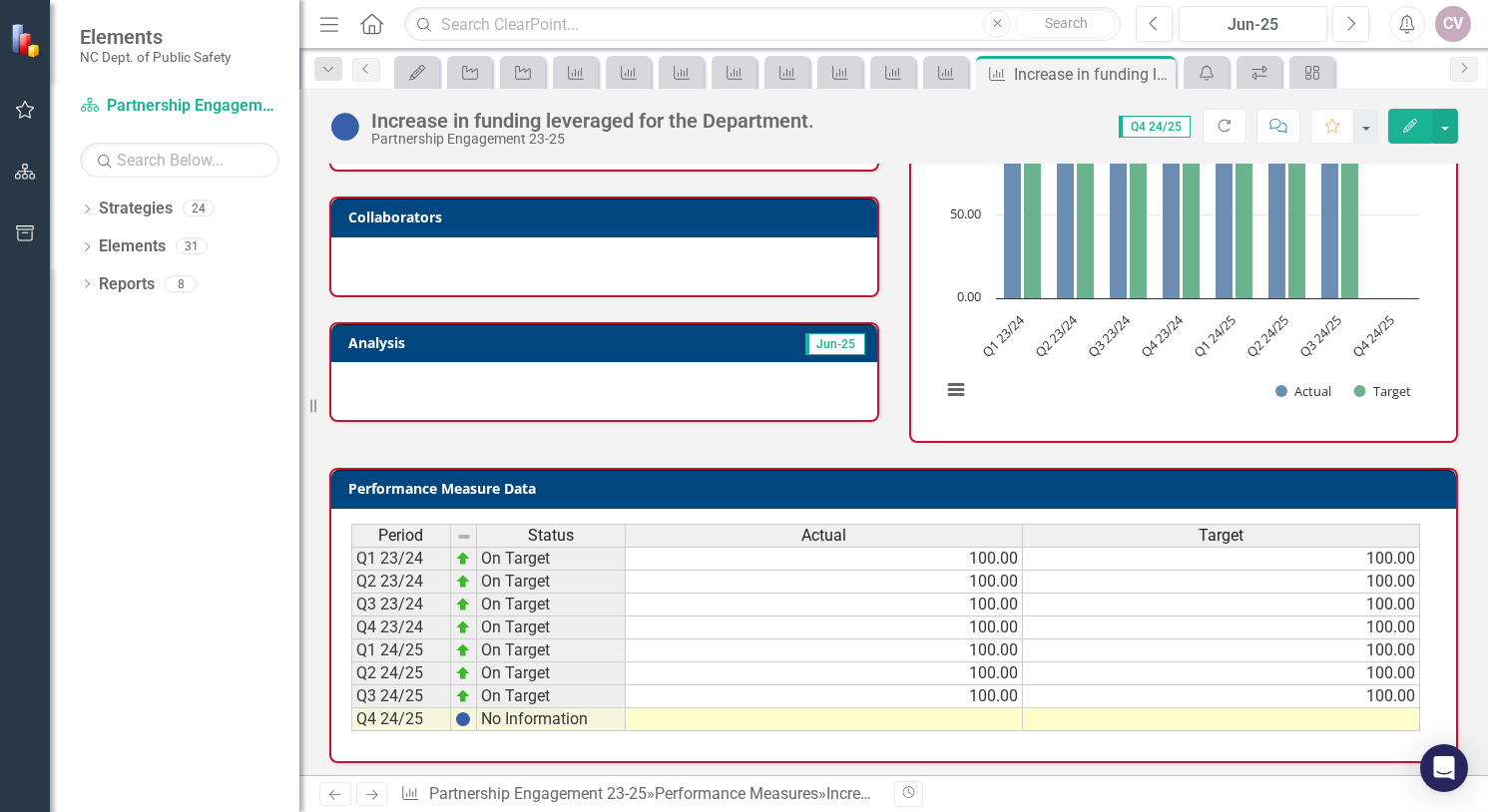 scroll, scrollTop: 102, scrollLeft: 0, axis: vertical 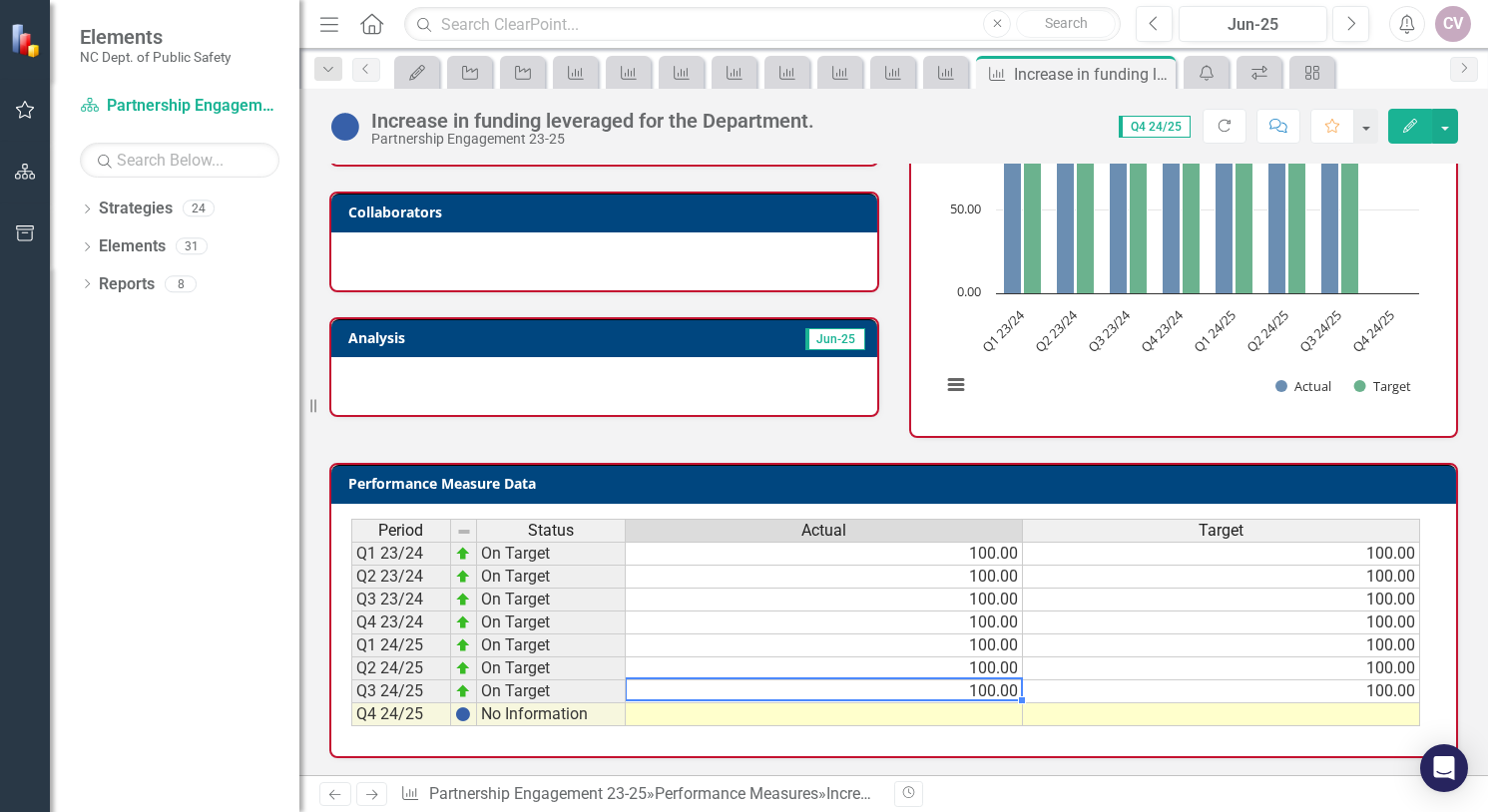 click on "100.00" at bounding box center (824, 691) 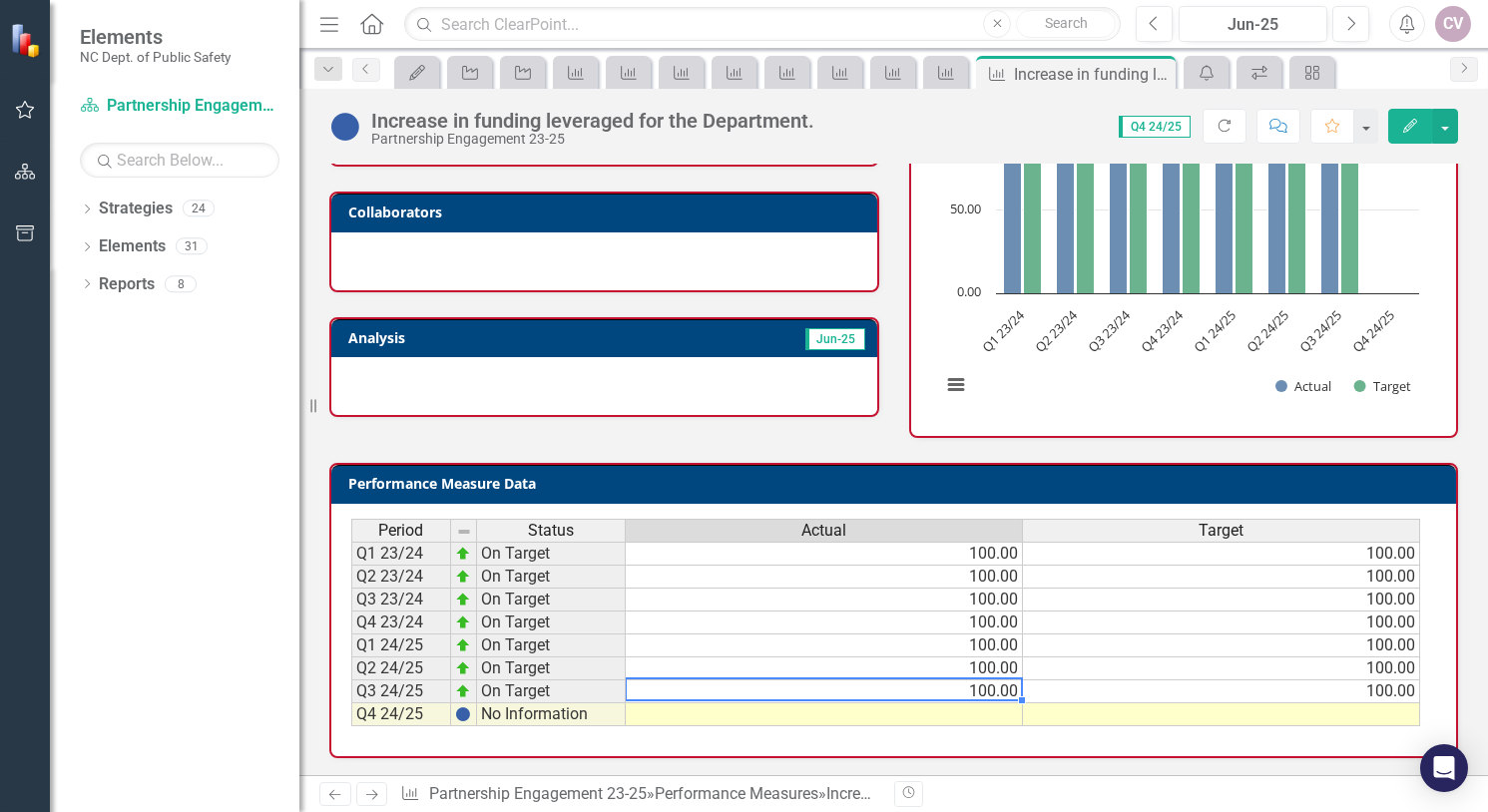 click at bounding box center (824, 714) 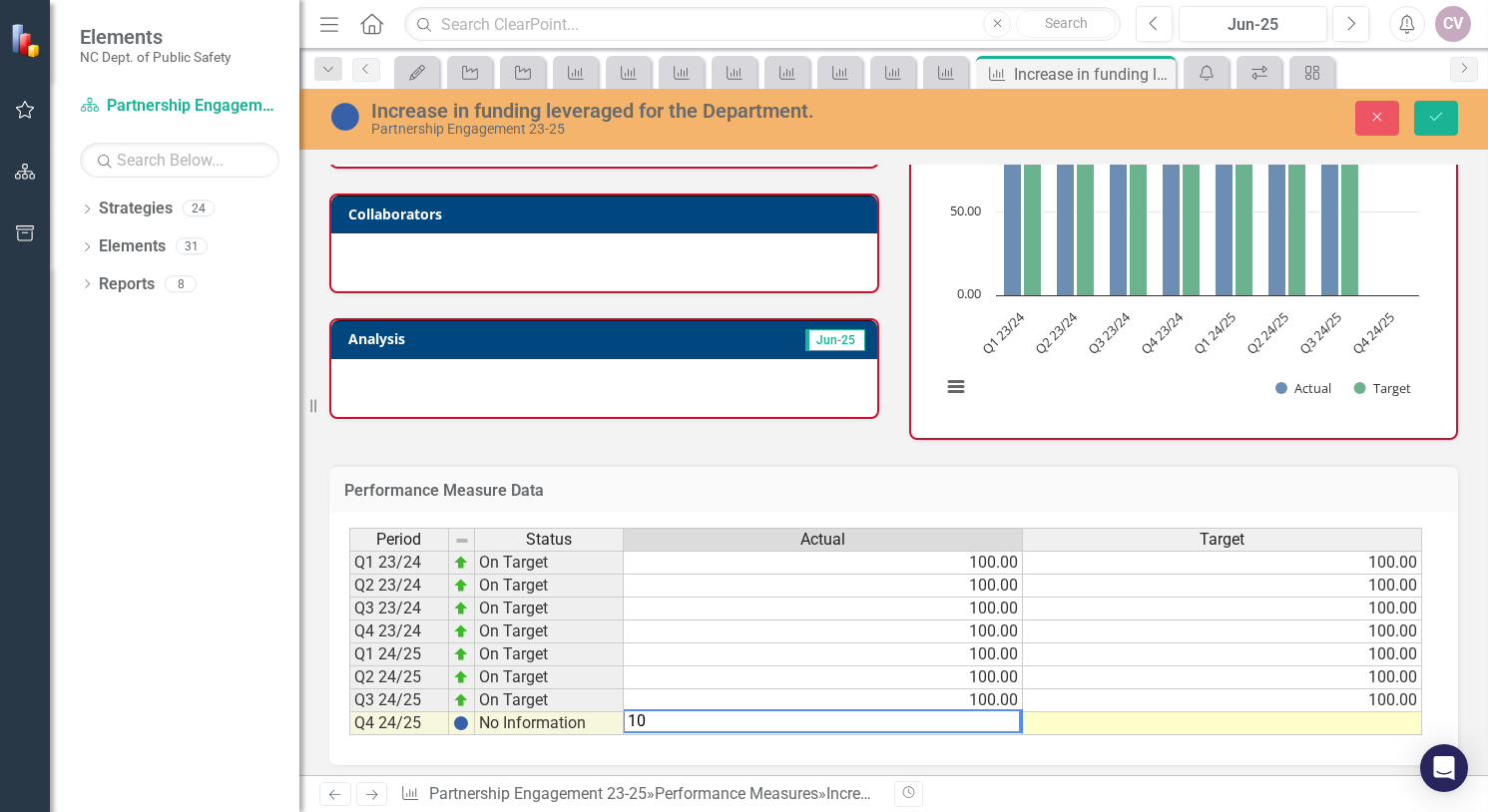 type on "100" 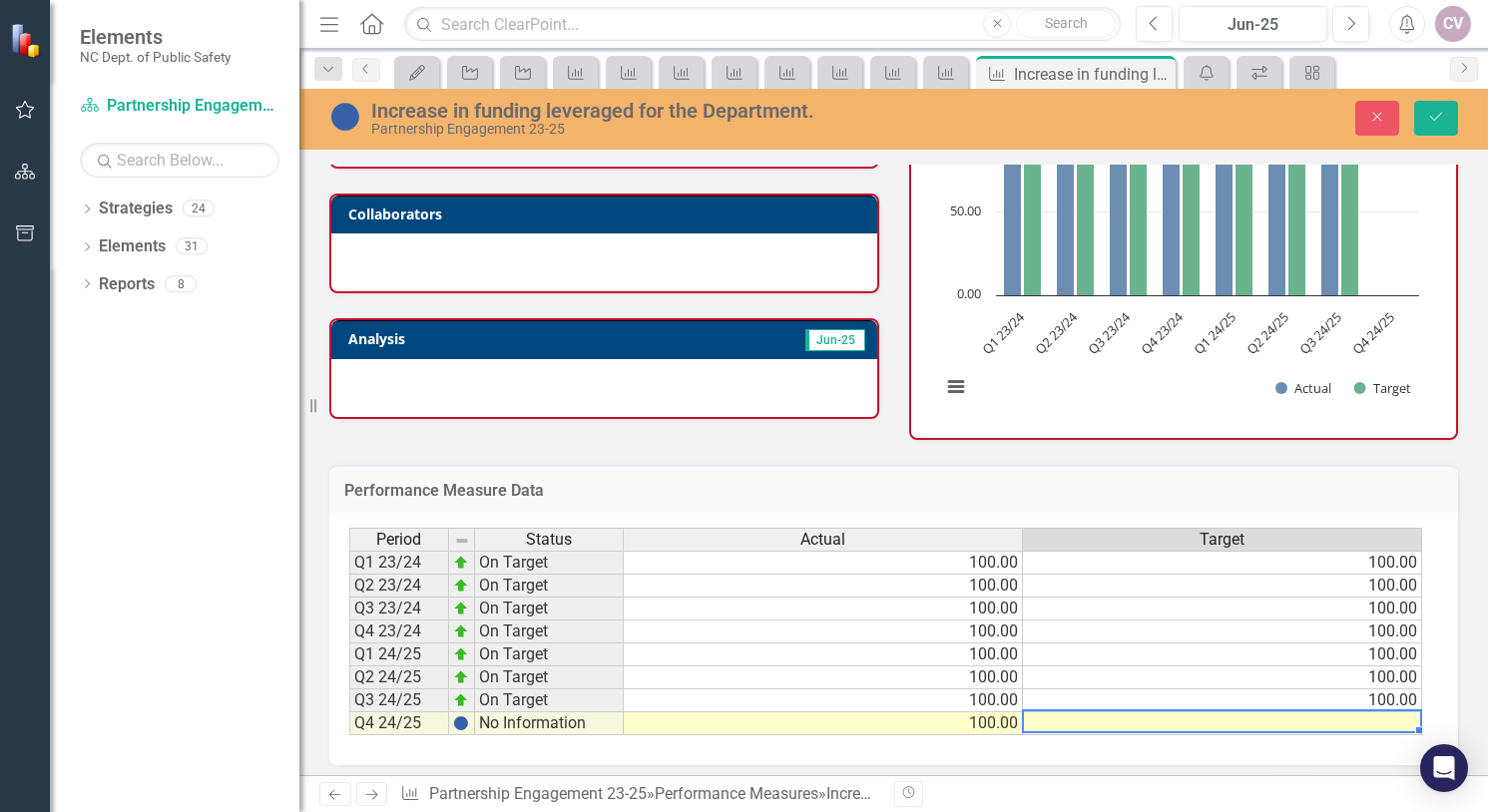 click at bounding box center (1223, 723) 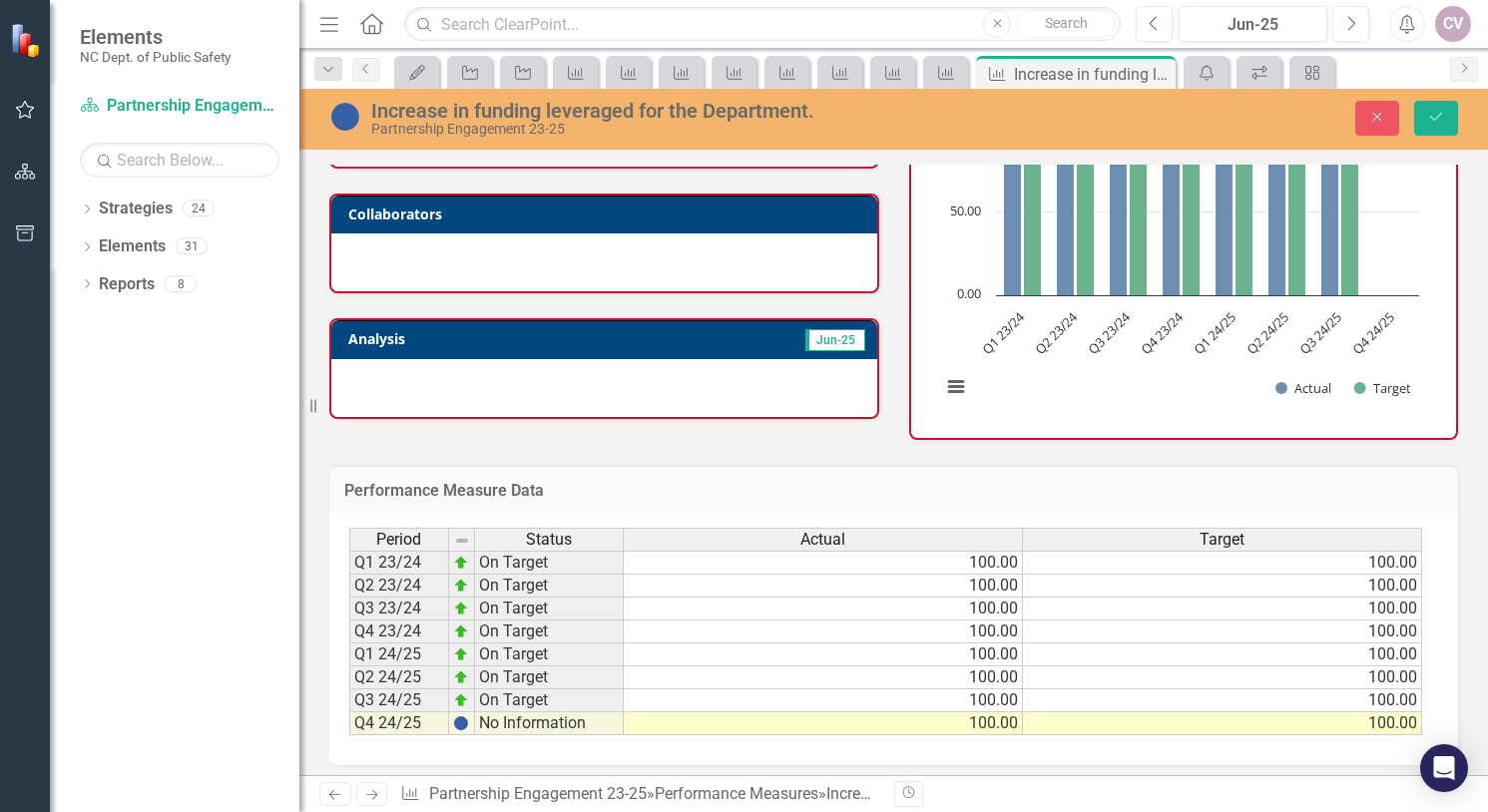 type on "100" 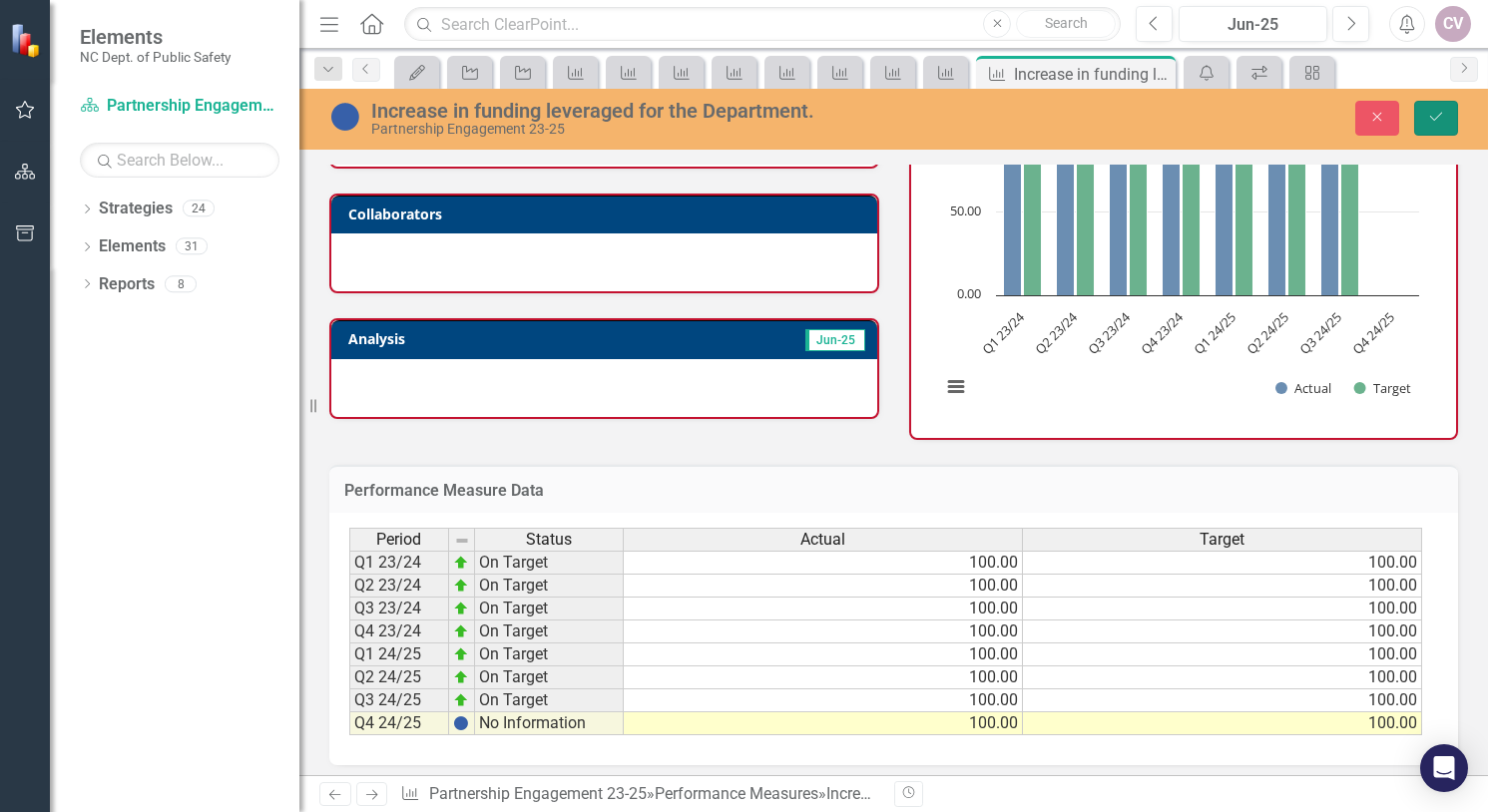 click on "Save" 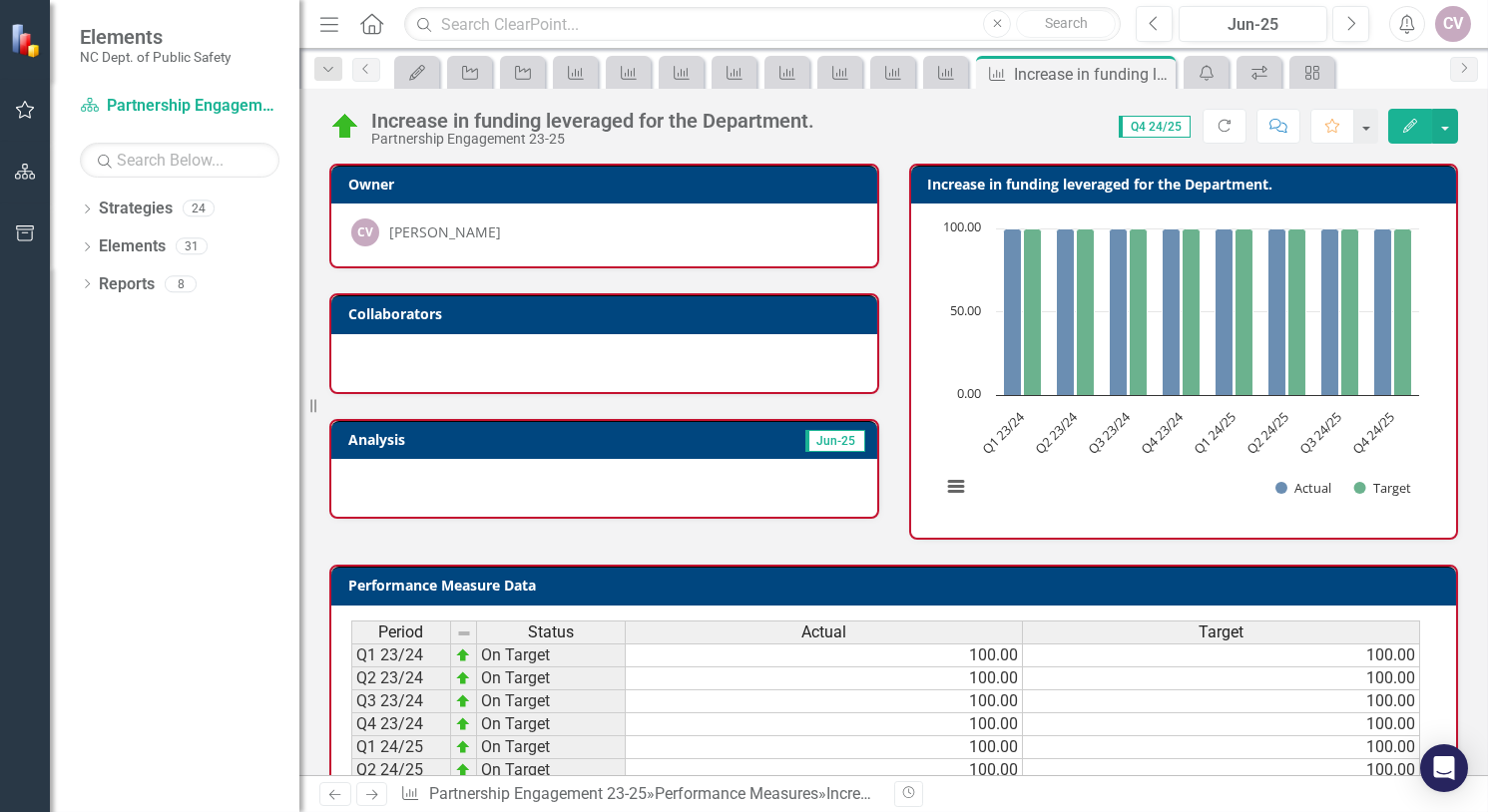 scroll, scrollTop: 102, scrollLeft: 0, axis: vertical 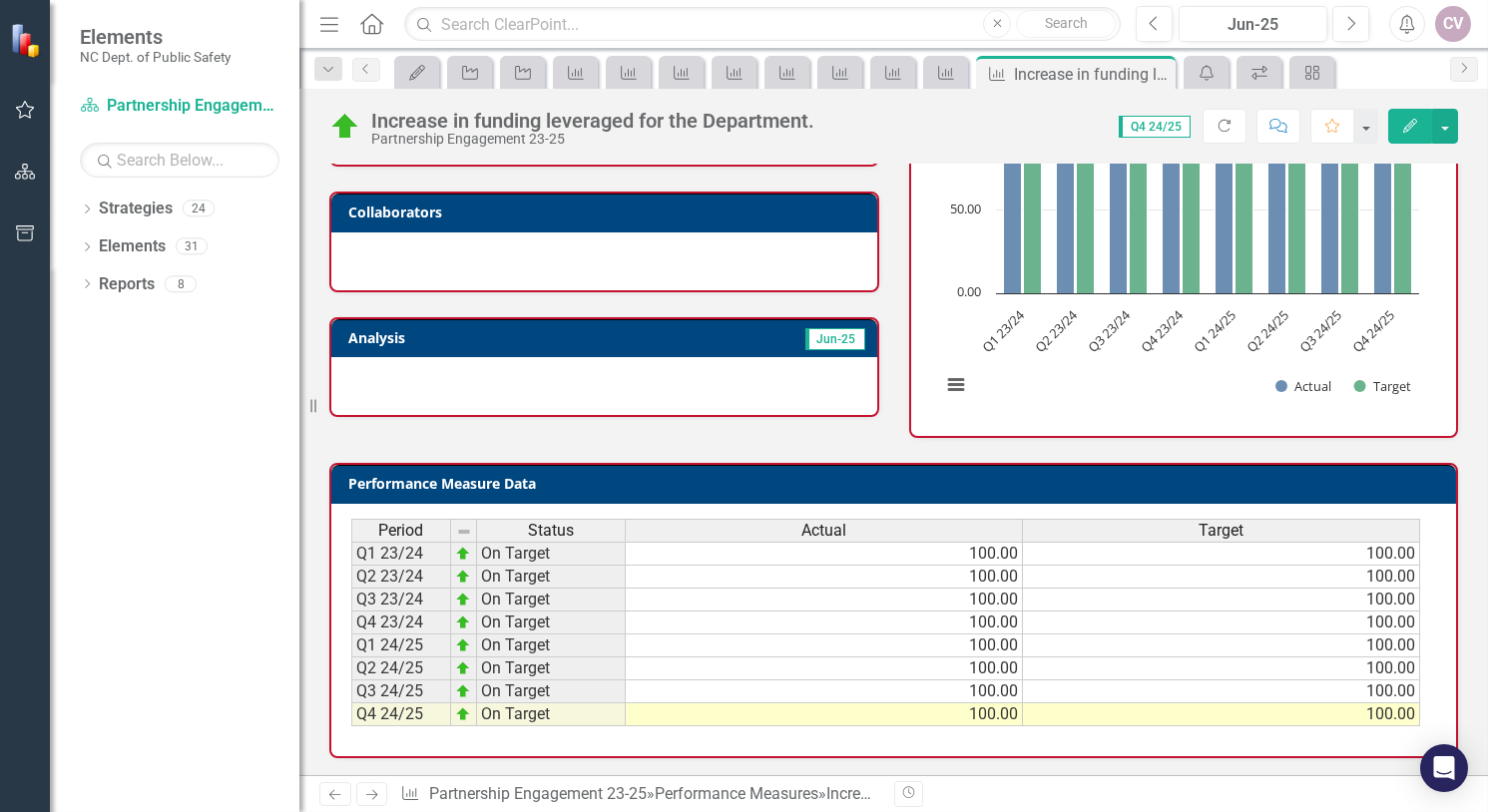 click 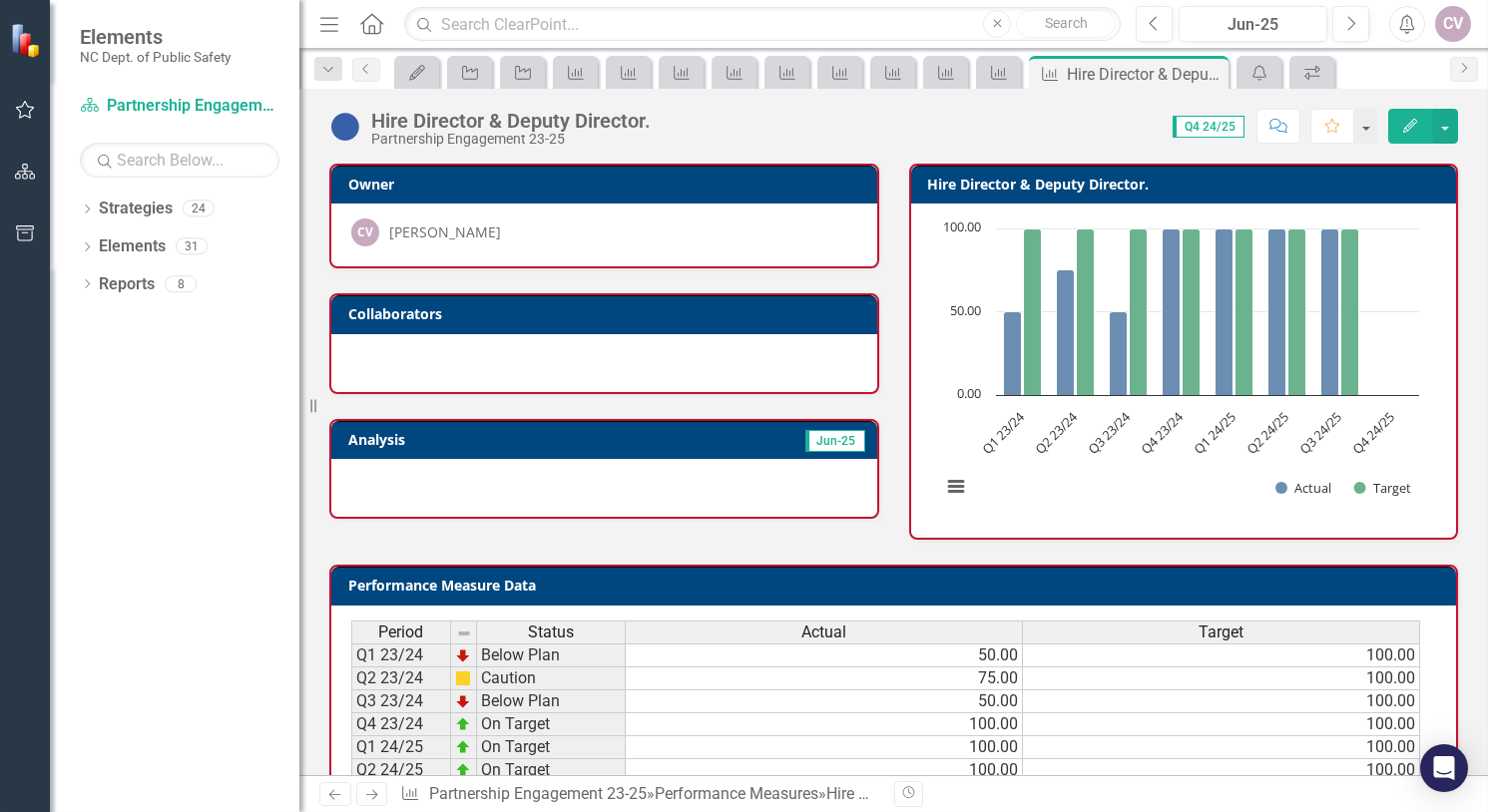 click on "Home" 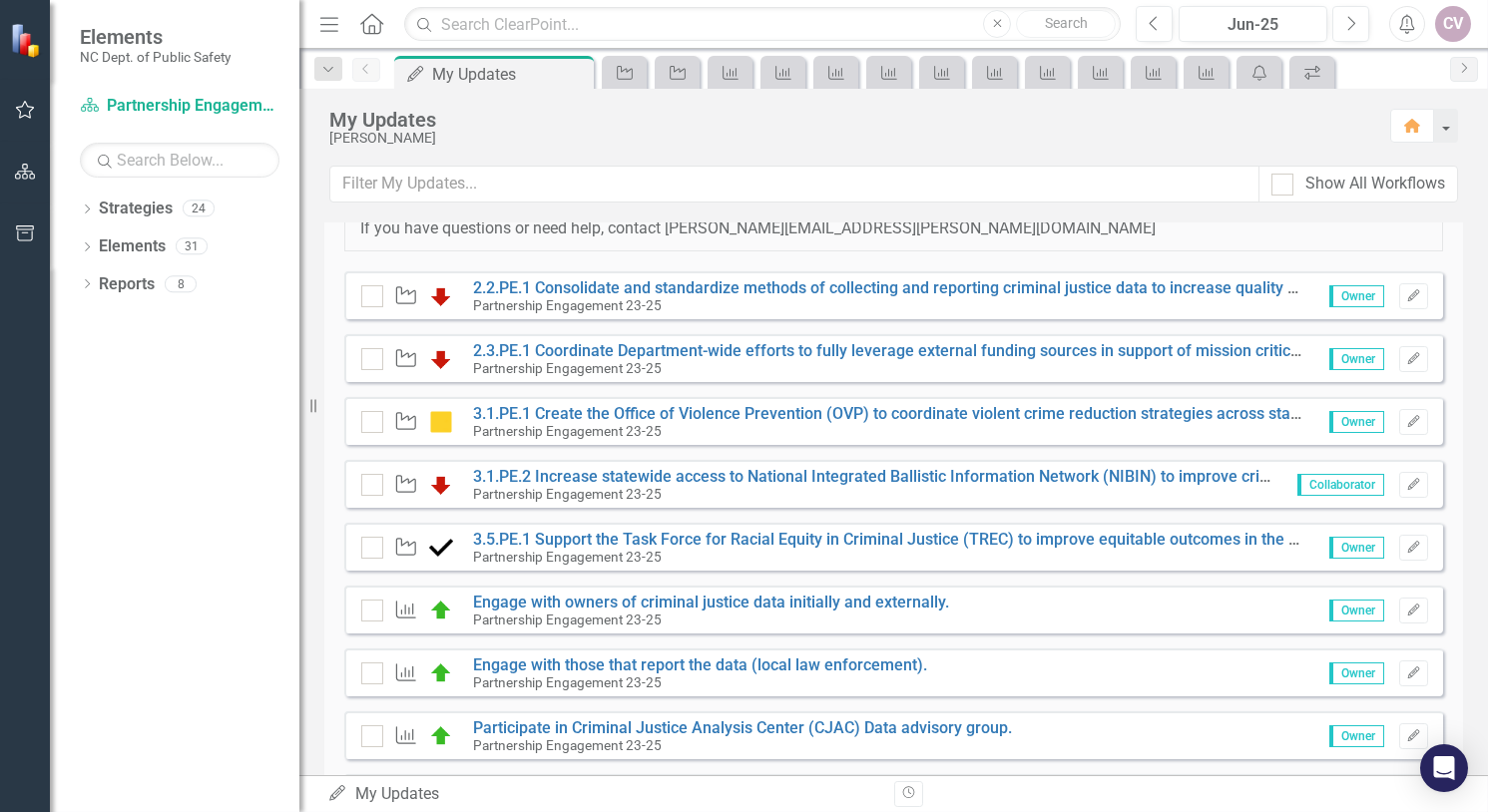 scroll, scrollTop: 399, scrollLeft: 0, axis: vertical 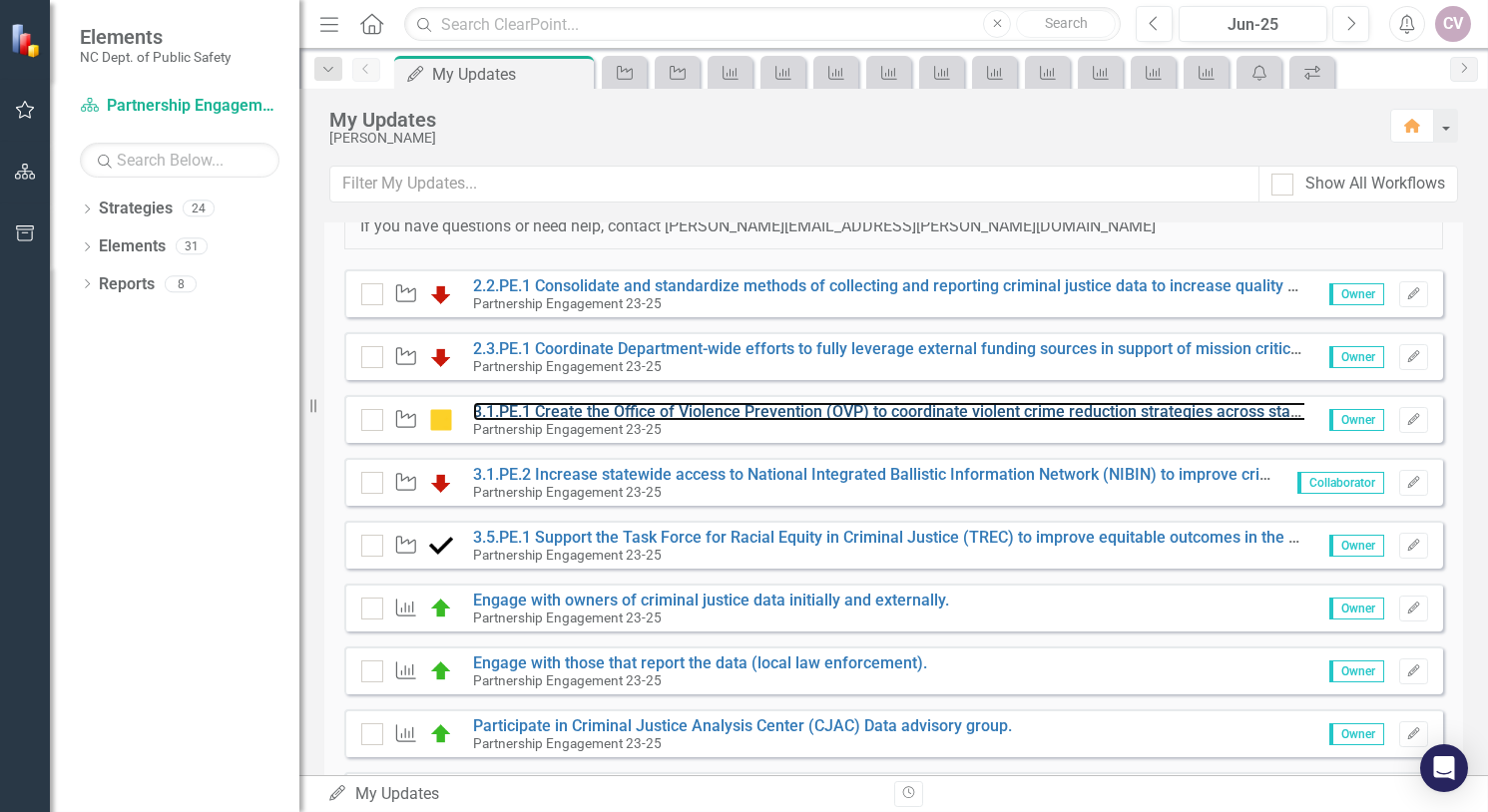 click on "3.1.PE.1 Create the Office of Violence Prevention (OVP) to coordinate violent crime reduction strategies across state government." at bounding box center (936, 411) 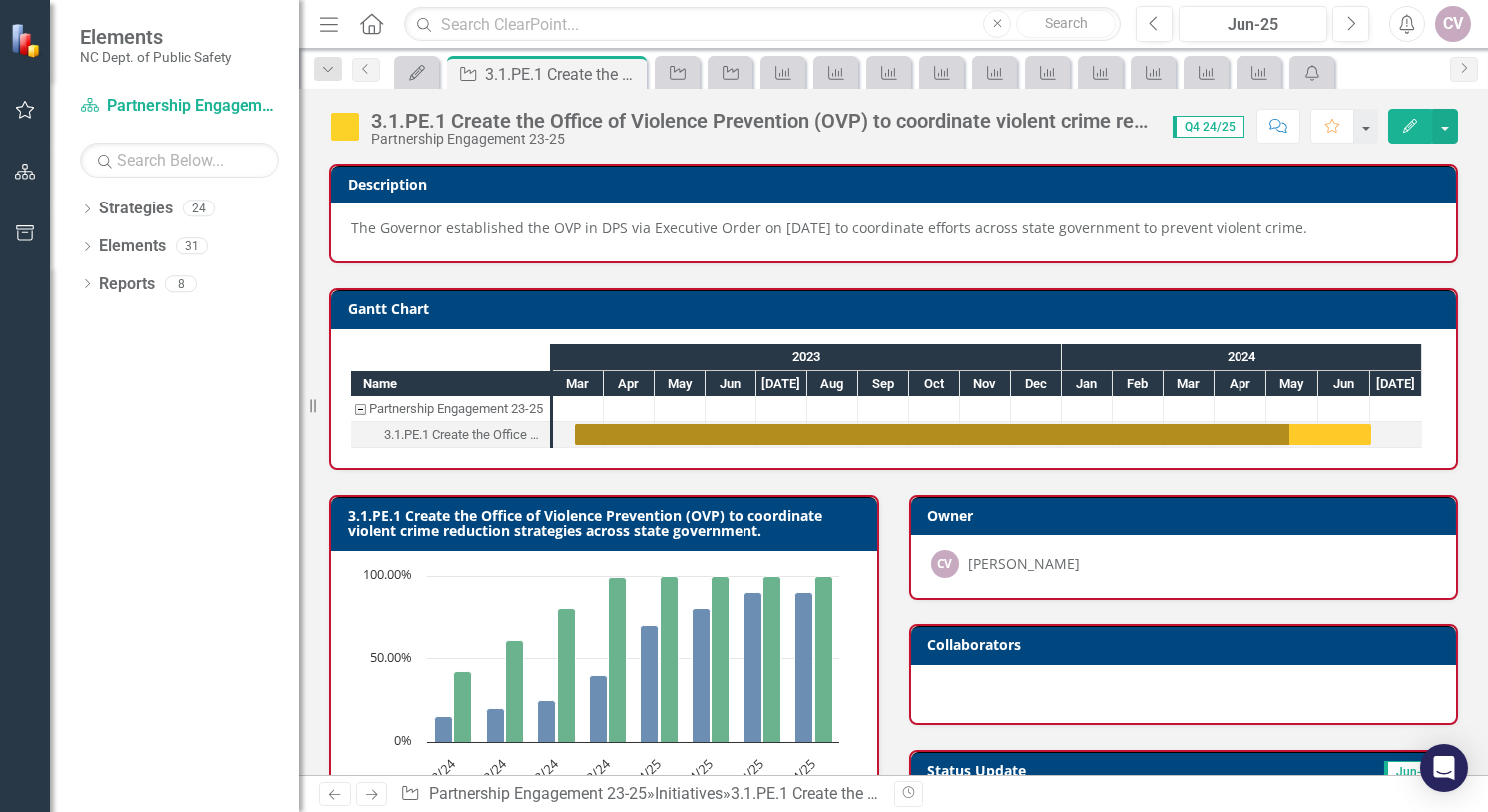 scroll, scrollTop: 399, scrollLeft: 0, axis: vertical 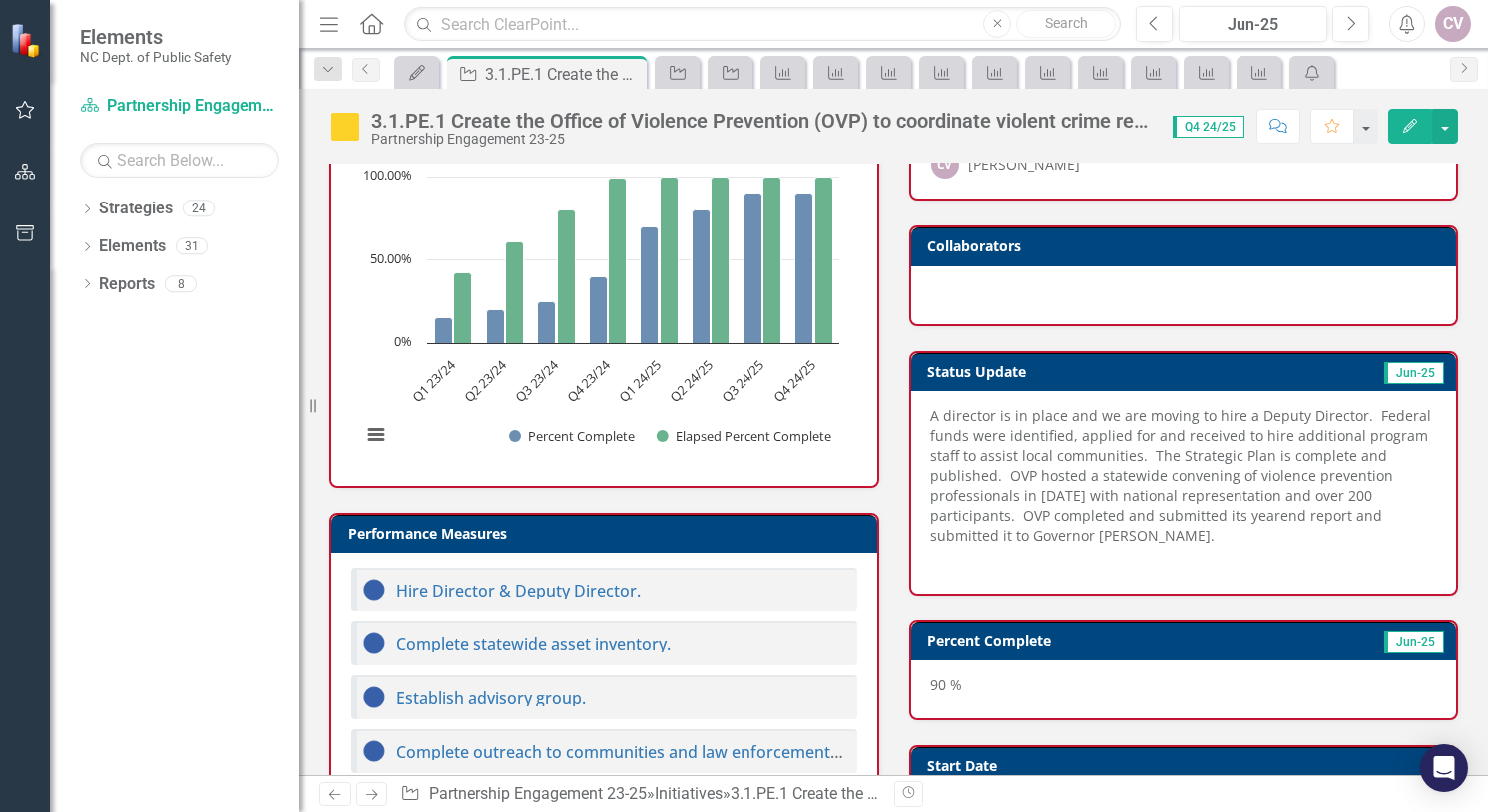 click on "90 %" at bounding box center [1184, 689] 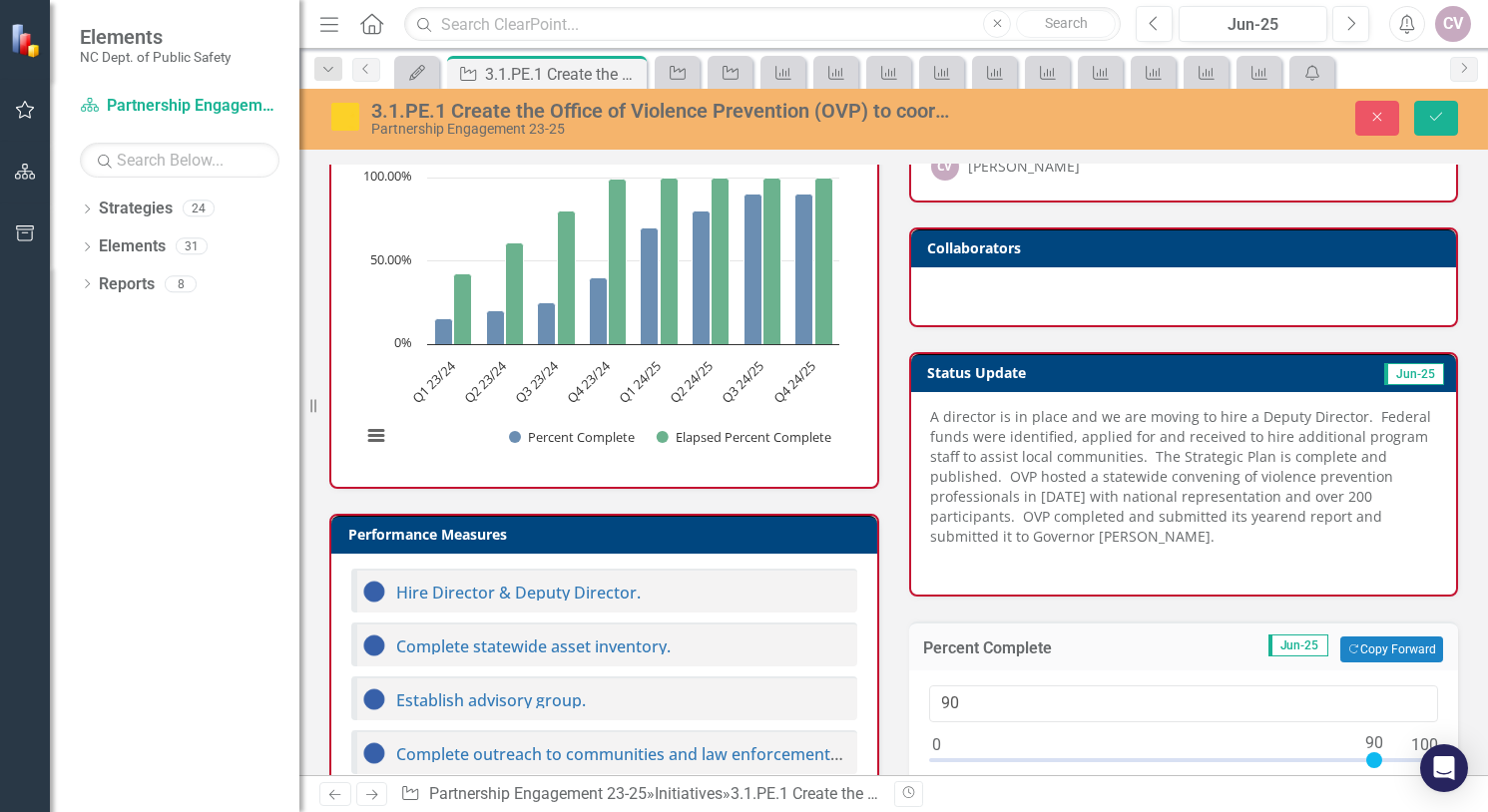 click on "90" at bounding box center [1184, 741] 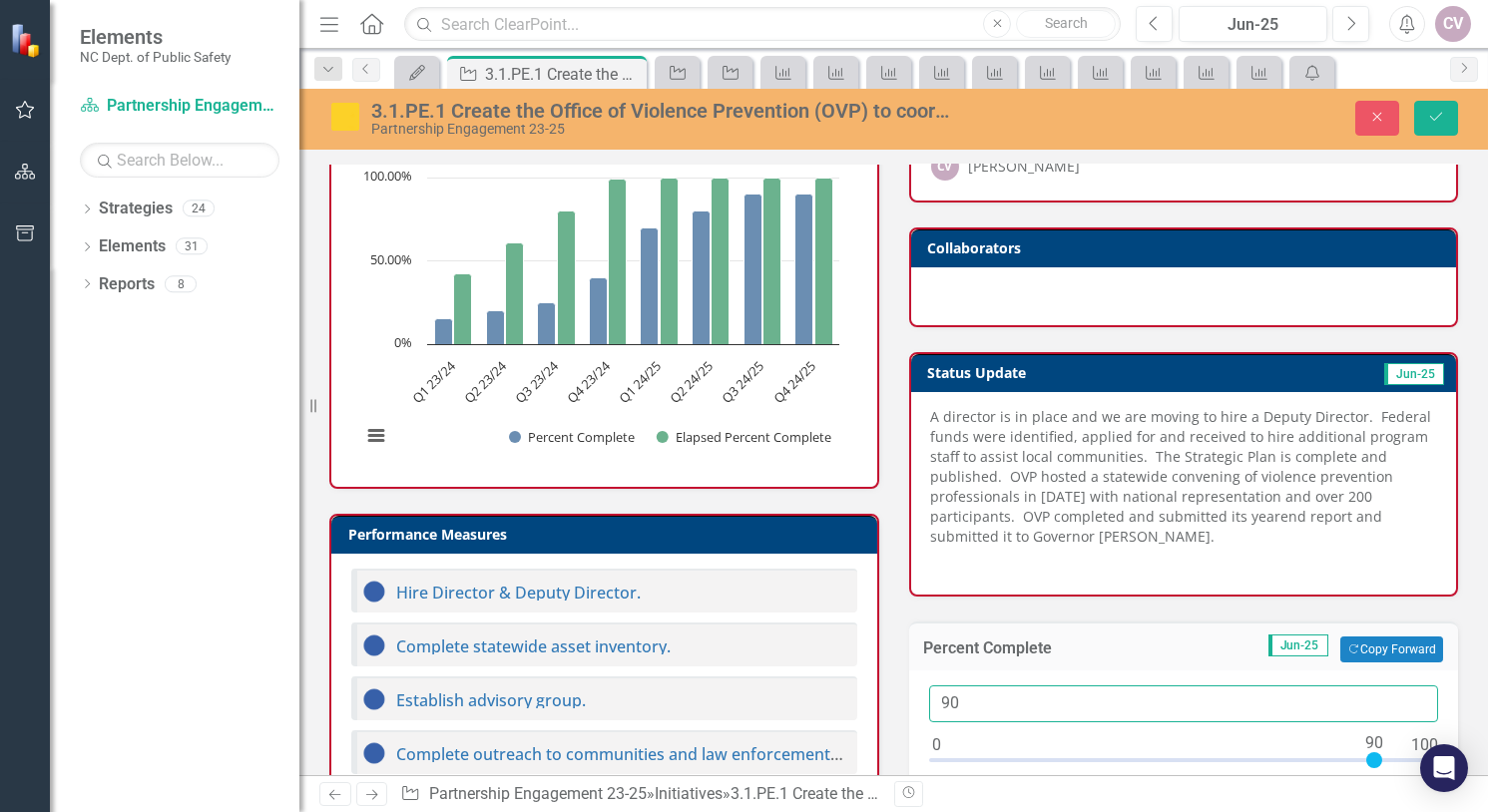 click on "90" at bounding box center [1184, 703] 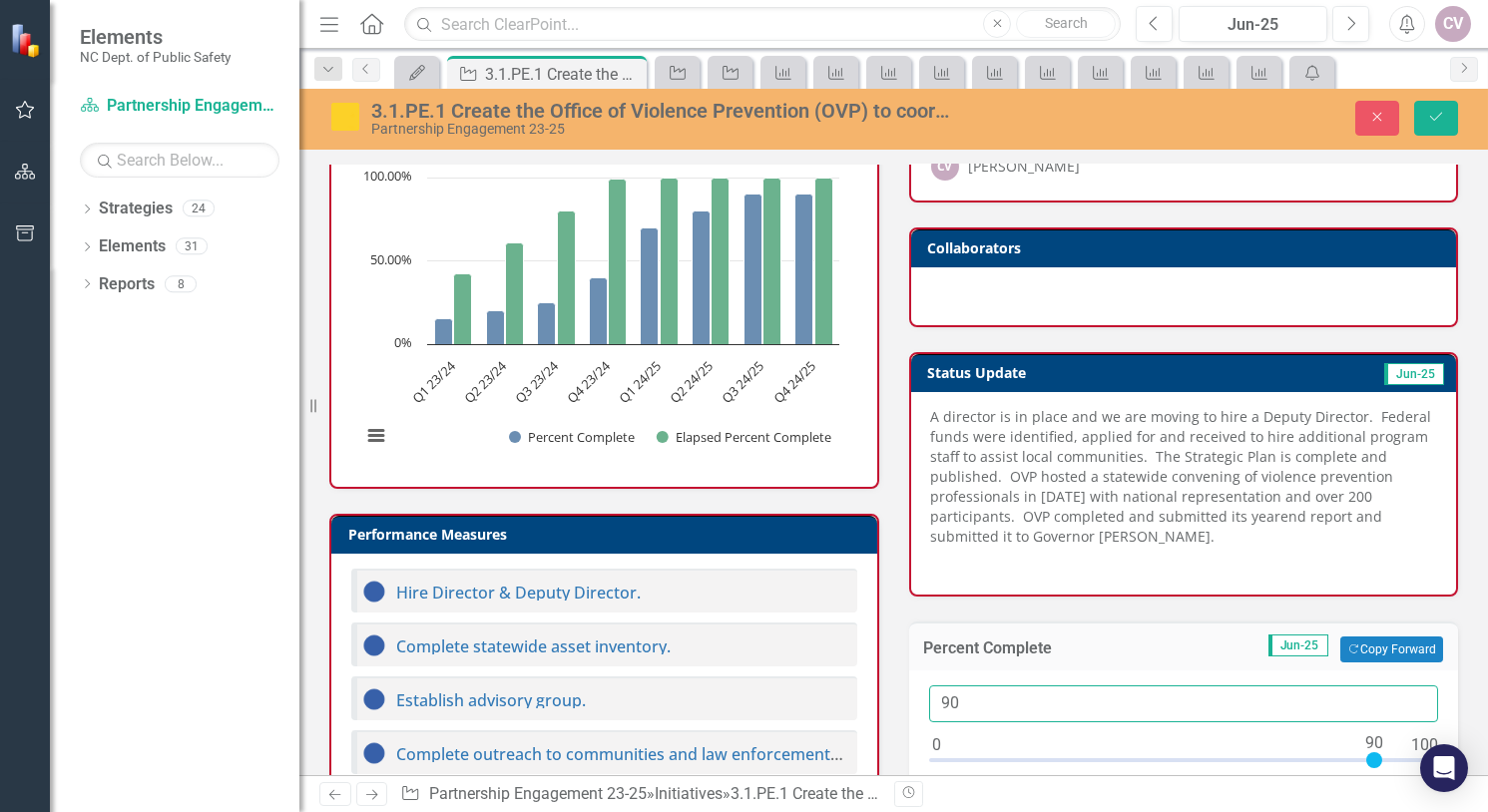 click on "90" at bounding box center (1184, 703) 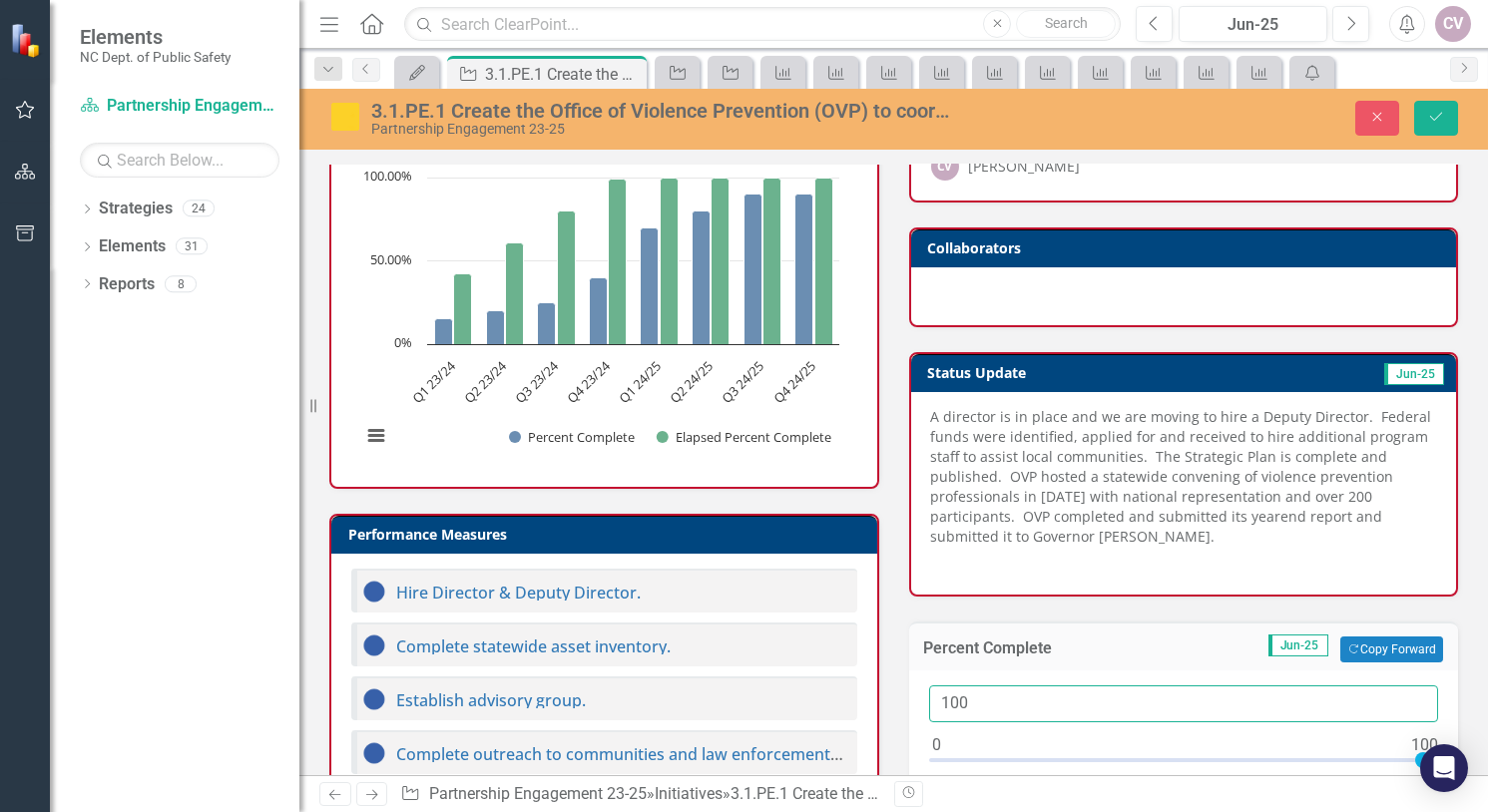 type on "100" 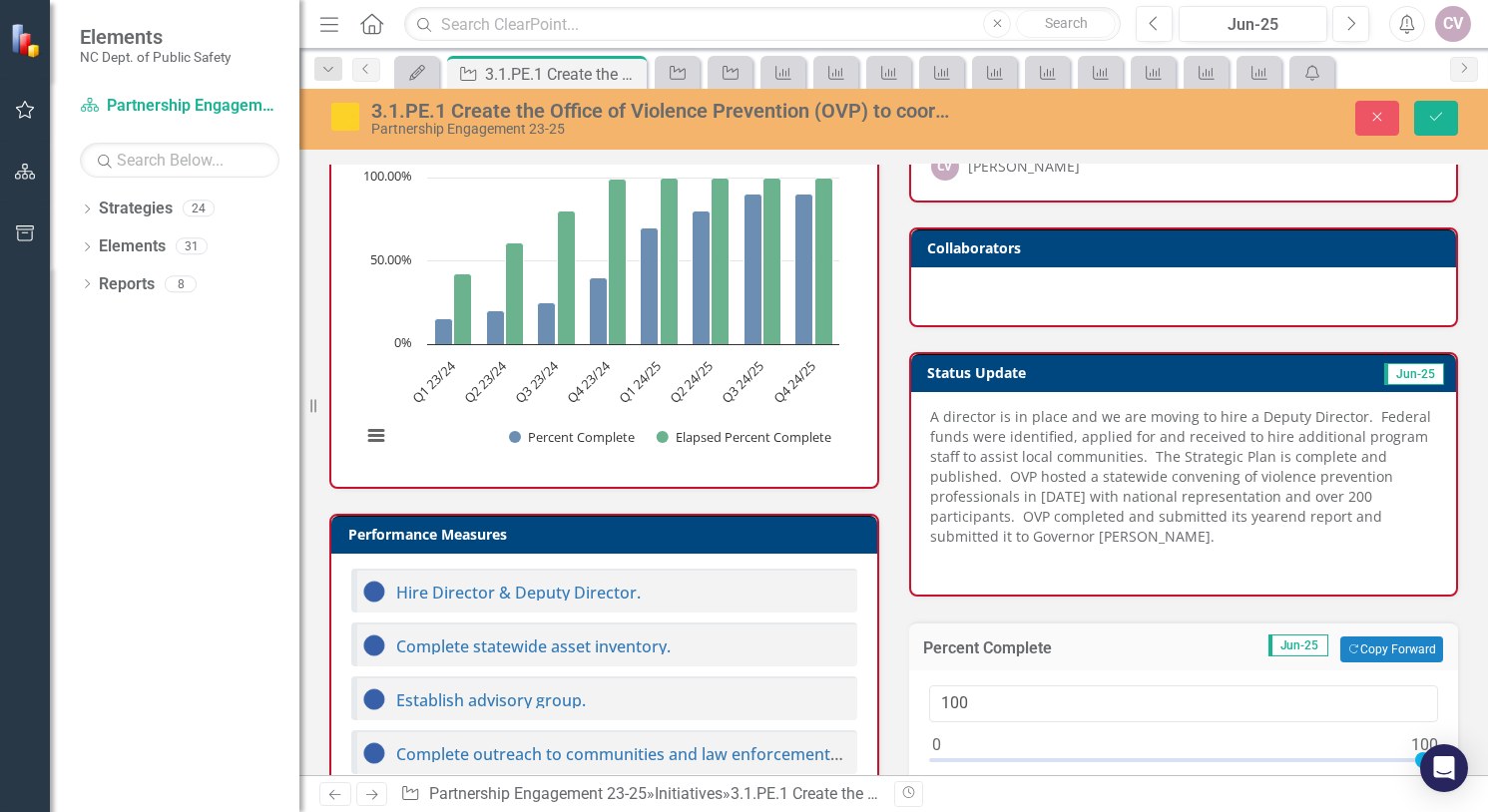 click on "A director is in place and we are moving to hire a Deputy Director.  Federal funds were identified, applied for and received to hire additional program staff to assist local communities.  The Strategic Plan is complete and published.  OVP hosted a statewide convening of violence prevention professionals in [DATE] with national representation and over 200 participants.  OVP completed and submitted its yearend report and submitted it to Governor [PERSON_NAME]." at bounding box center [1184, 493] 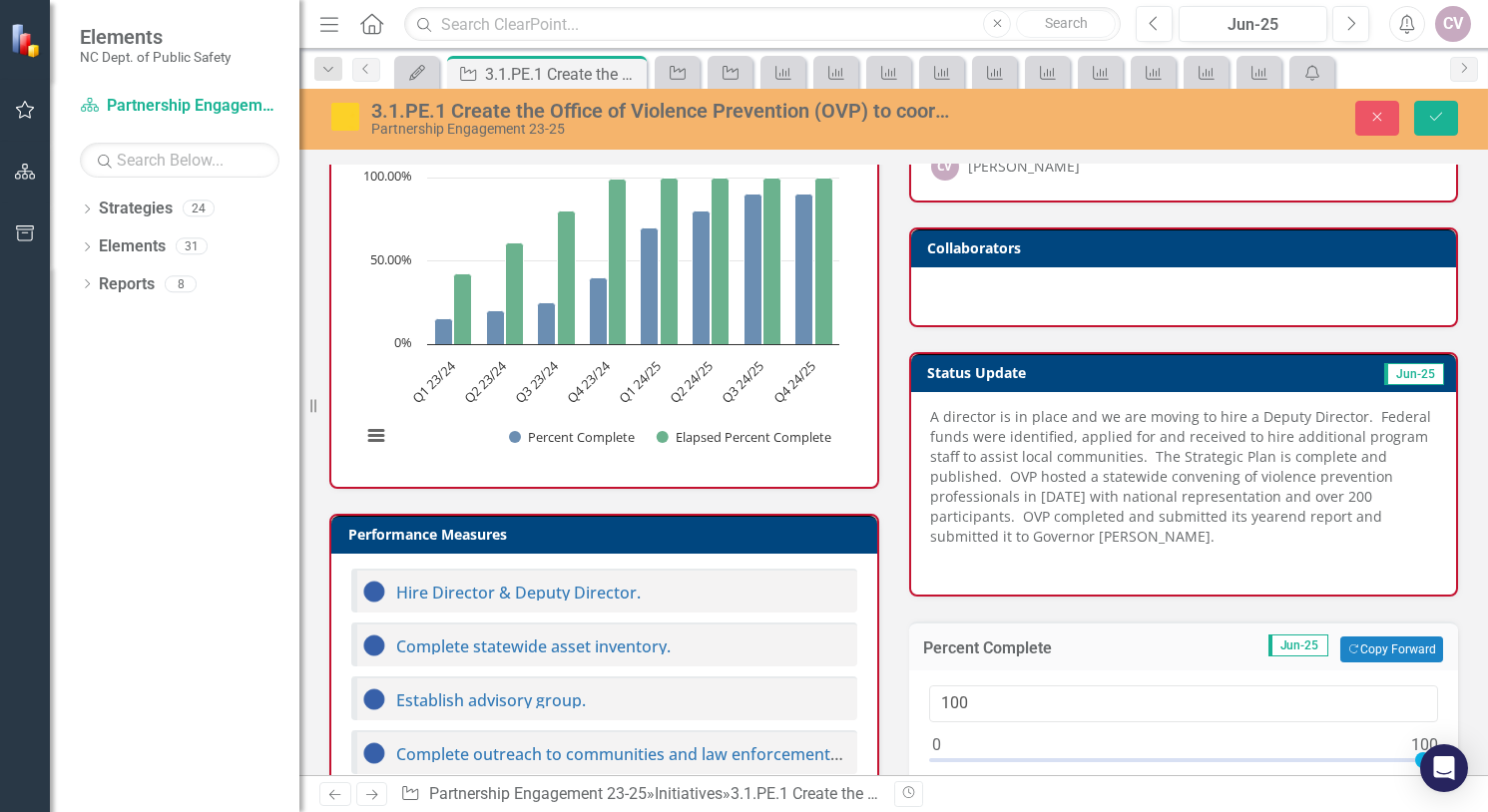click on "A director is in place and we are moving to hire a Deputy Director.  Federal funds were identified, applied for and received to hire additional program staff to assist local communities.  The Strategic Plan is complete and published.  OVP hosted a statewide convening of violence prevention professionals in [DATE] with national representation and over 200 participants.  OVP completed and submitted its yearend report and submitted it to Governor [PERSON_NAME]." at bounding box center (1184, 479) 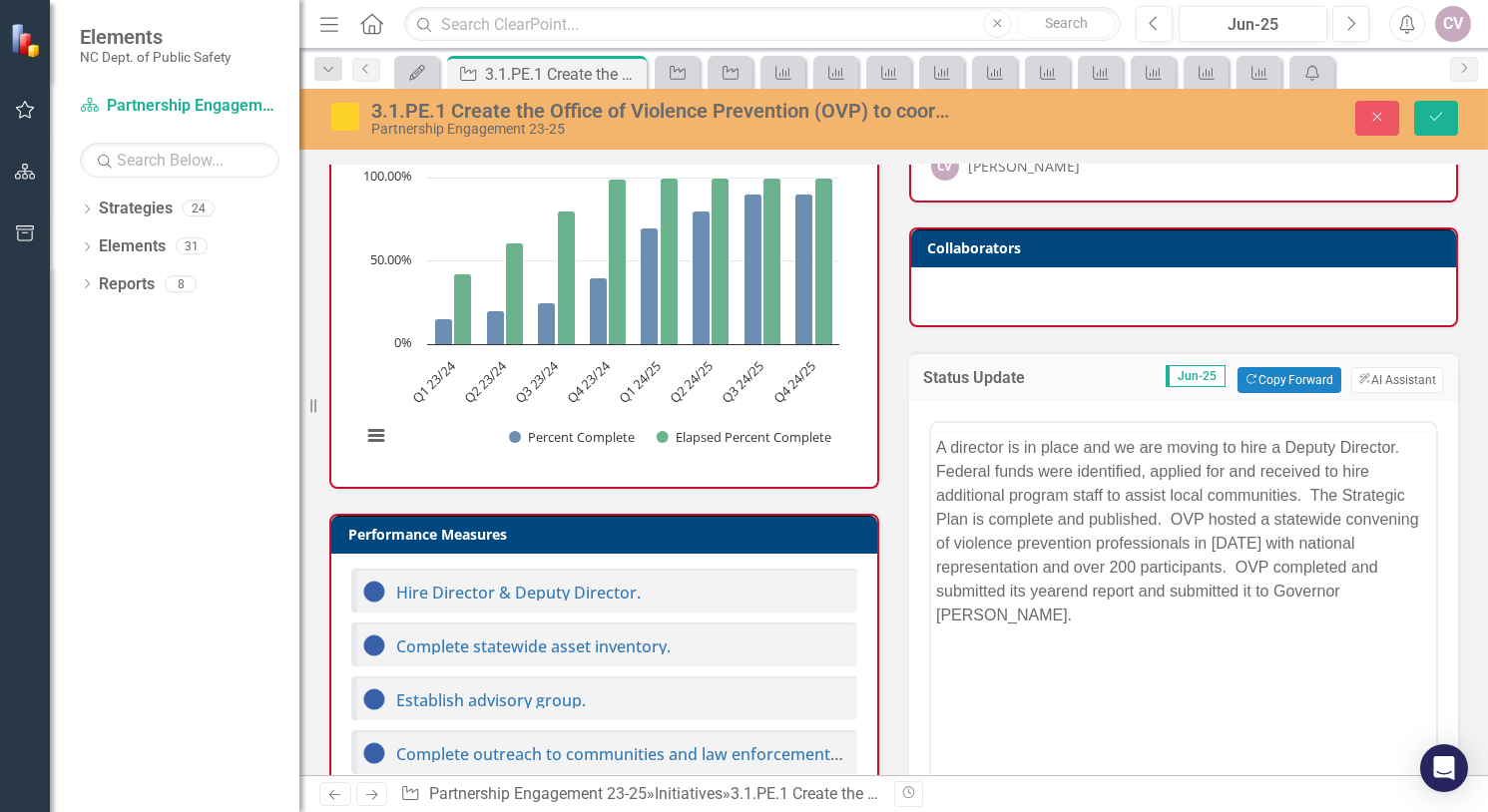 scroll, scrollTop: 0, scrollLeft: 0, axis: both 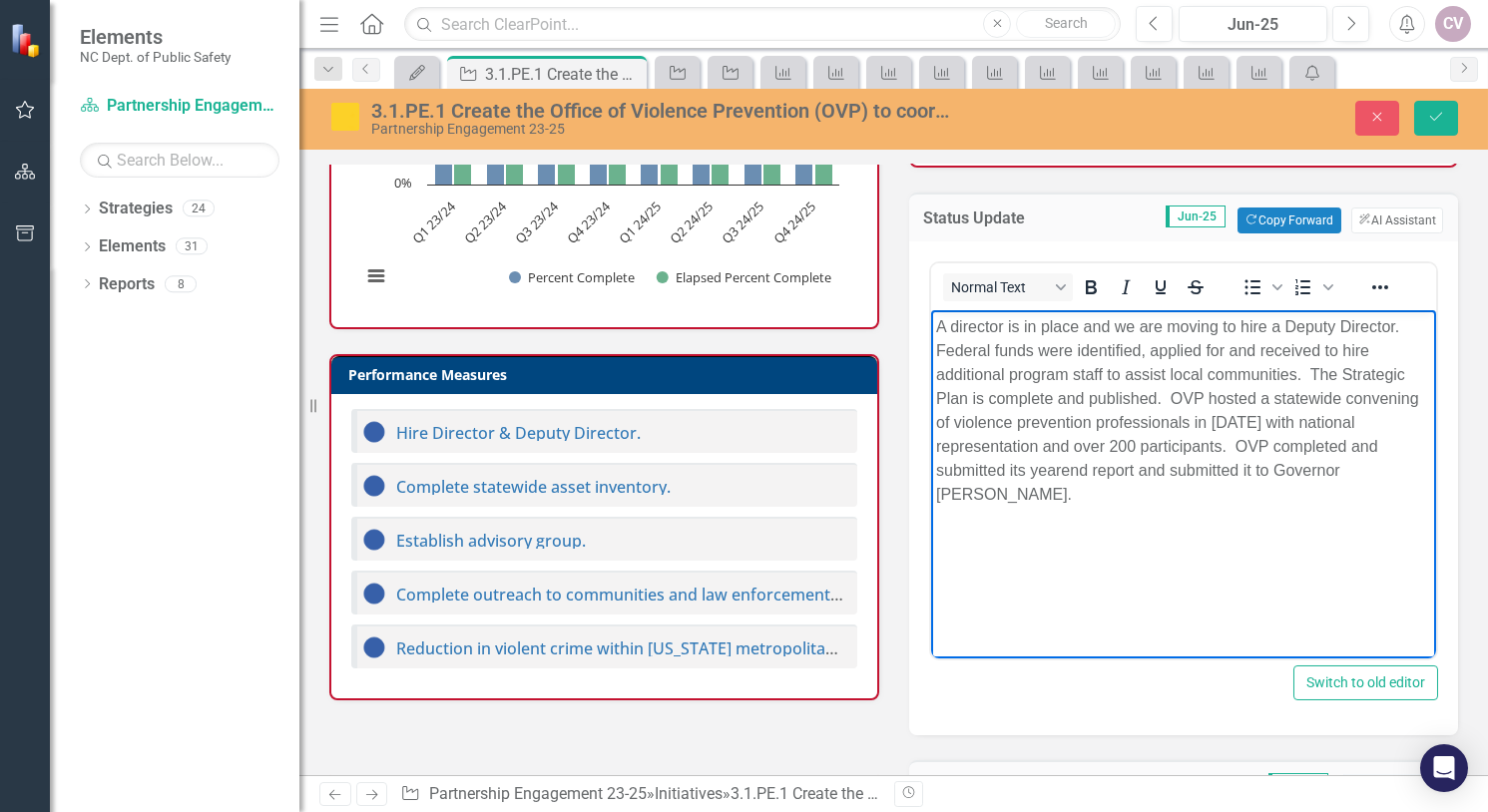 click on "A director is in place and we are moving to hire a Deputy Director.  Federal funds were identified, applied for and received to hire additional program staff to assist local communities.  The Strategic Plan is complete and published.  OVP hosted a statewide convening of violence prevention professionals in [DATE] with national representation and over 200 participants.  OVP completed and submitted its yearend report and submitted it to Governor [PERSON_NAME]." at bounding box center (1183, 411) 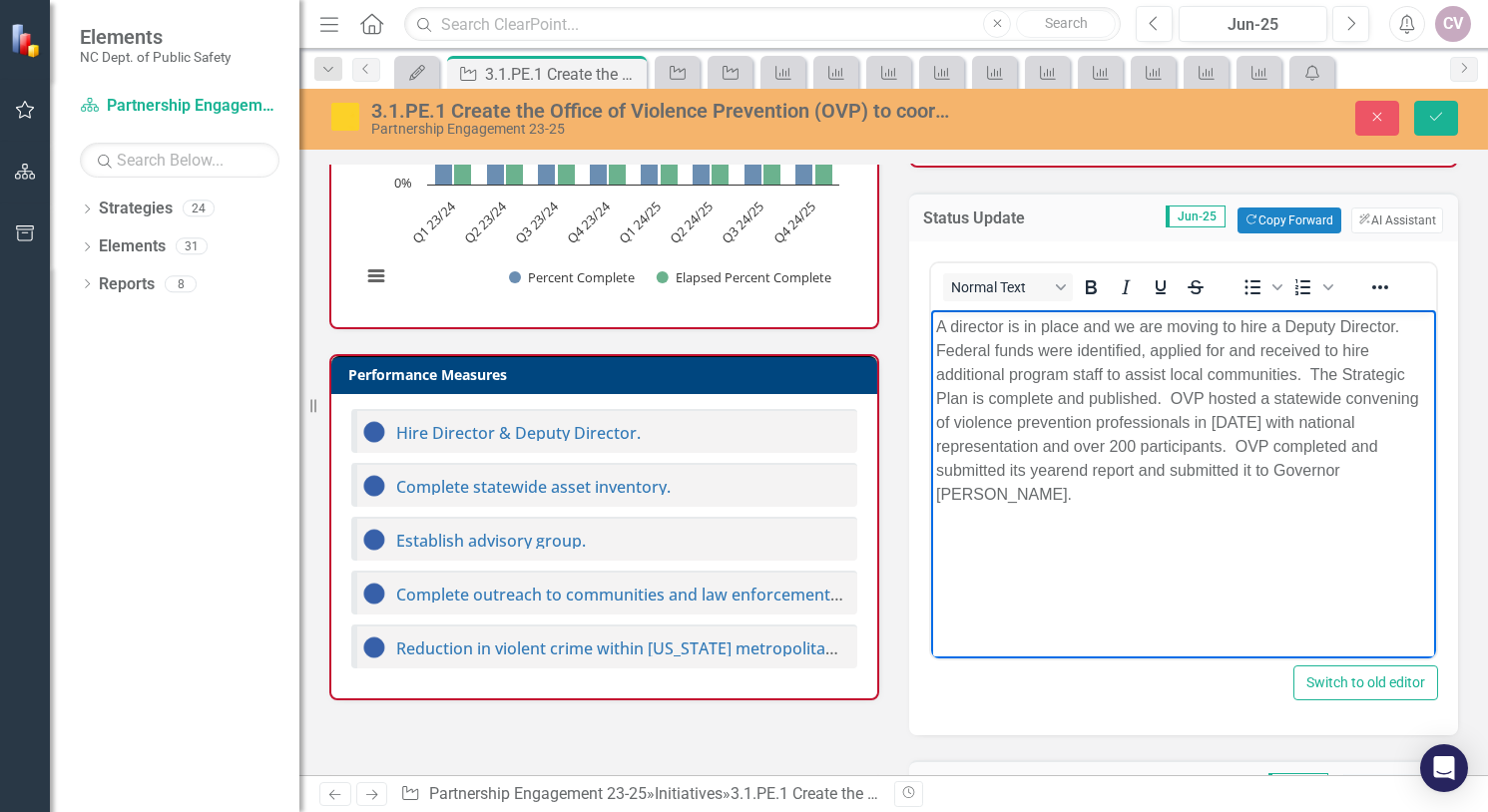 click on "A director is in place and we are moving to hire a Deputy Director.  Federal funds were identified, applied for and received to hire additional program staff to assist local communities.  The Strategic Plan is complete and published.  OVP hosted a statewide convening of violence prevention professionals in [DATE] with national representation and over 200 participants.  OVP completed and submitted its yearend report and submitted it to Governor [PERSON_NAME]." at bounding box center (1183, 411) 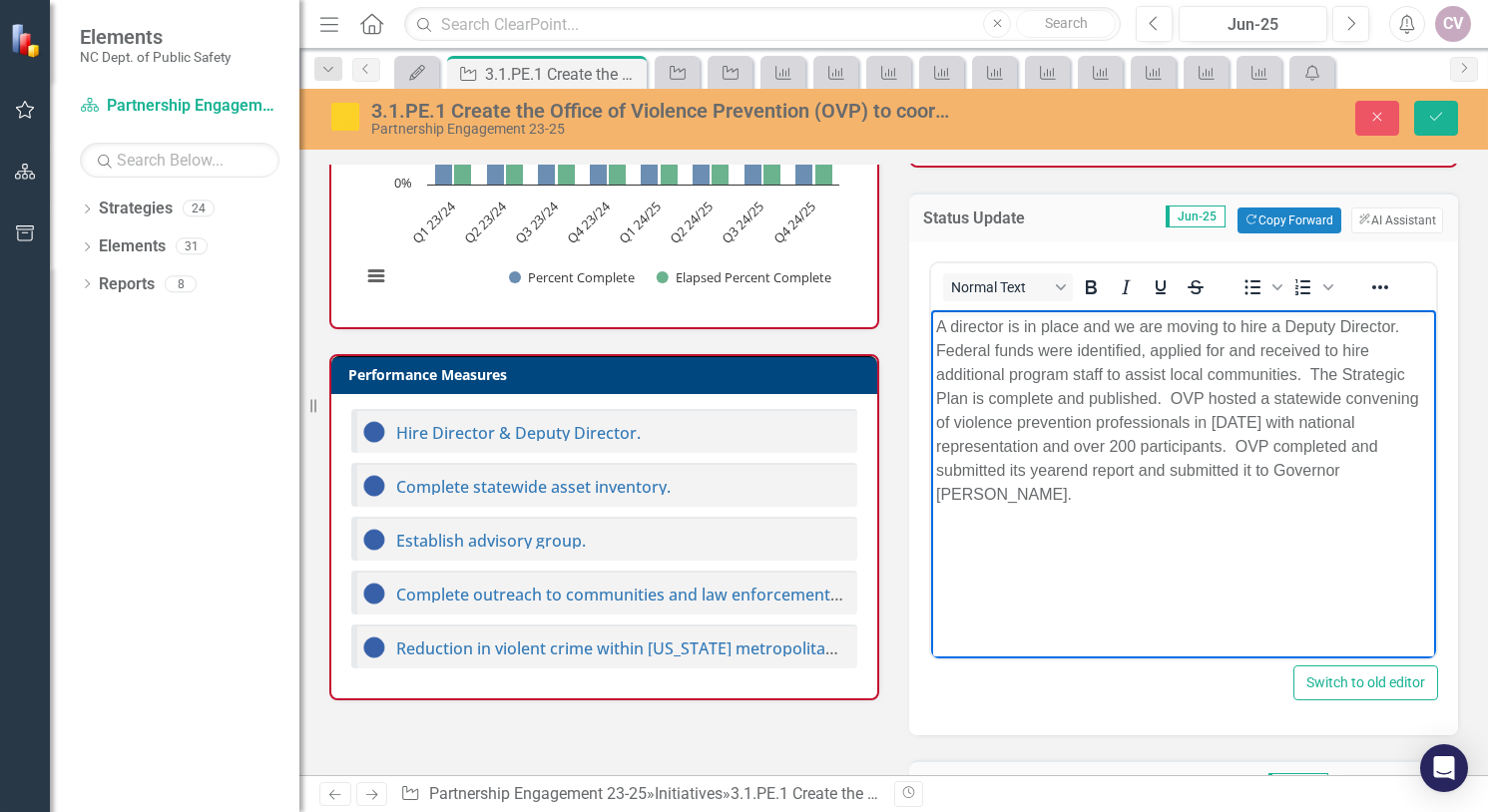 type 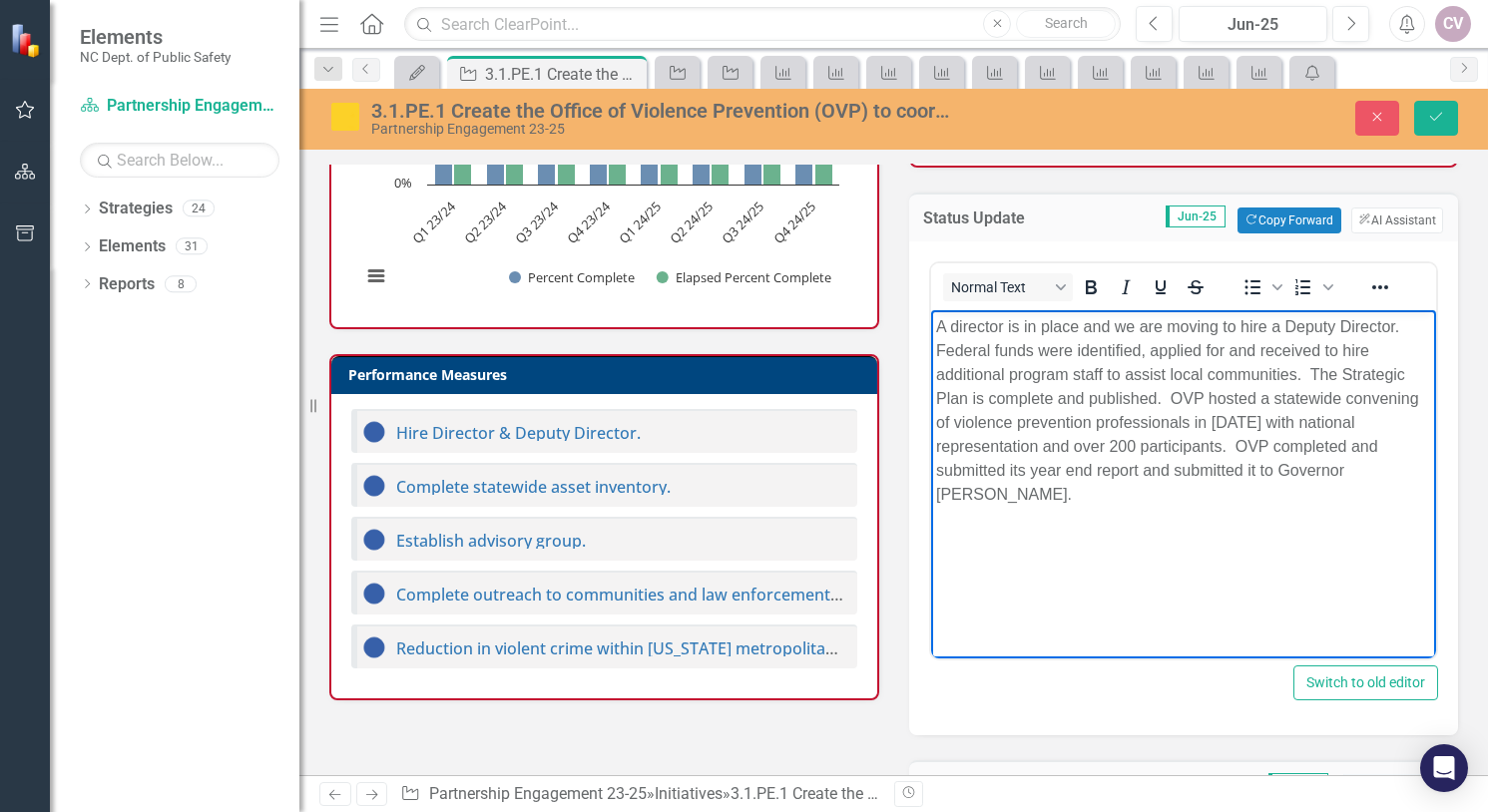 click on "A director is in place and we are moving to hire a Deputy Director.  Federal funds were identified, applied for and received to hire additional program staff to assist local communities.  The Strategic Plan is complete and published.  OVP hosted a statewide convening of violence prevention professionals in [DATE] with national representation and over 200 participants.  OVP completed and submitted its year end report and submitted it to Governor [PERSON_NAME]." at bounding box center [1183, 411] 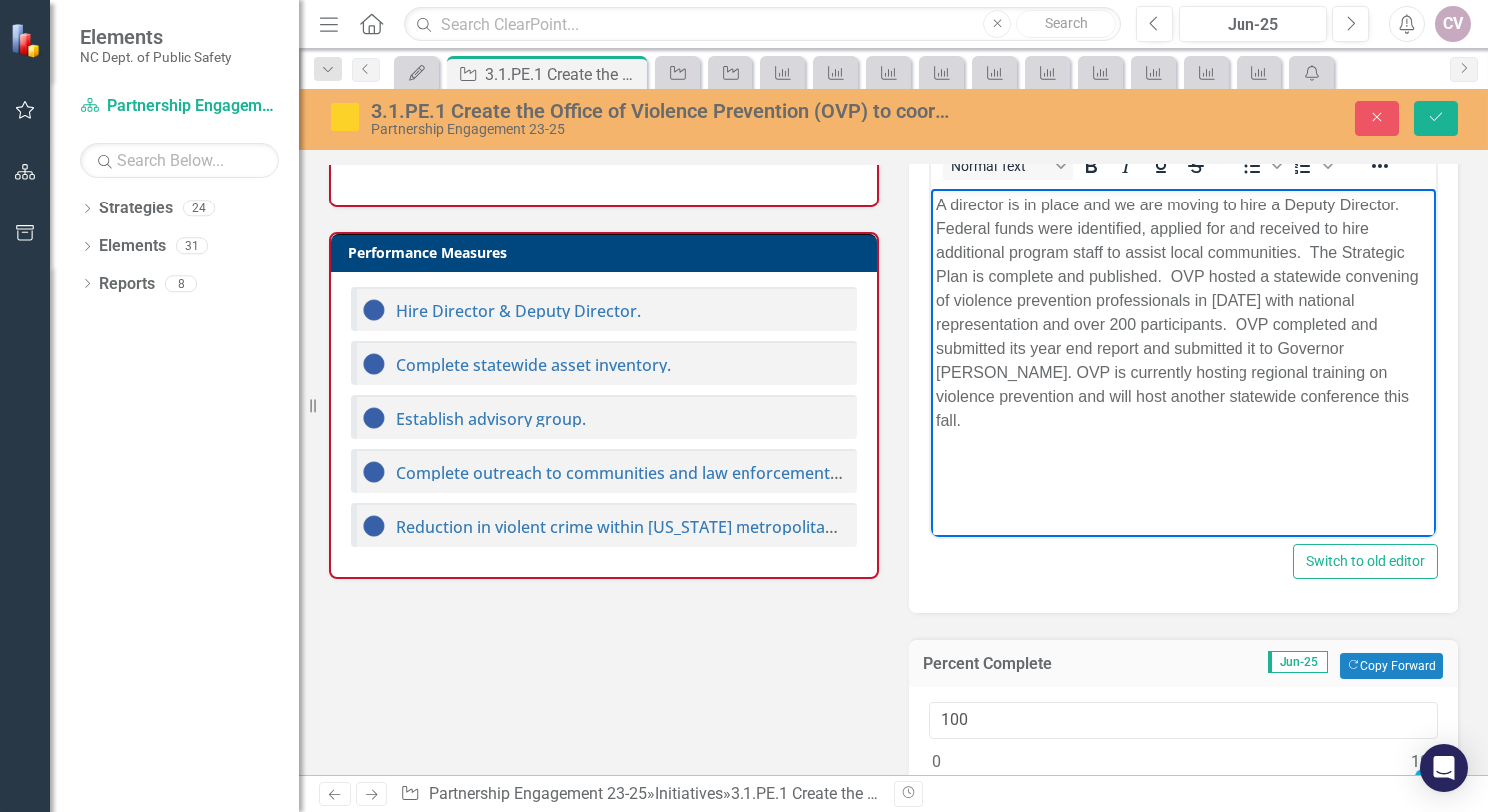 scroll, scrollTop: 718, scrollLeft: 0, axis: vertical 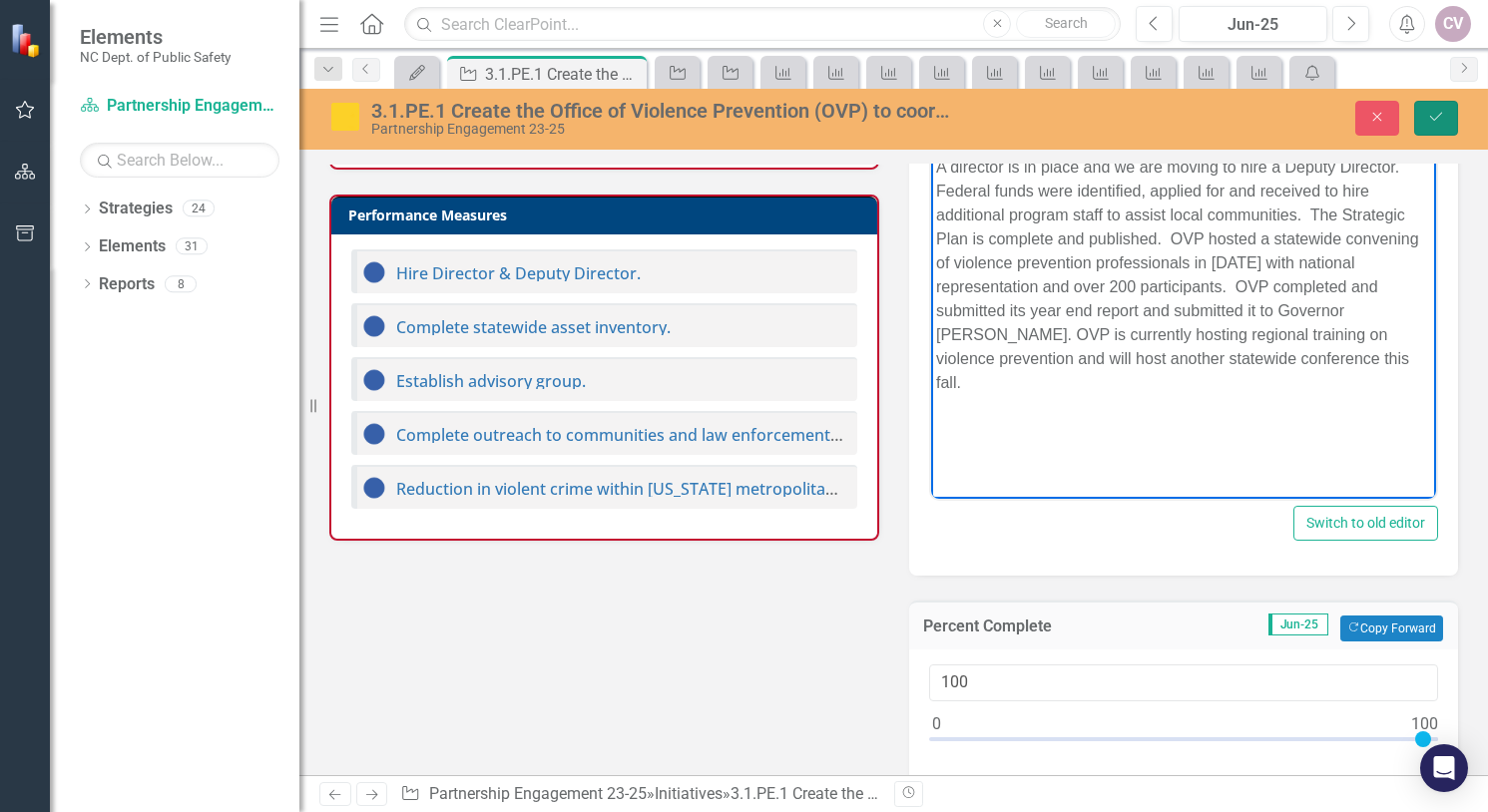 click on "Save" 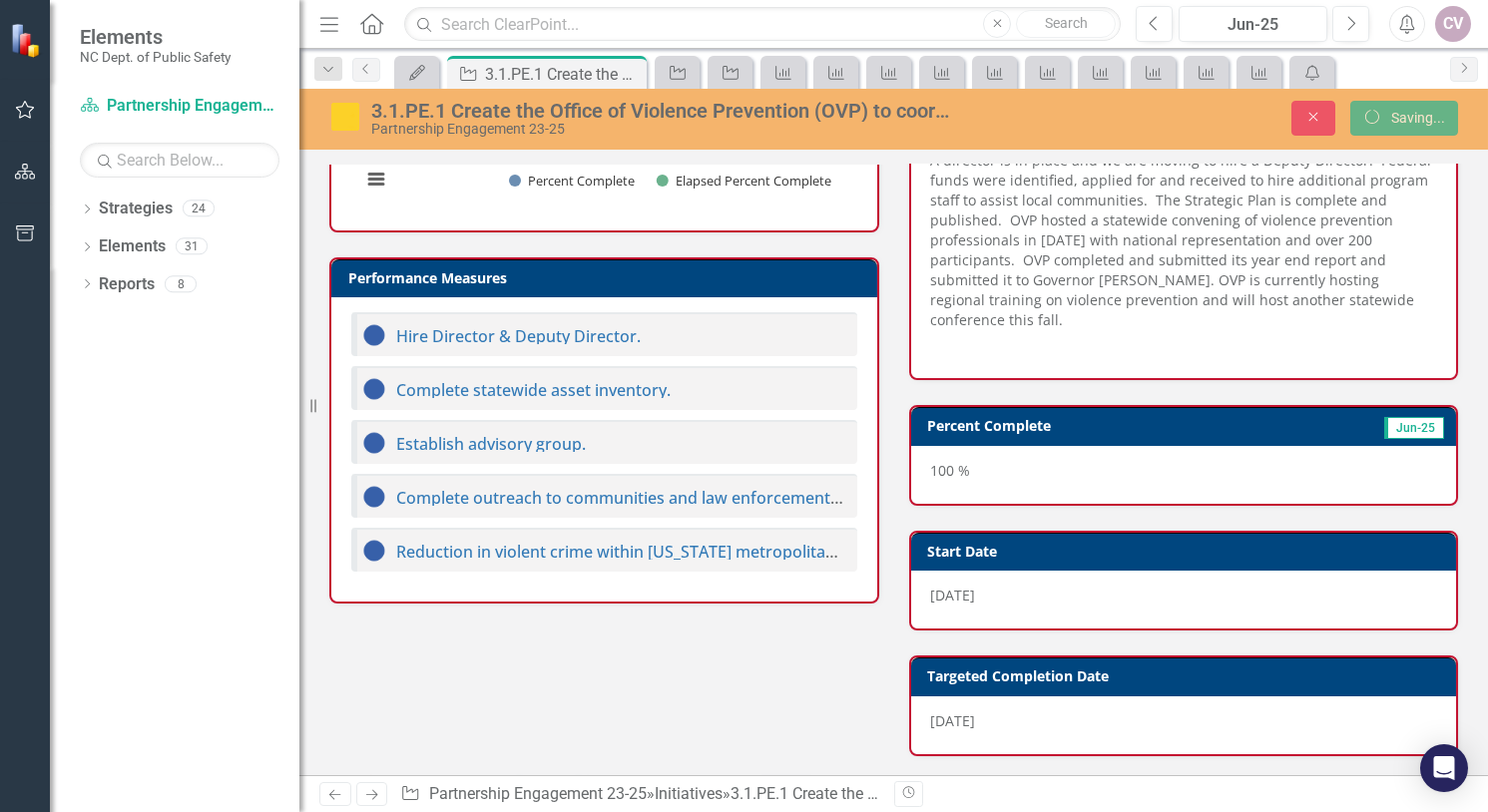 scroll, scrollTop: 629, scrollLeft: 0, axis: vertical 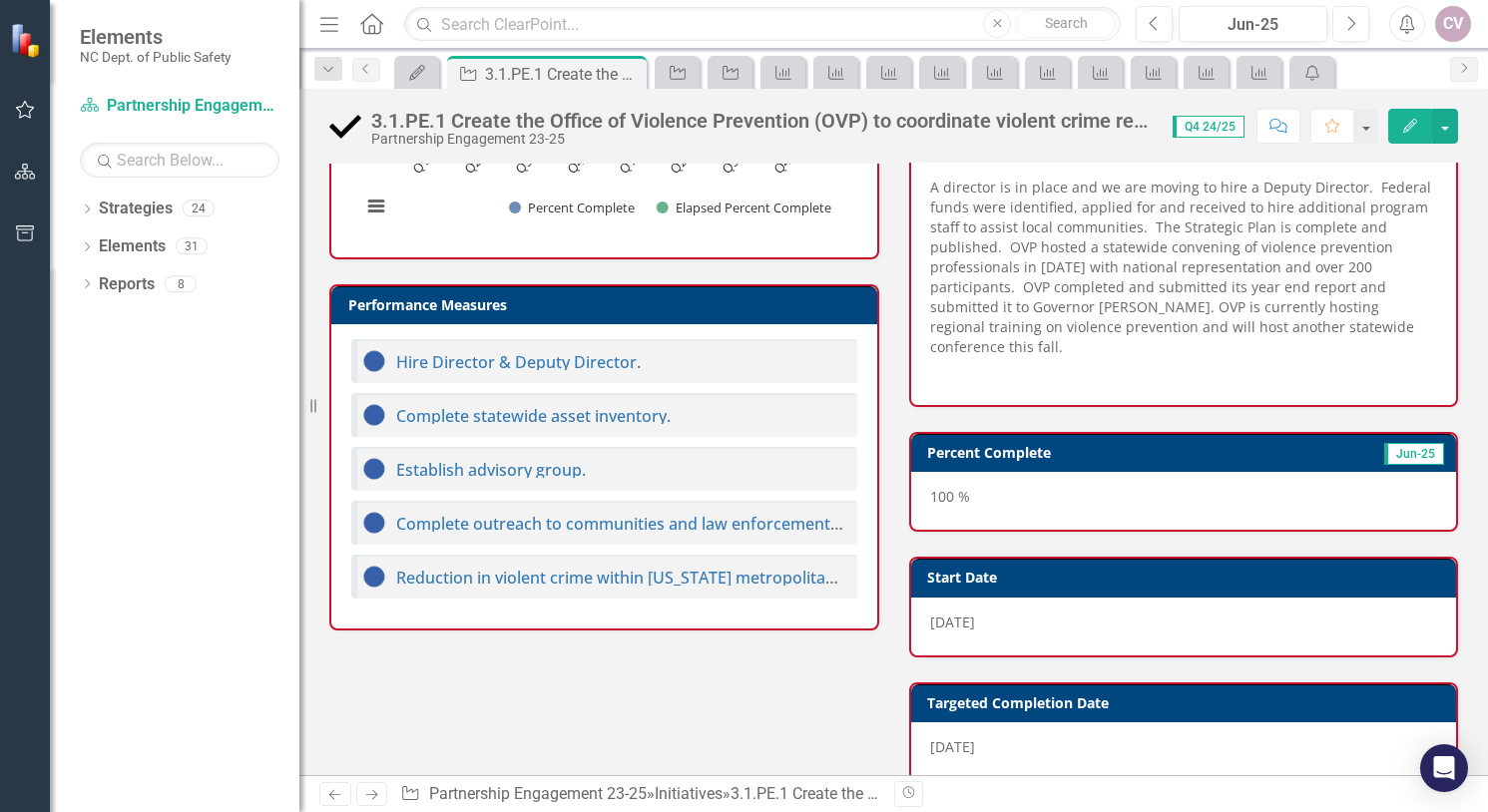 click on "Next" 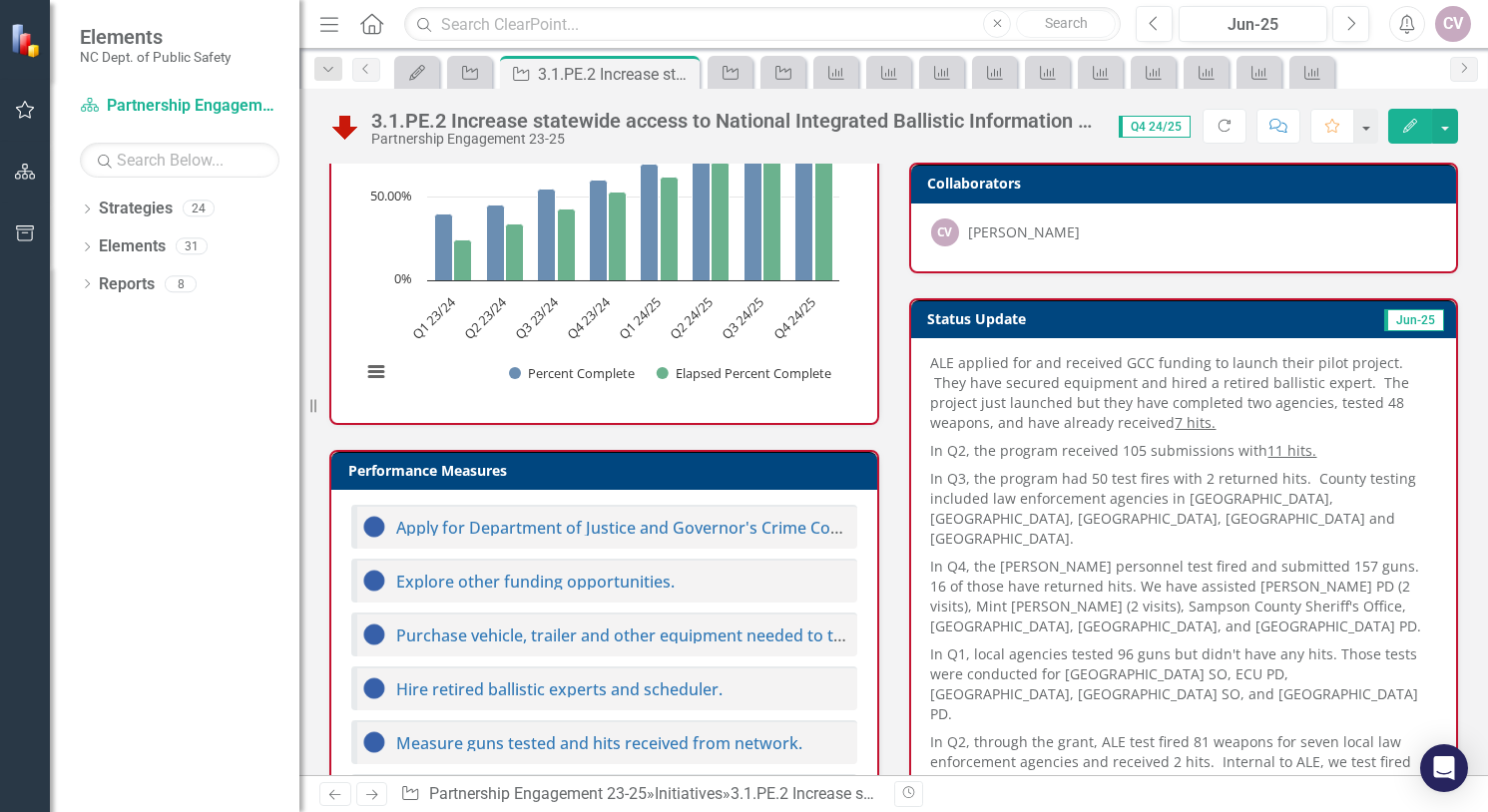 scroll, scrollTop: 0, scrollLeft: 0, axis: both 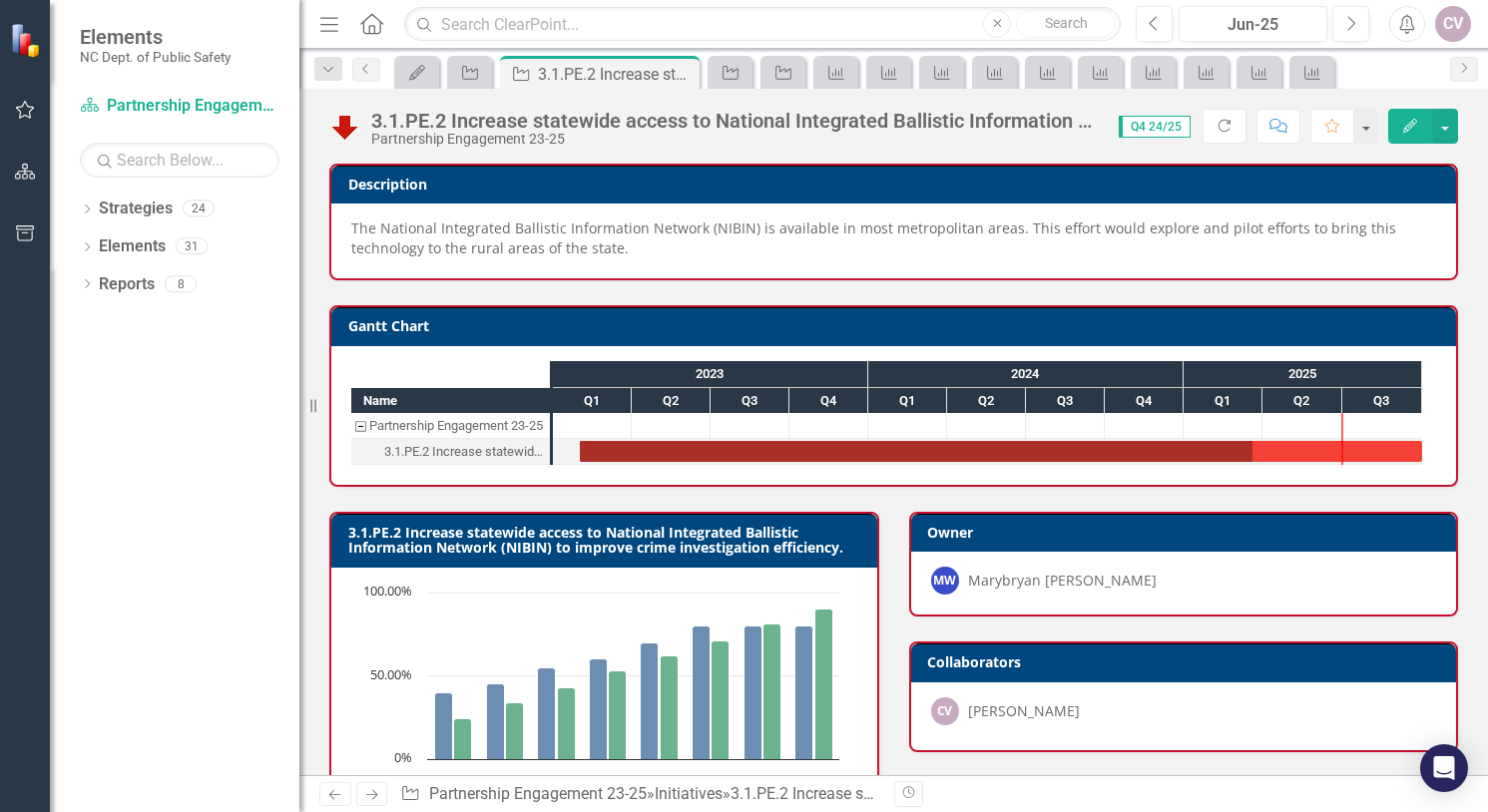 click on "Previous" 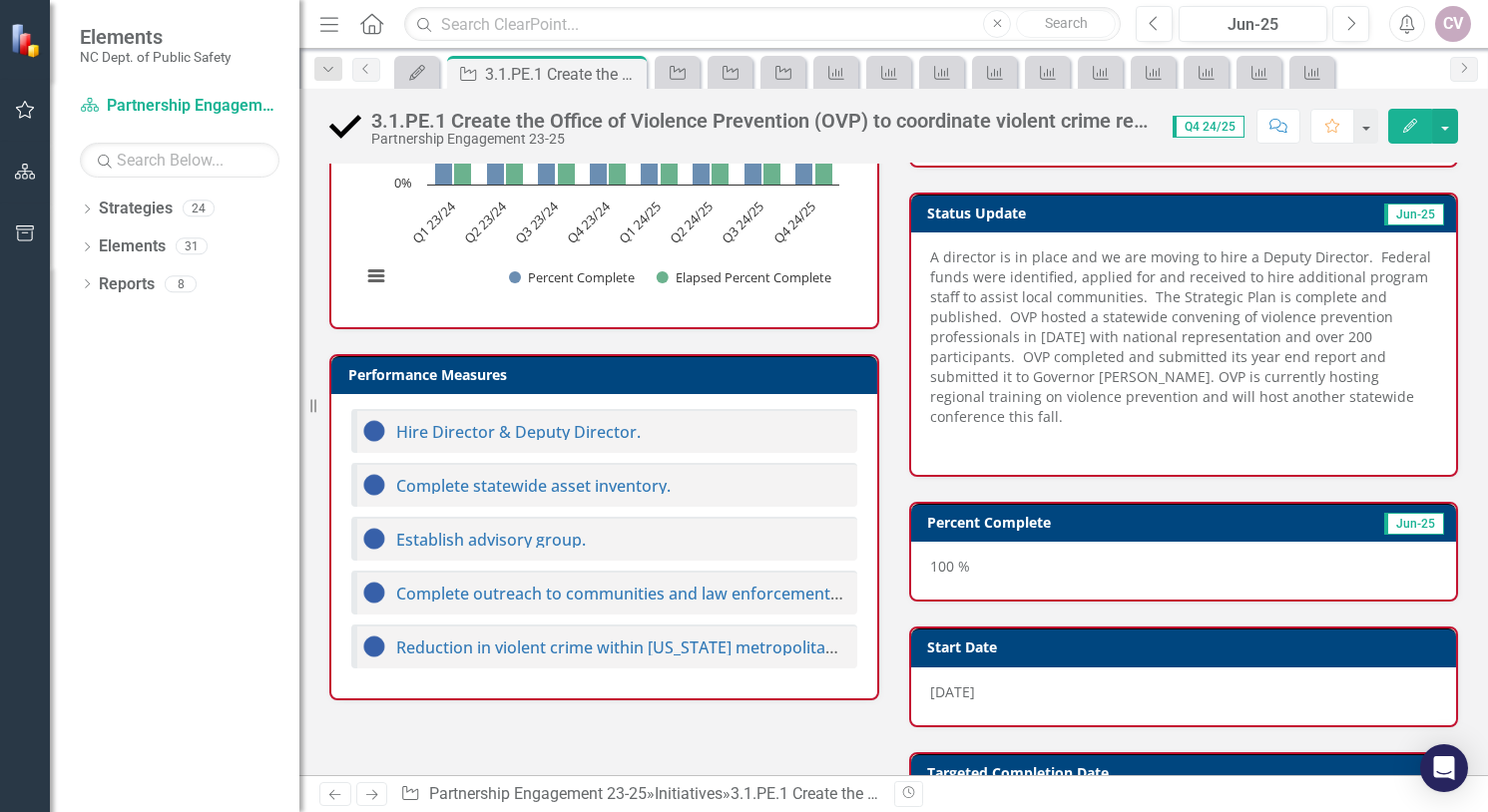scroll, scrollTop: 627, scrollLeft: 0, axis: vertical 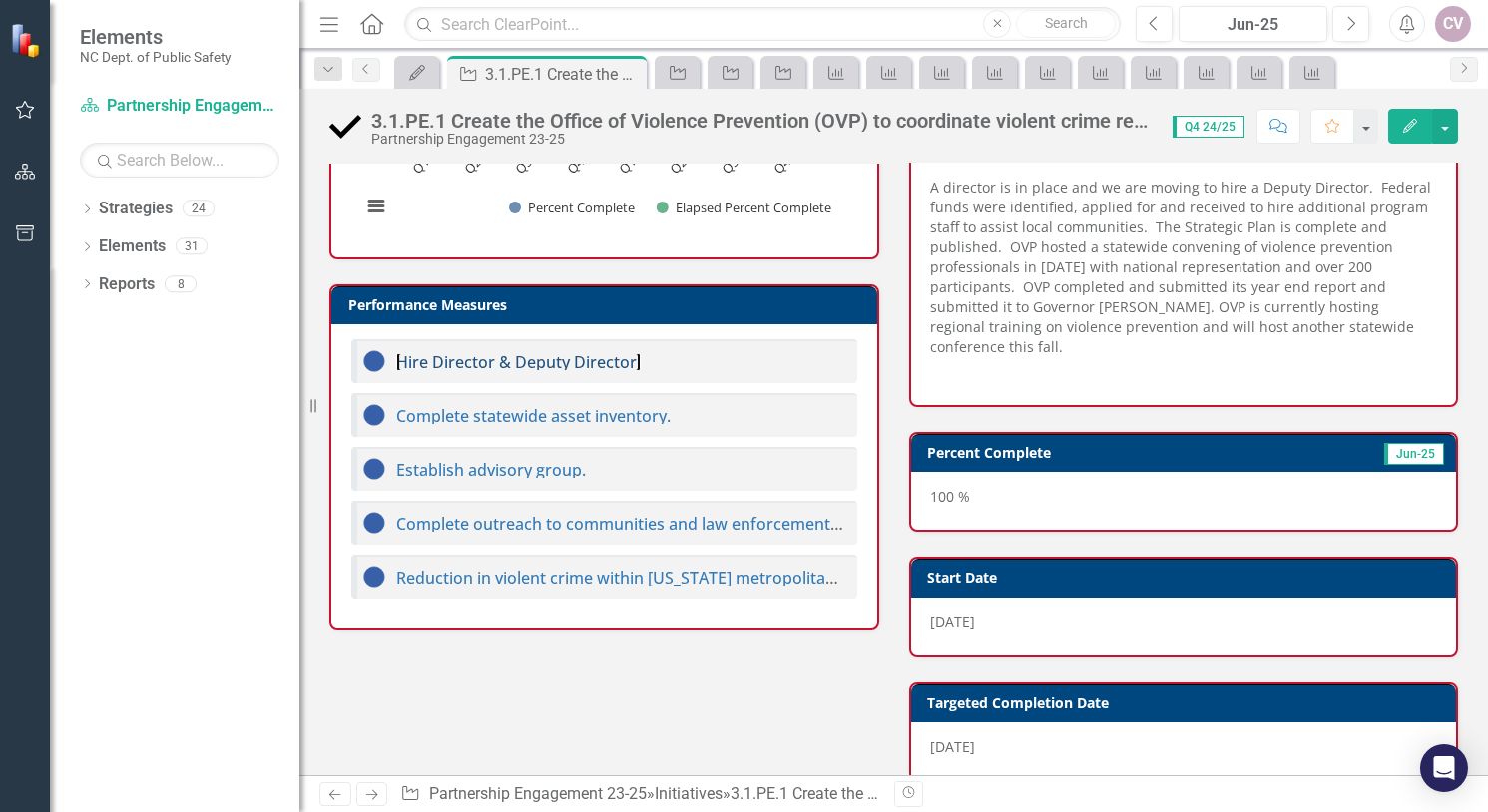 click on "Hire Director & Deputy Director." at bounding box center (518, 362) 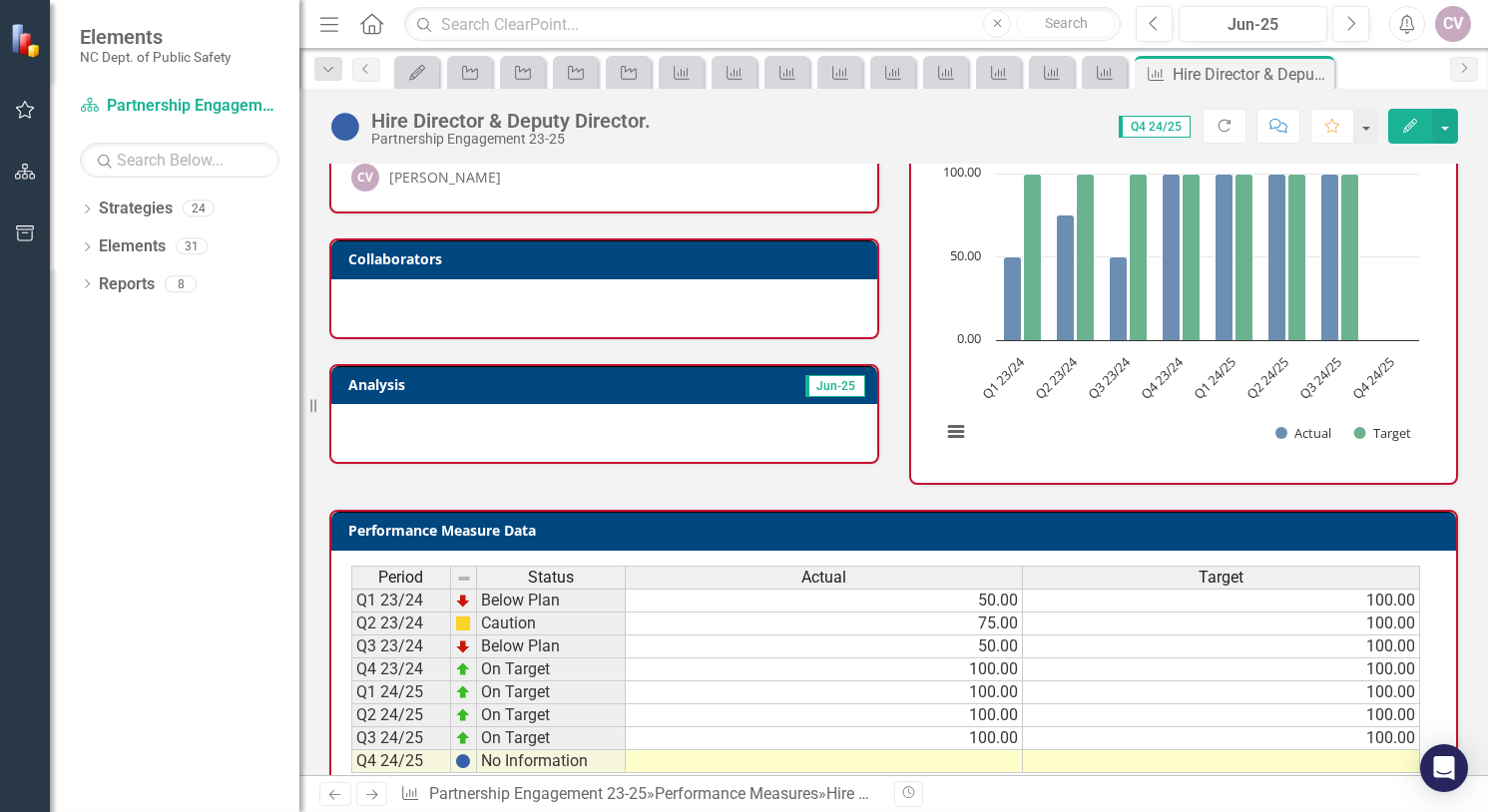 scroll, scrollTop: 102, scrollLeft: 0, axis: vertical 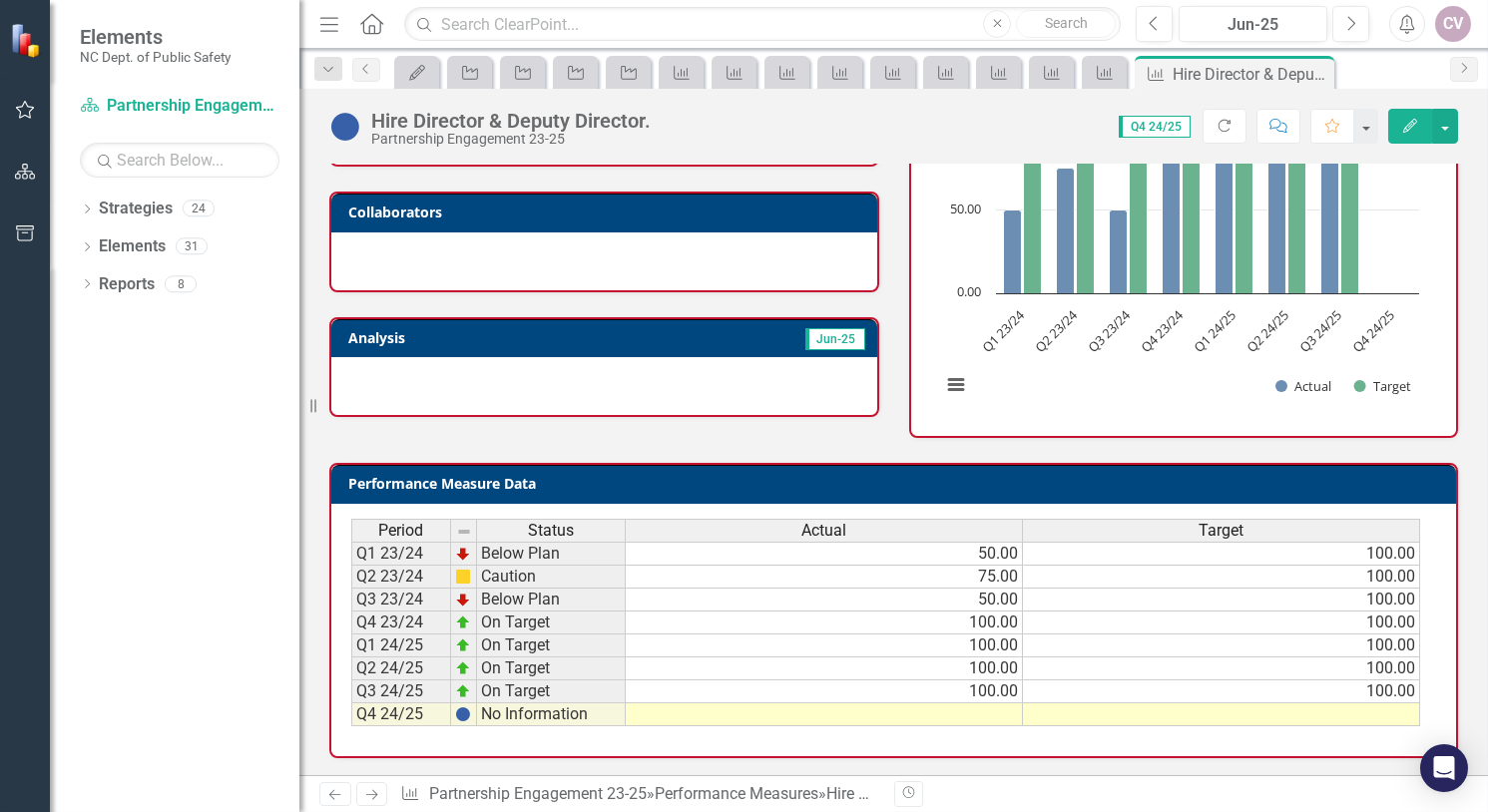 click at bounding box center [824, 714] 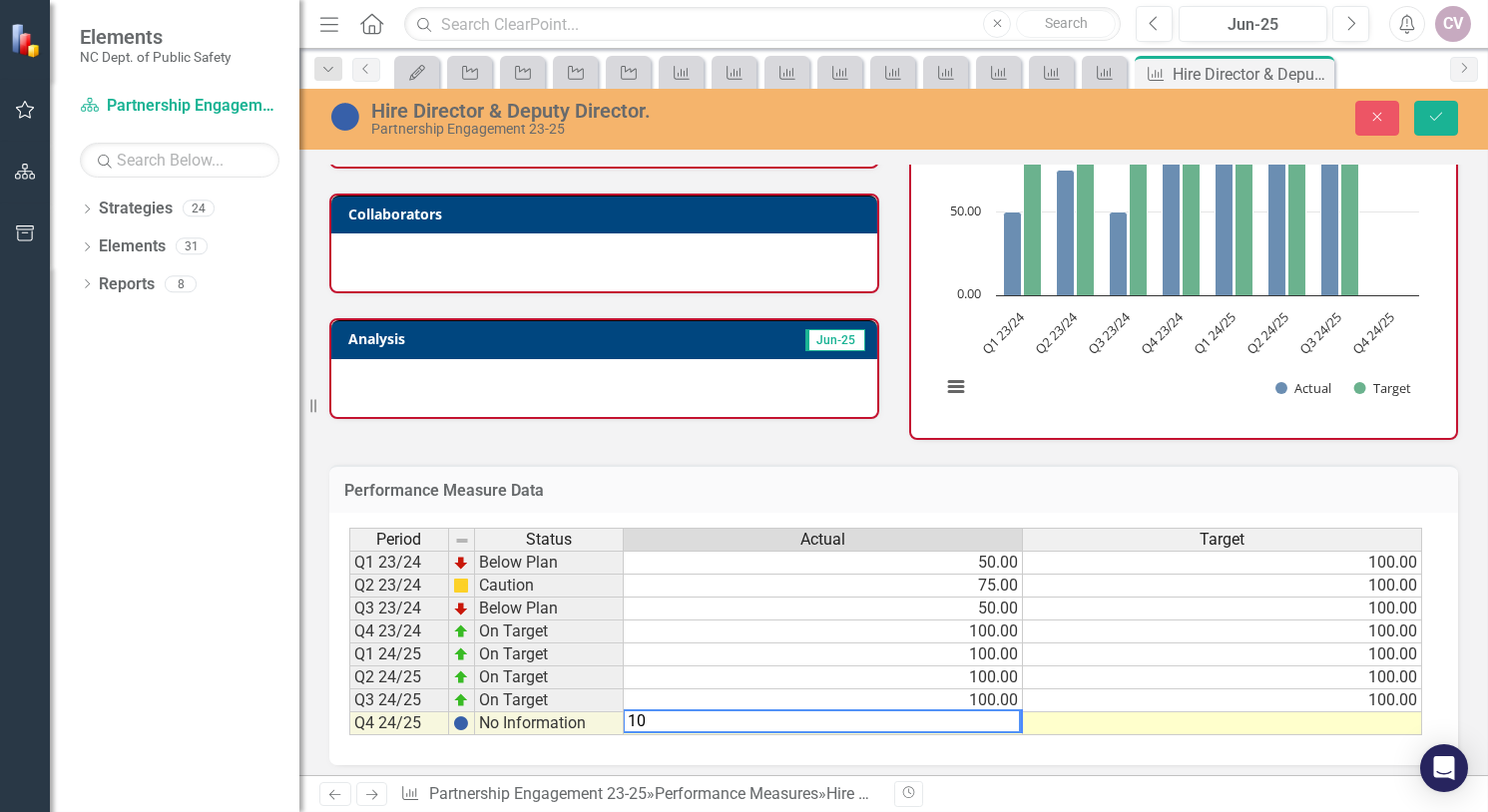 type on "100" 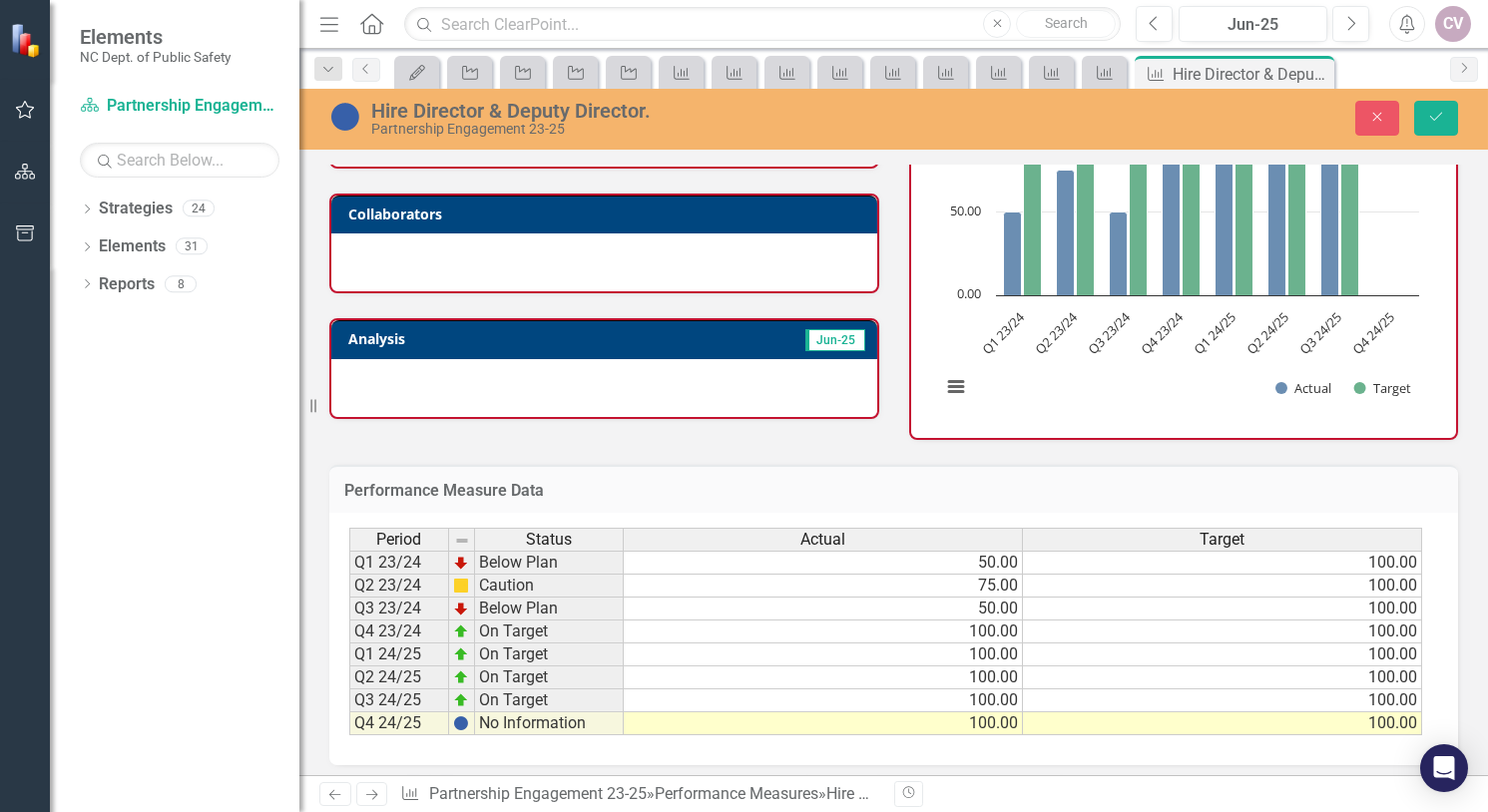 type on "100" 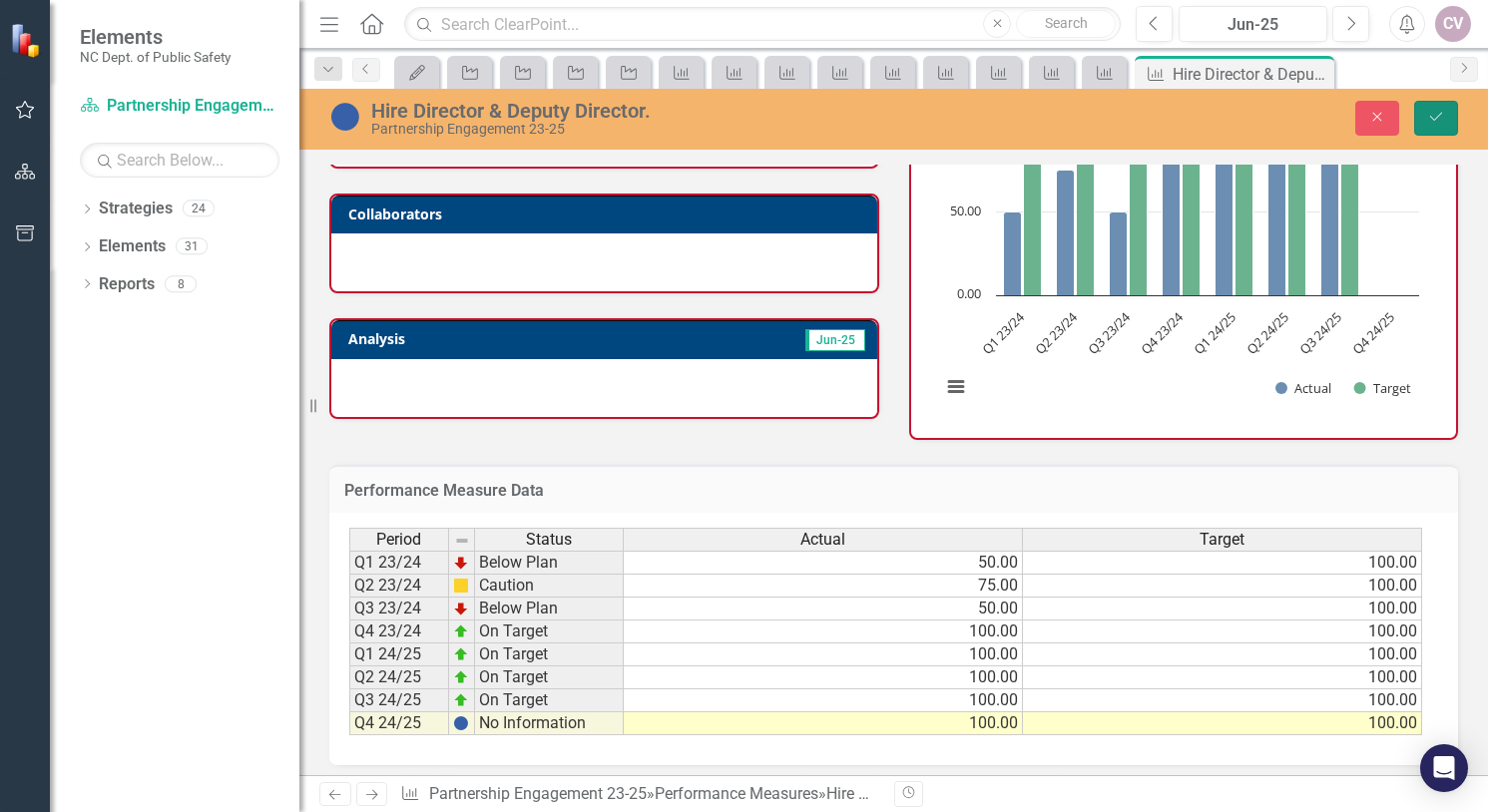 click on "Save" 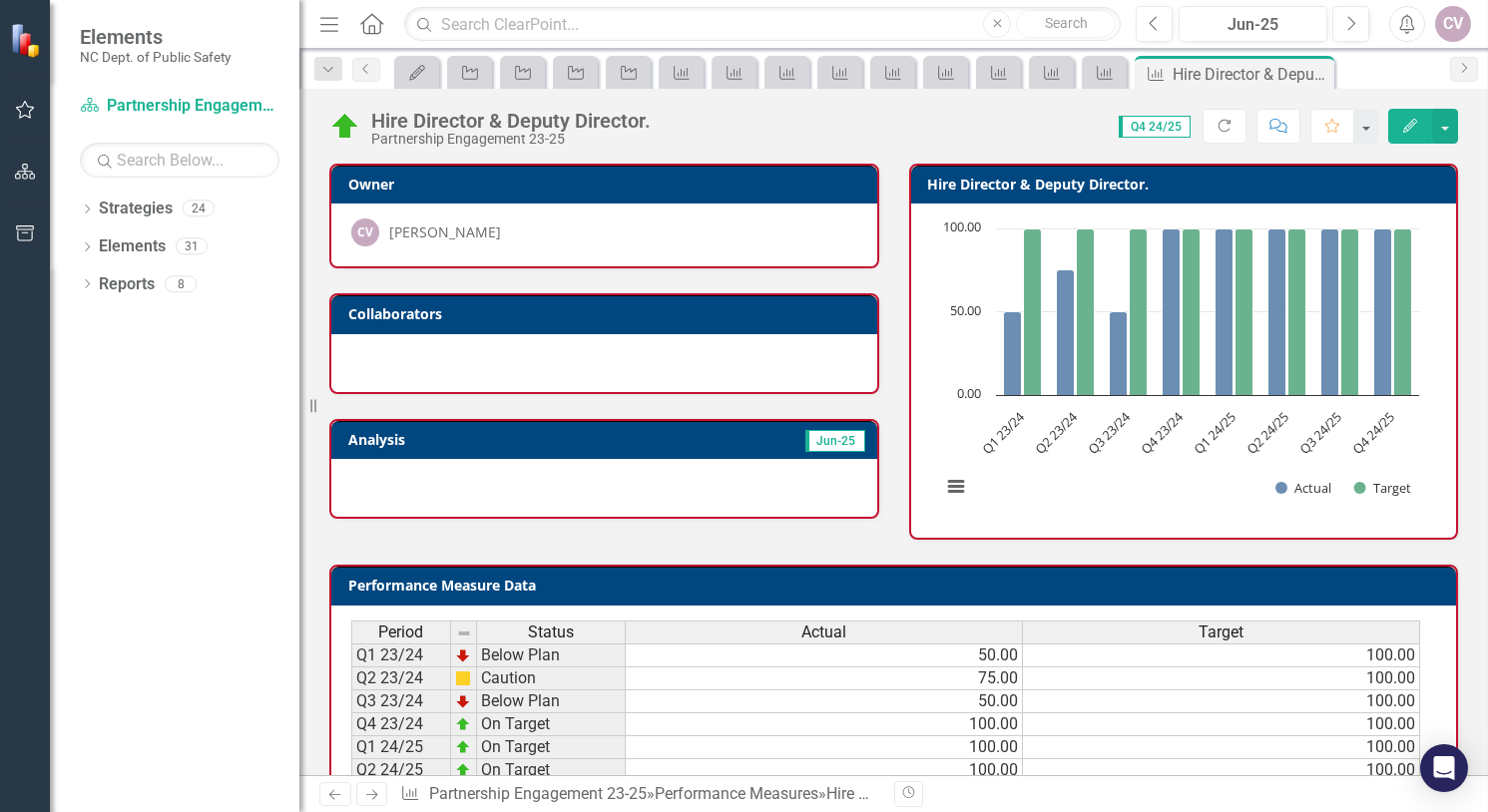scroll, scrollTop: 102, scrollLeft: 0, axis: vertical 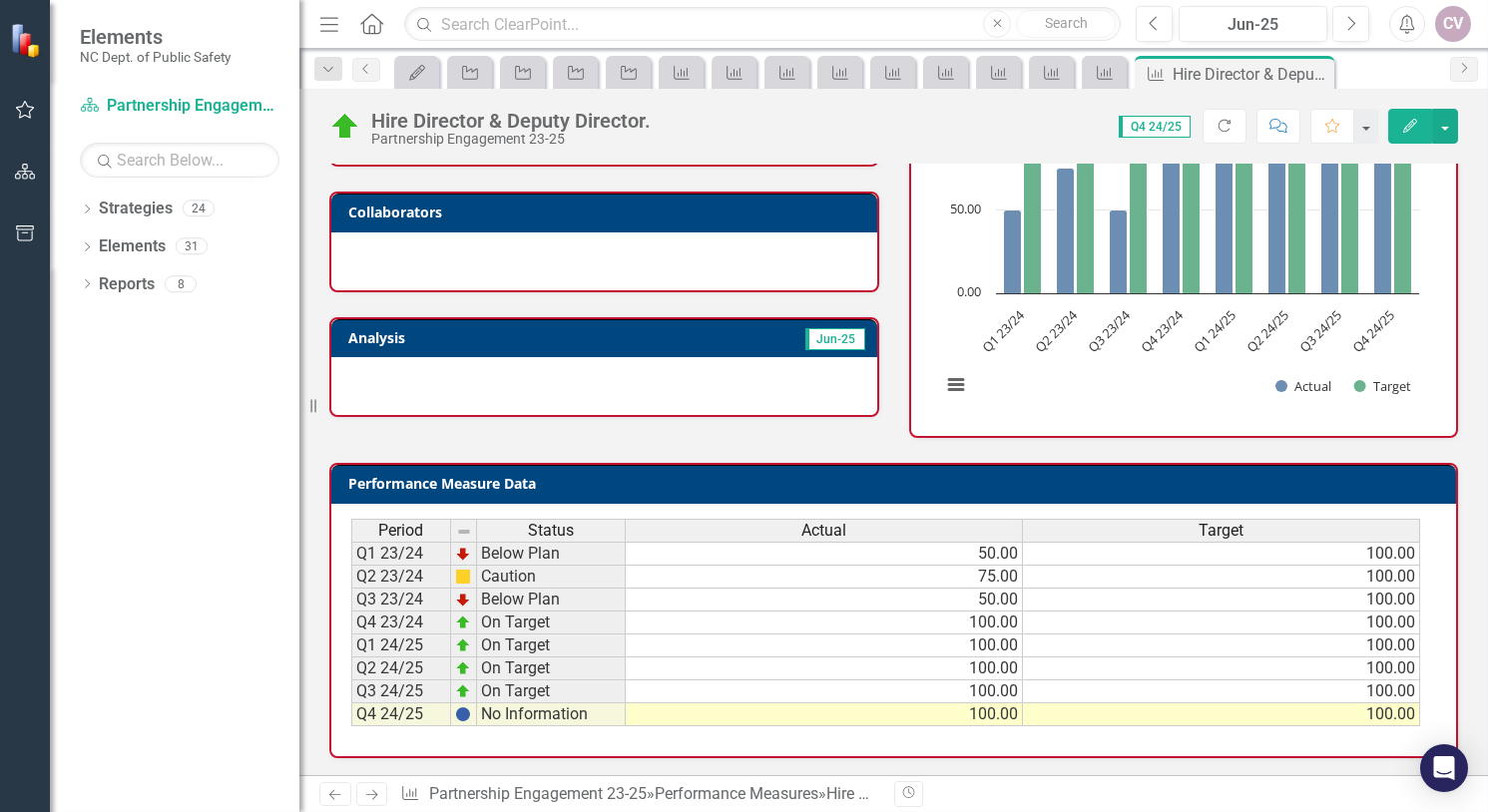 click on "Next" 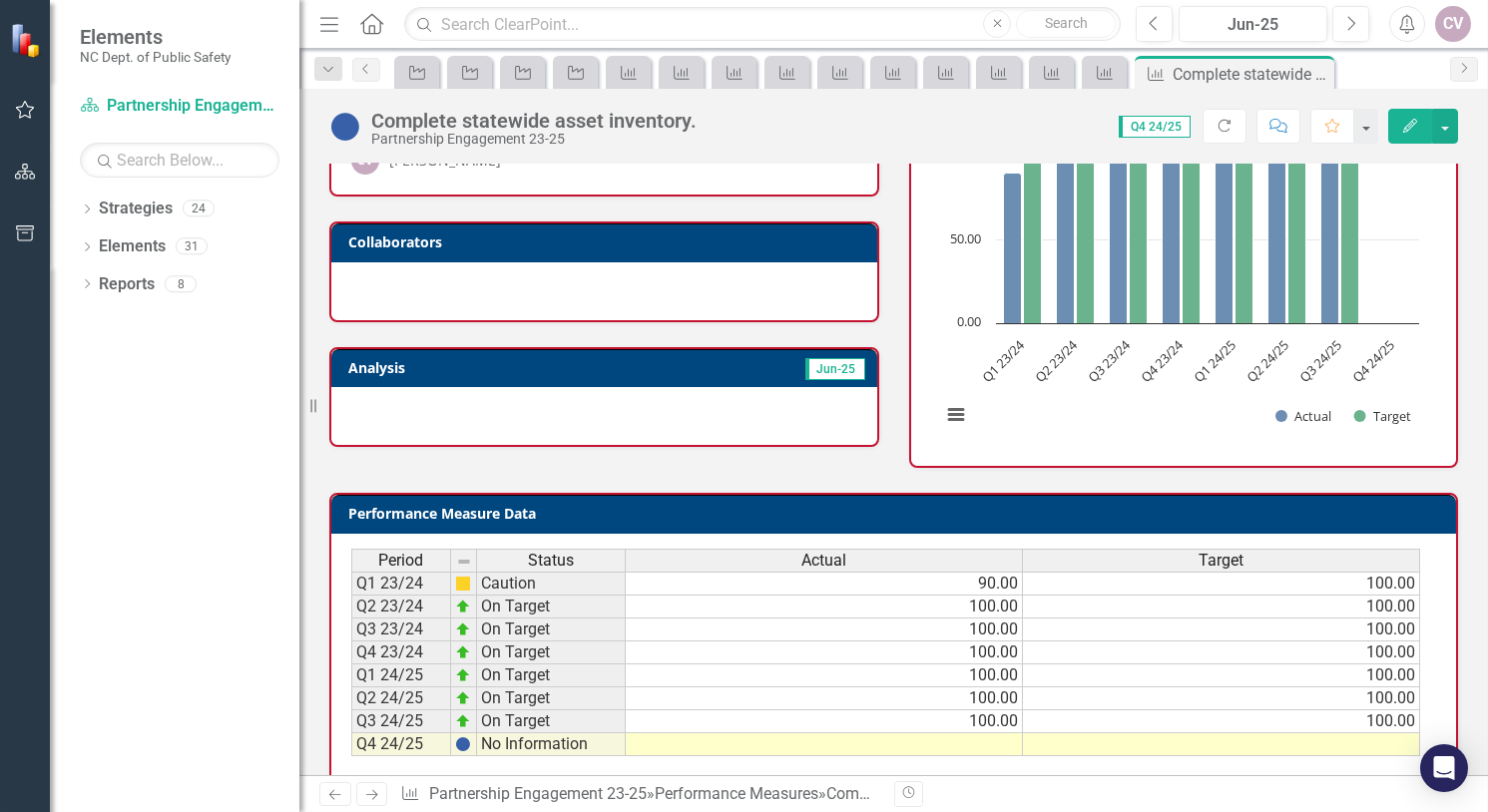 scroll, scrollTop: 102, scrollLeft: 0, axis: vertical 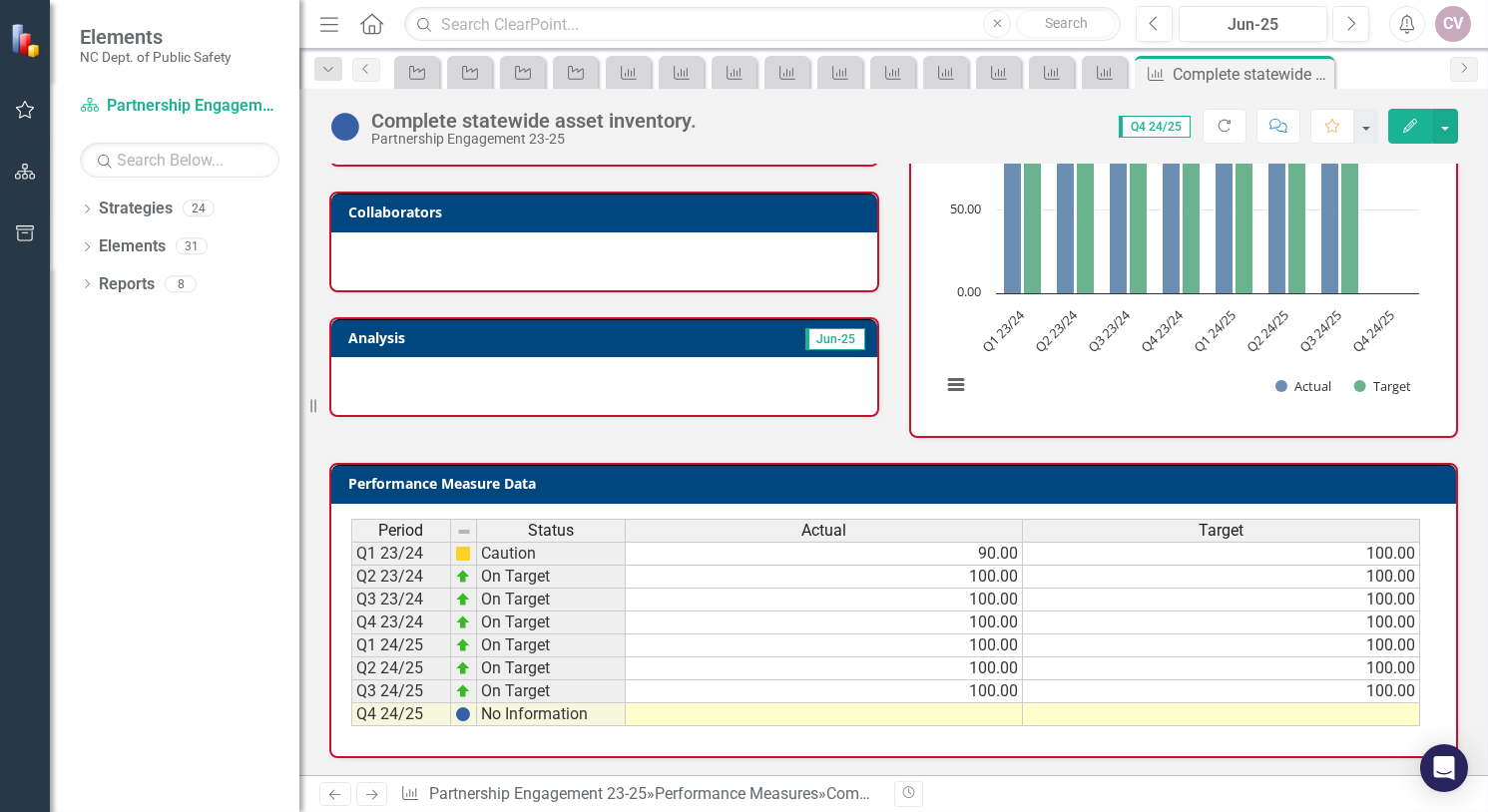 click at bounding box center [824, 714] 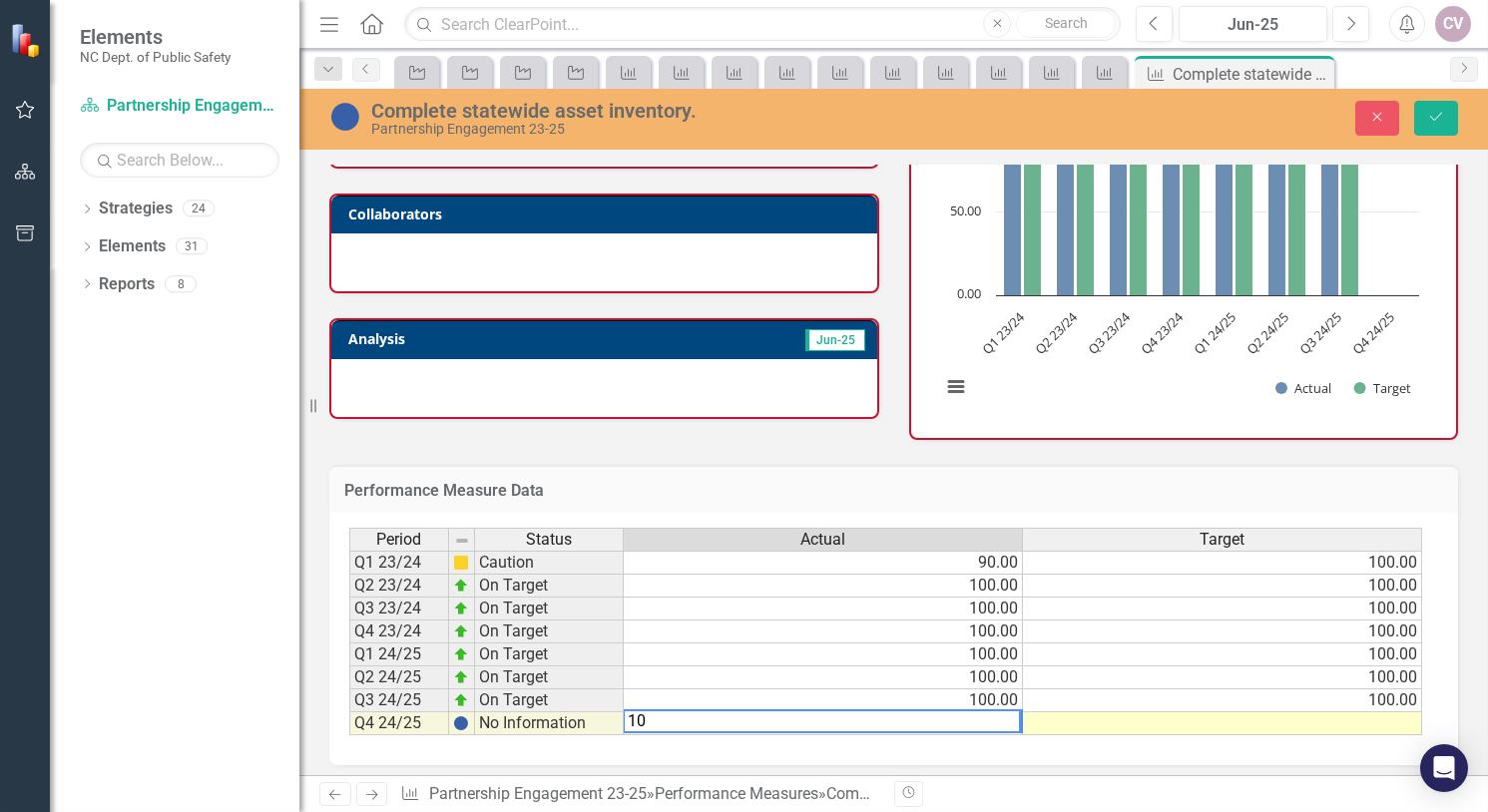 type on "100" 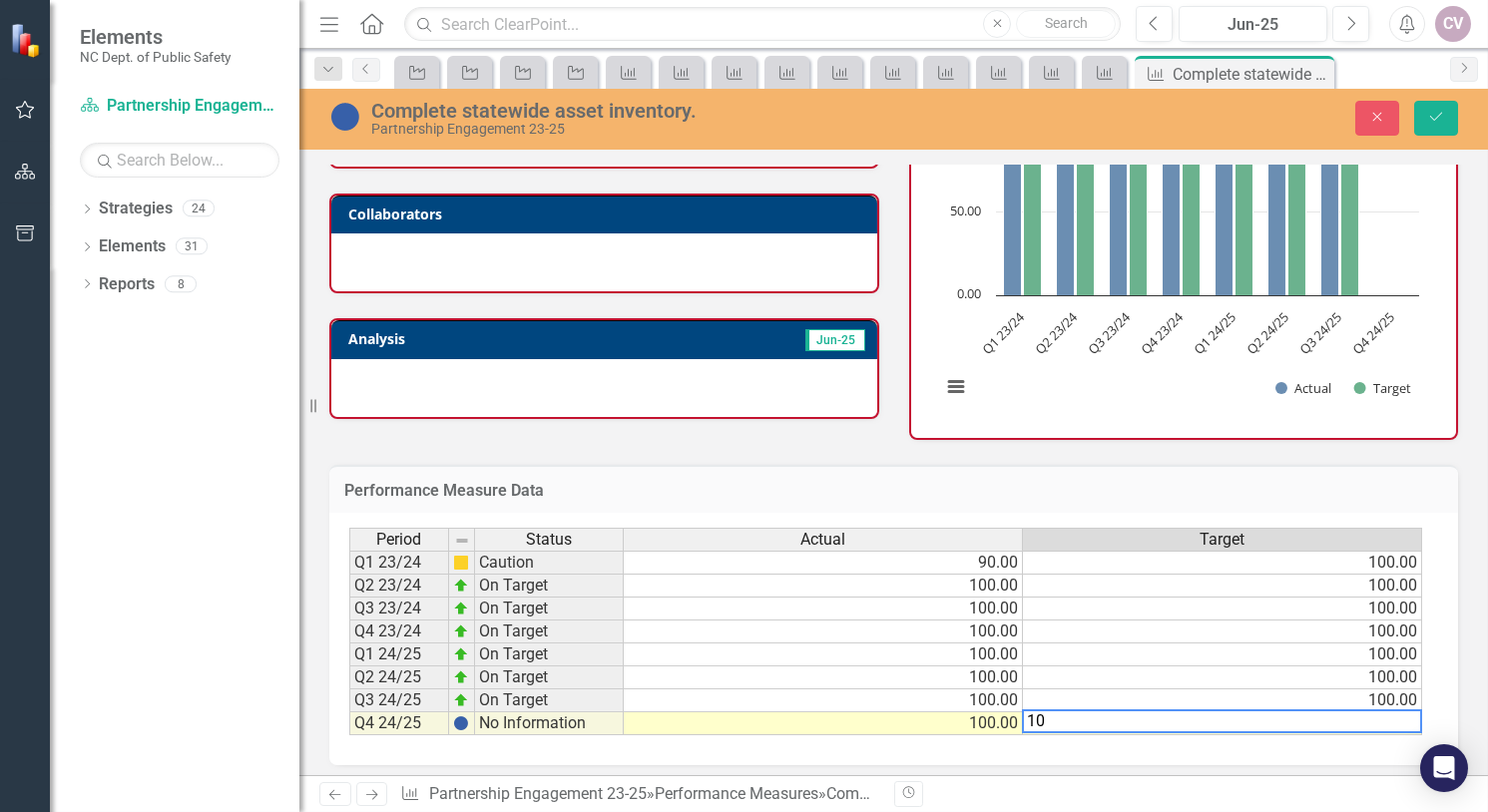 type on "100" 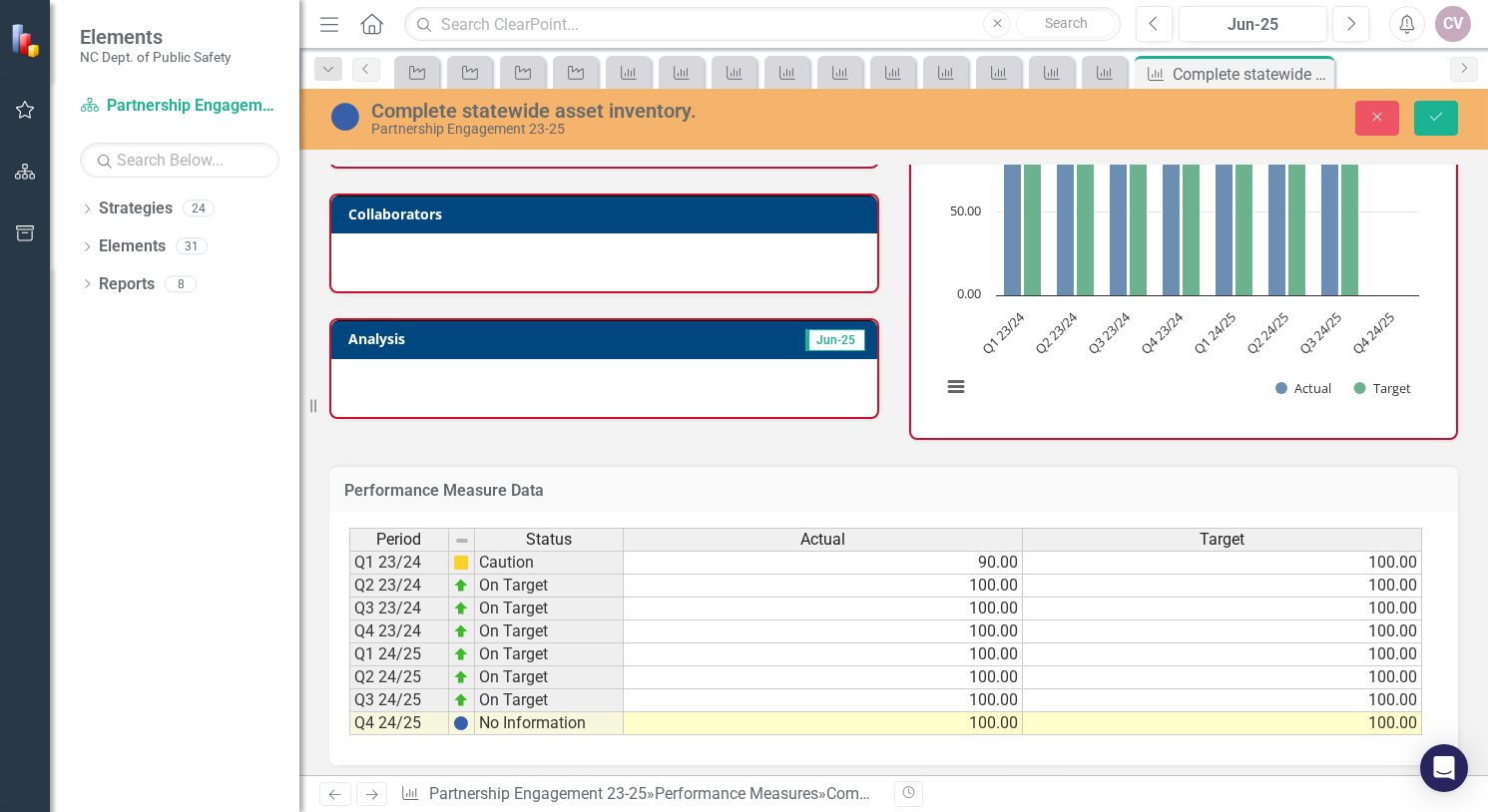 scroll, scrollTop: 110, scrollLeft: 0, axis: vertical 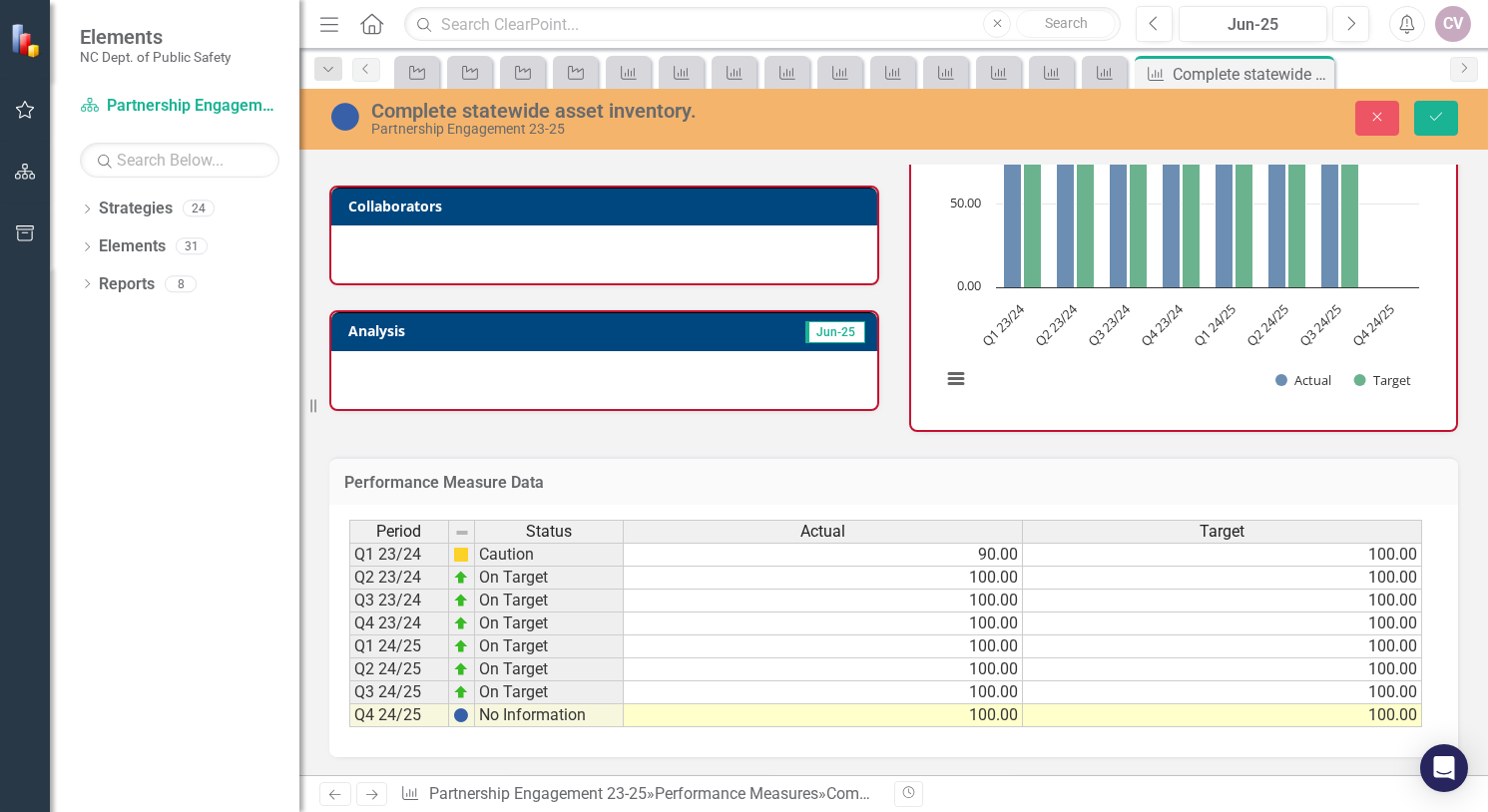 type on "100" 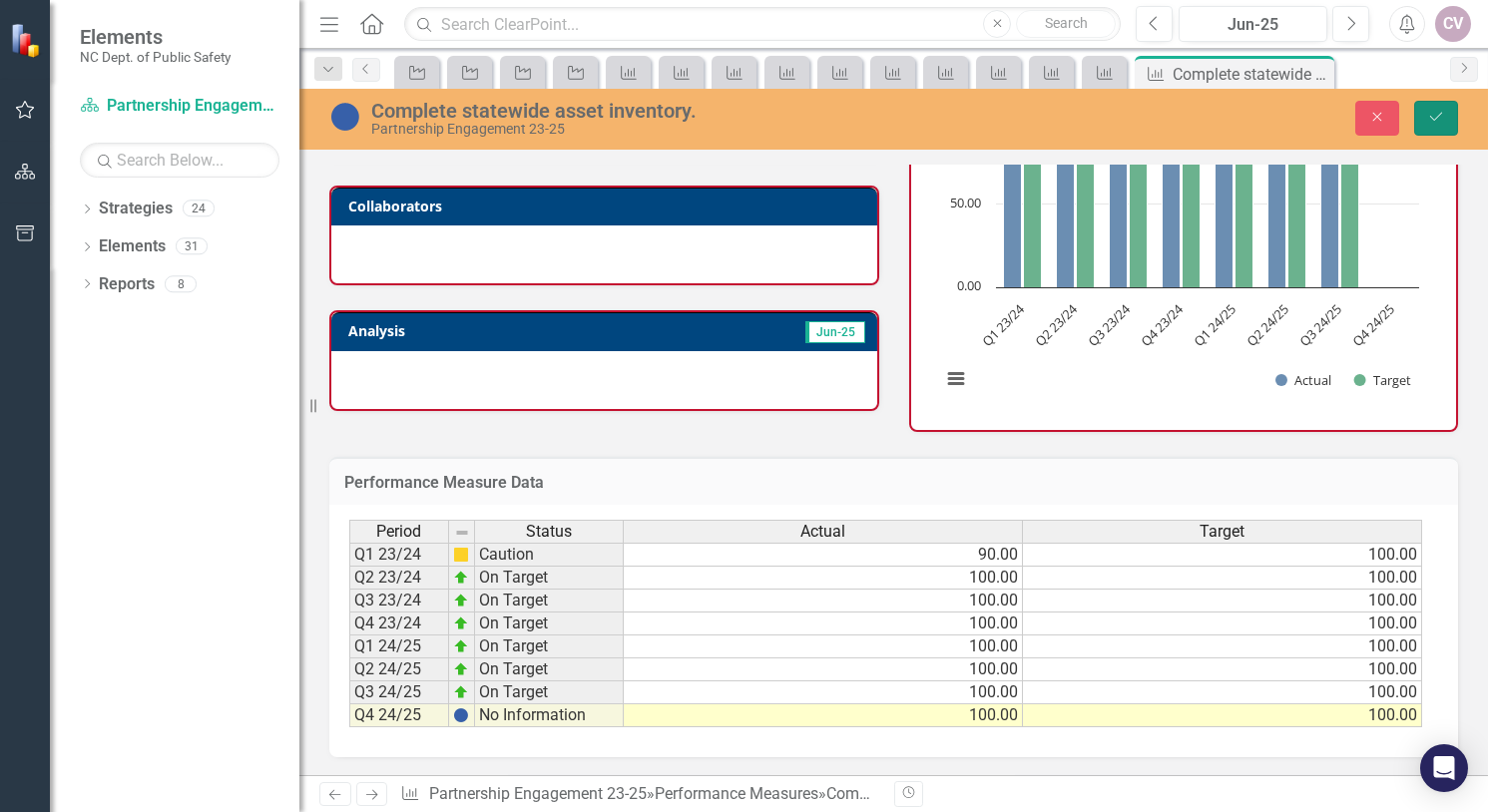 click on "Save" 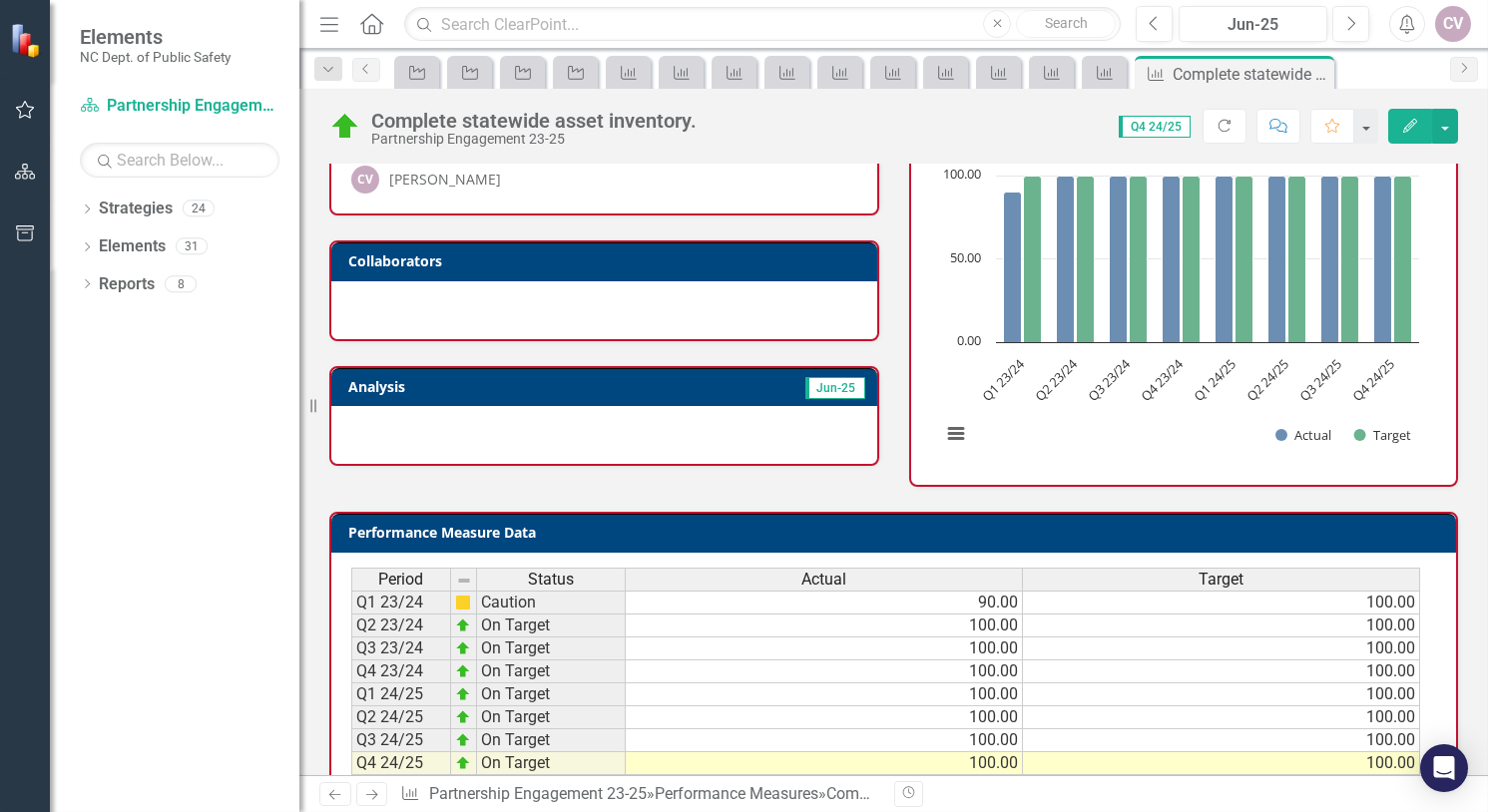 scroll, scrollTop: 102, scrollLeft: 0, axis: vertical 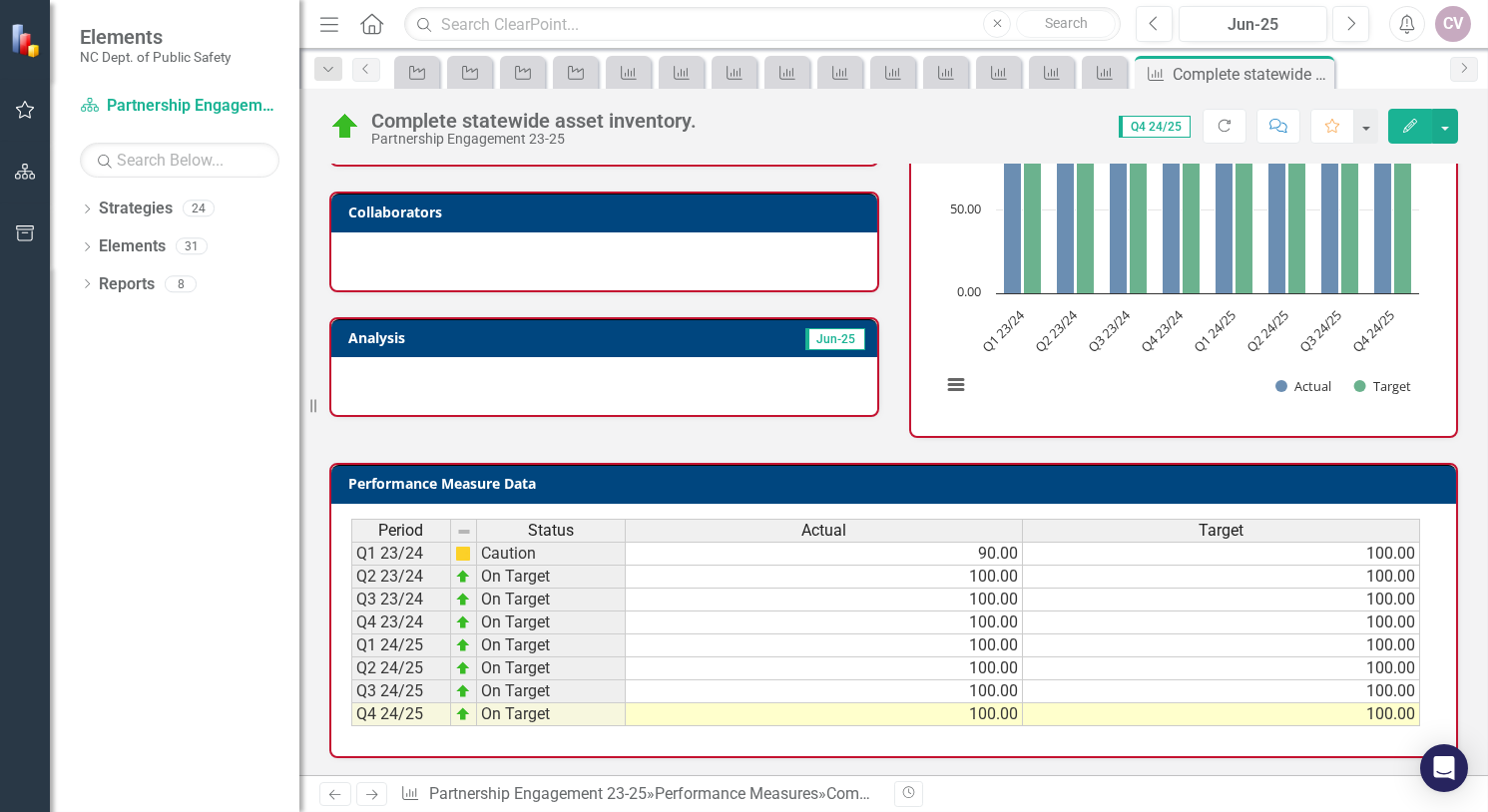click on "Next" at bounding box center (372, 794) 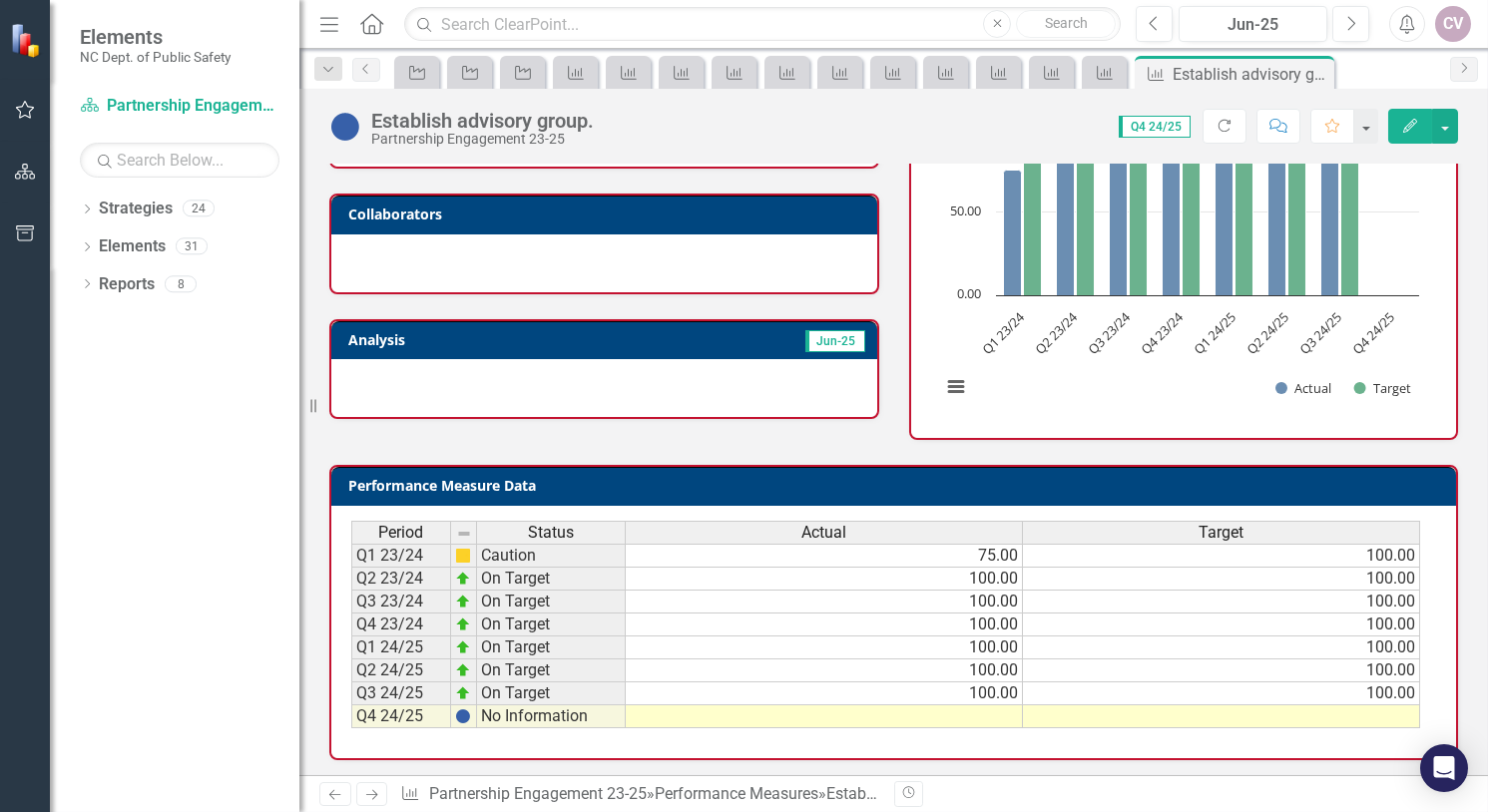 scroll, scrollTop: 102, scrollLeft: 0, axis: vertical 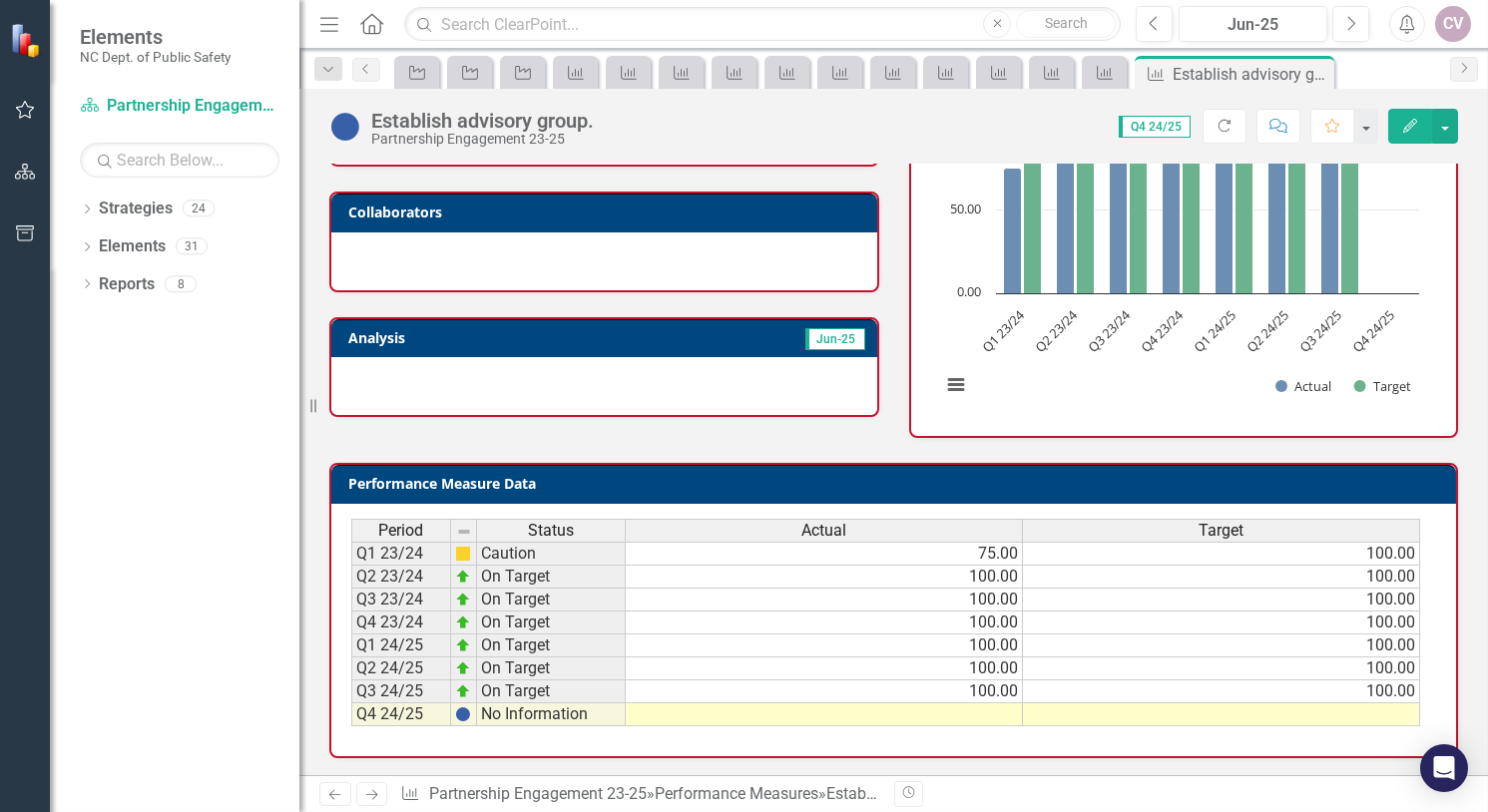 click at bounding box center [824, 714] 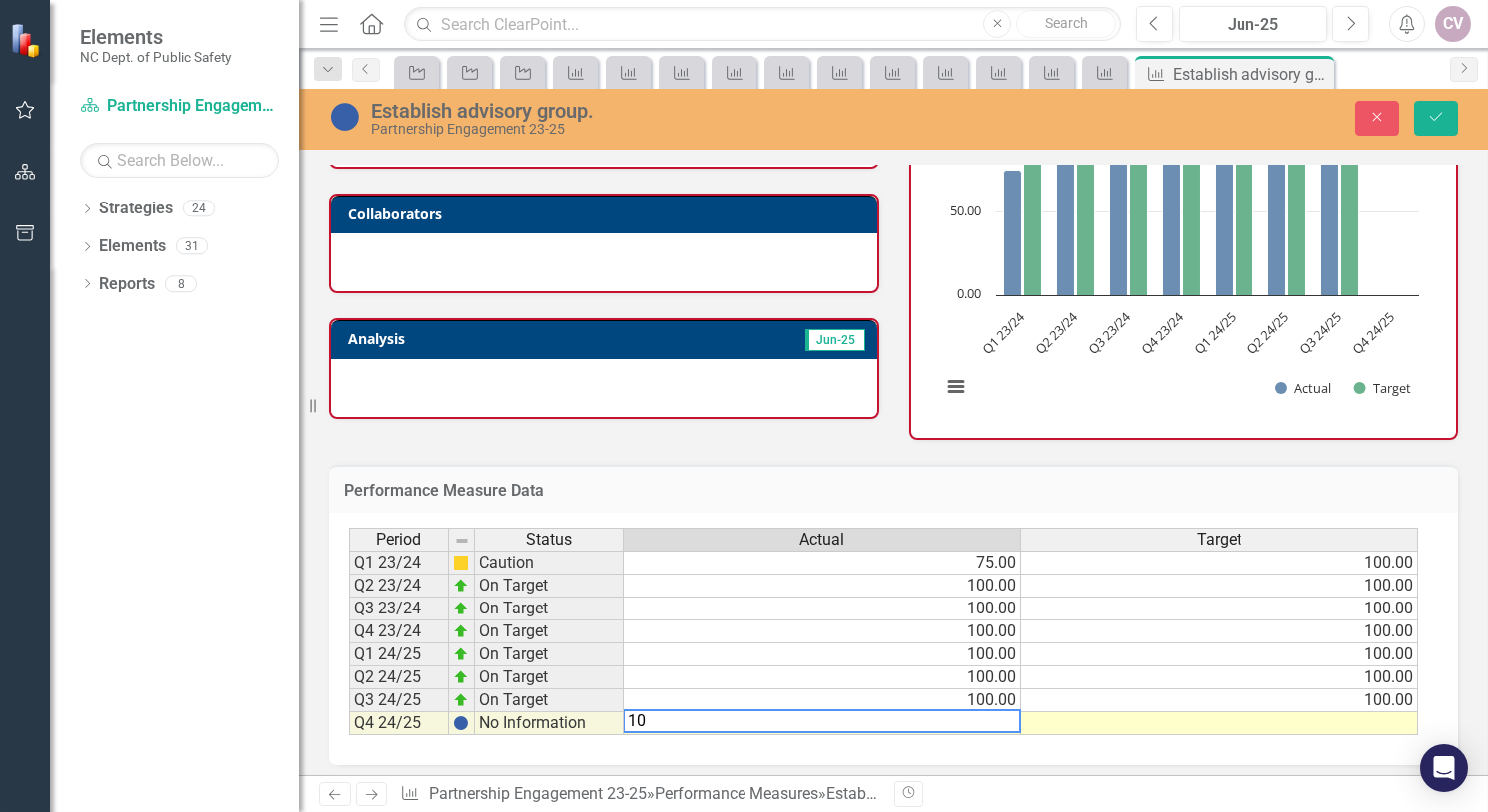 type on "100" 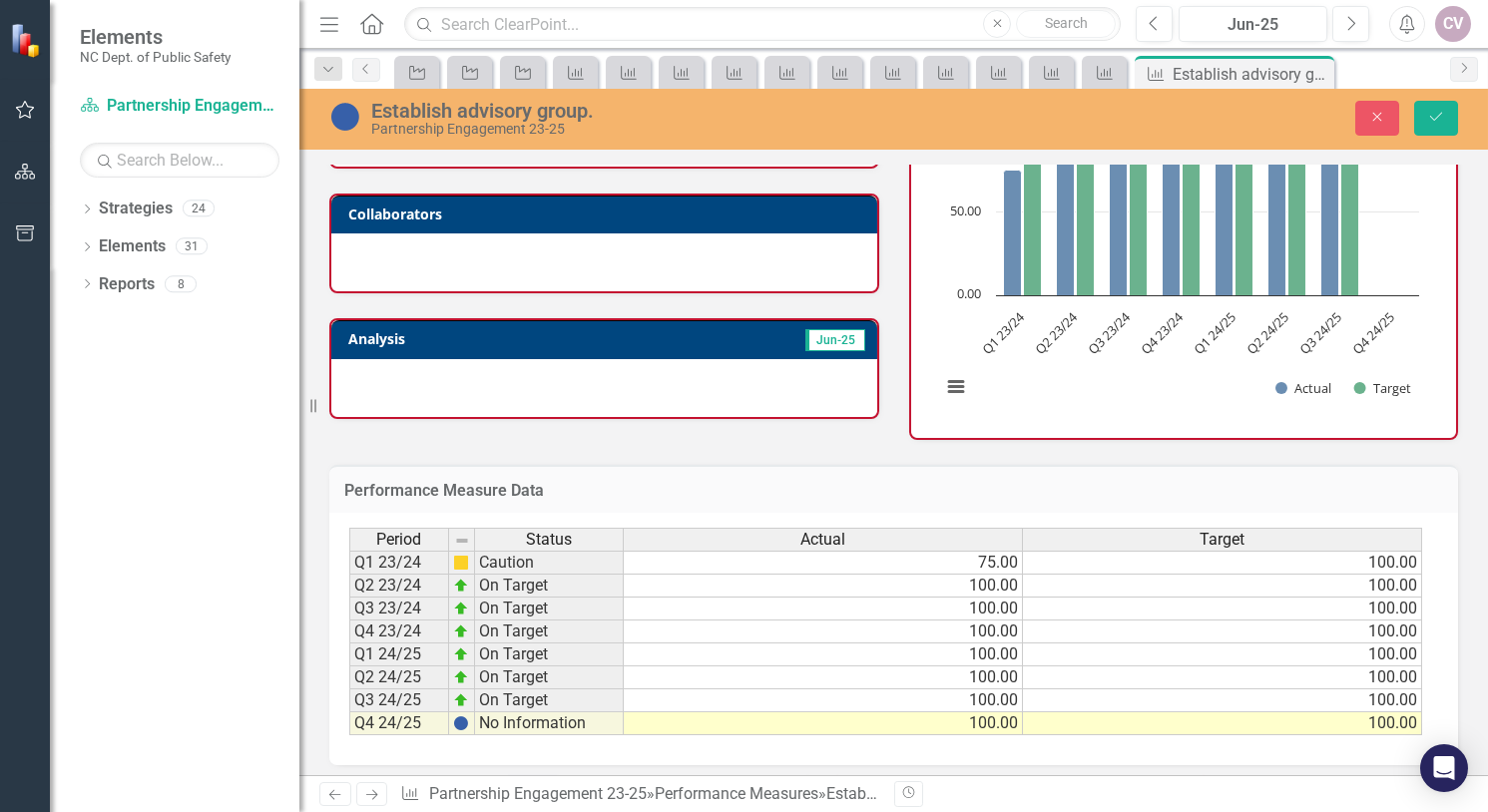 type on "100" 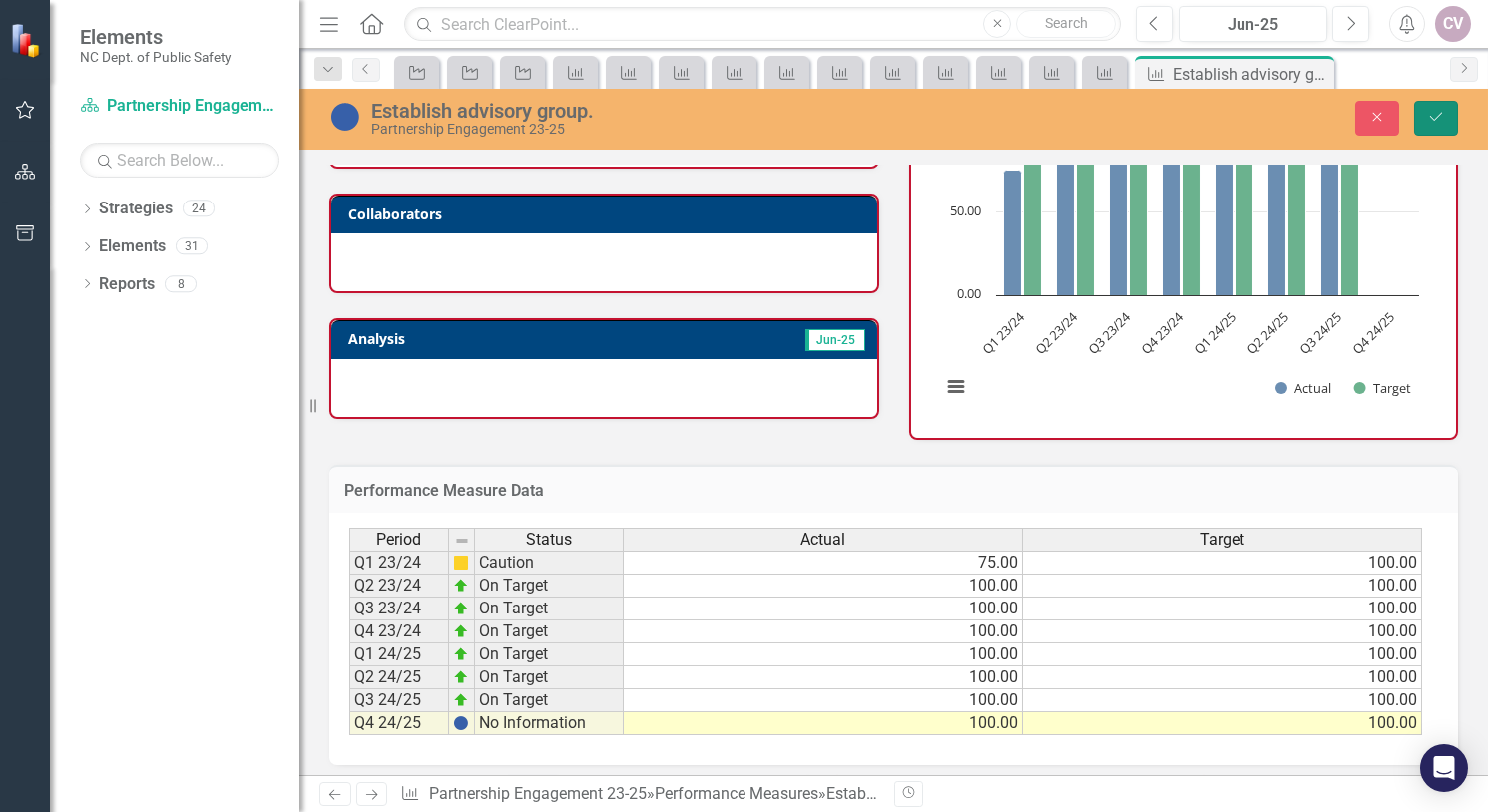 click on "Save" 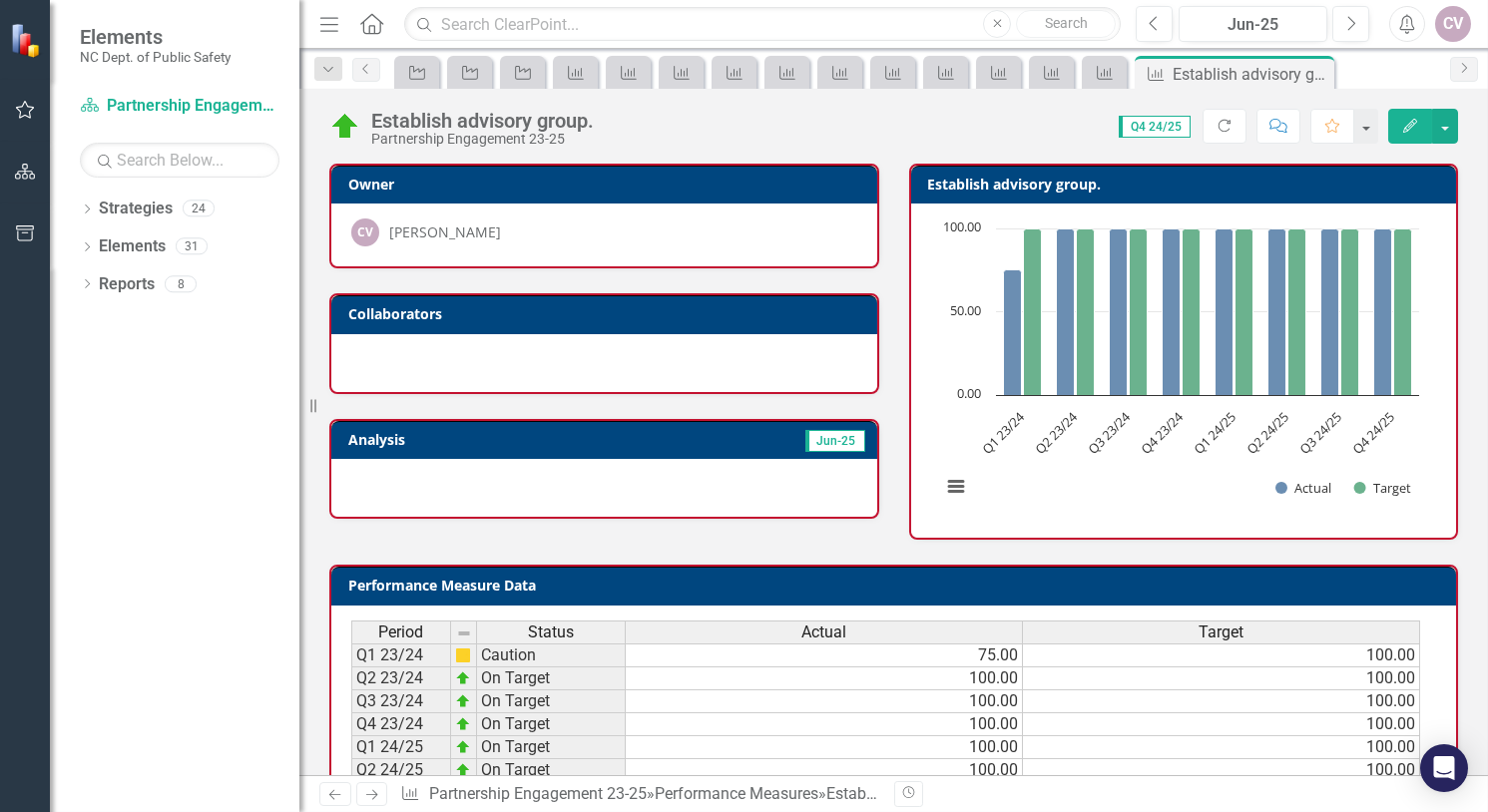 scroll, scrollTop: 102, scrollLeft: 0, axis: vertical 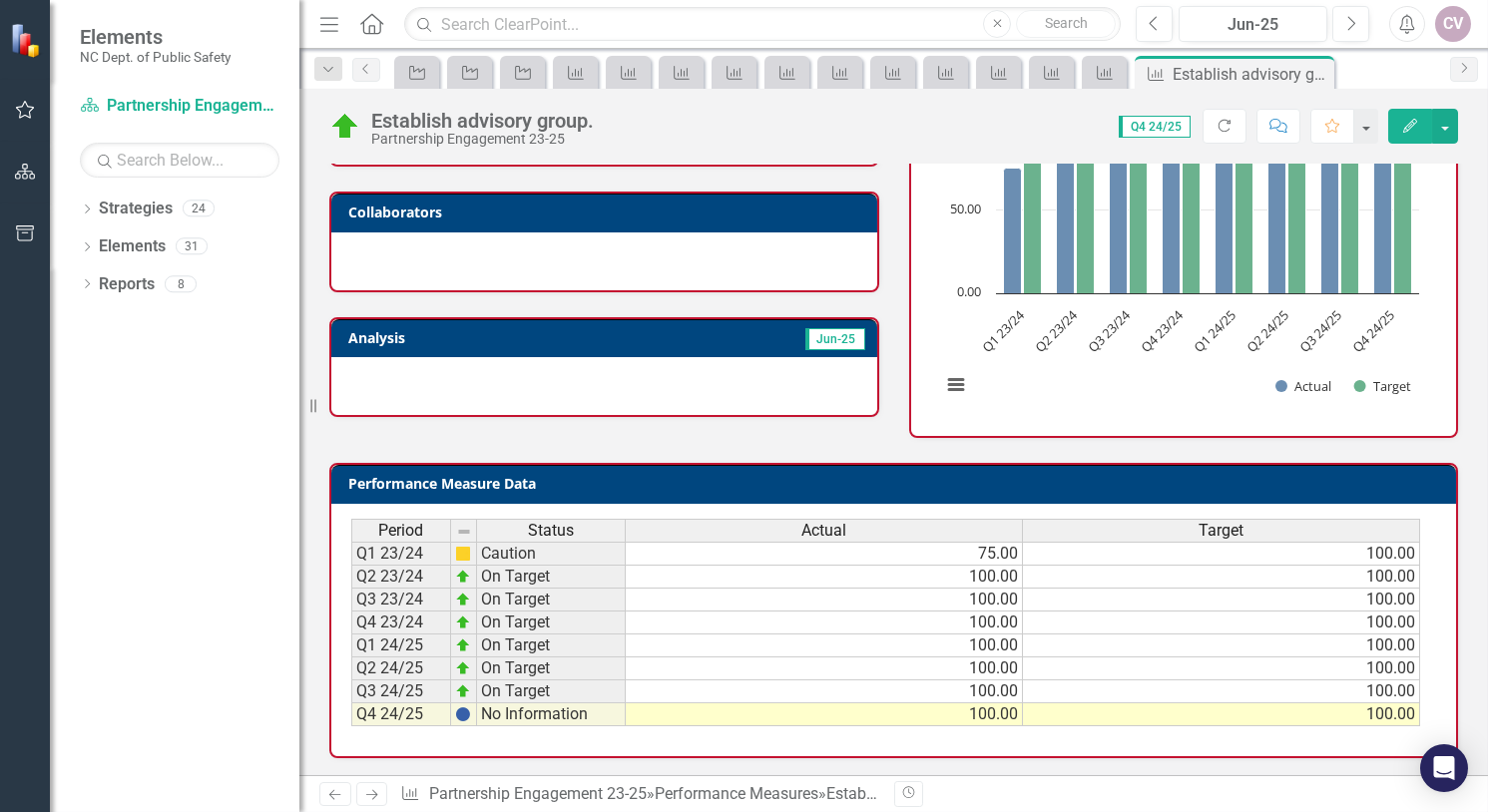 click on "Next" 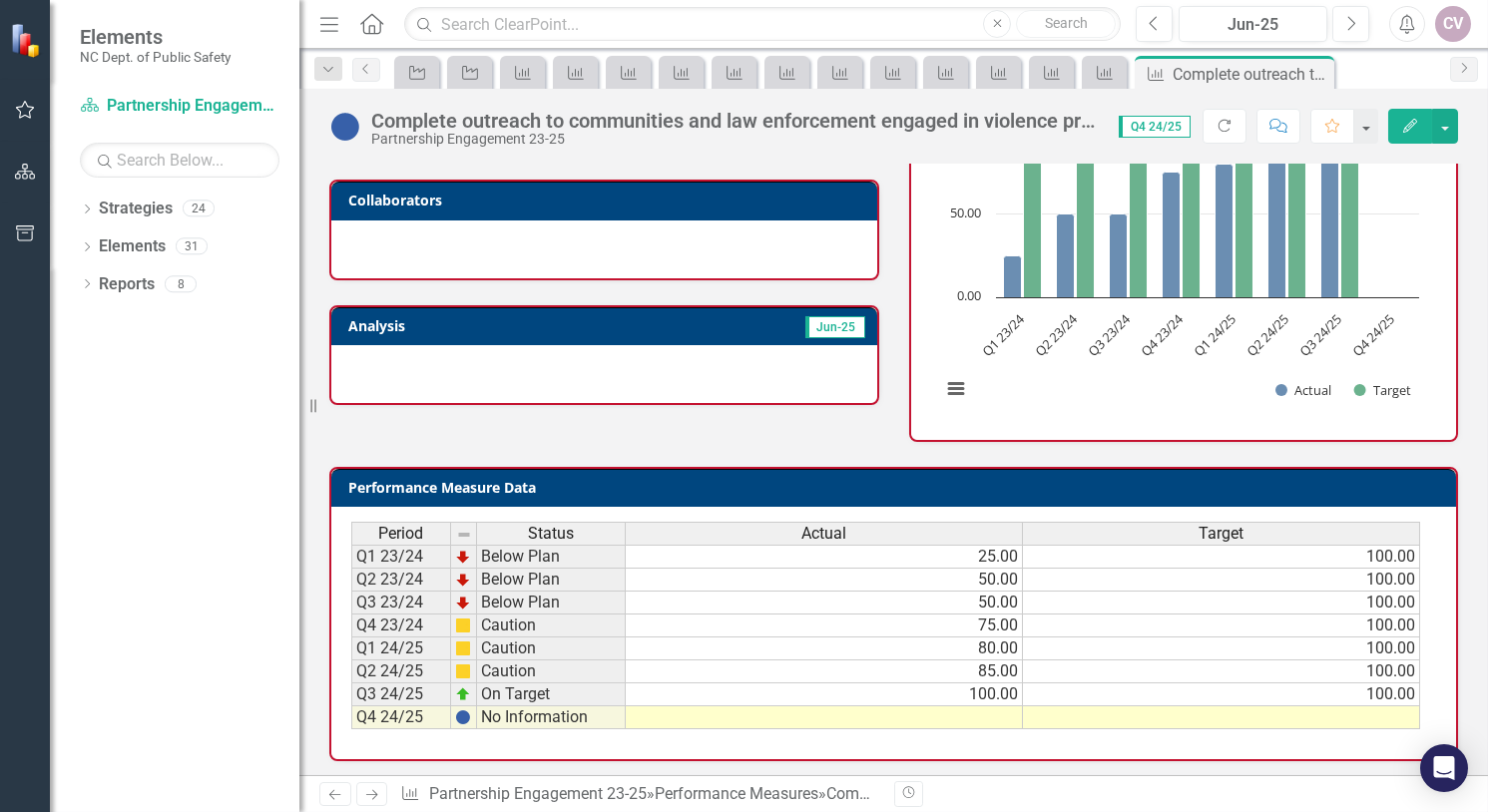 scroll, scrollTop: 117, scrollLeft: 0, axis: vertical 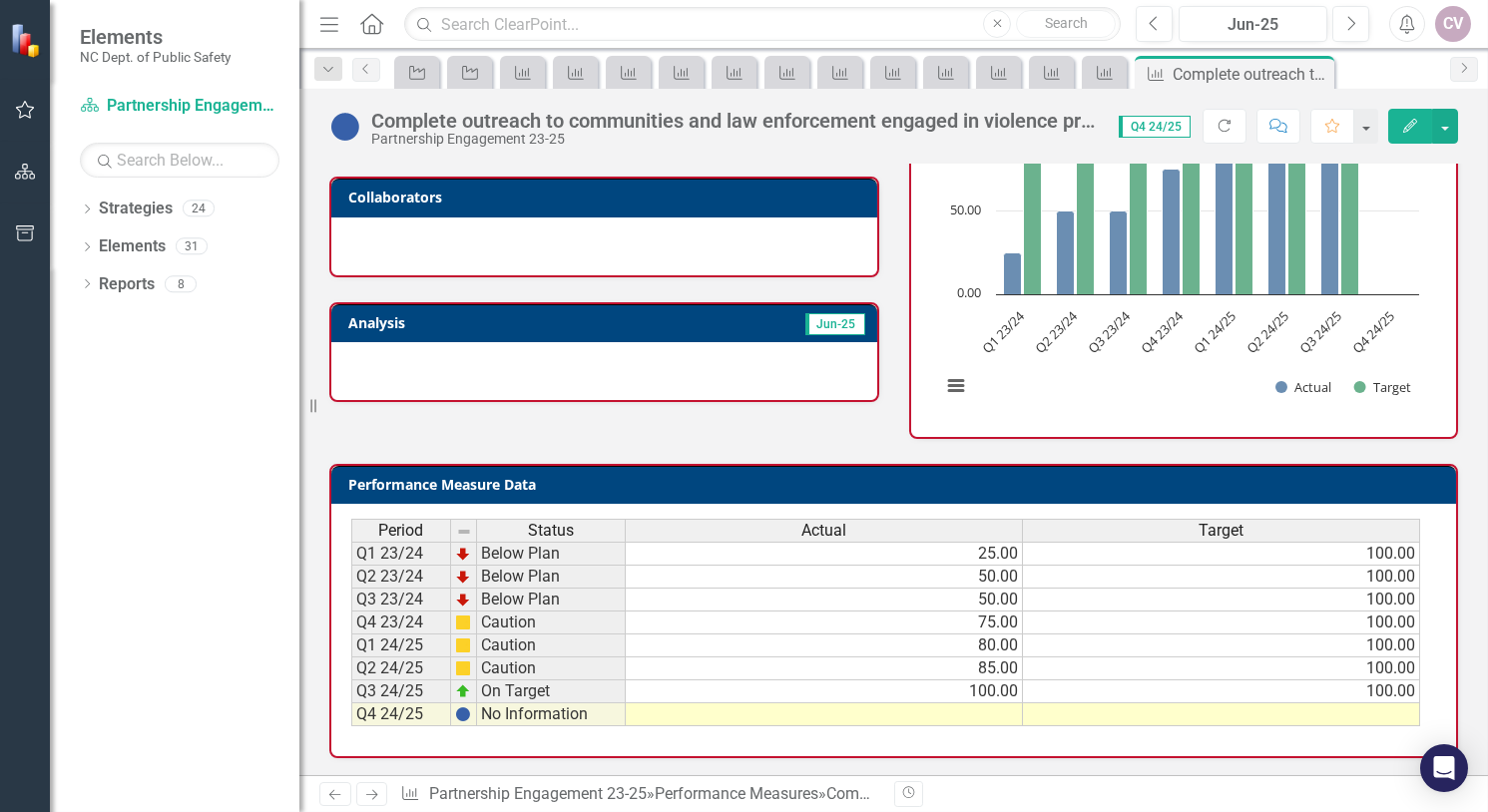 click at bounding box center (824, 714) 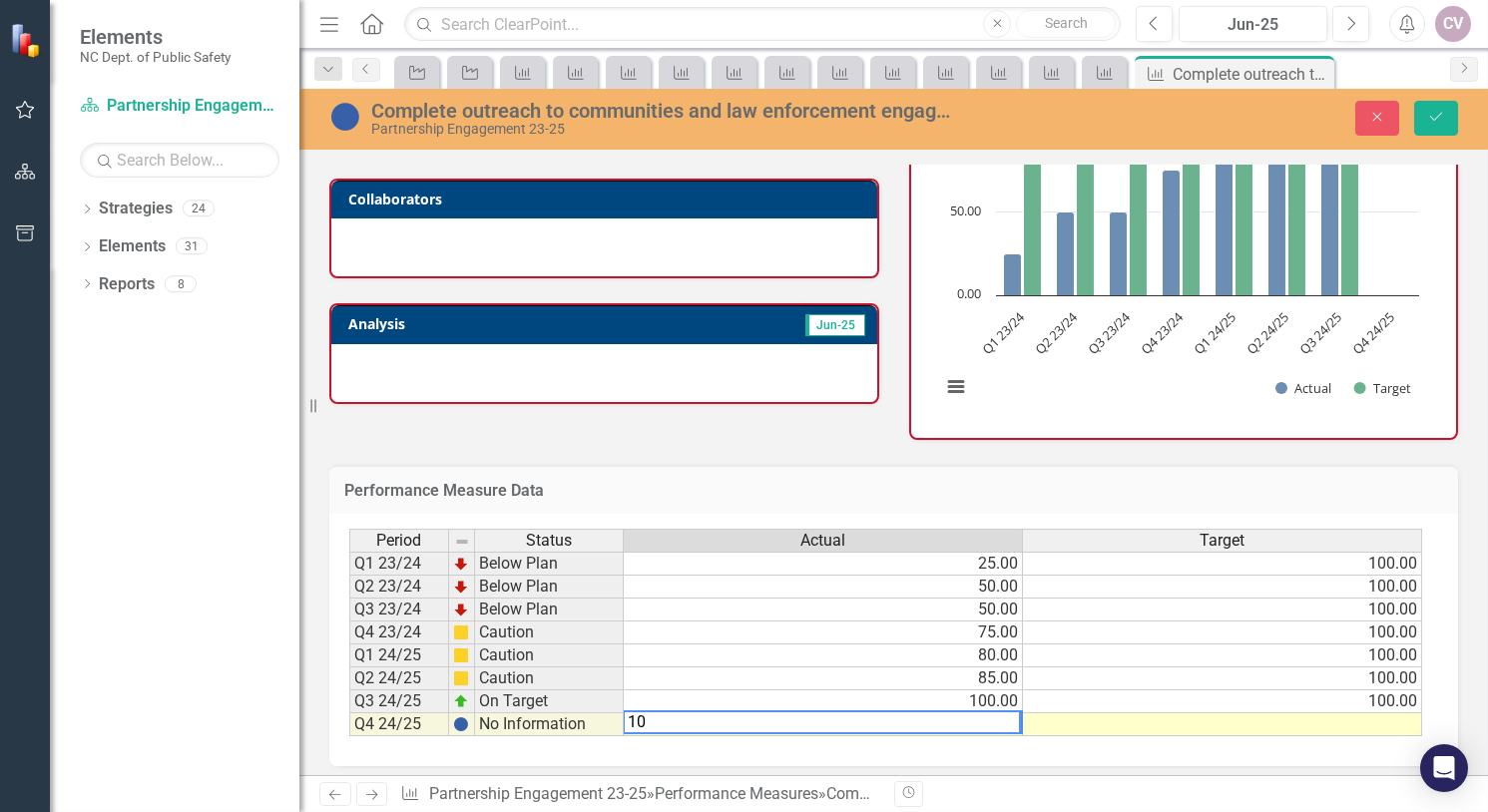 type on "100" 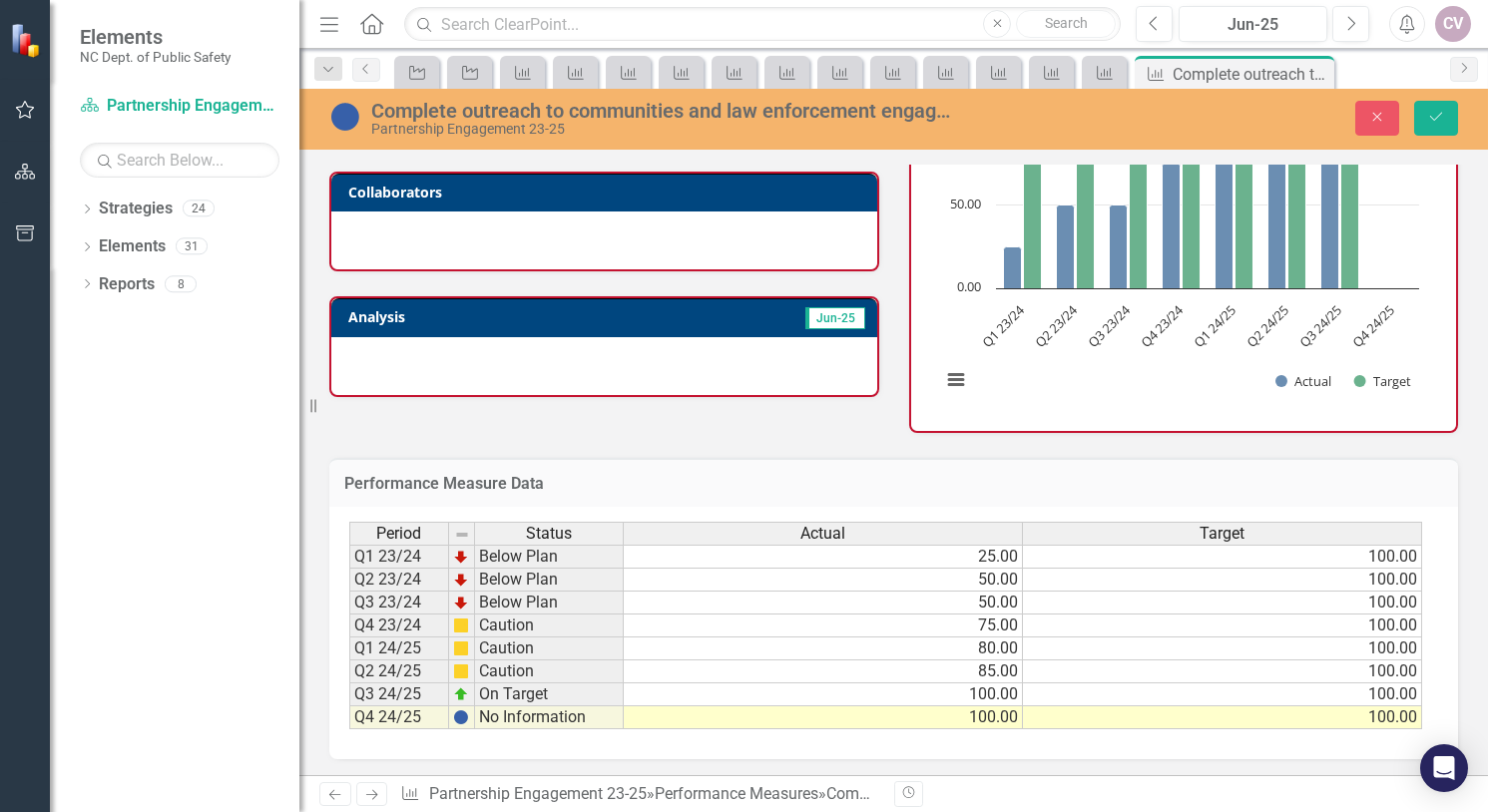 scroll, scrollTop: 125, scrollLeft: 0, axis: vertical 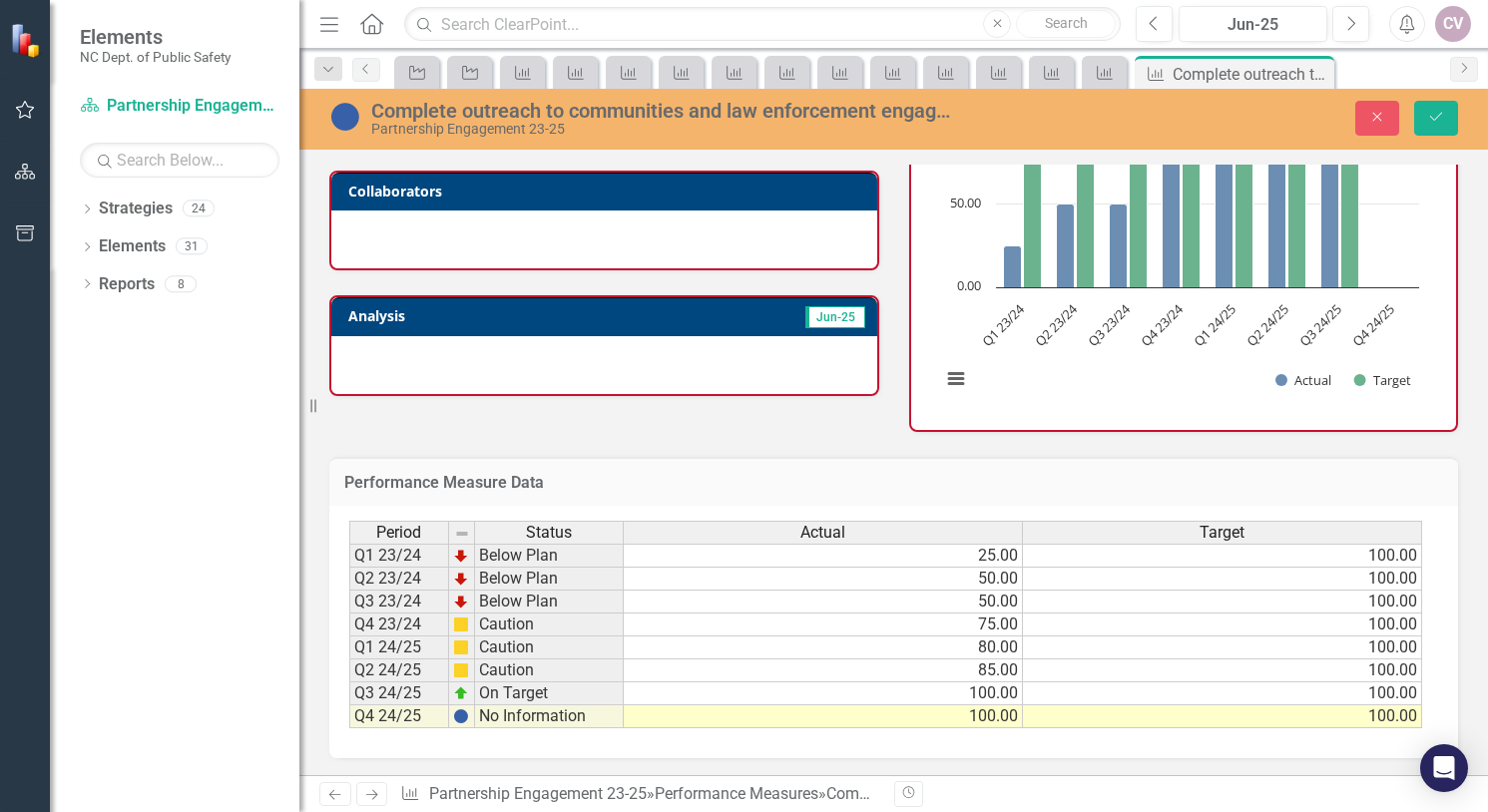 type on "100" 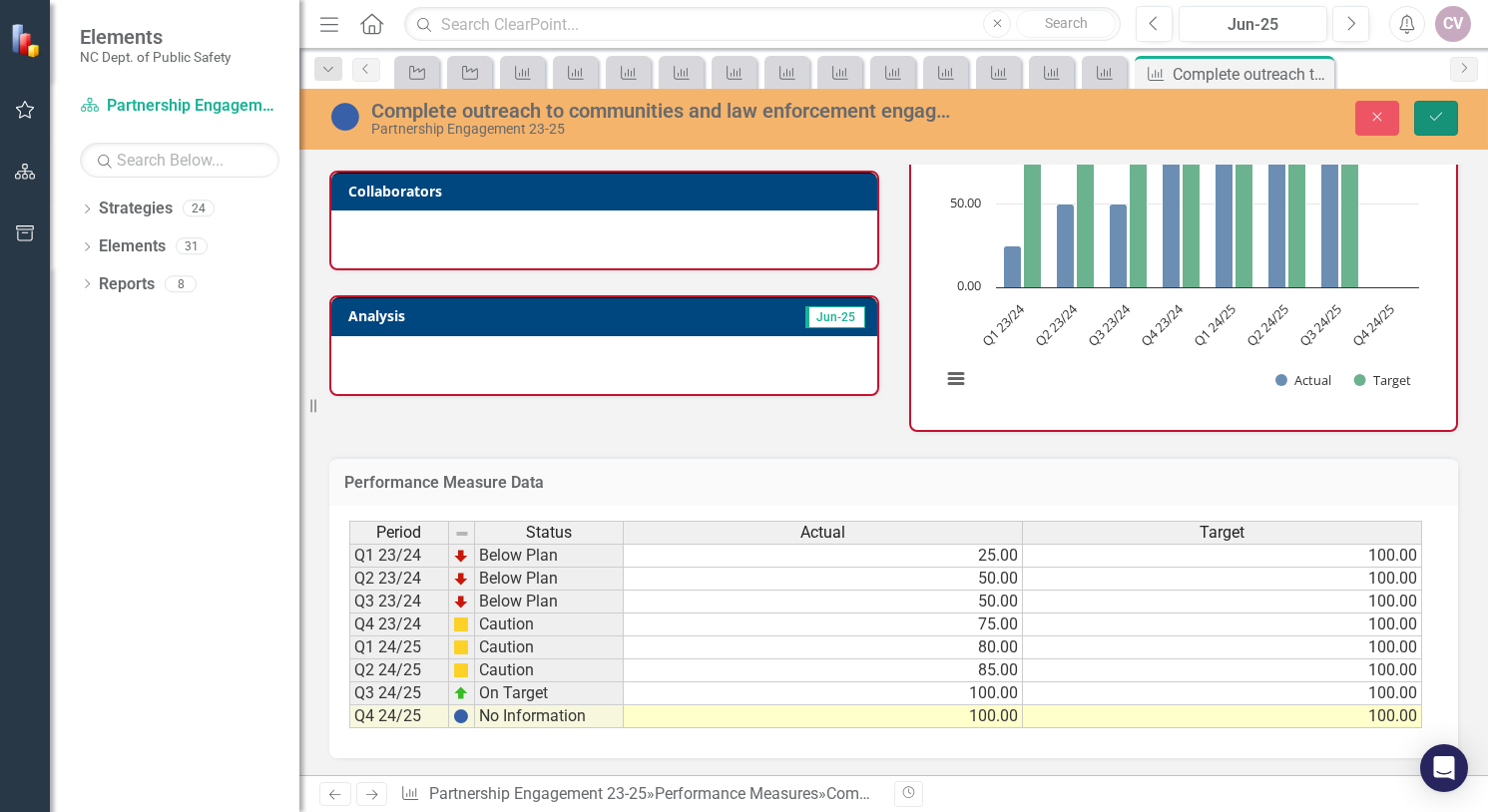 click on "Save" 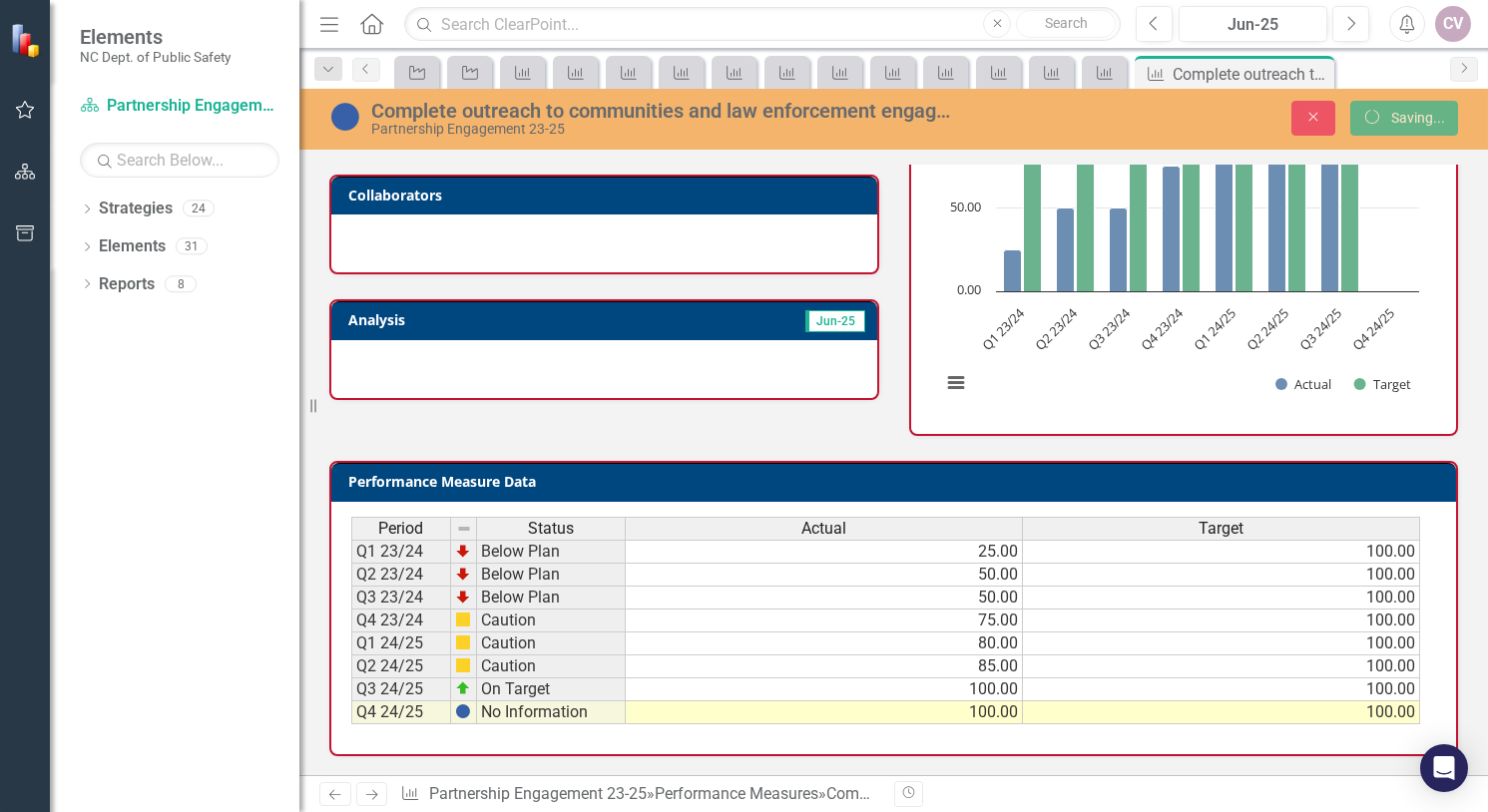 scroll, scrollTop: 119, scrollLeft: 0, axis: vertical 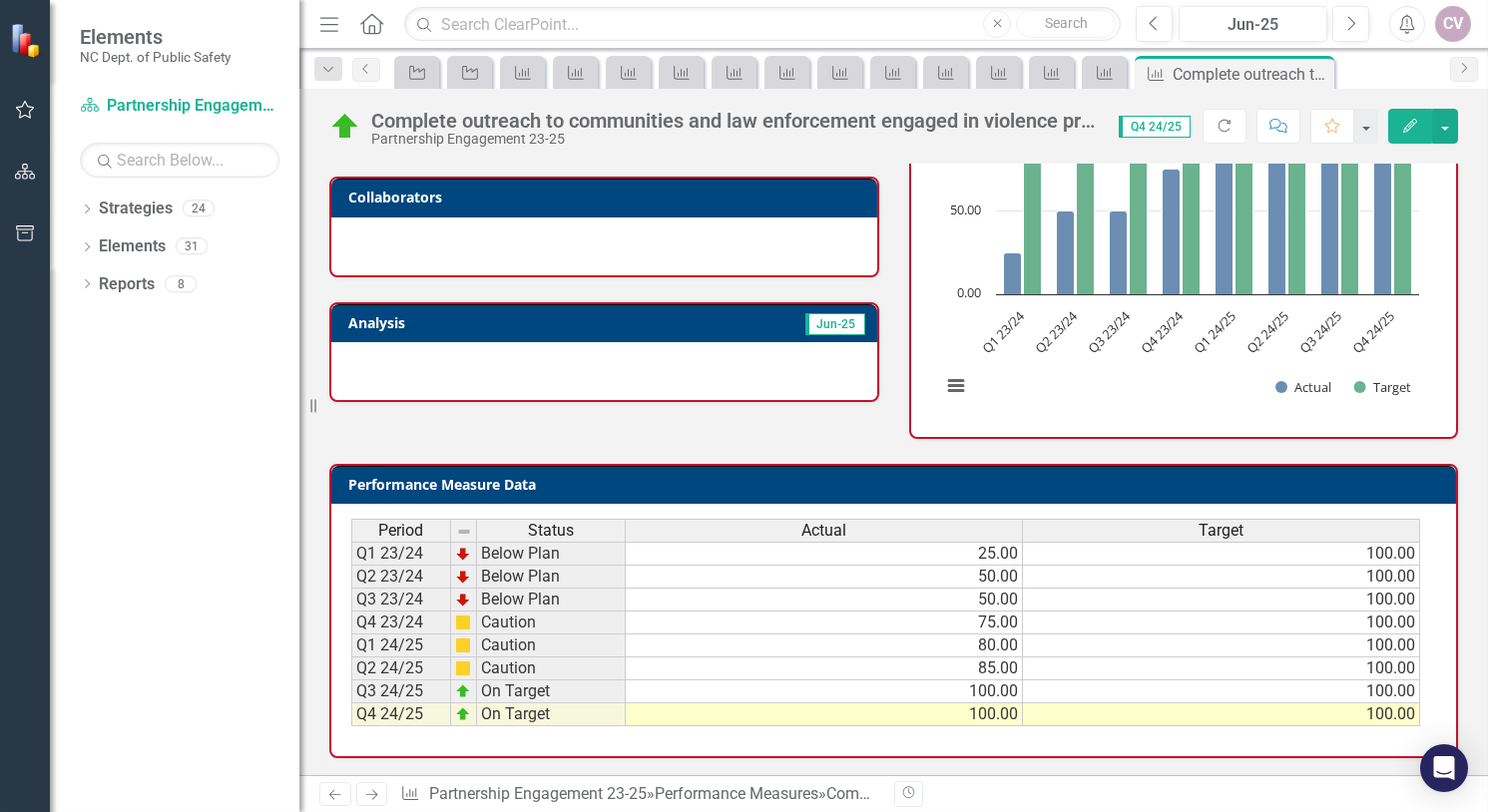 click on "Next" 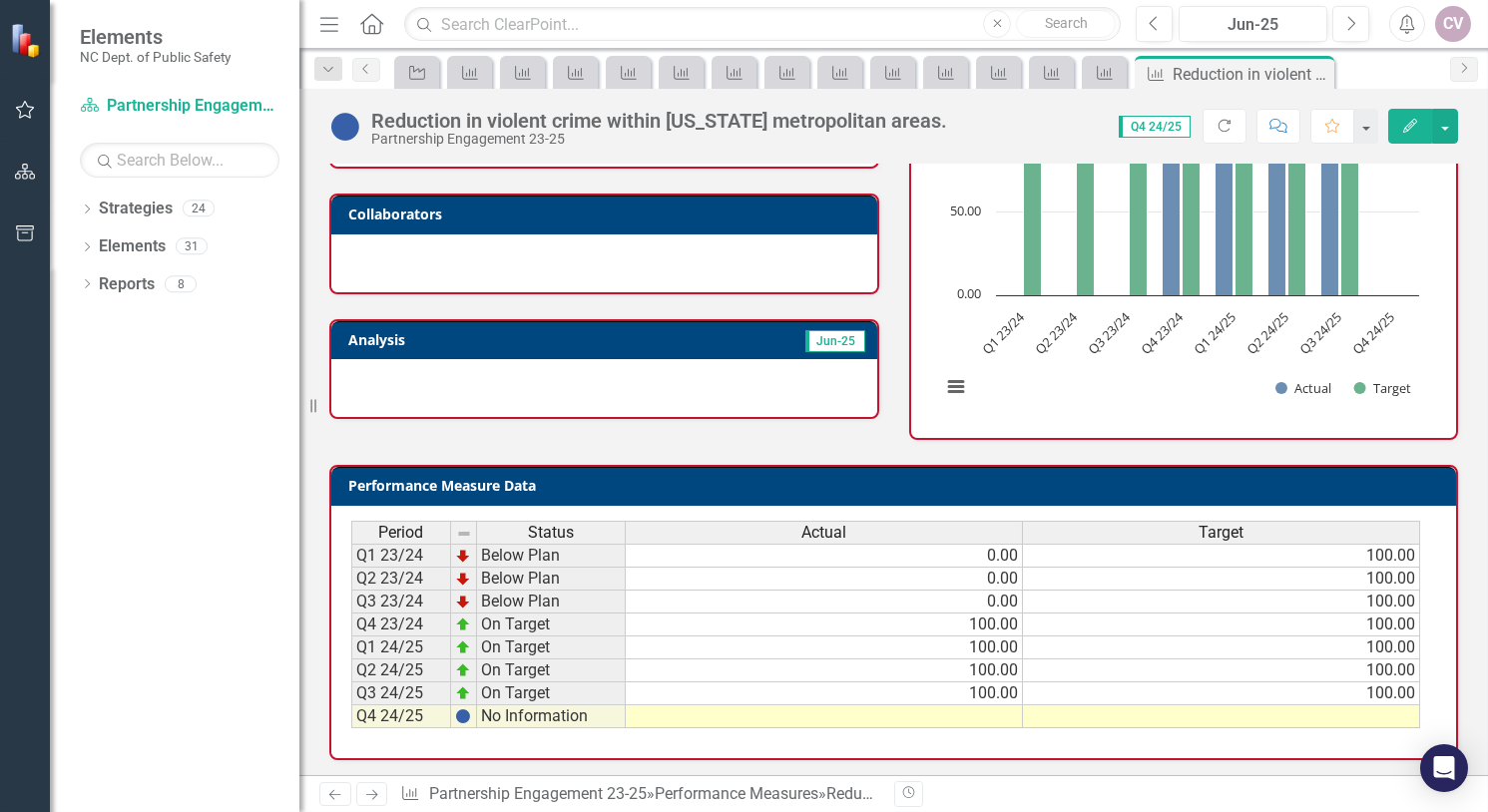 scroll, scrollTop: 102, scrollLeft: 0, axis: vertical 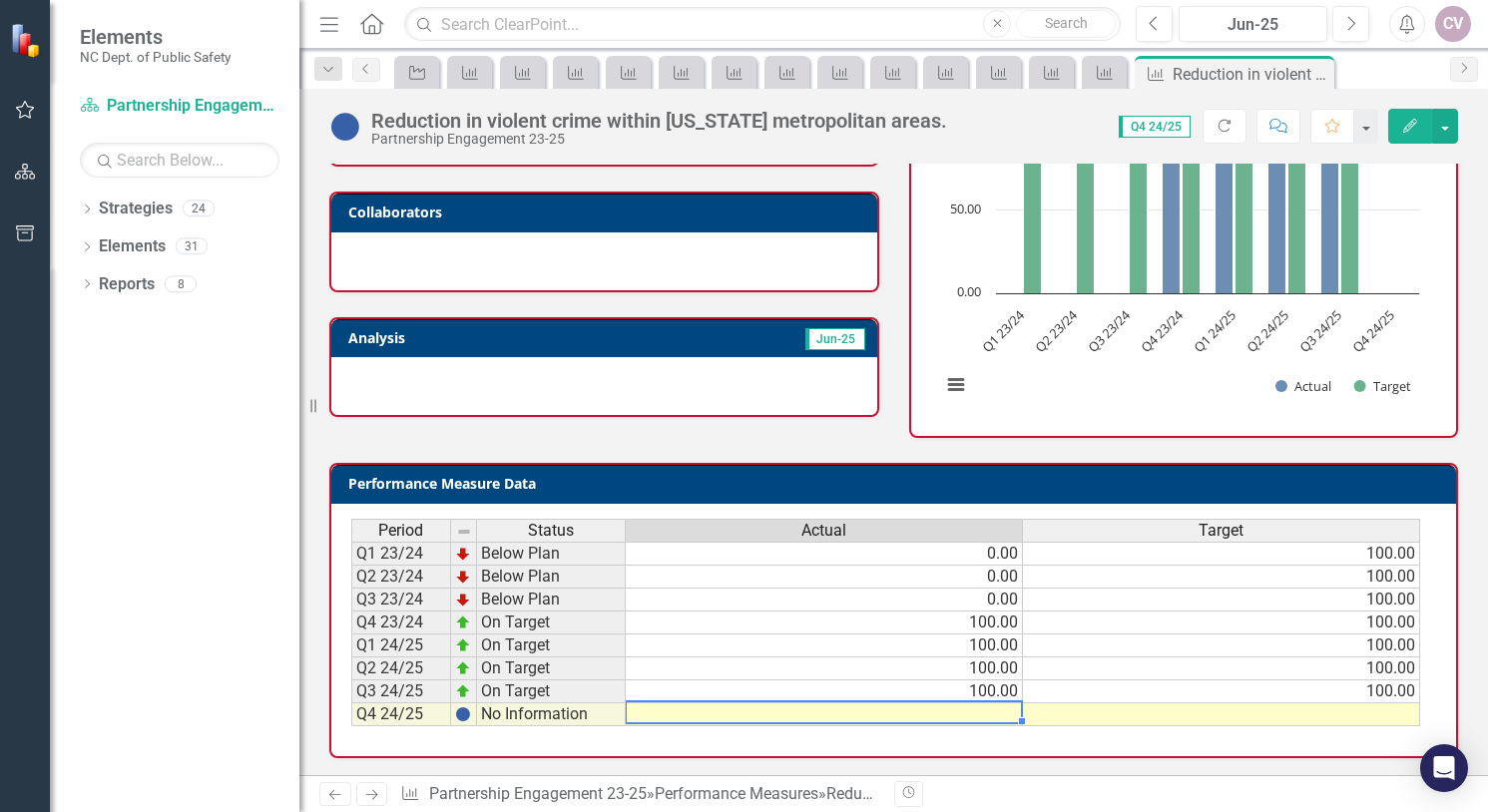 click at bounding box center [824, 714] 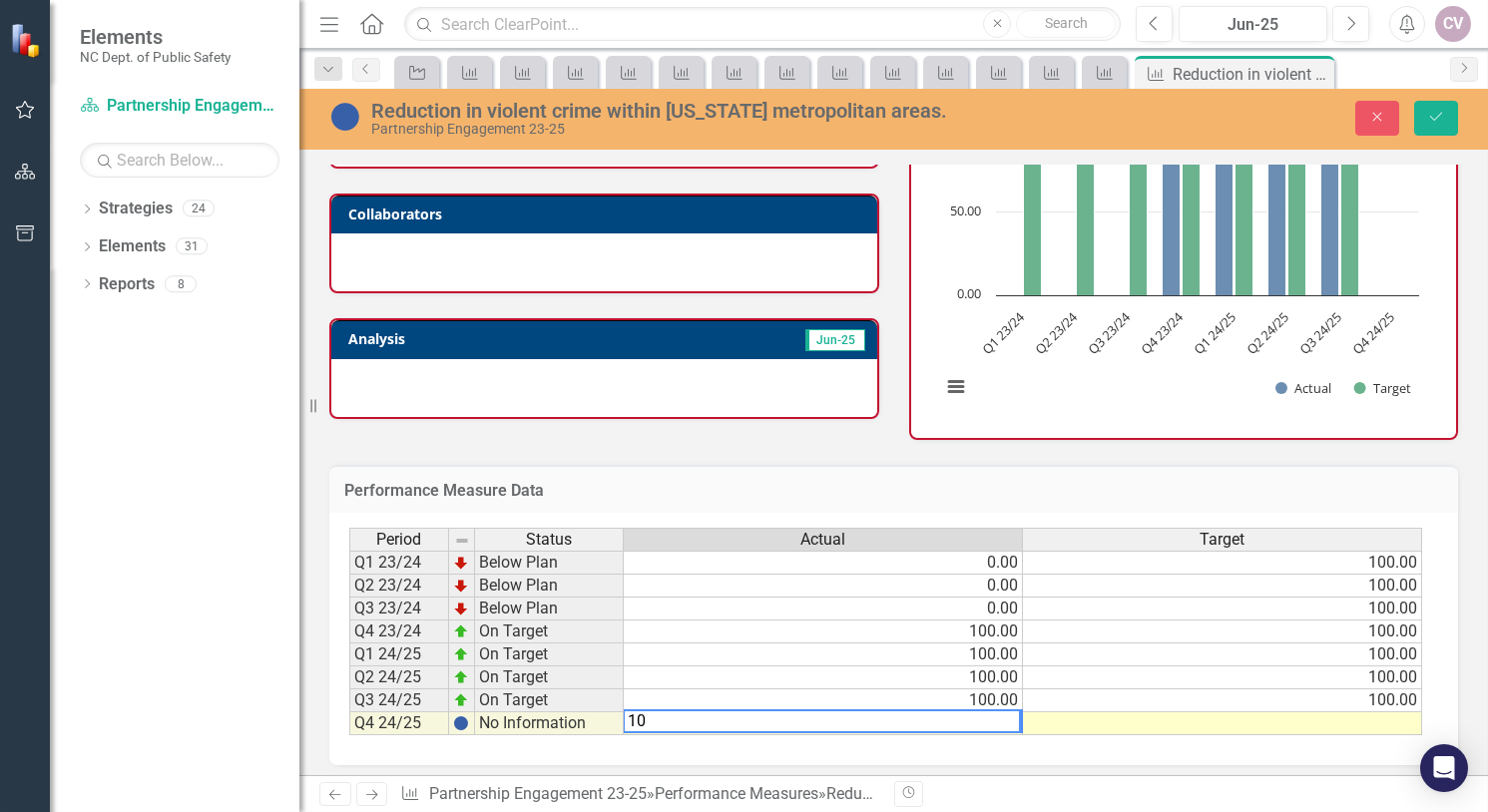 type on "100" 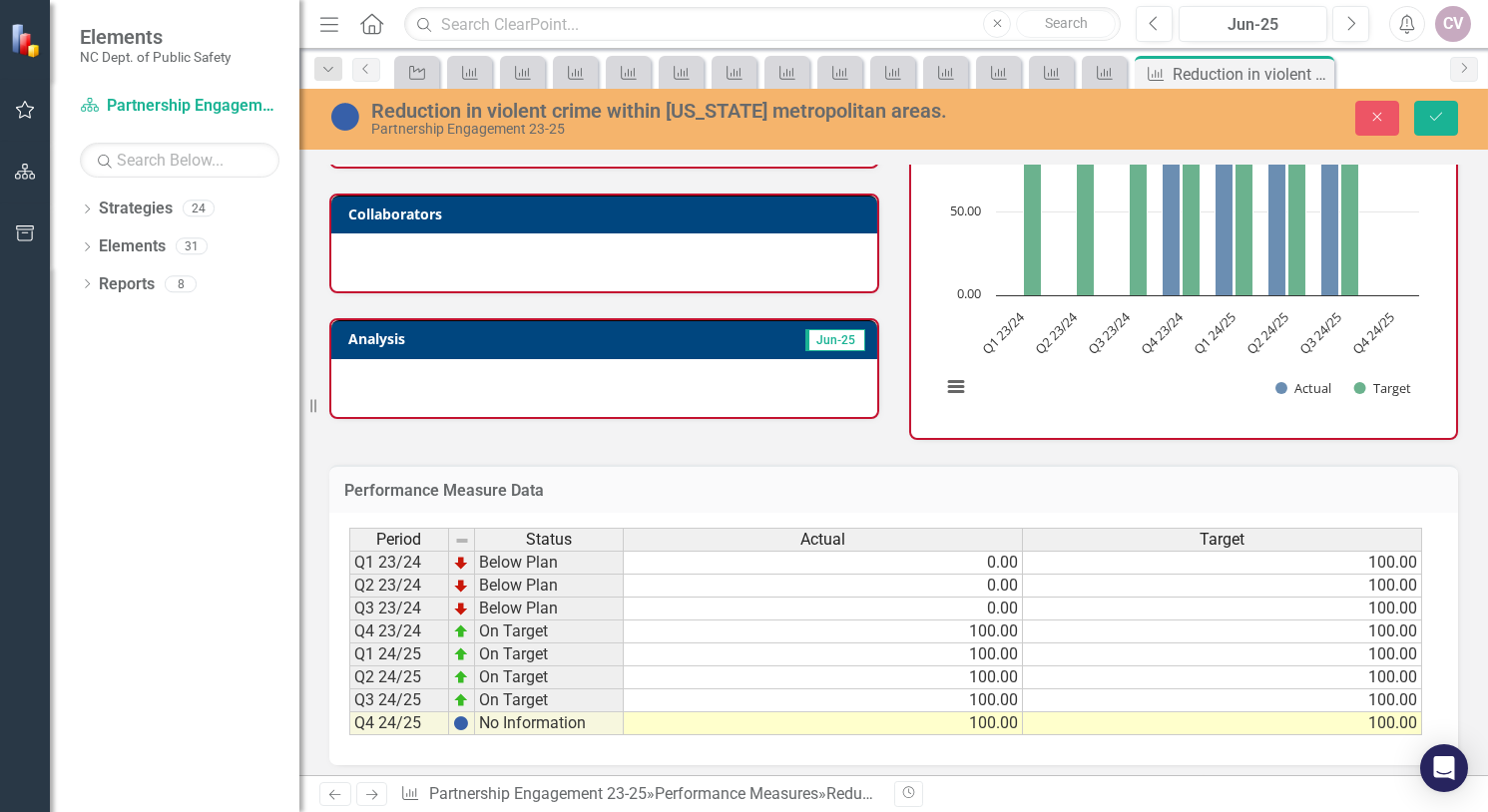 type on "100" 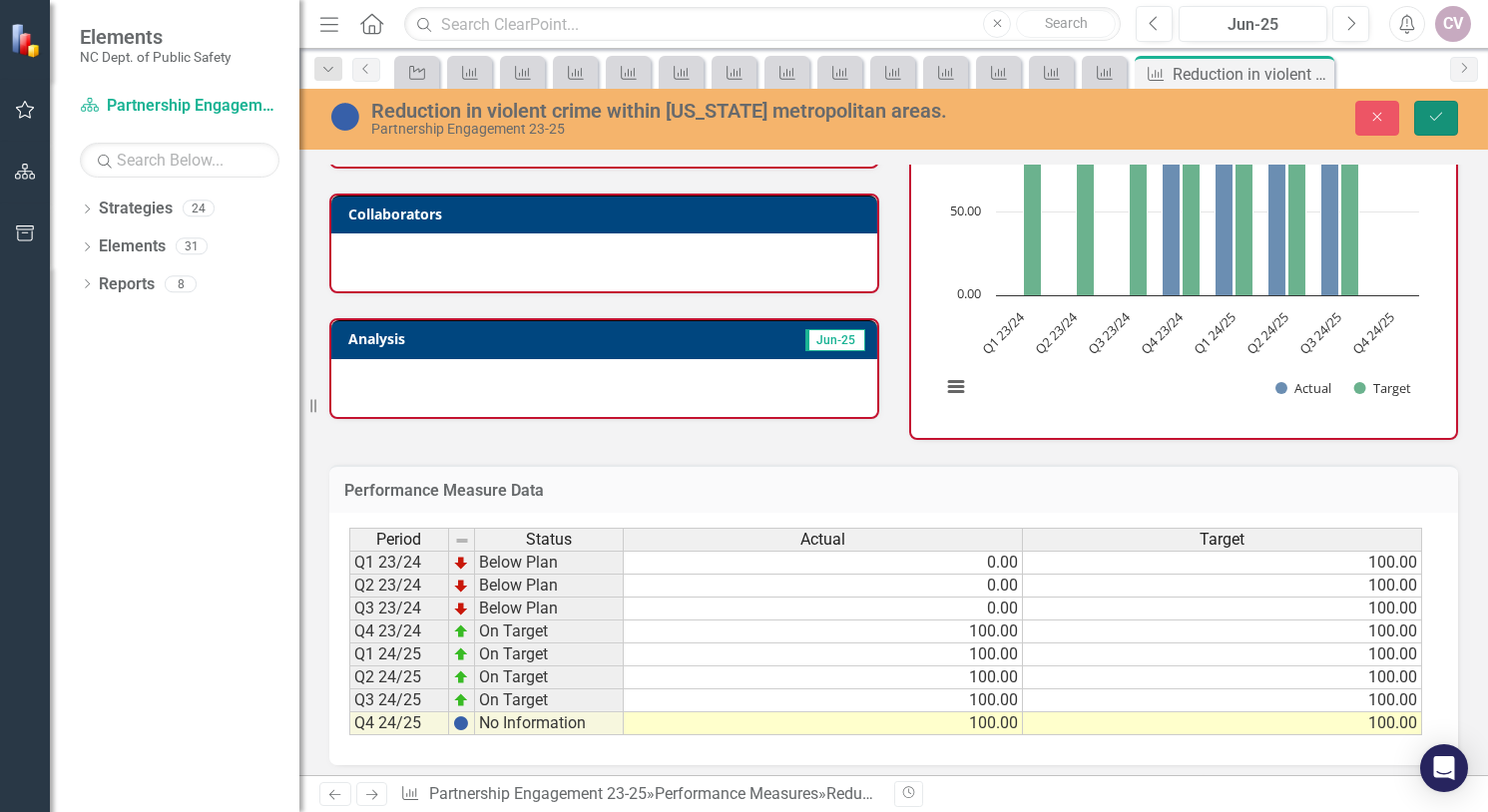 click on "Save" 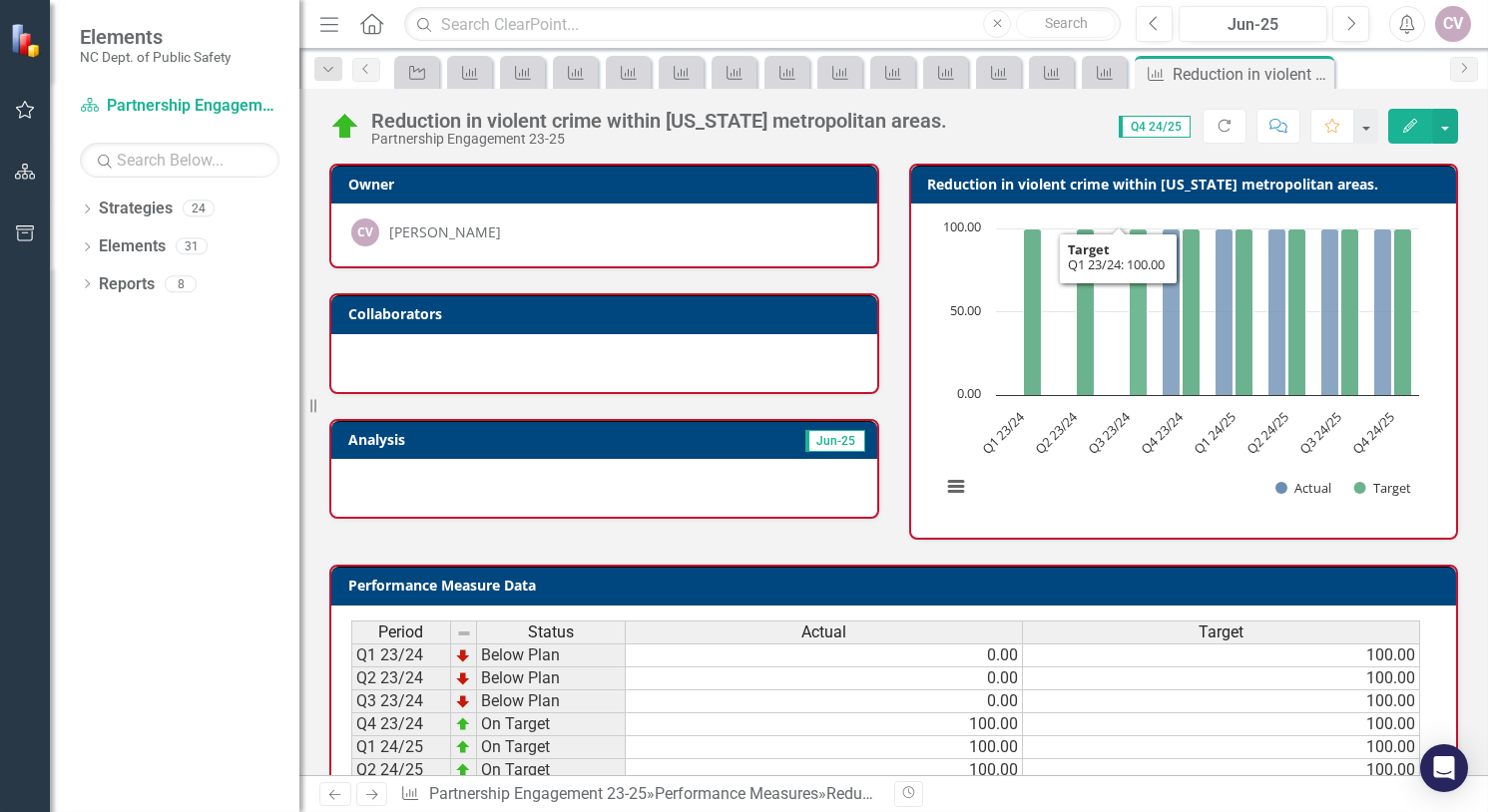 scroll, scrollTop: 102, scrollLeft: 0, axis: vertical 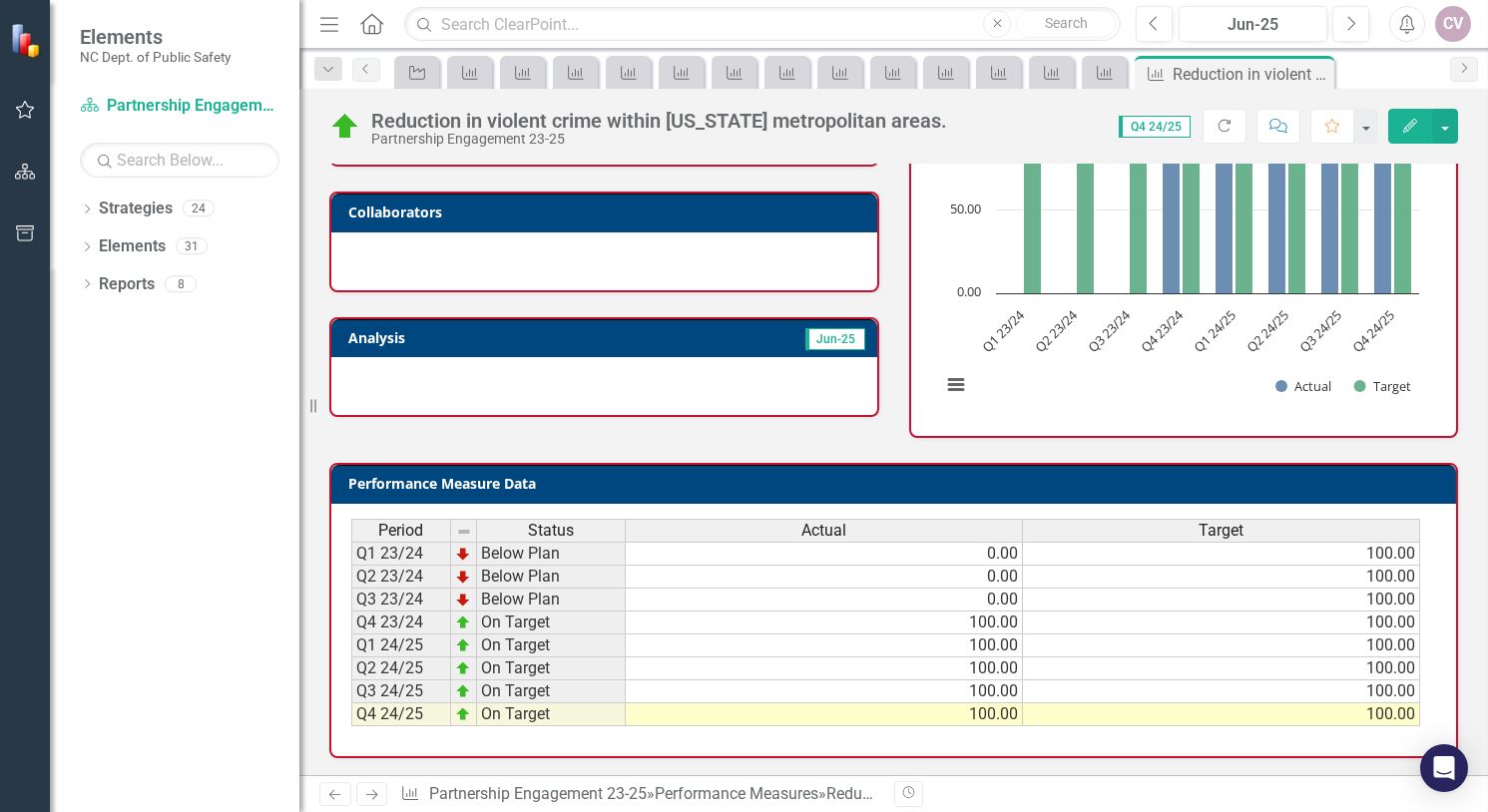 click on "Next" 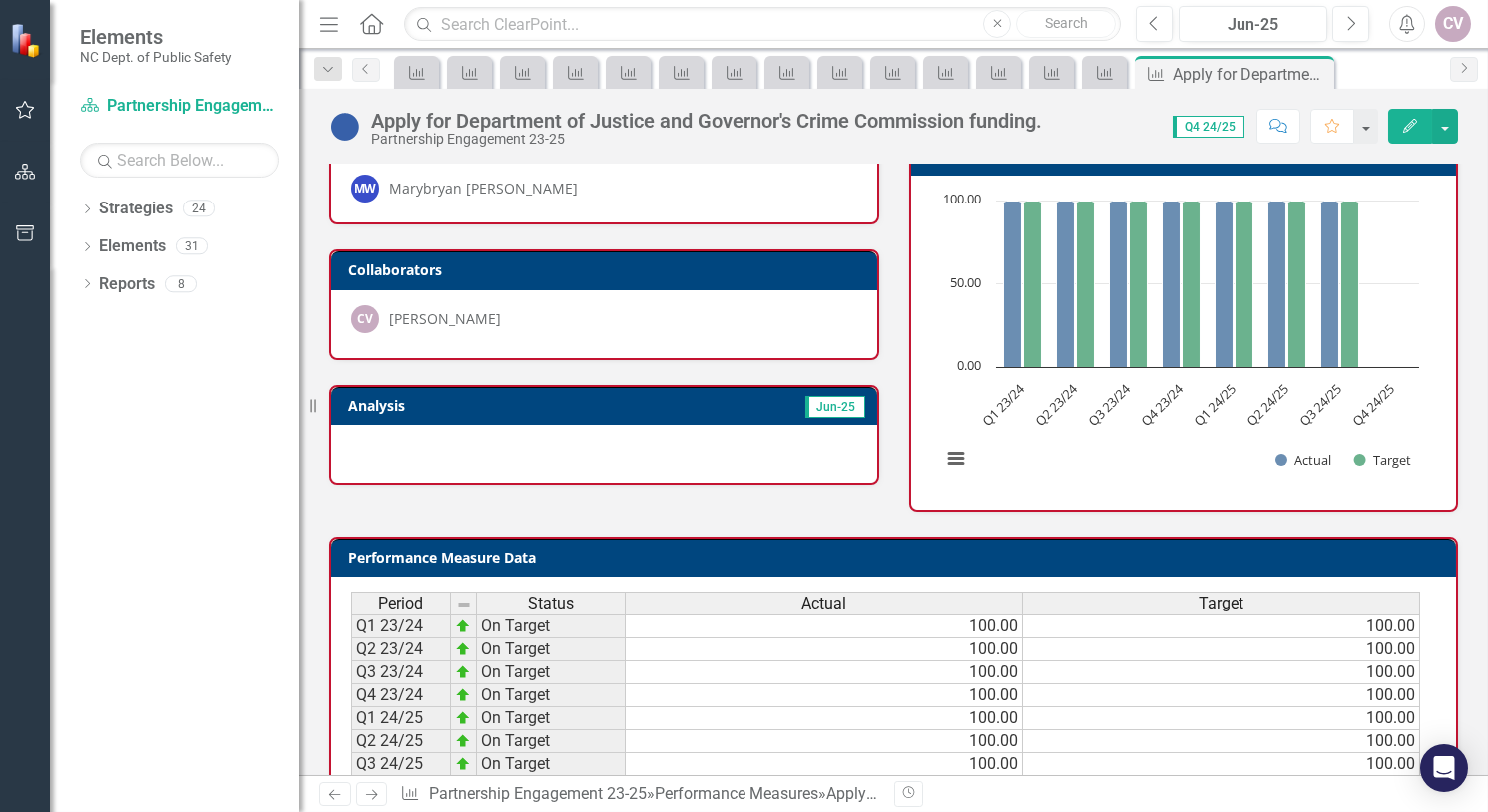 scroll, scrollTop: 0, scrollLeft: 0, axis: both 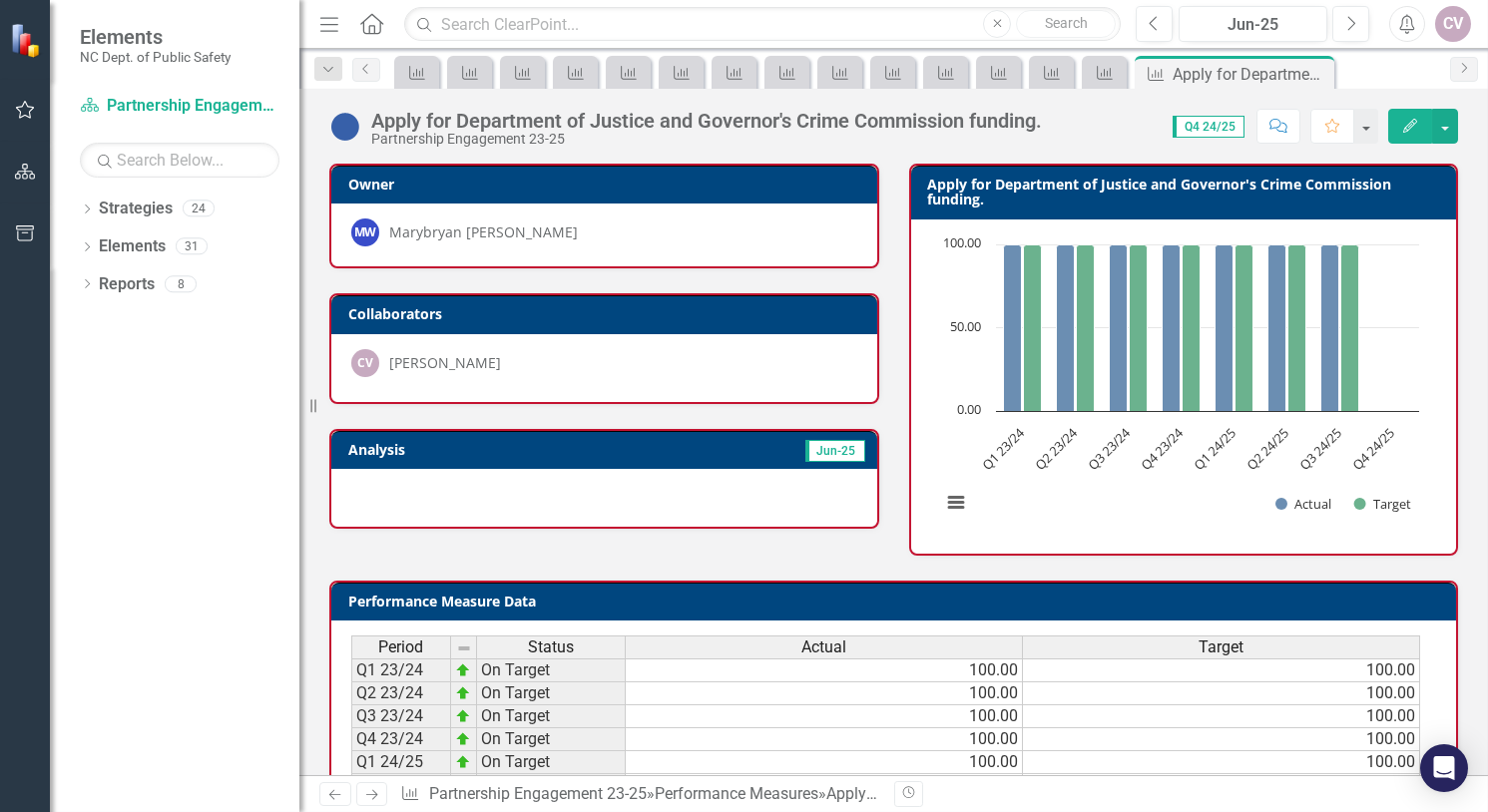 click 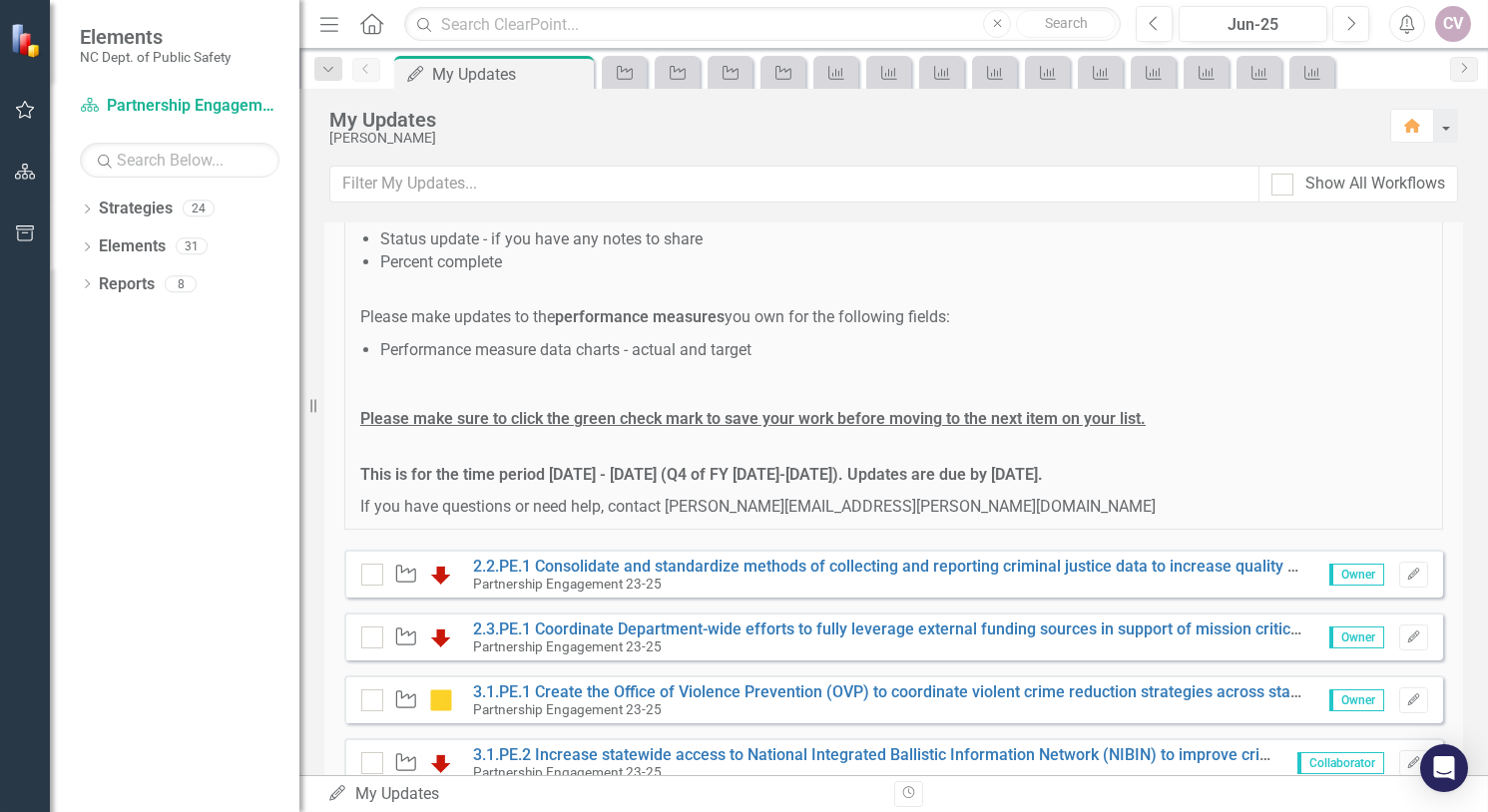 scroll, scrollTop: 0, scrollLeft: 0, axis: both 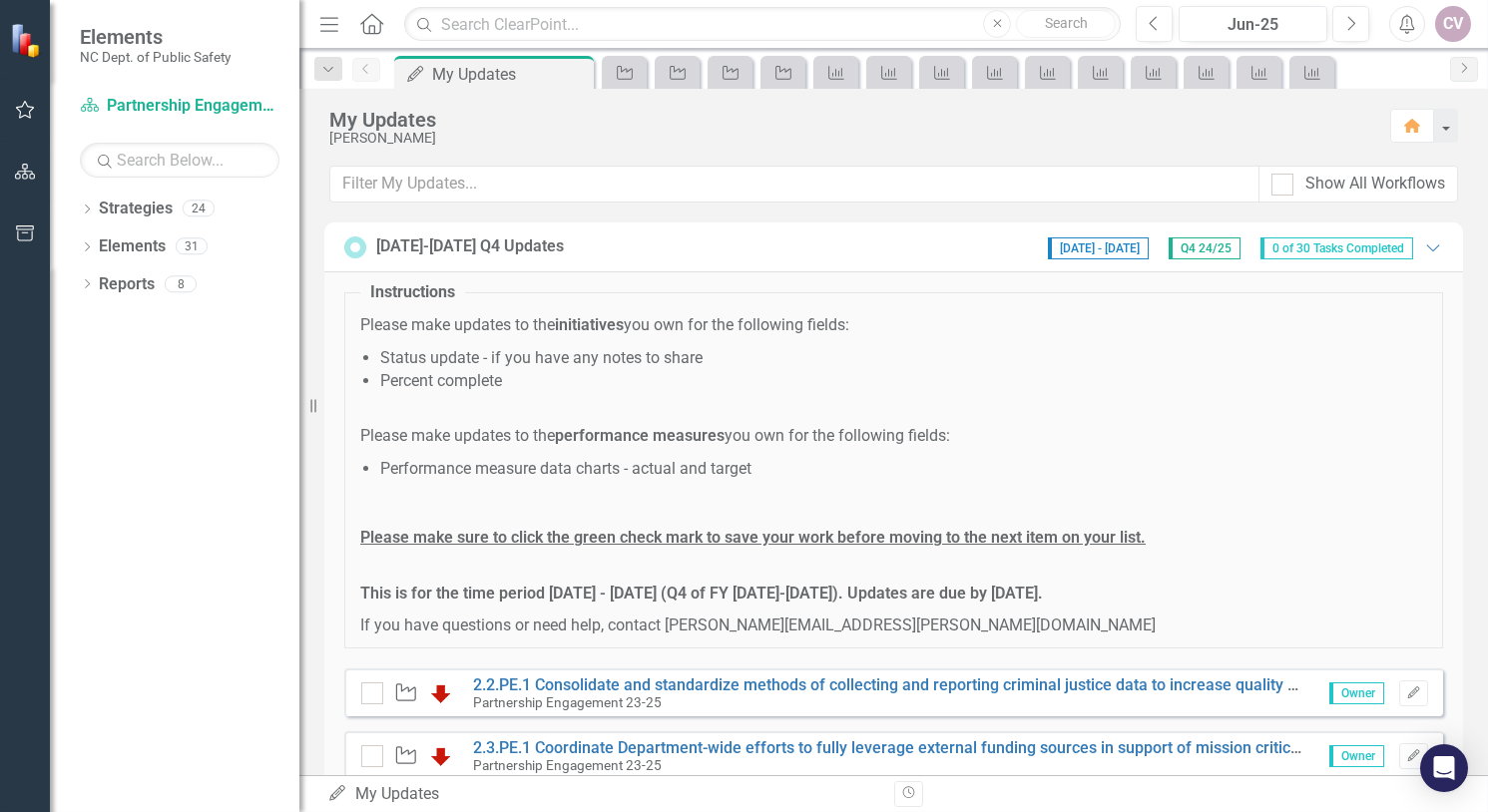 click on "Home" 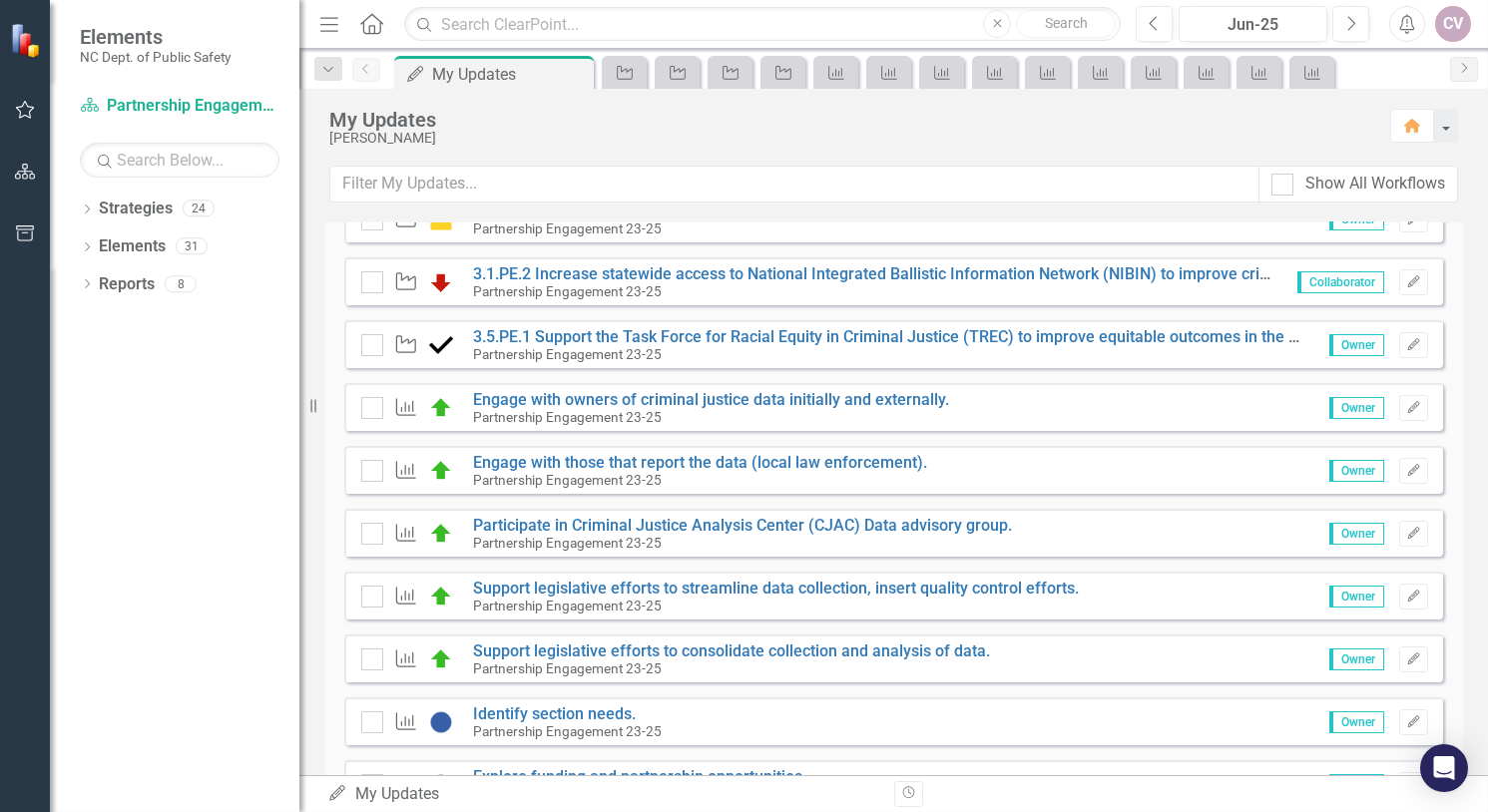 scroll, scrollTop: 638, scrollLeft: 0, axis: vertical 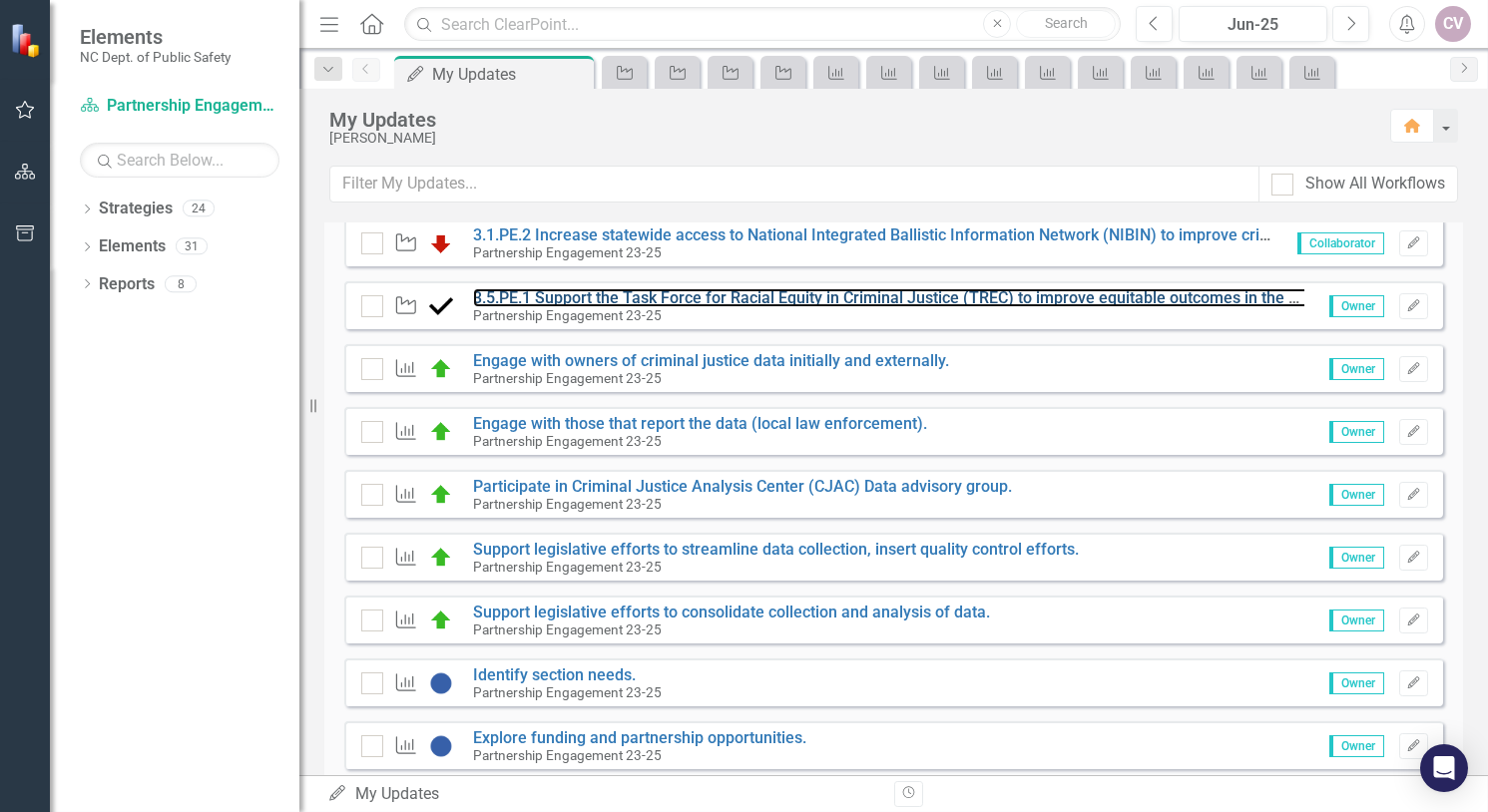 click on "3.5.PE.1 Support the Task Force for Racial Equity in Criminal Justice (TREC) to improve equitable outcomes in the criminal justice system." at bounding box center (965, 297) 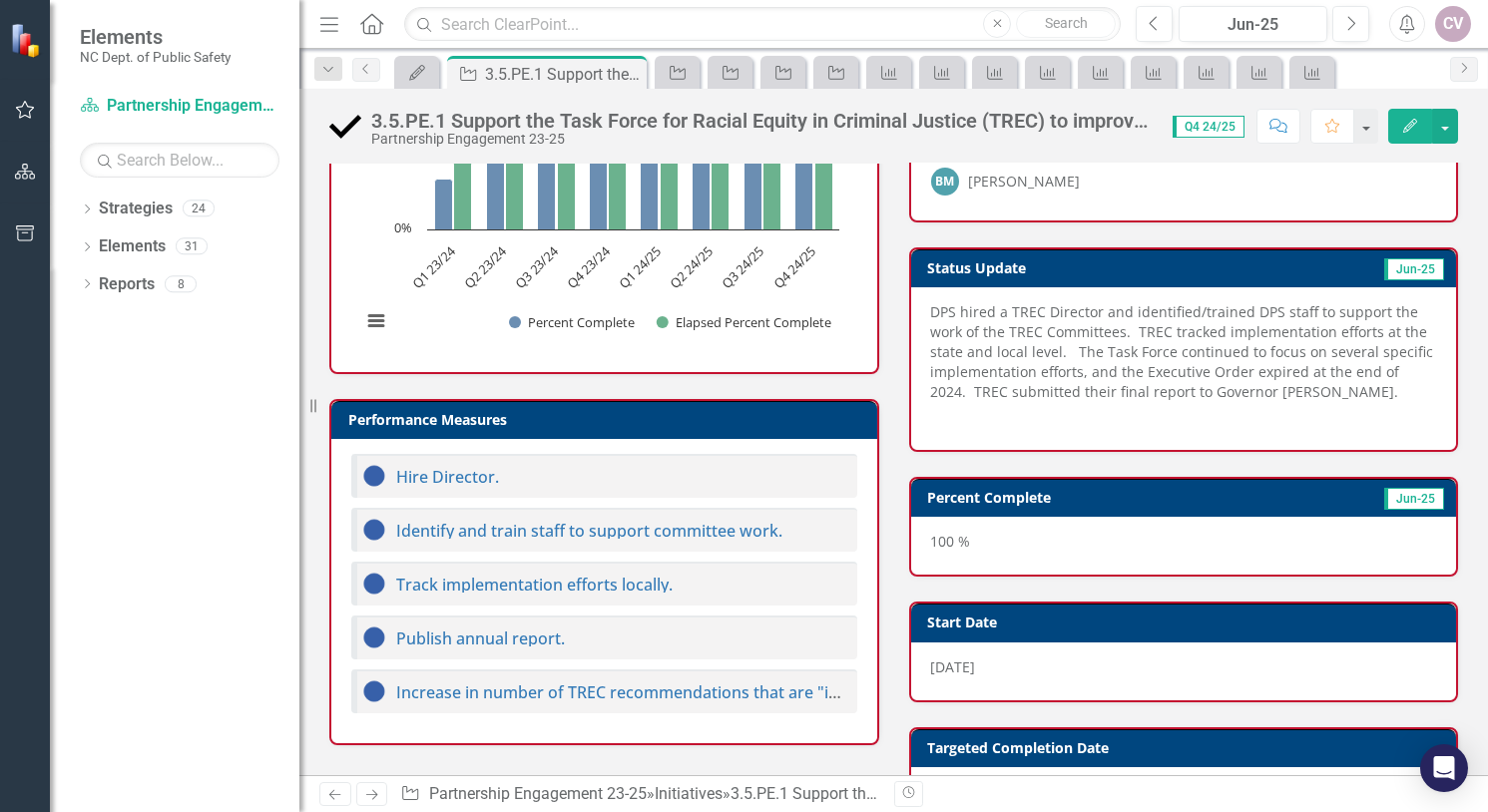 scroll, scrollTop: 579, scrollLeft: 0, axis: vertical 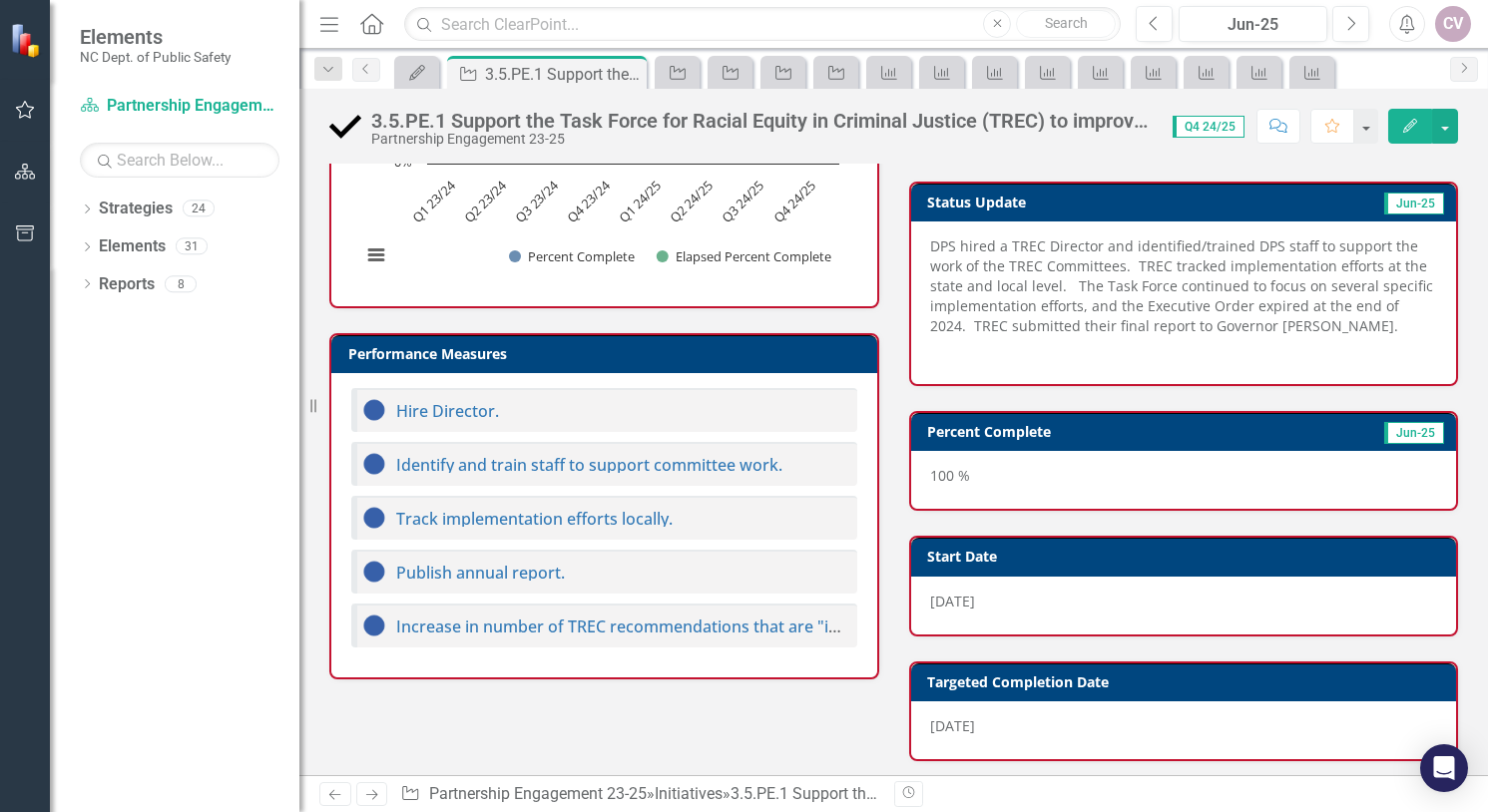 click on "Hire Director." at bounding box center (604, 410) 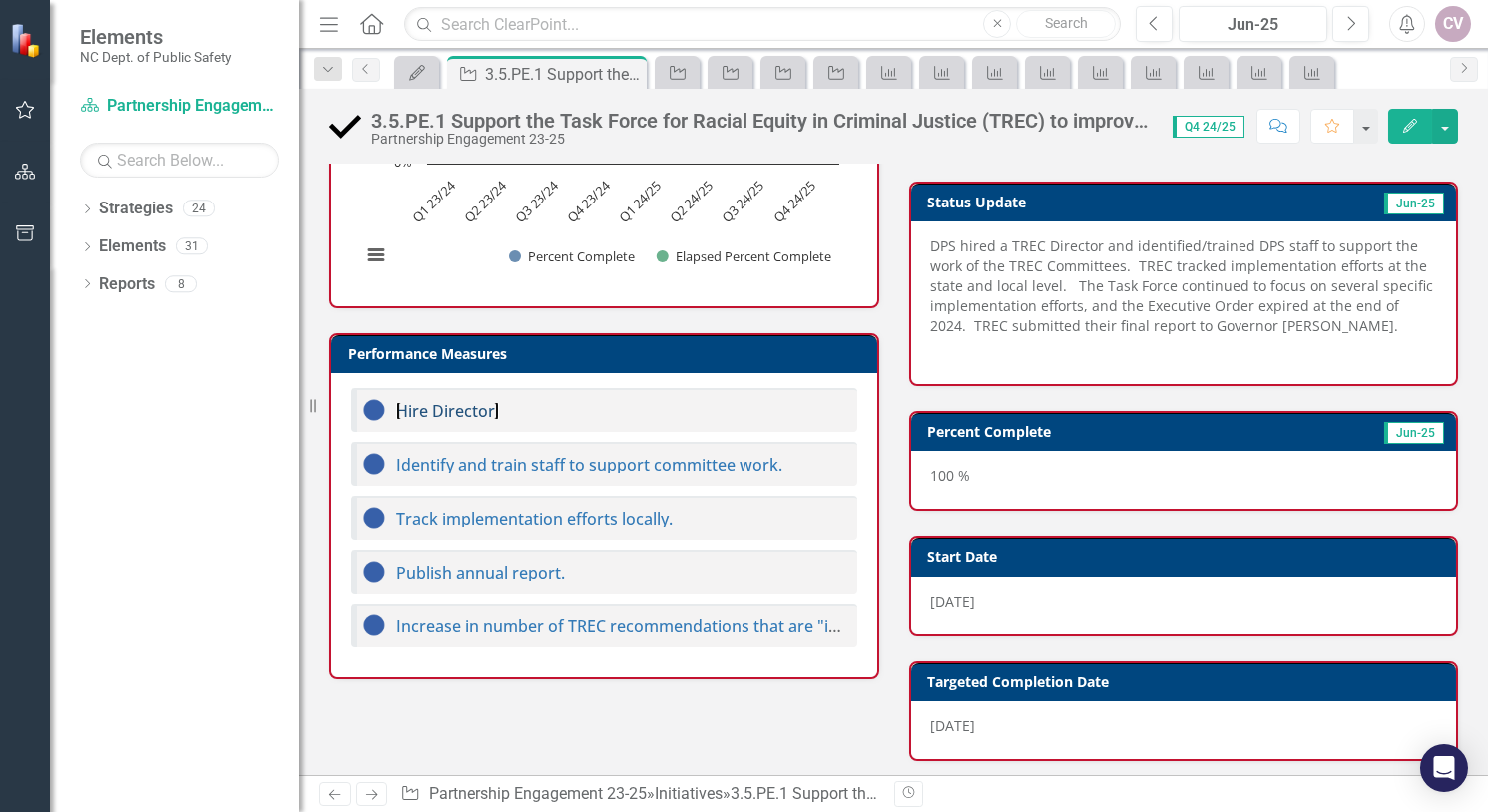 click on "Hire Director." at bounding box center (447, 411) 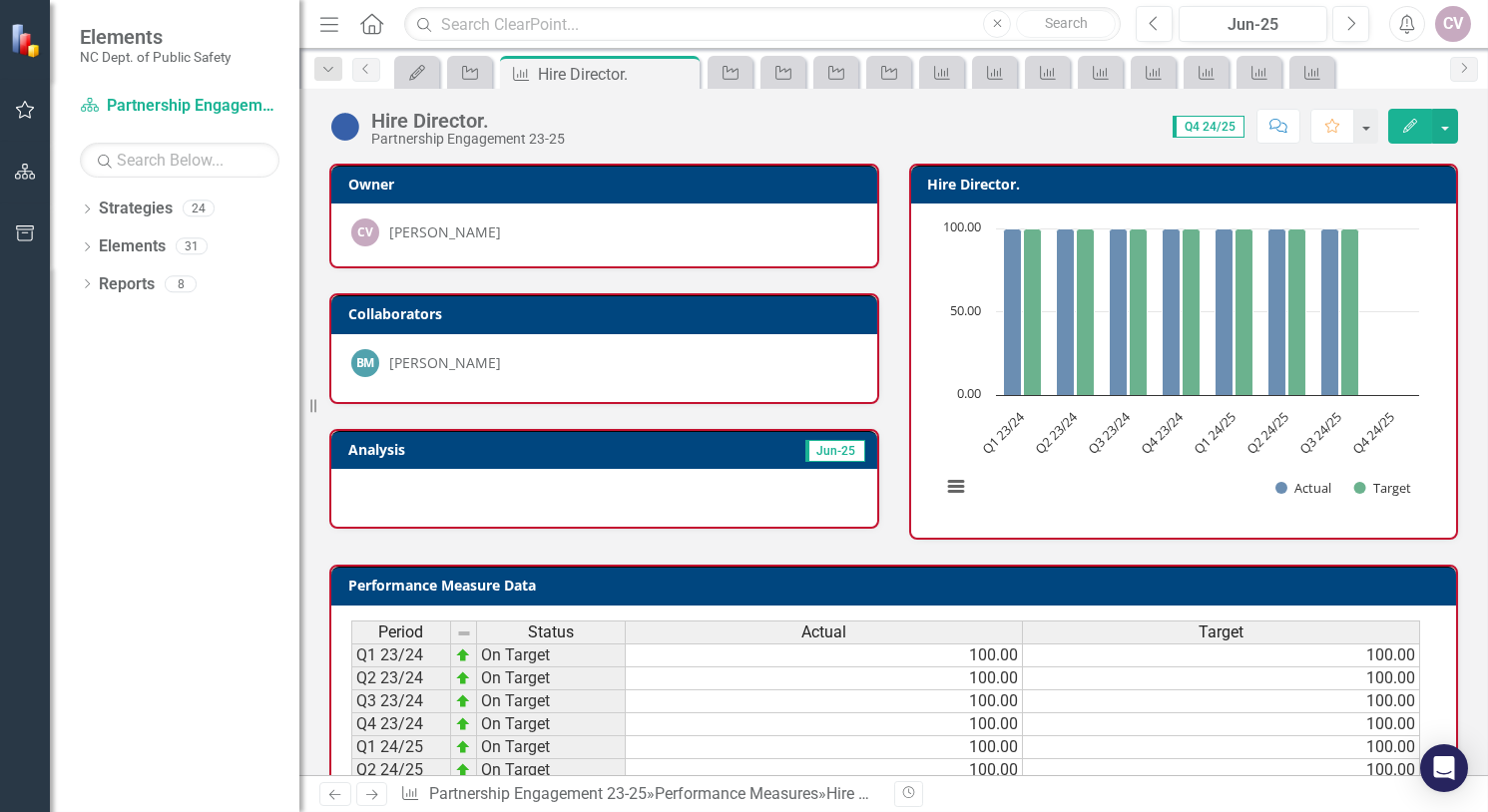 scroll, scrollTop: 102, scrollLeft: 0, axis: vertical 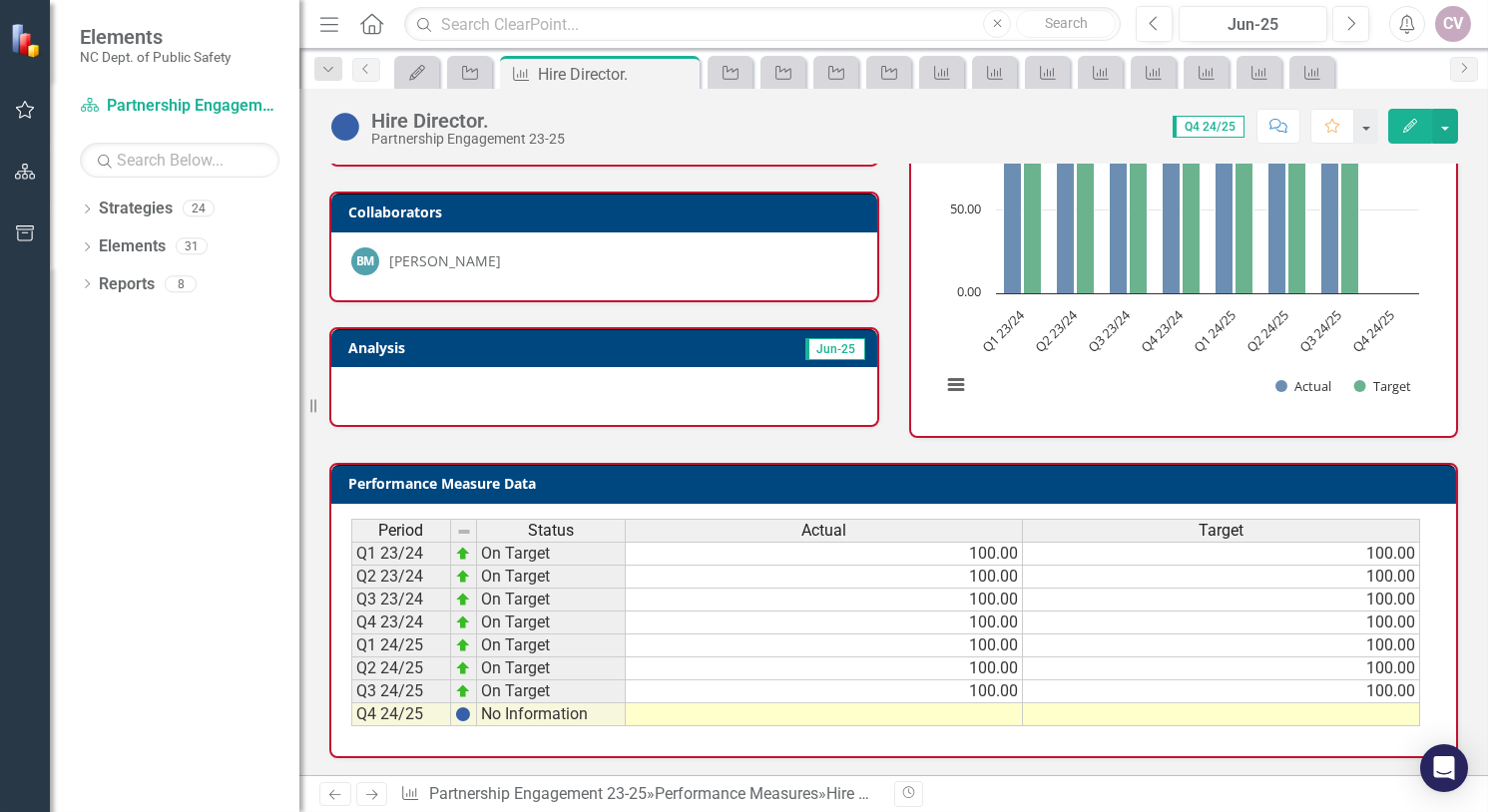 click at bounding box center (824, 714) 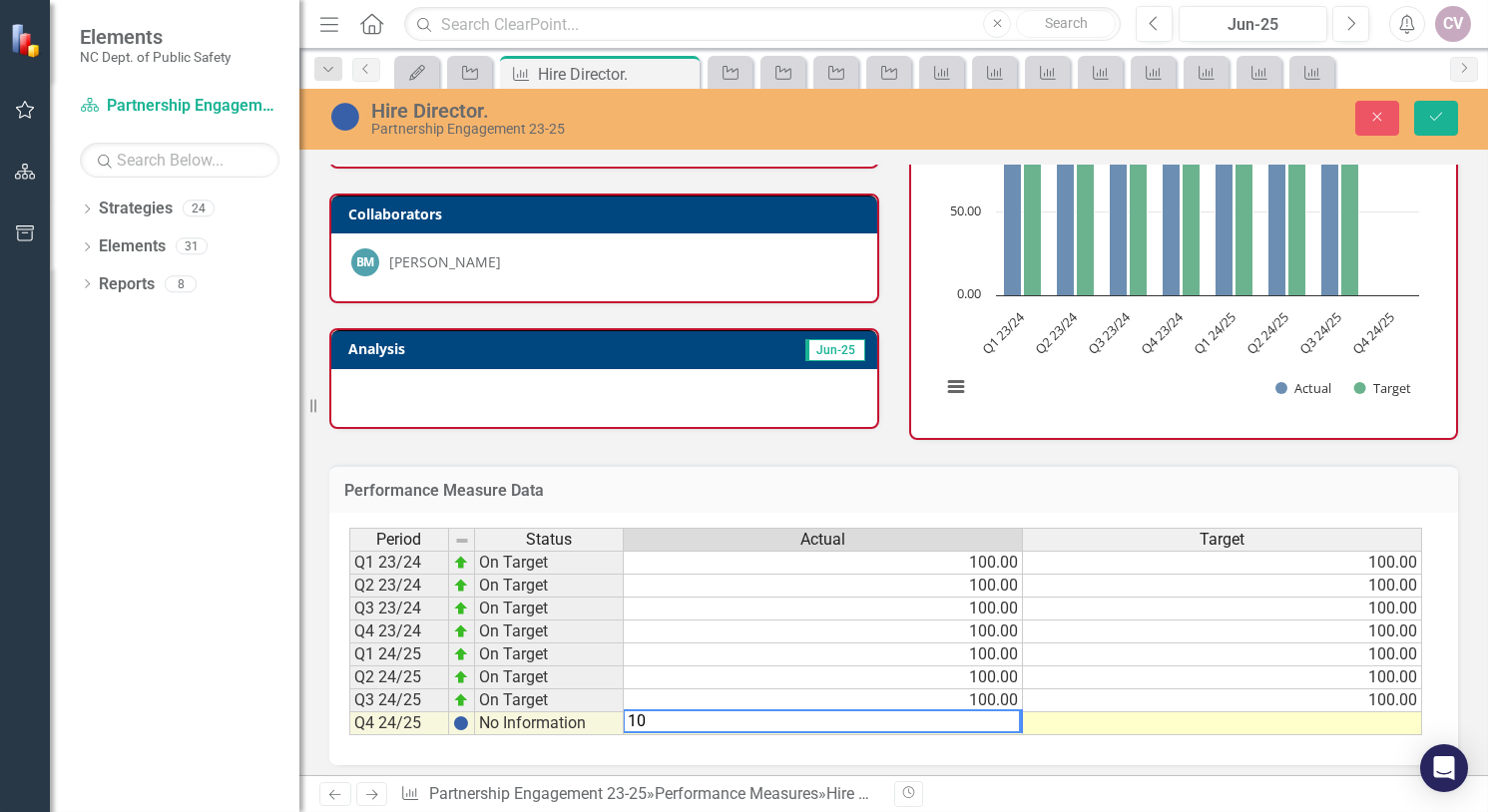 type on "100" 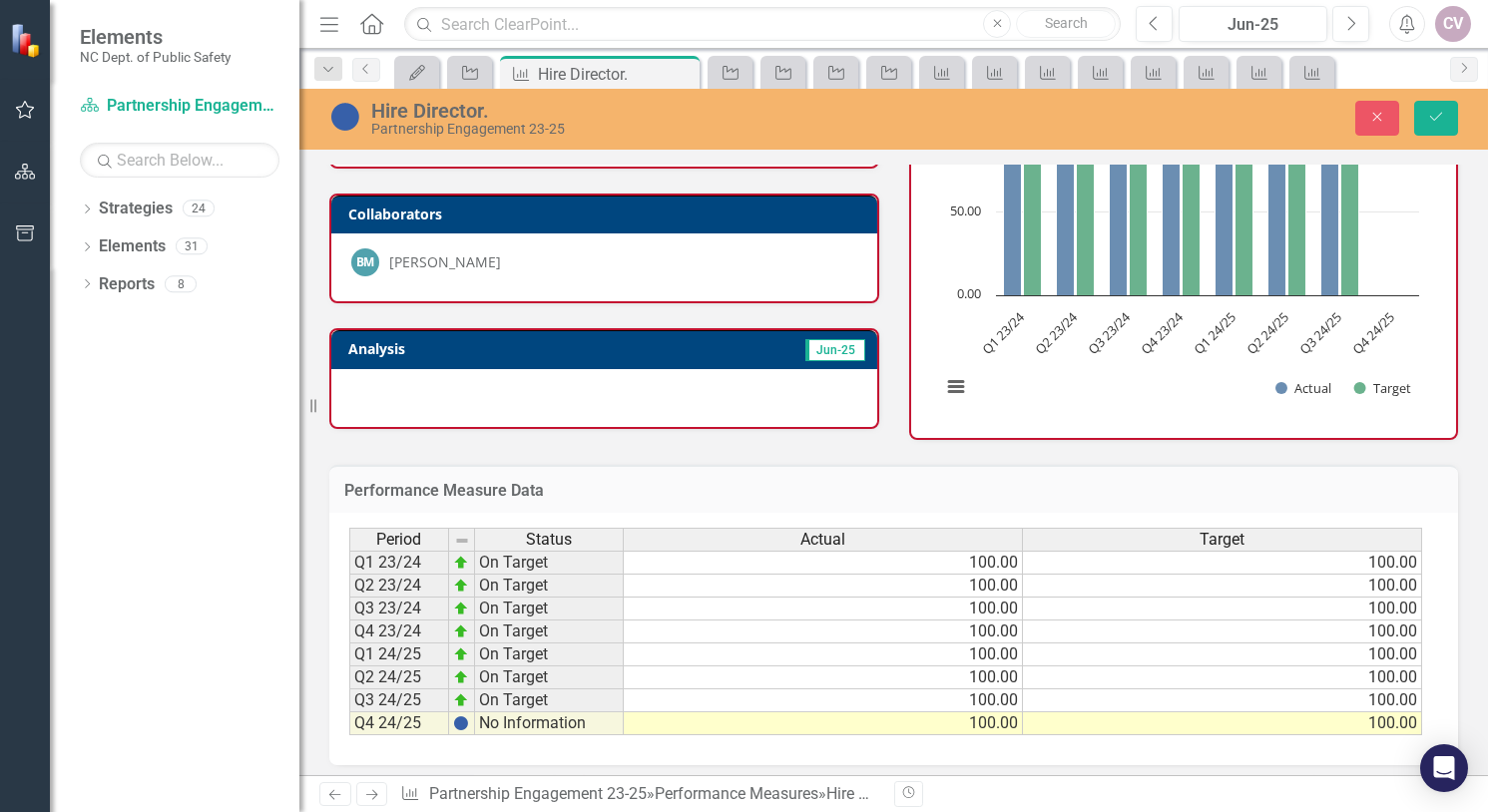 type on "100" 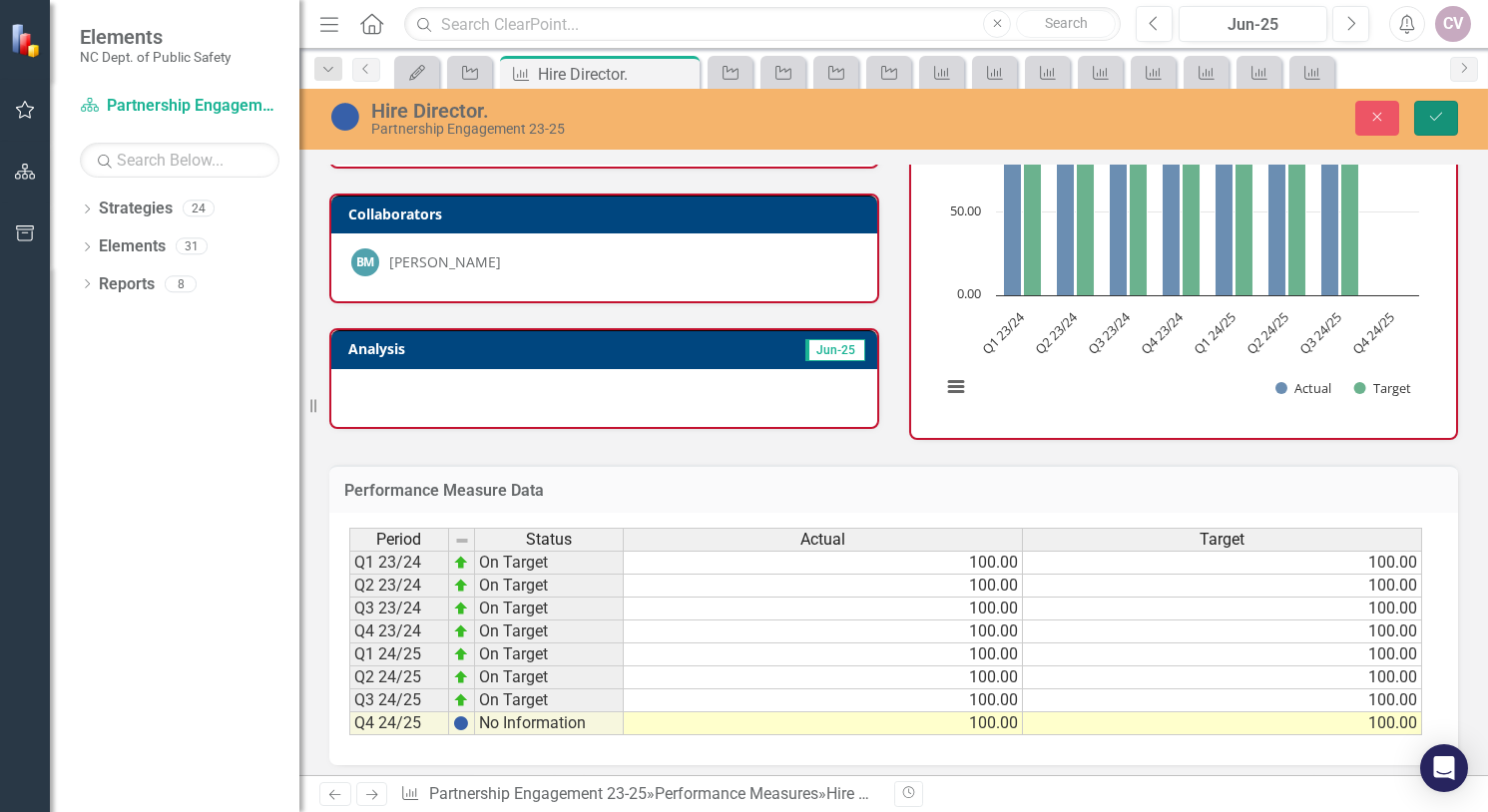 click on "Save" at bounding box center [1436, 118] 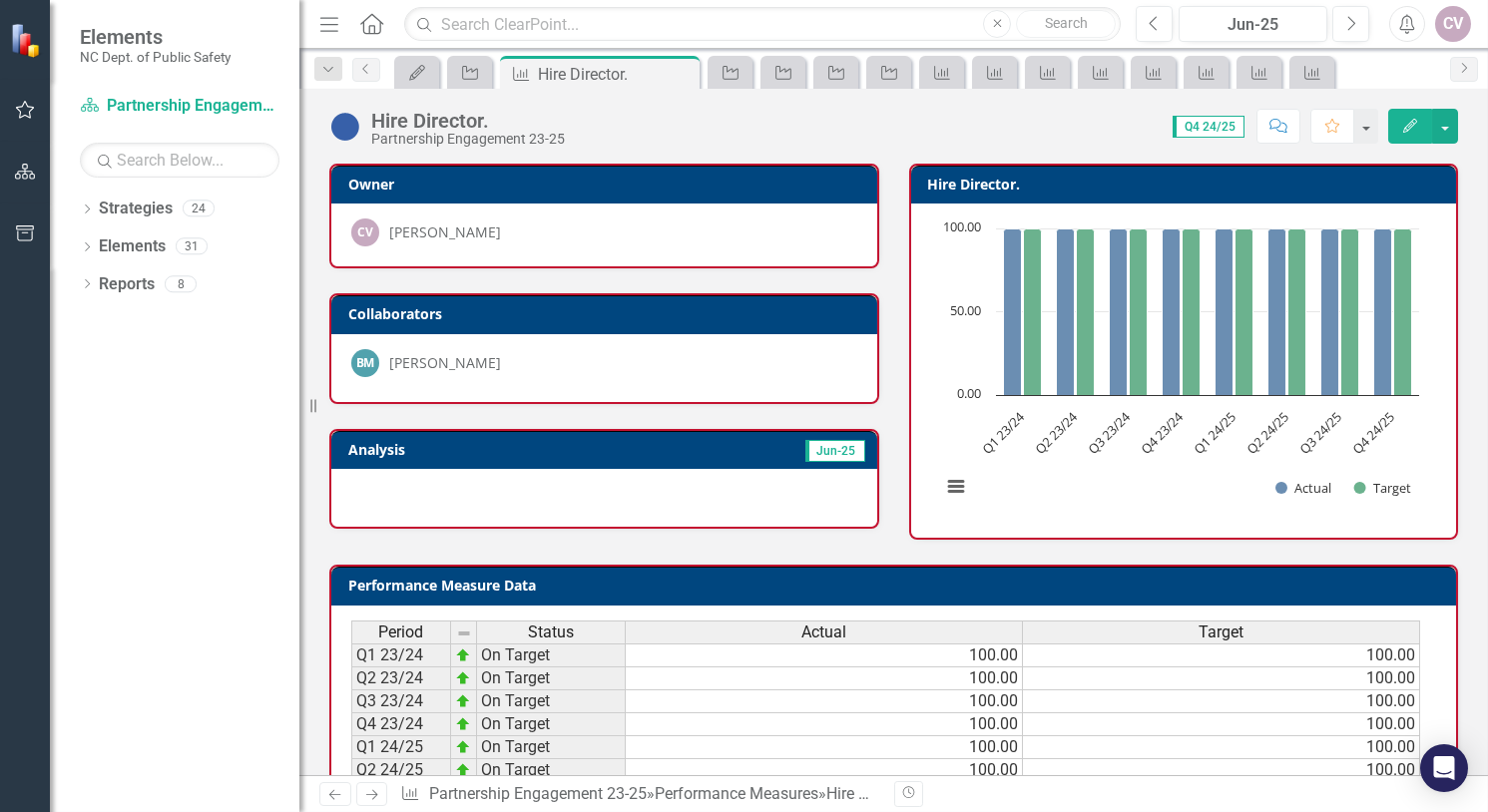 scroll, scrollTop: 102, scrollLeft: 0, axis: vertical 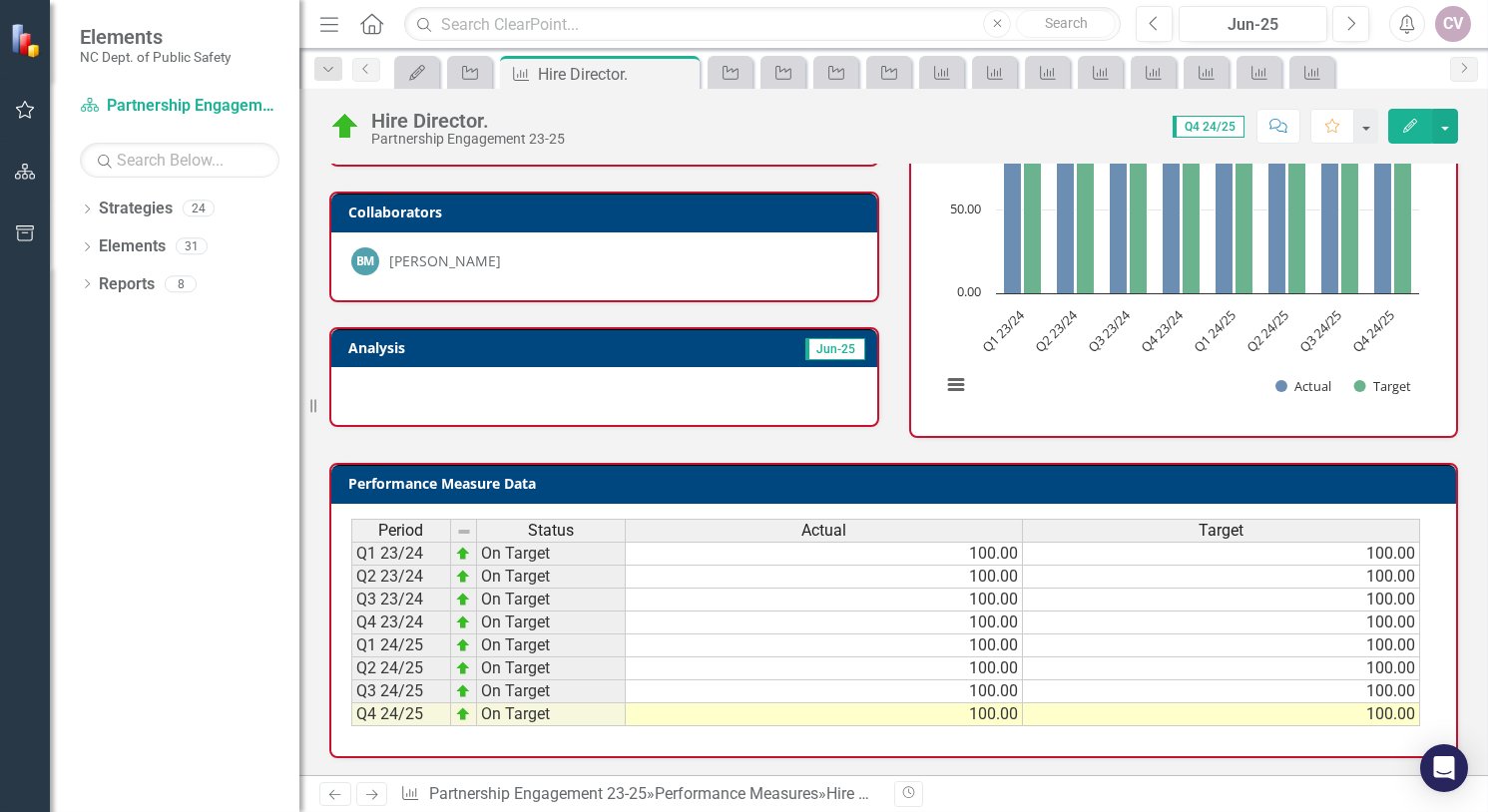 click 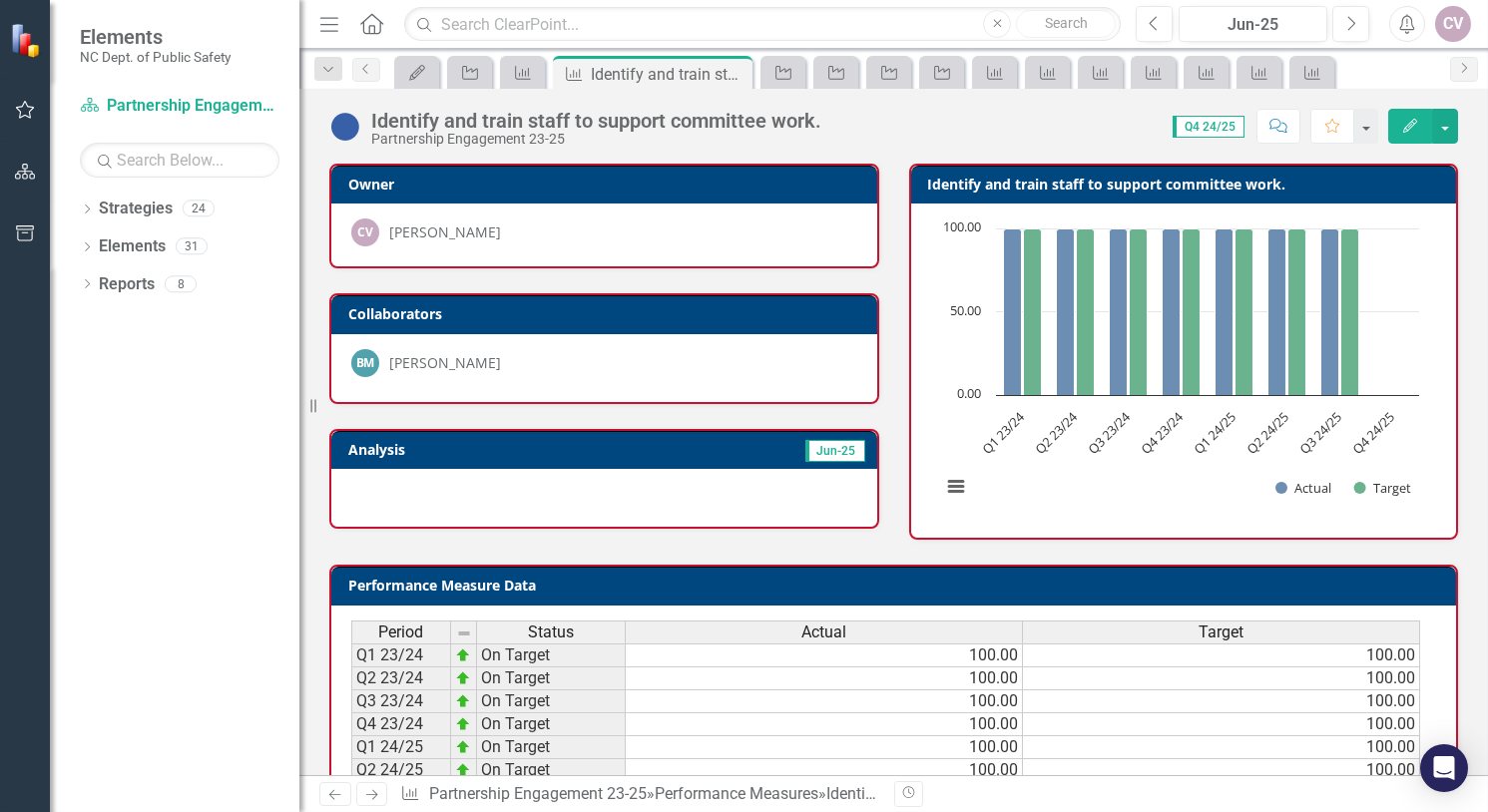scroll, scrollTop: 102, scrollLeft: 0, axis: vertical 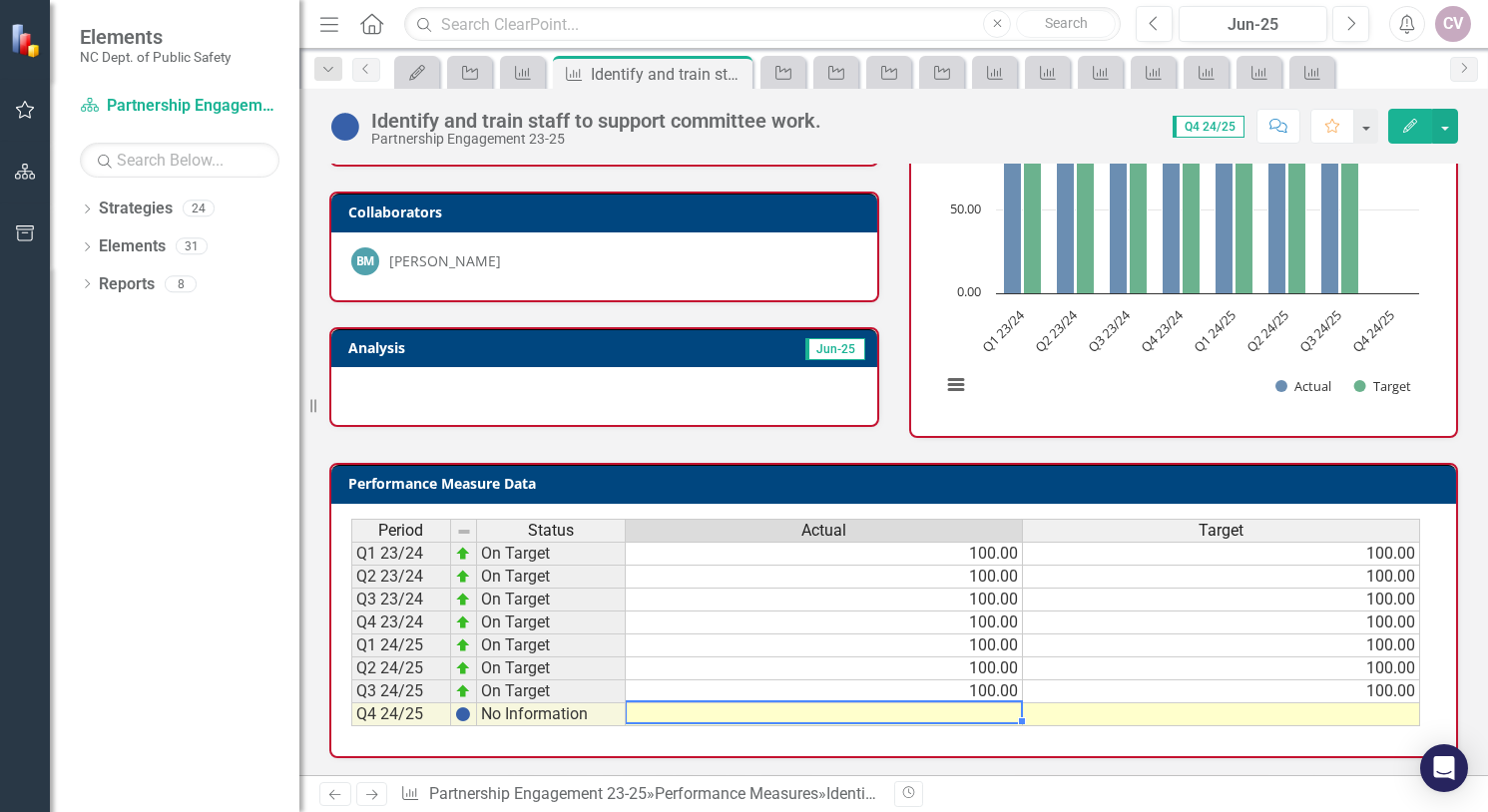 click at bounding box center [824, 714] 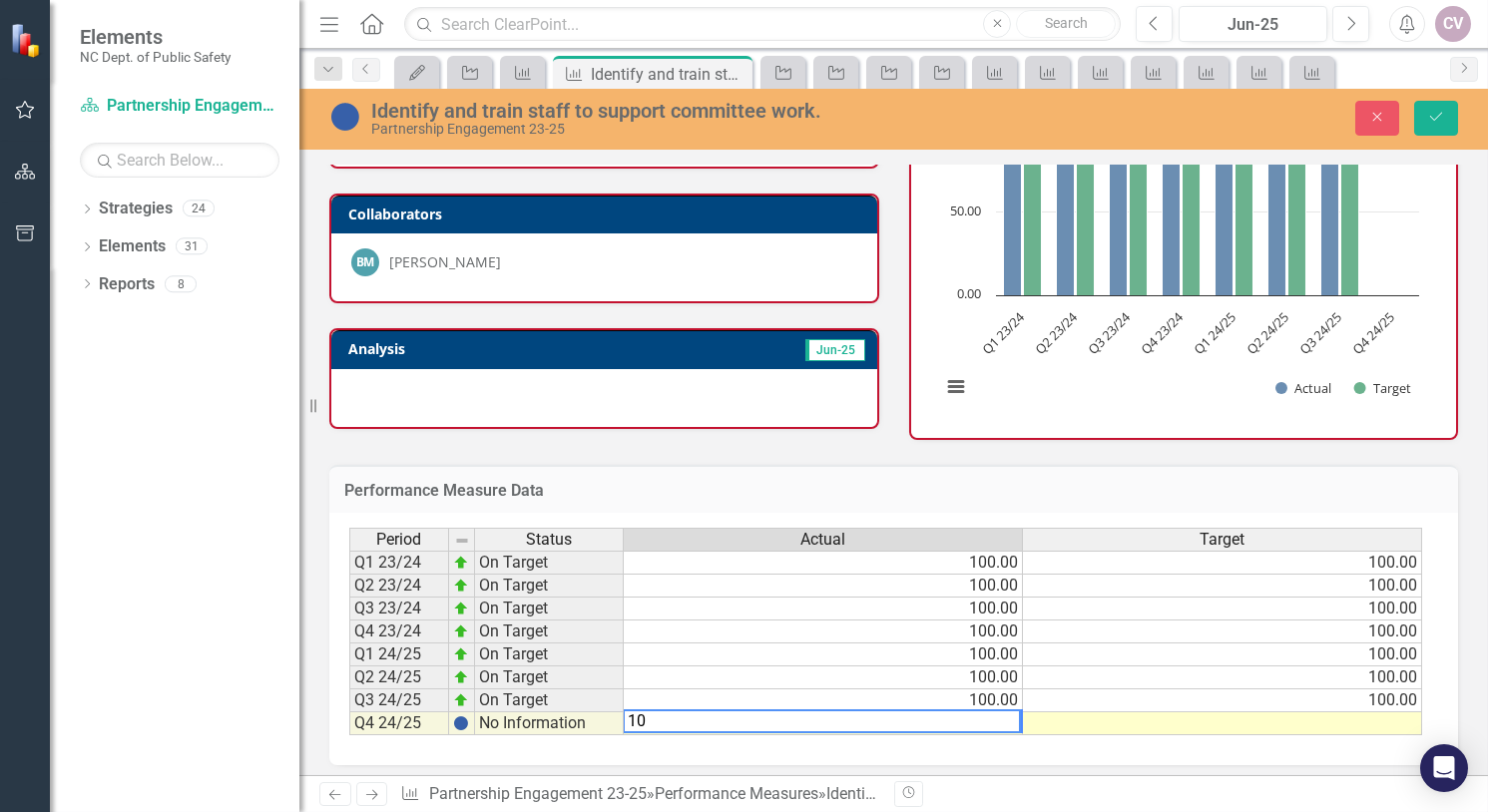 type on "100" 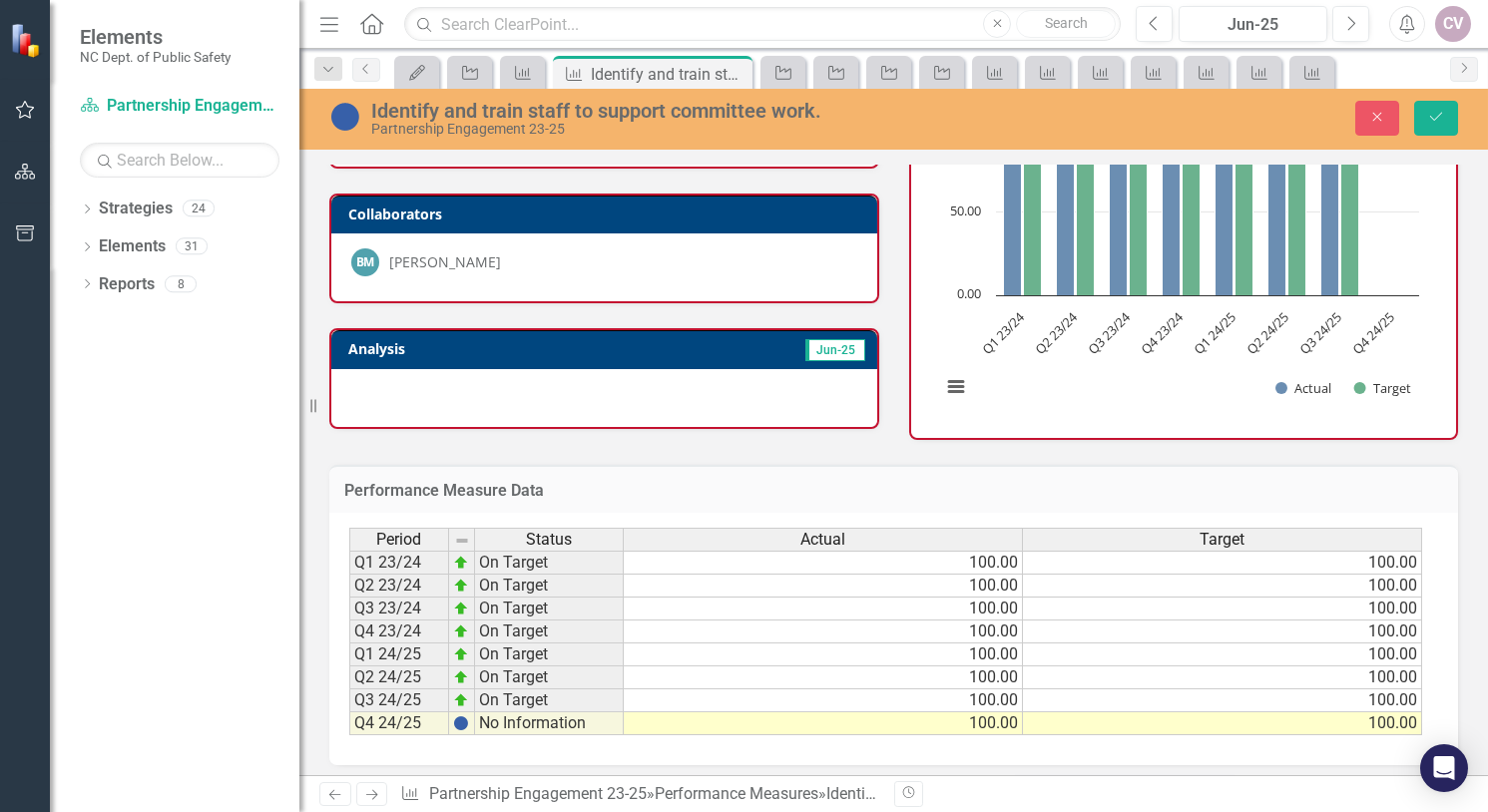 type on "100" 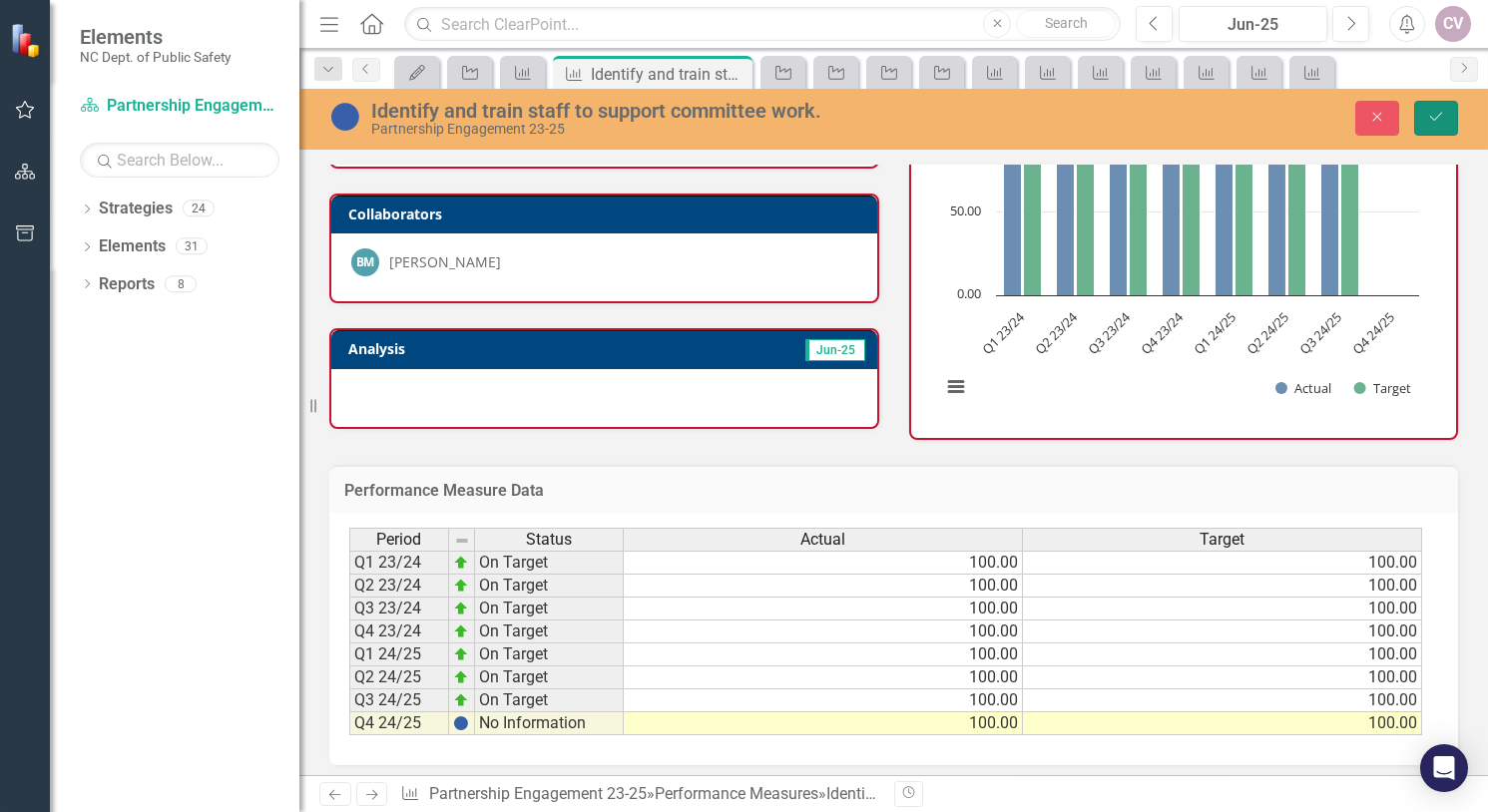click on "Save" at bounding box center [1436, 118] 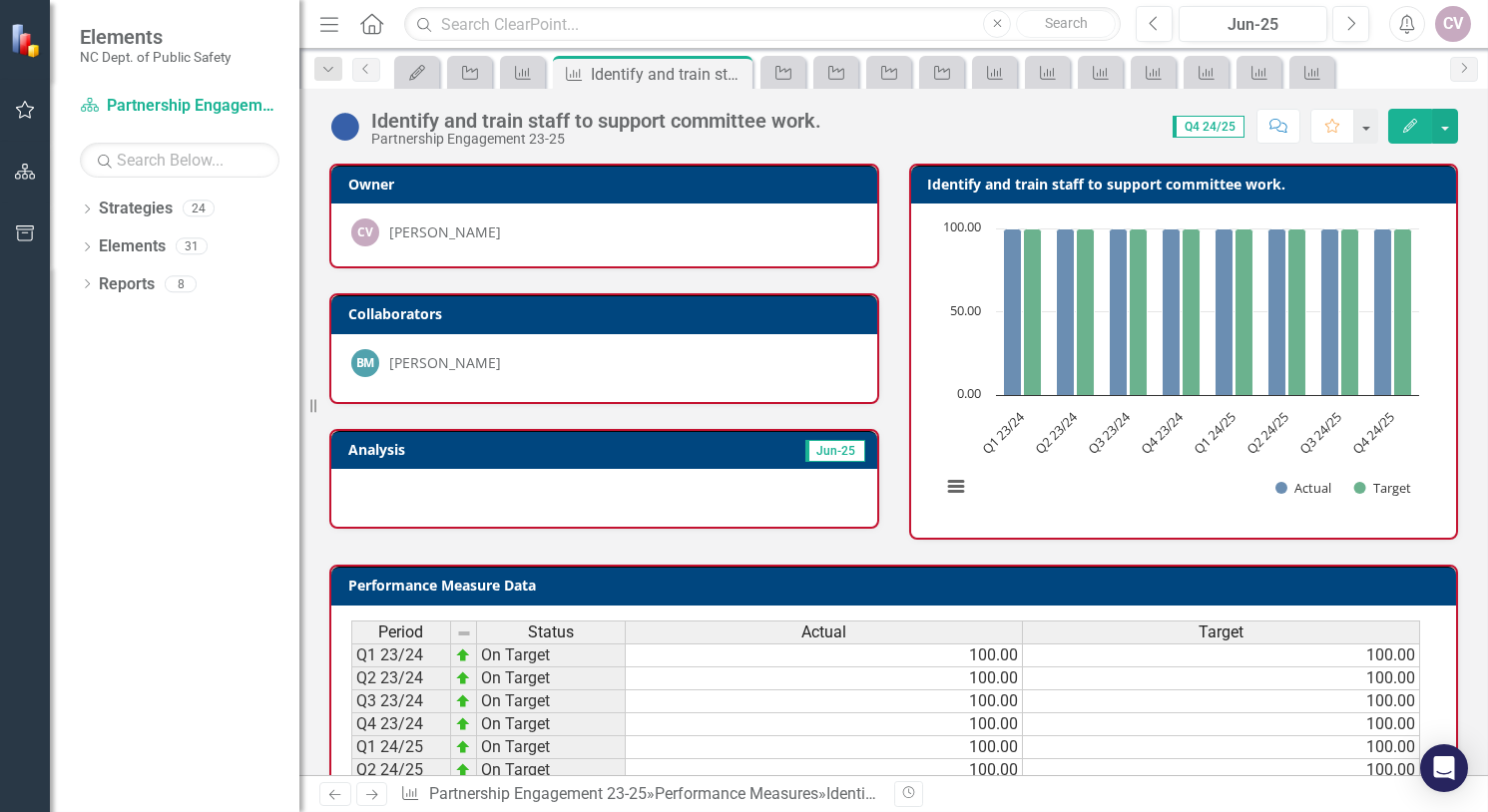 scroll, scrollTop: 102, scrollLeft: 0, axis: vertical 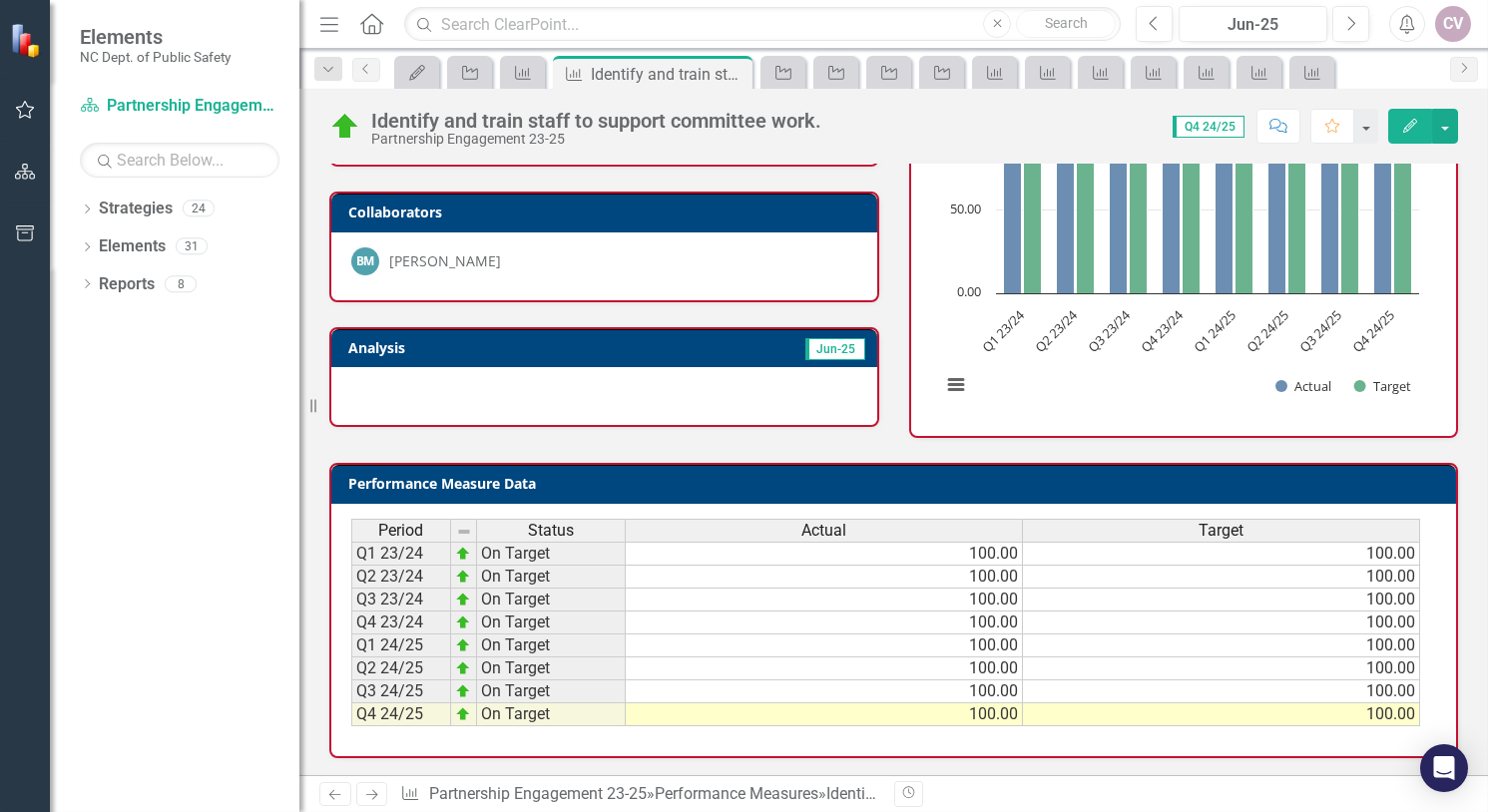 click 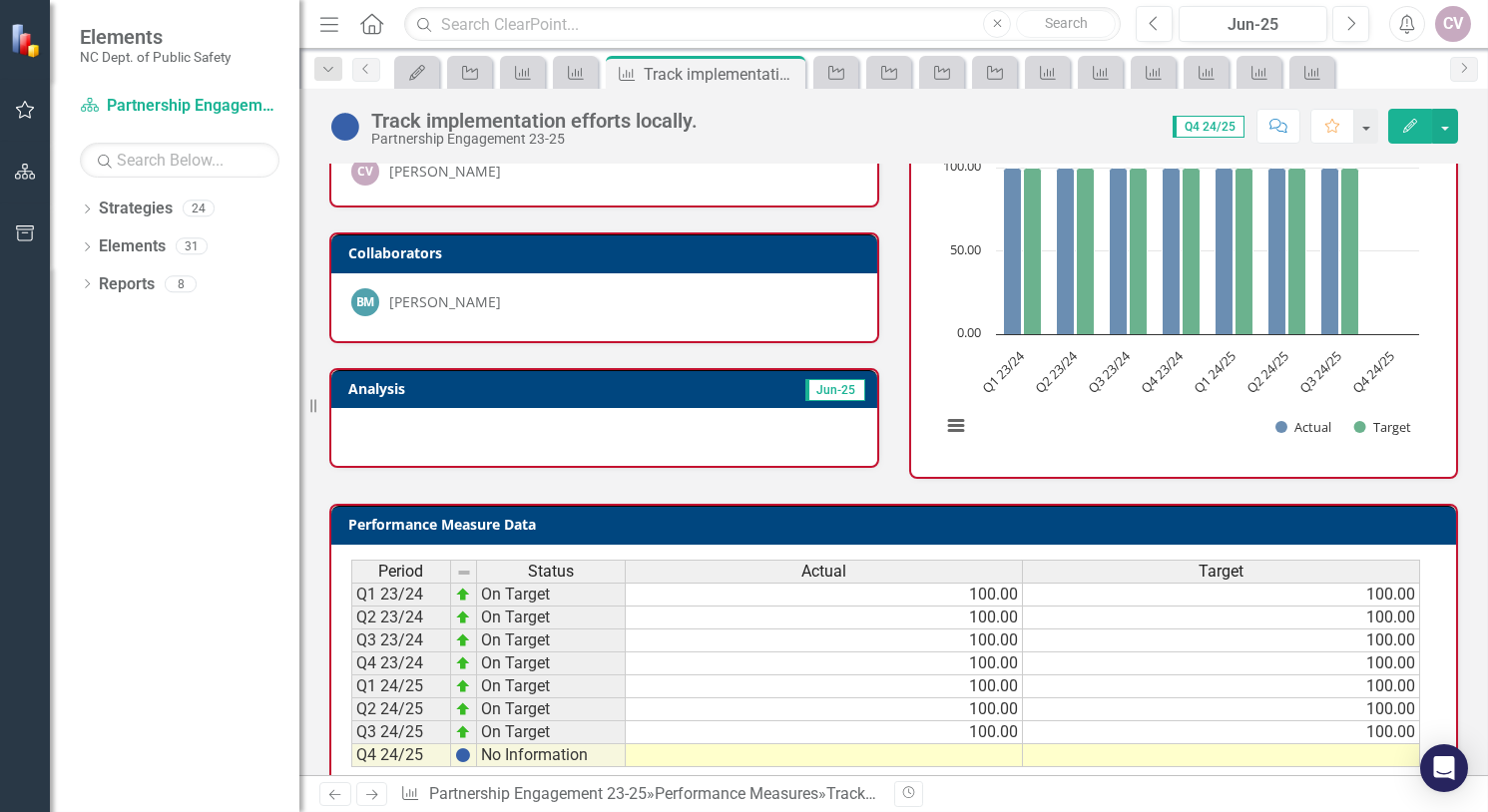 scroll, scrollTop: 102, scrollLeft: 0, axis: vertical 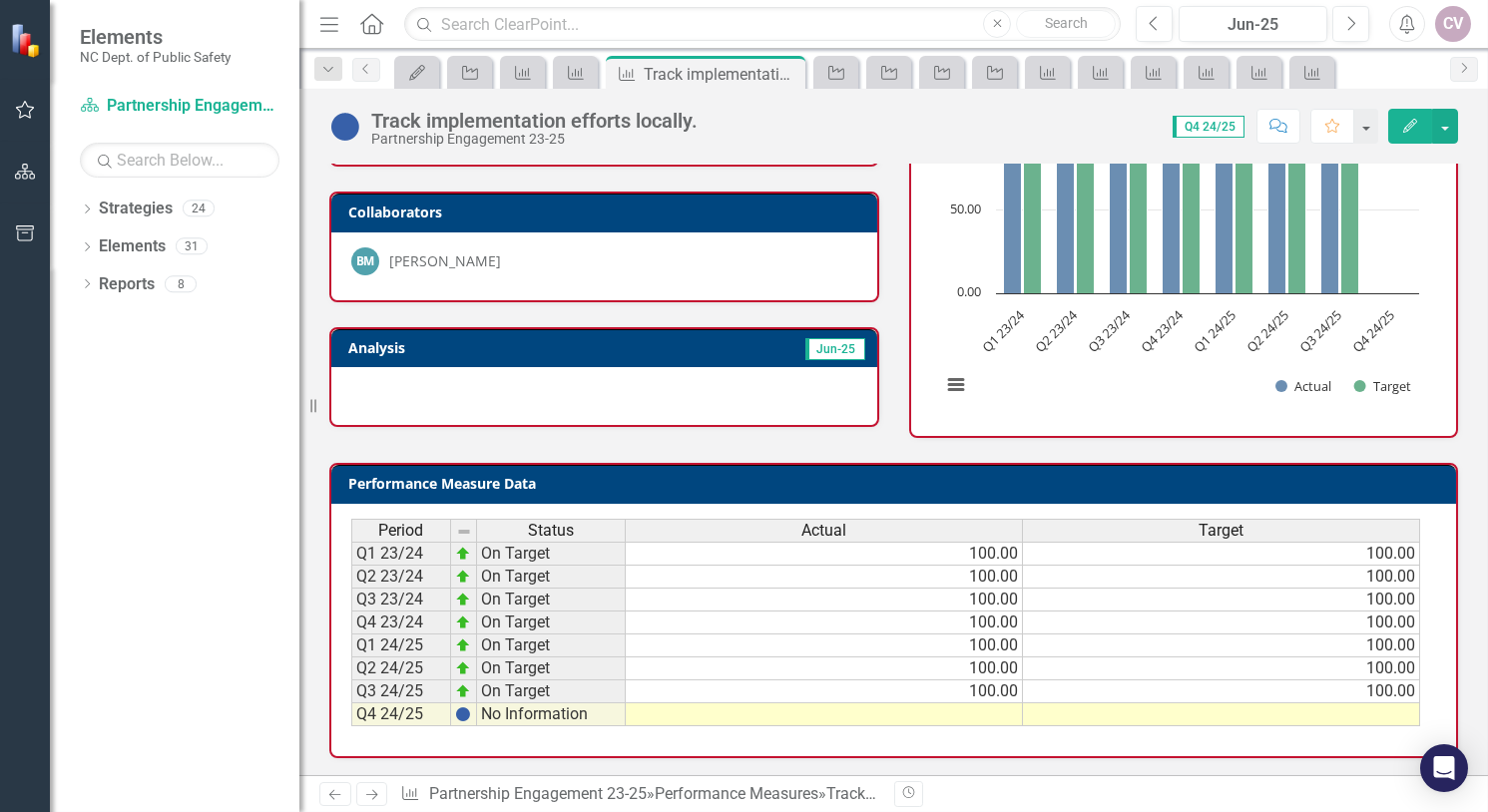 click at bounding box center (824, 714) 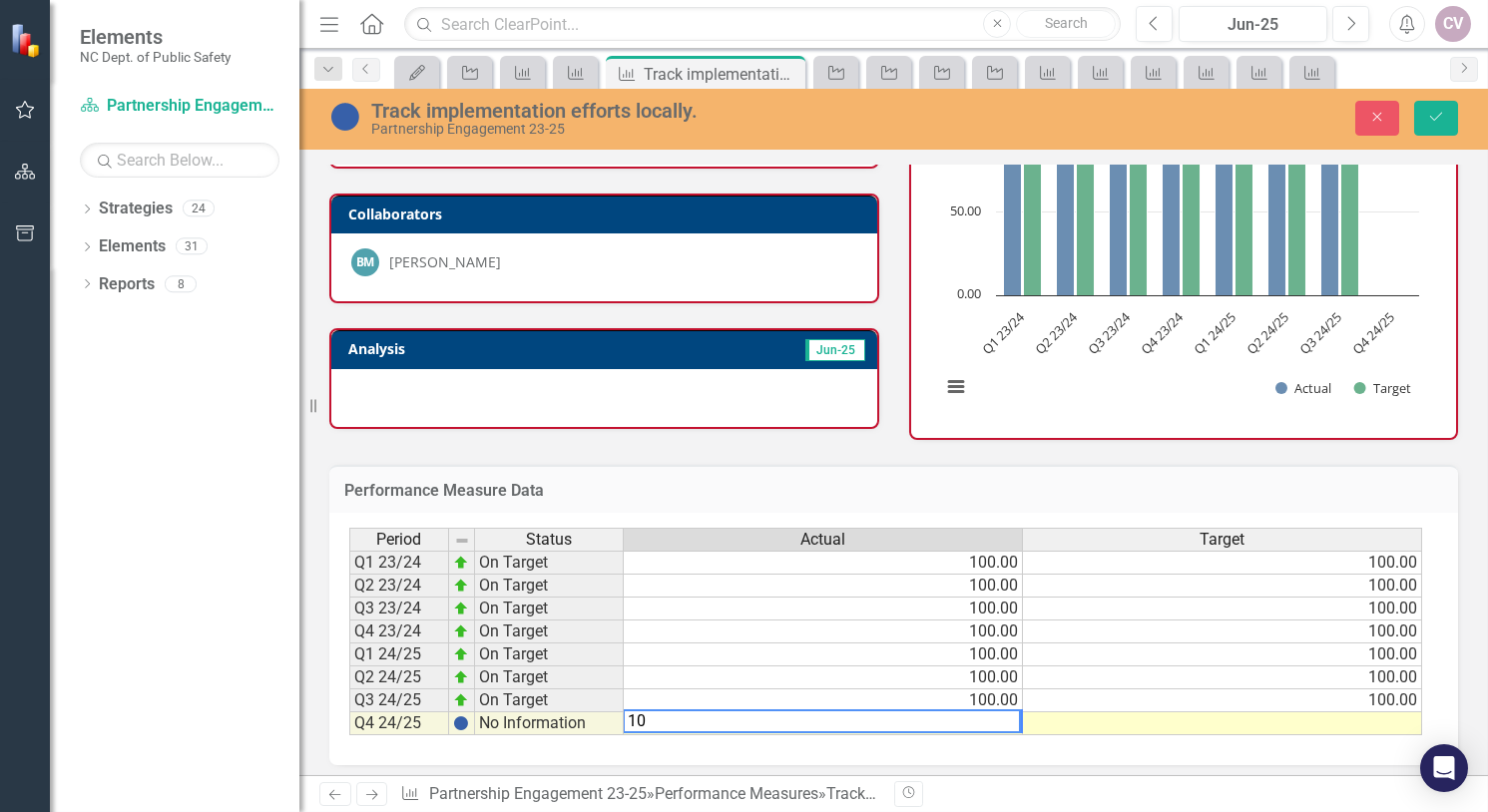 type on "100" 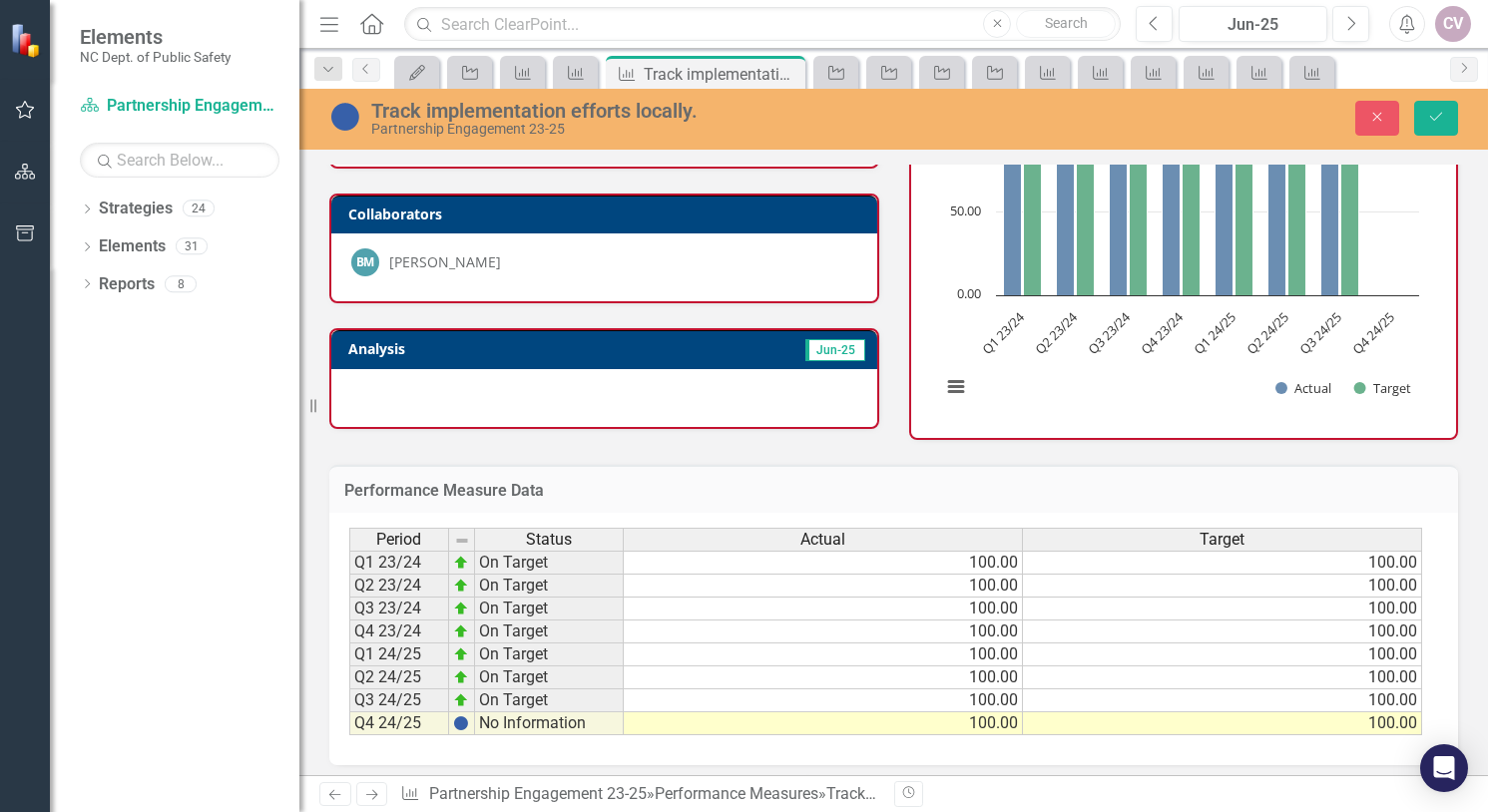 type on "100" 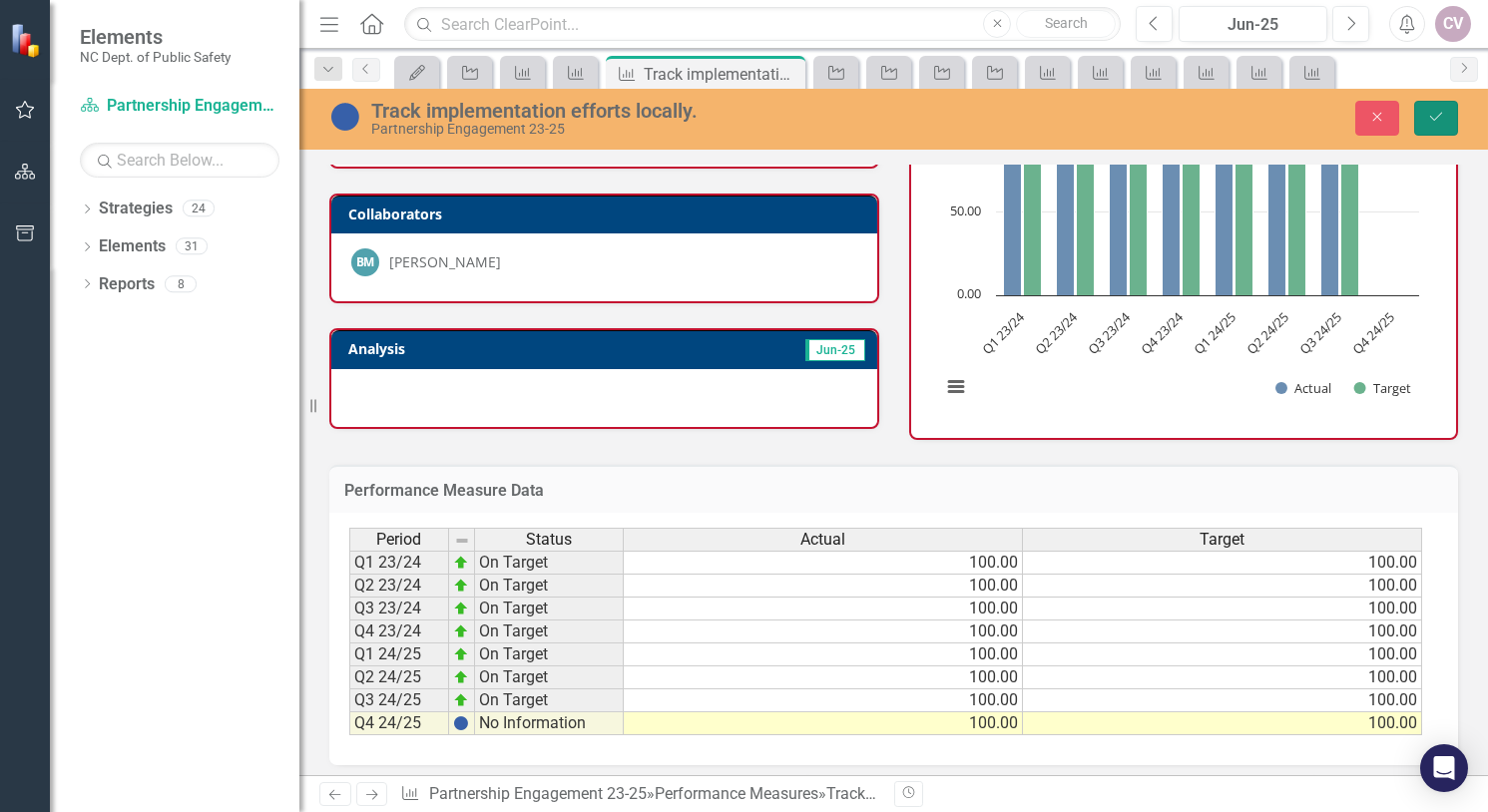 click on "Save" 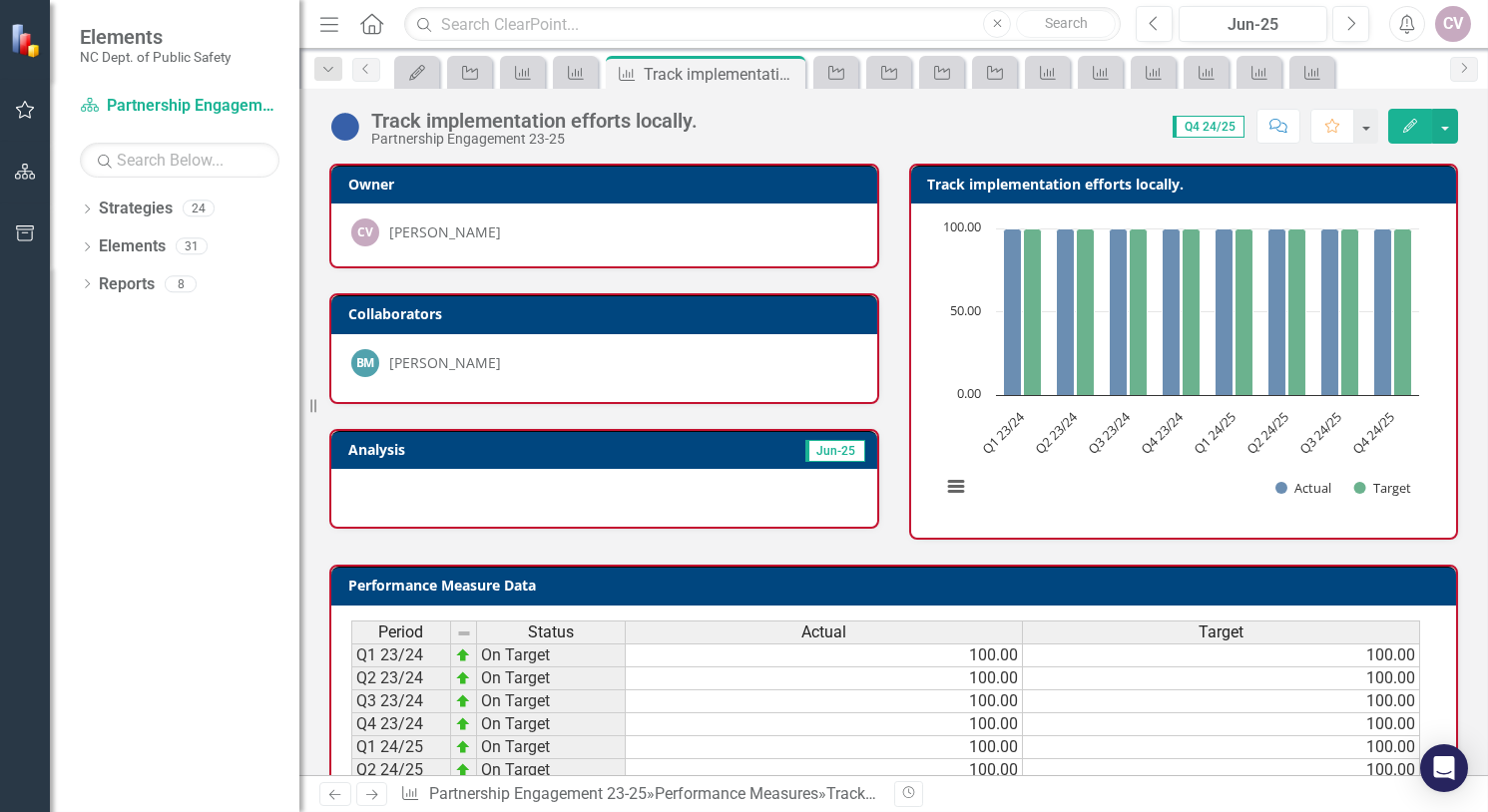 scroll, scrollTop: 102, scrollLeft: 0, axis: vertical 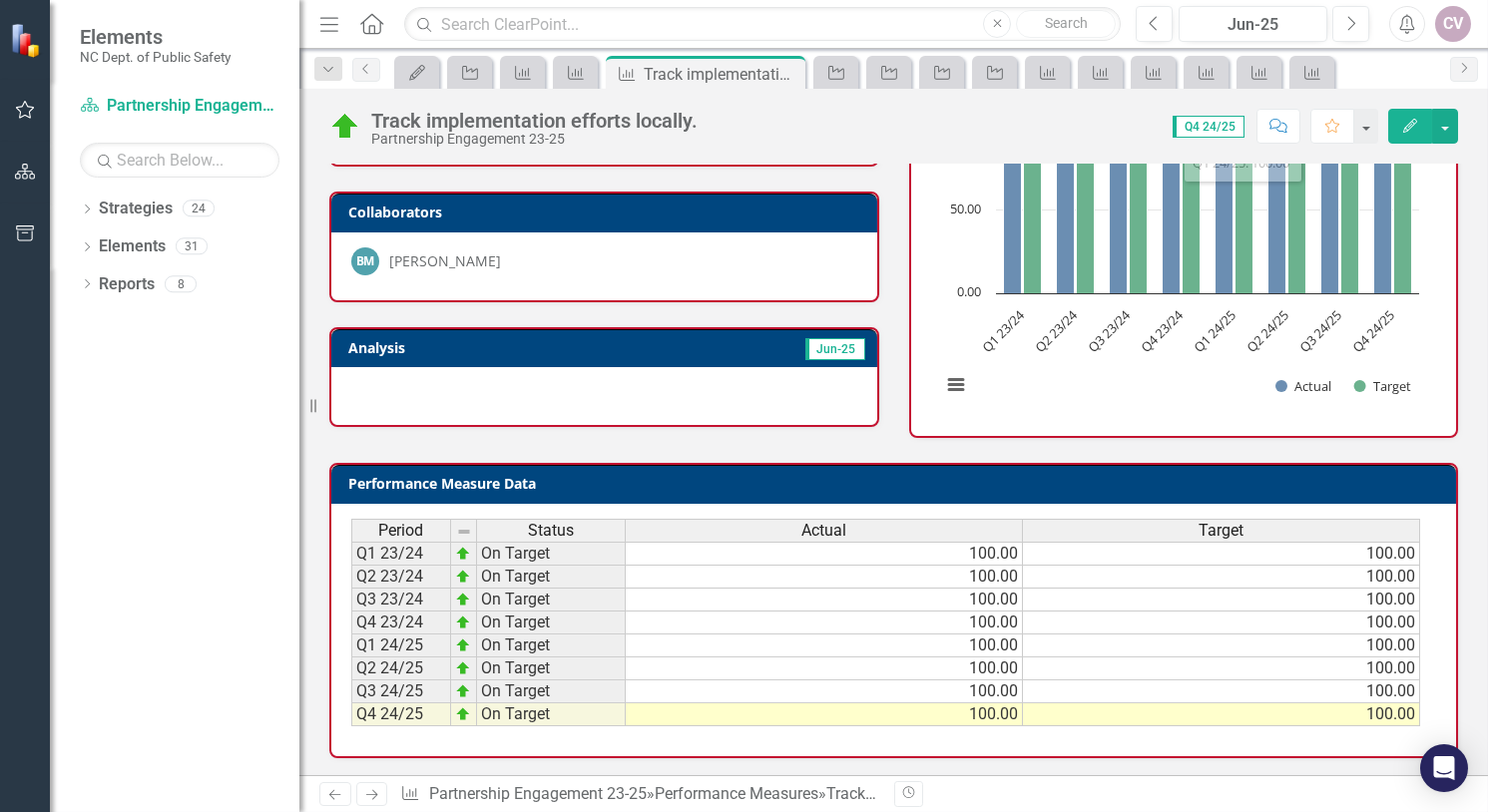 click on "Edit" 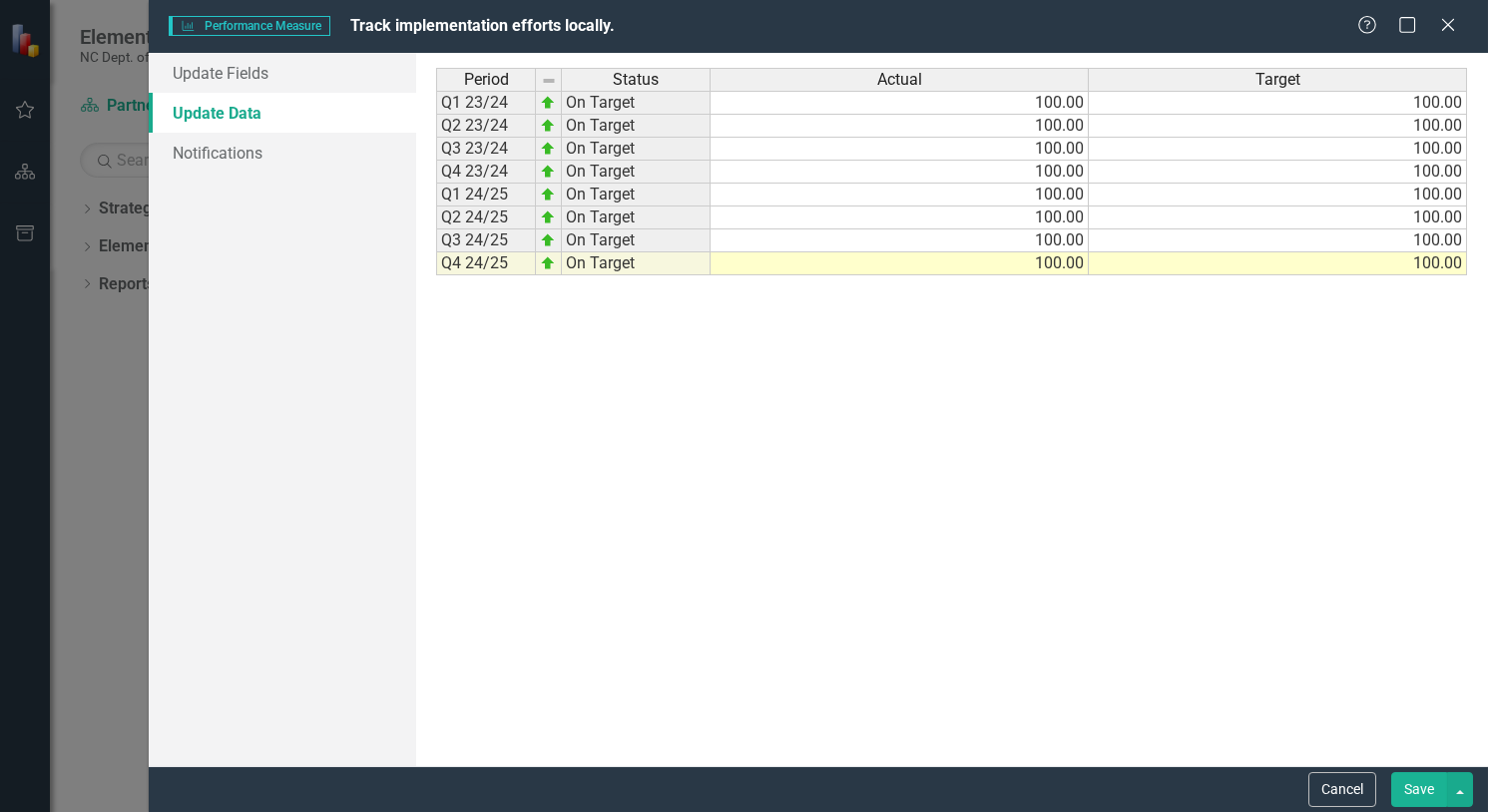 scroll, scrollTop: 0, scrollLeft: 0, axis: both 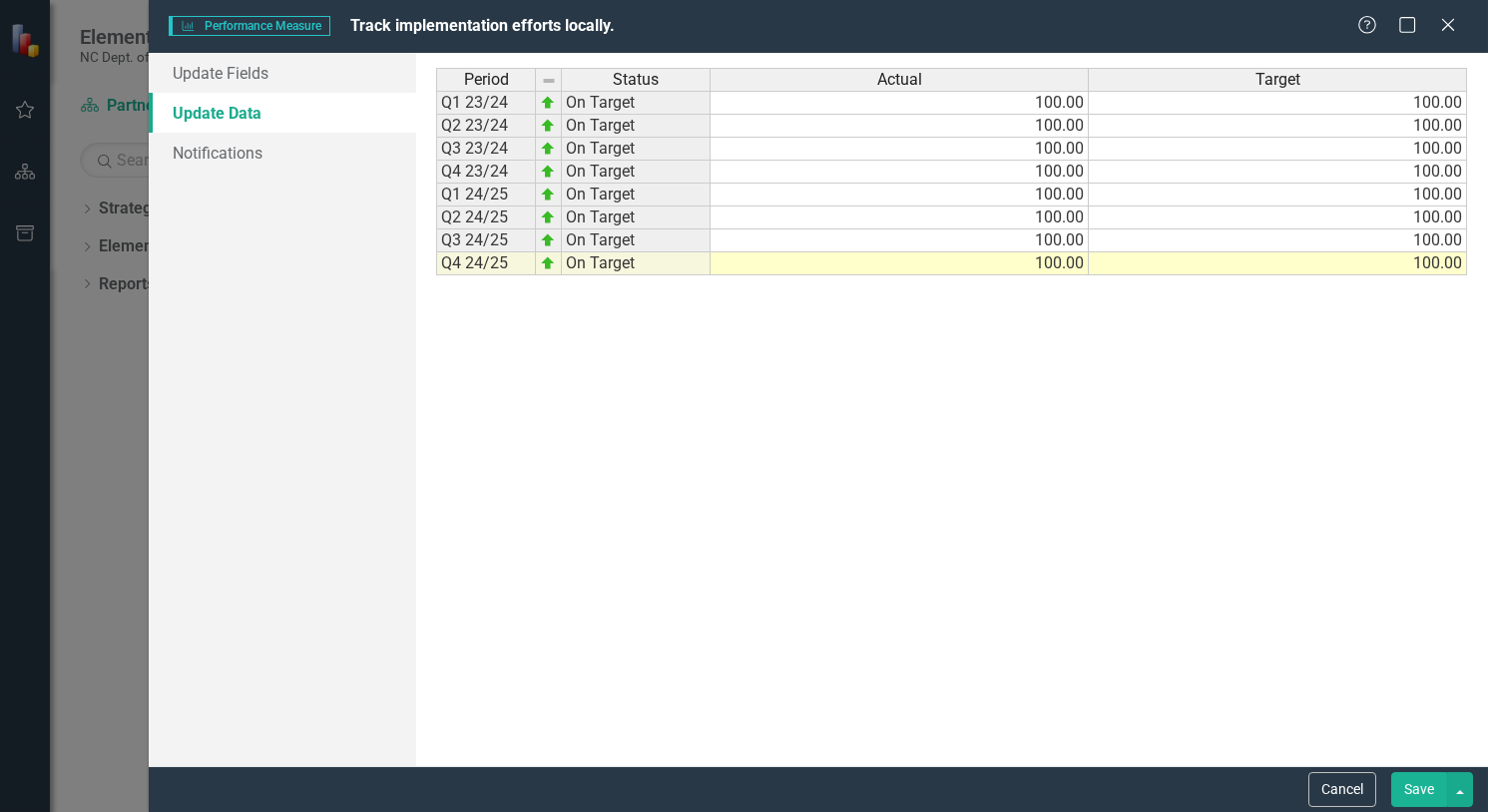 click on "Save" at bounding box center (1419, 789) 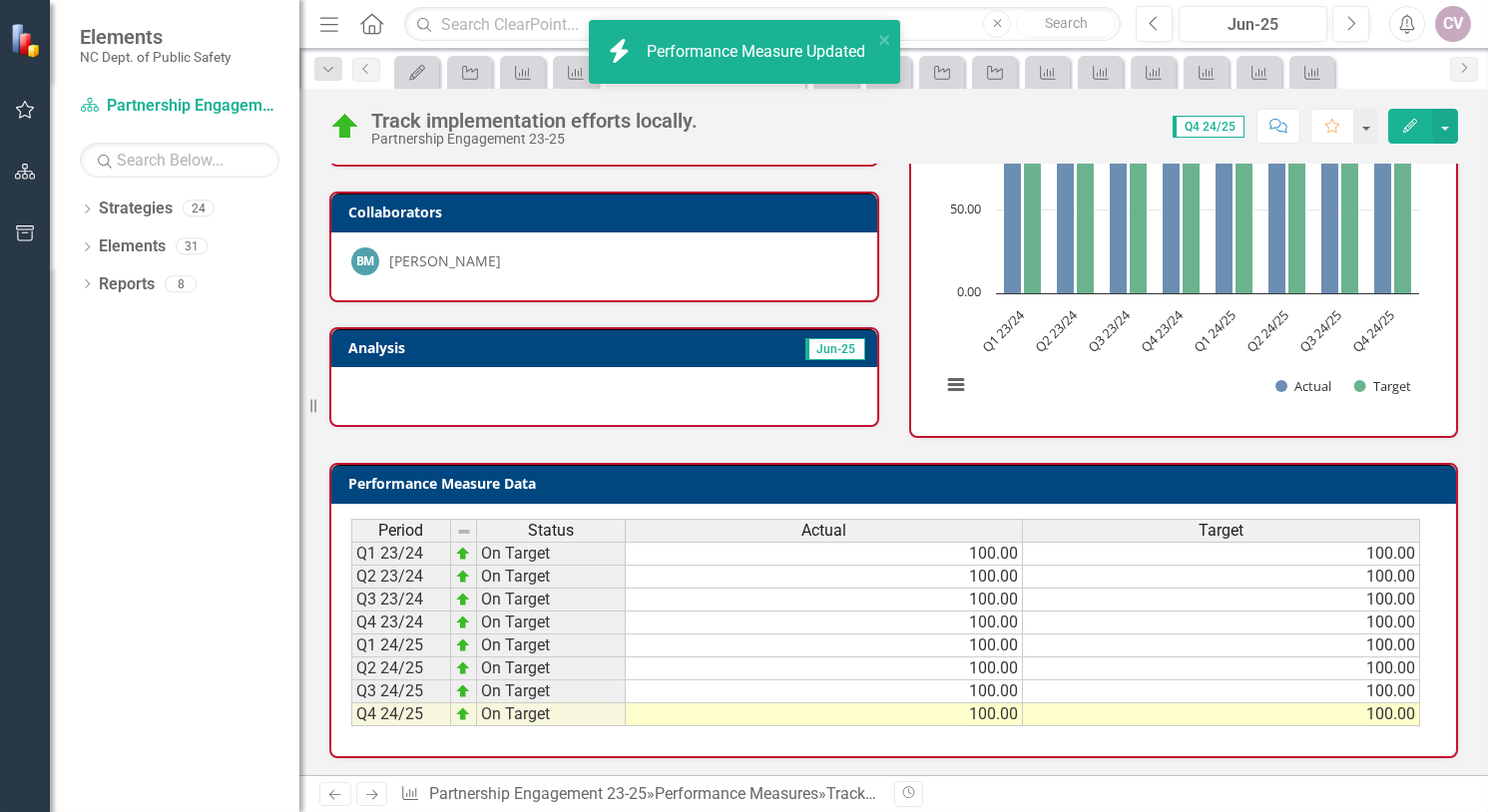 click on "Next" 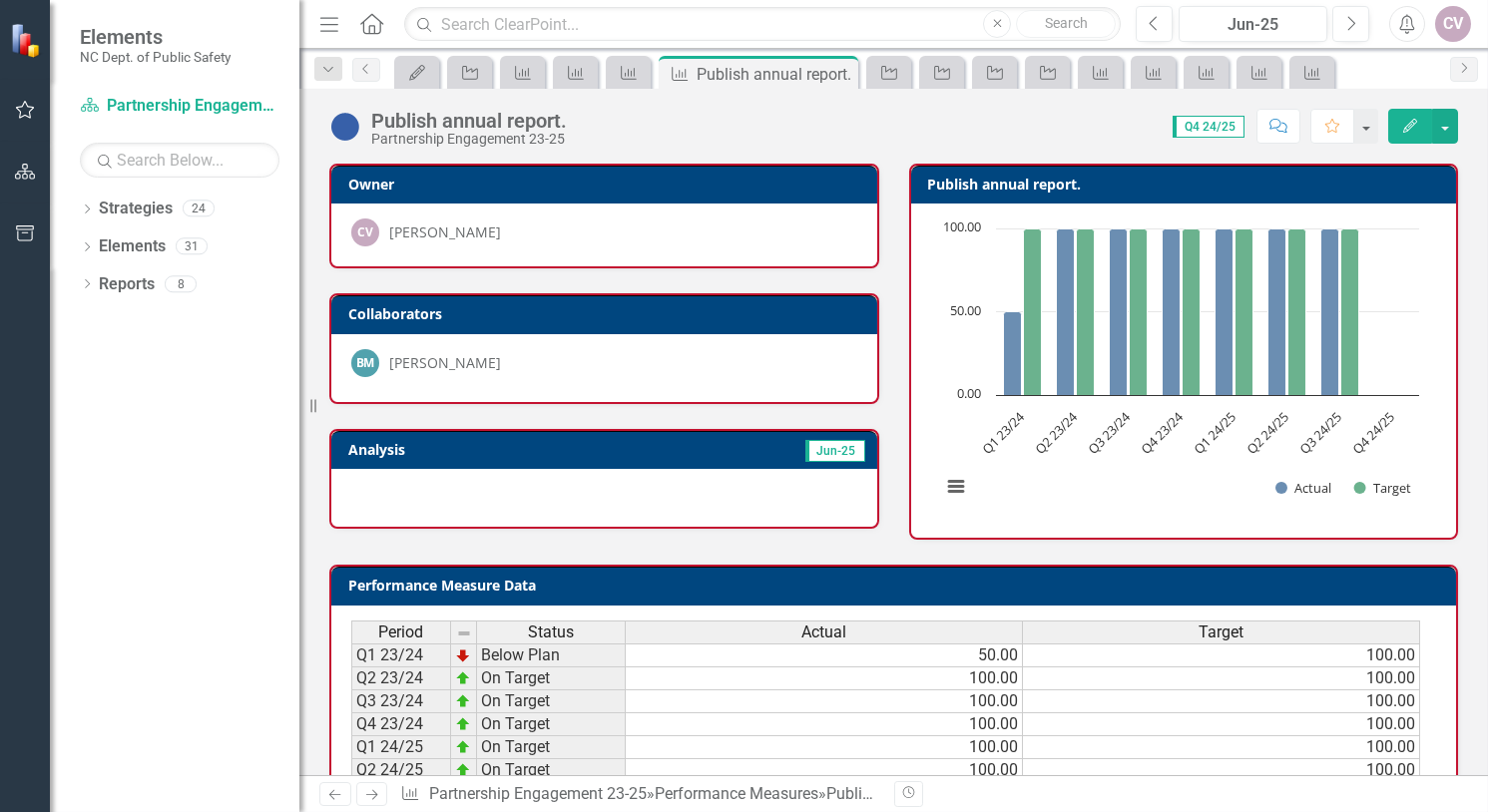 scroll, scrollTop: 102, scrollLeft: 0, axis: vertical 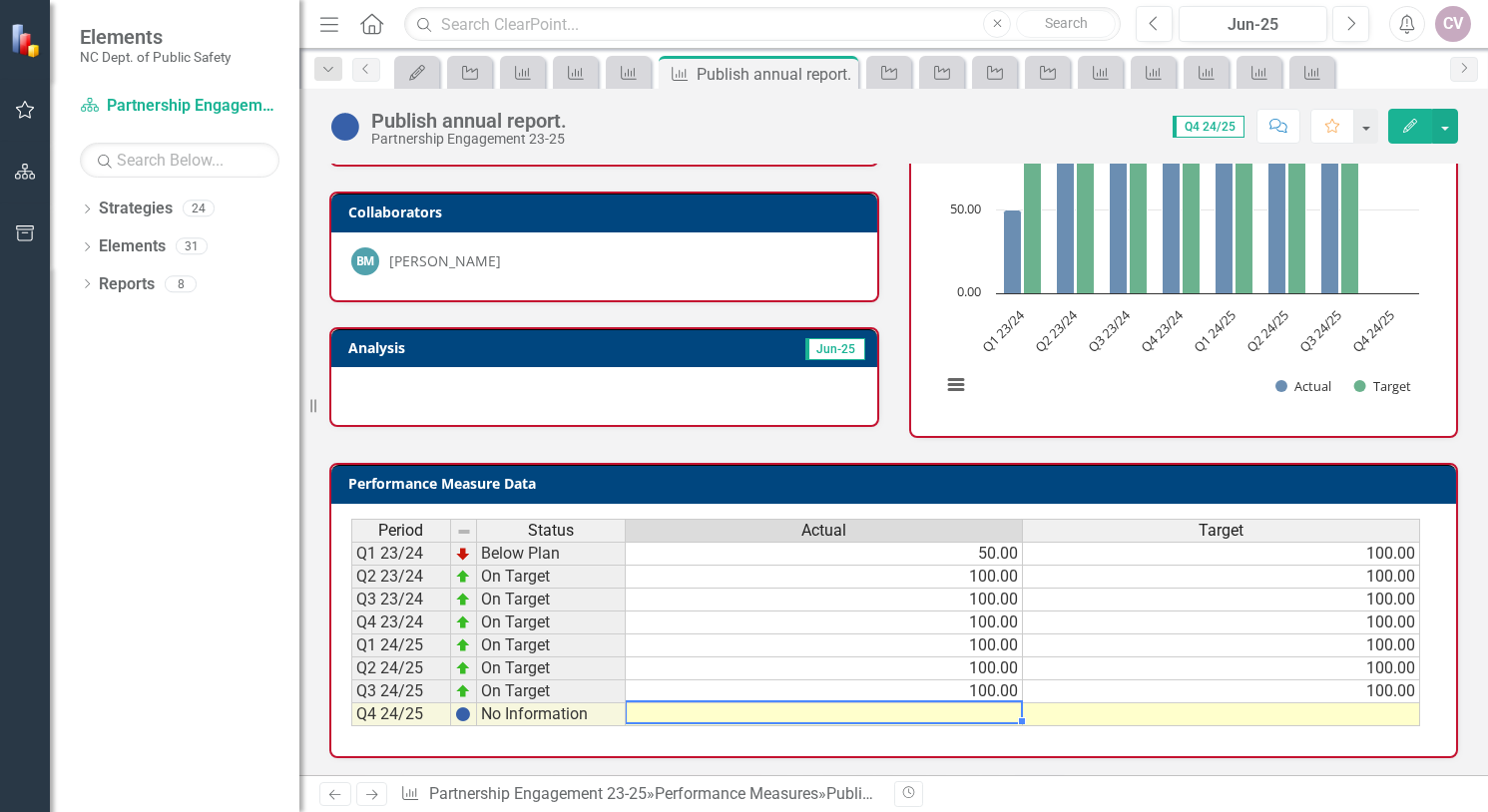 click at bounding box center (824, 714) 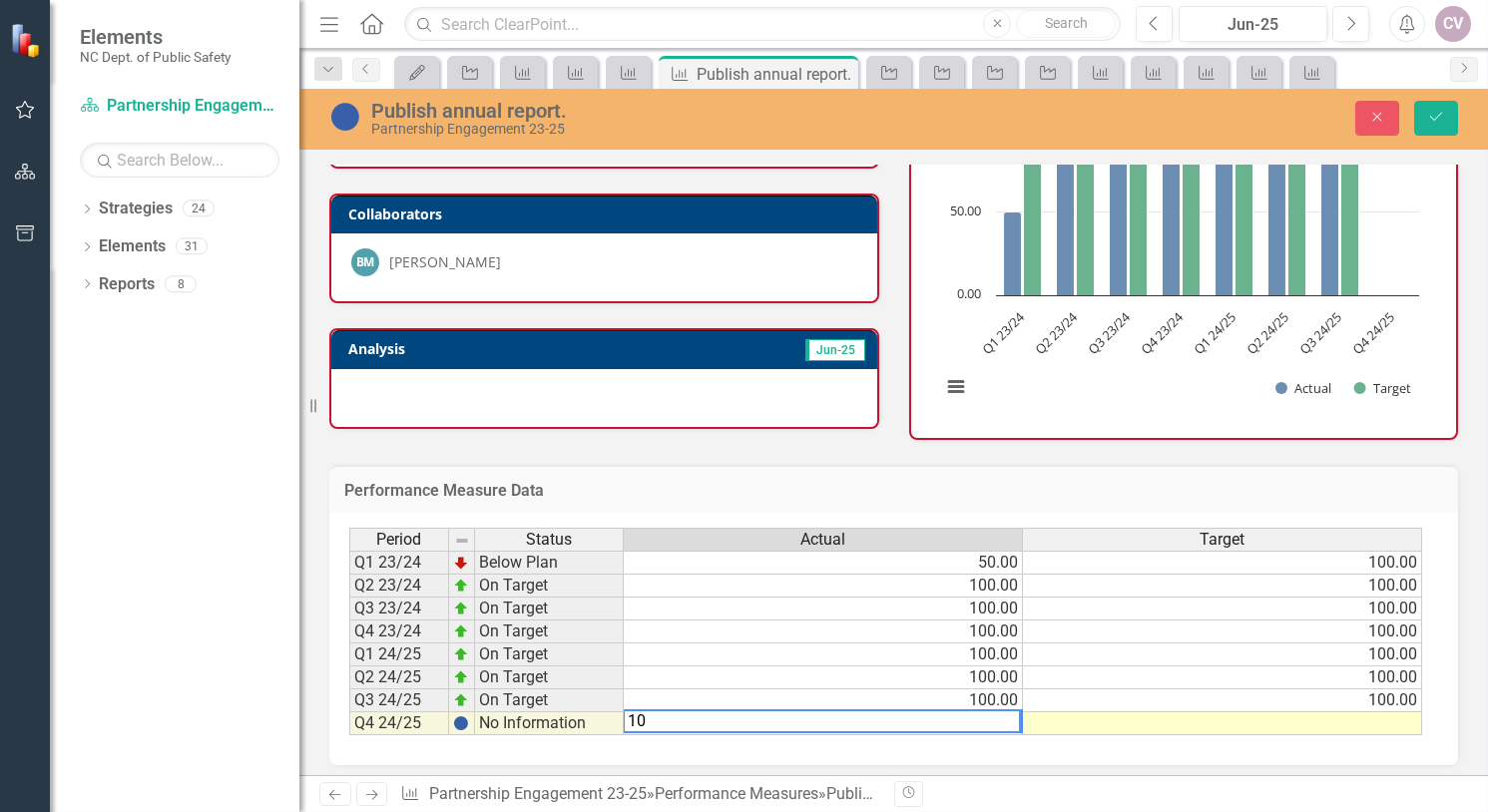 type on "100" 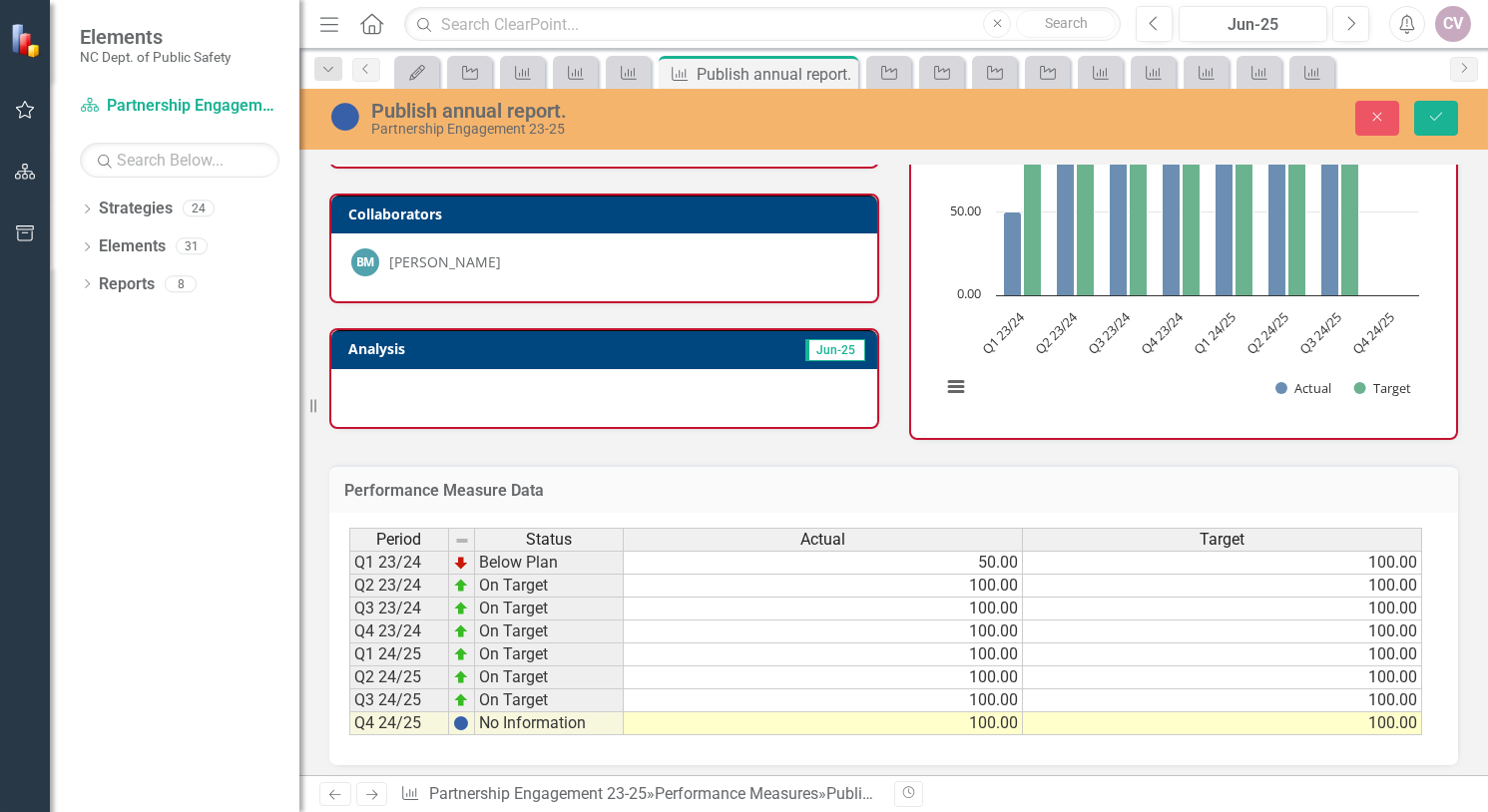 type on "100" 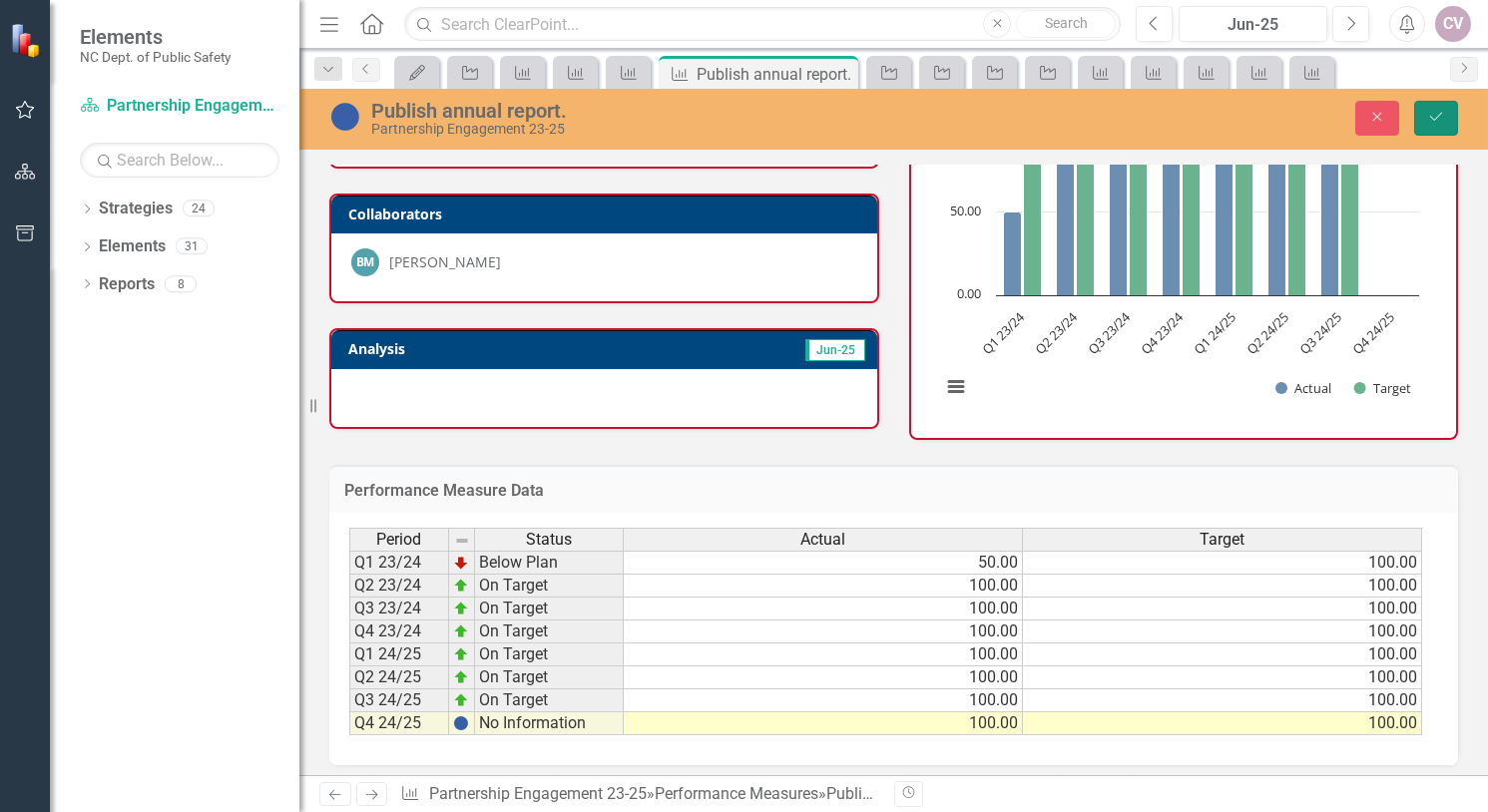 click on "Save" 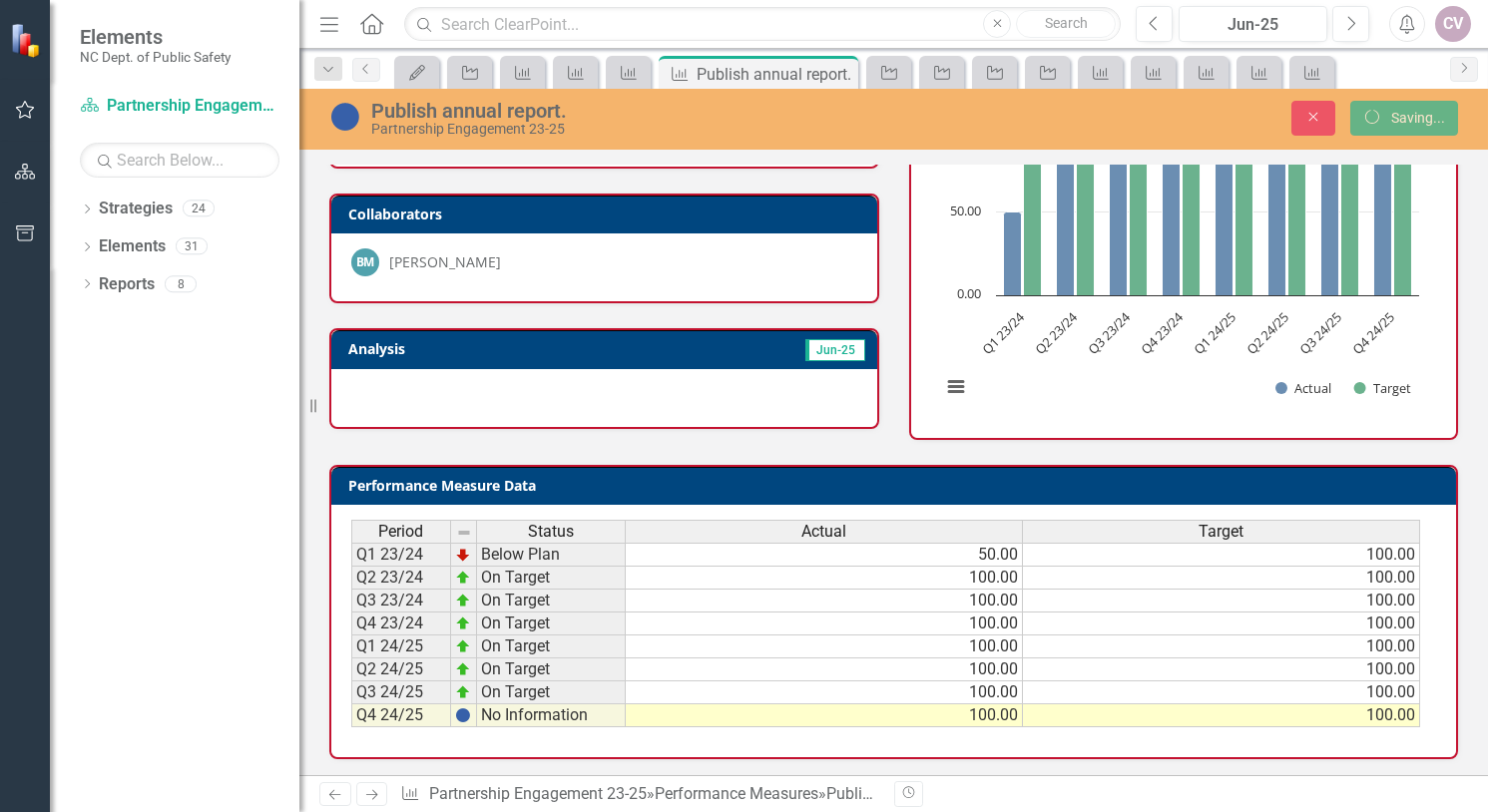 scroll, scrollTop: 103, scrollLeft: 0, axis: vertical 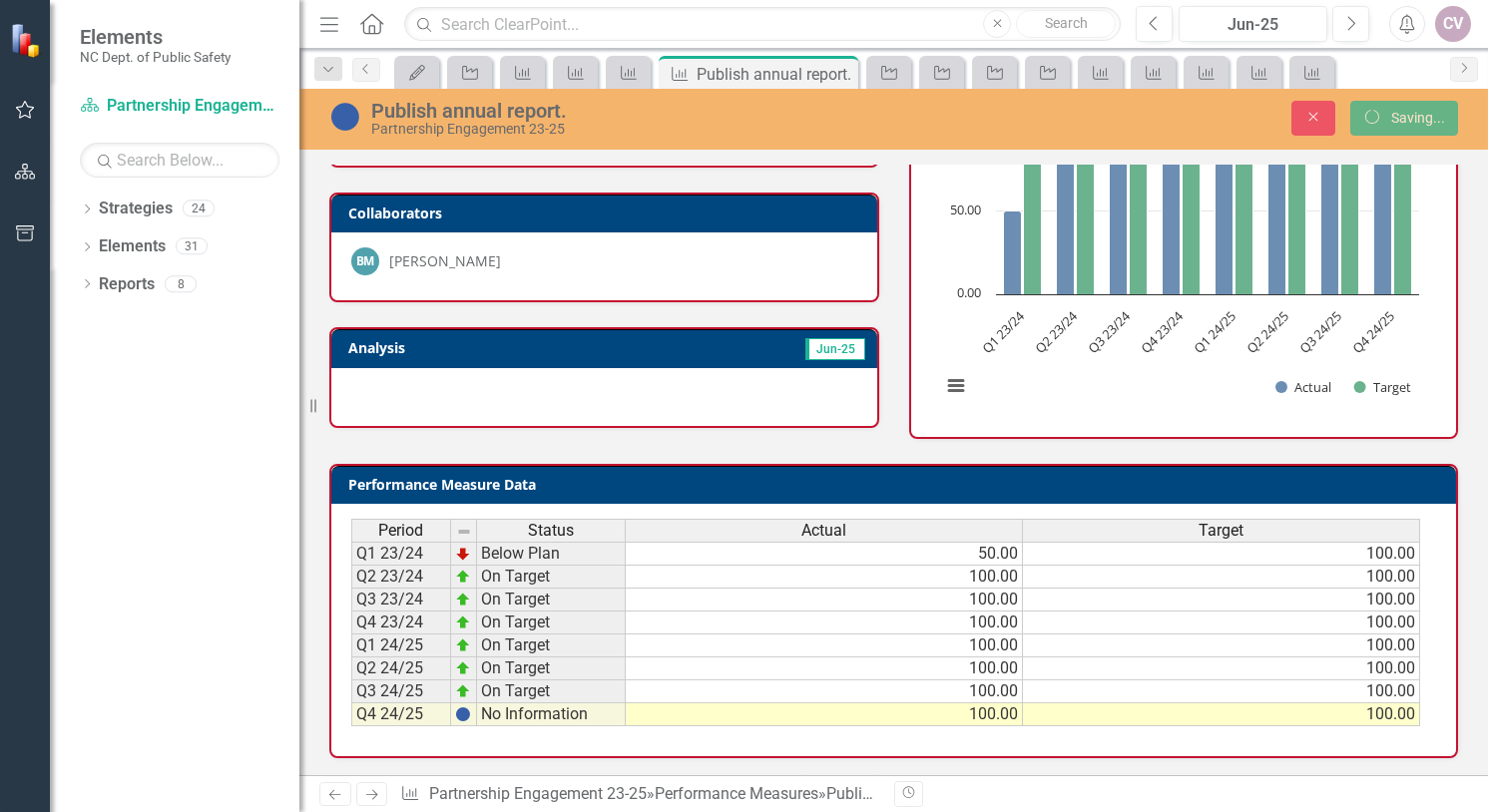 click on "Next" 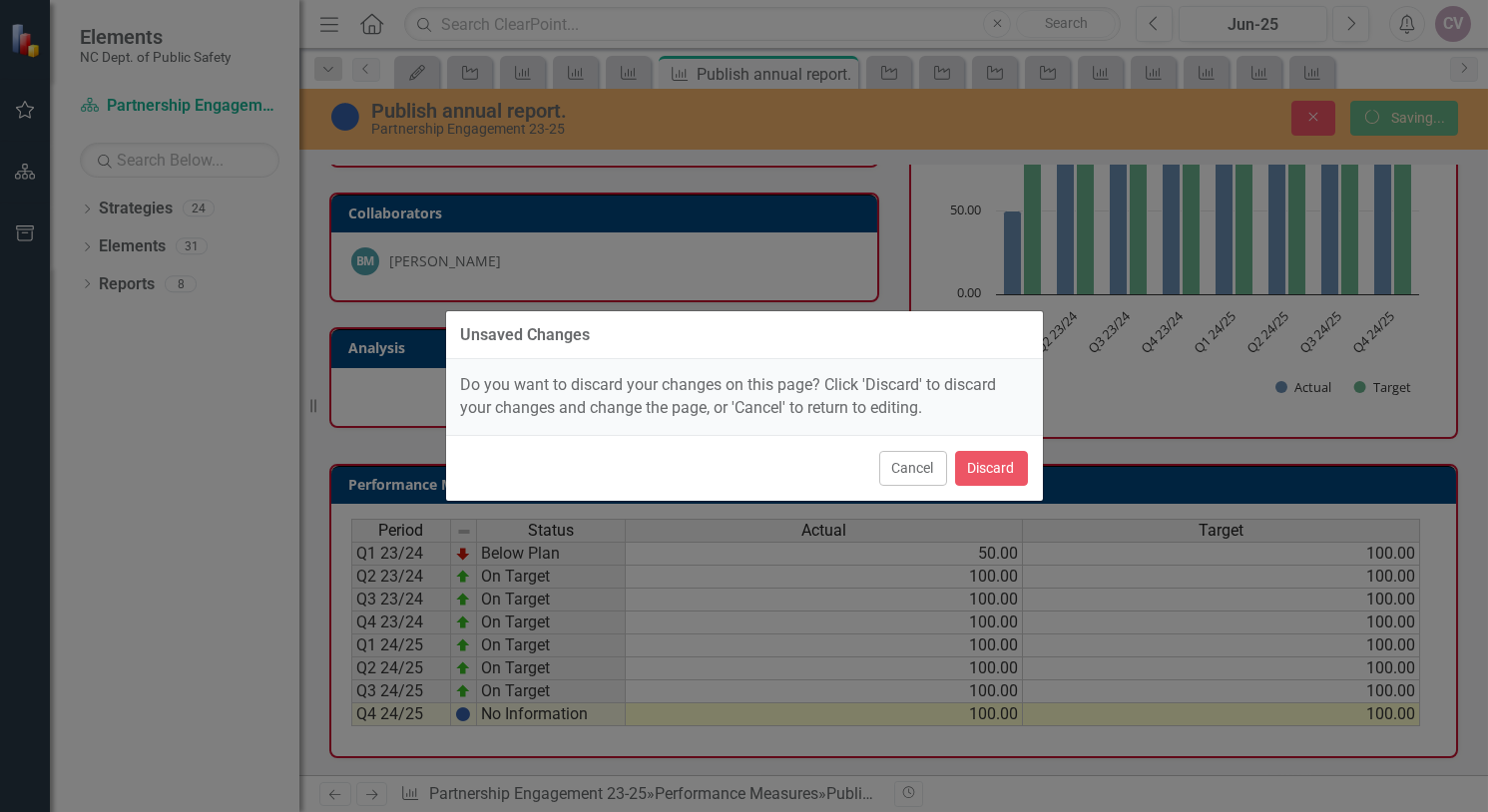 click on "Cancel" at bounding box center [913, 468] 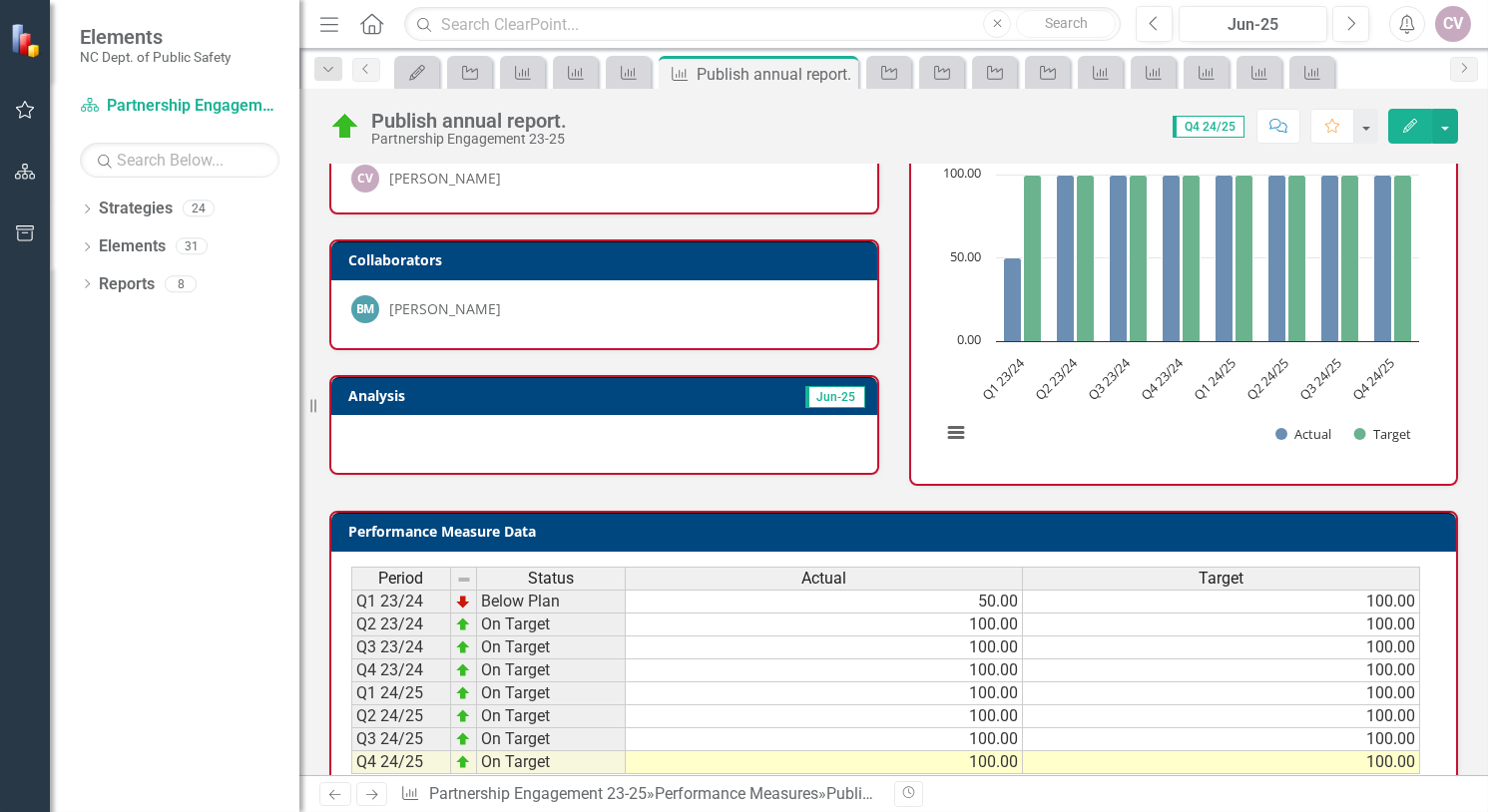 scroll, scrollTop: 0, scrollLeft: 0, axis: both 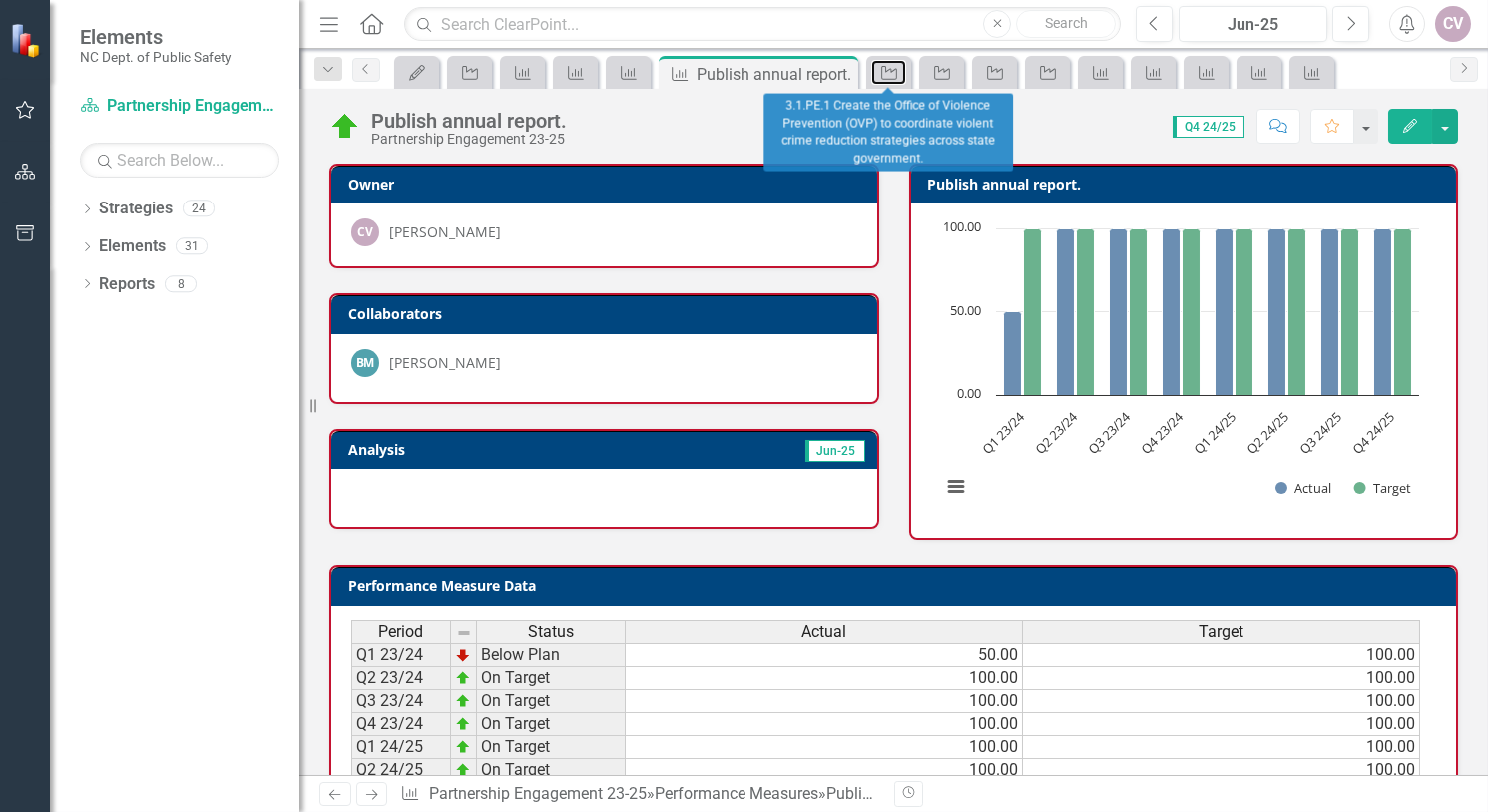 click 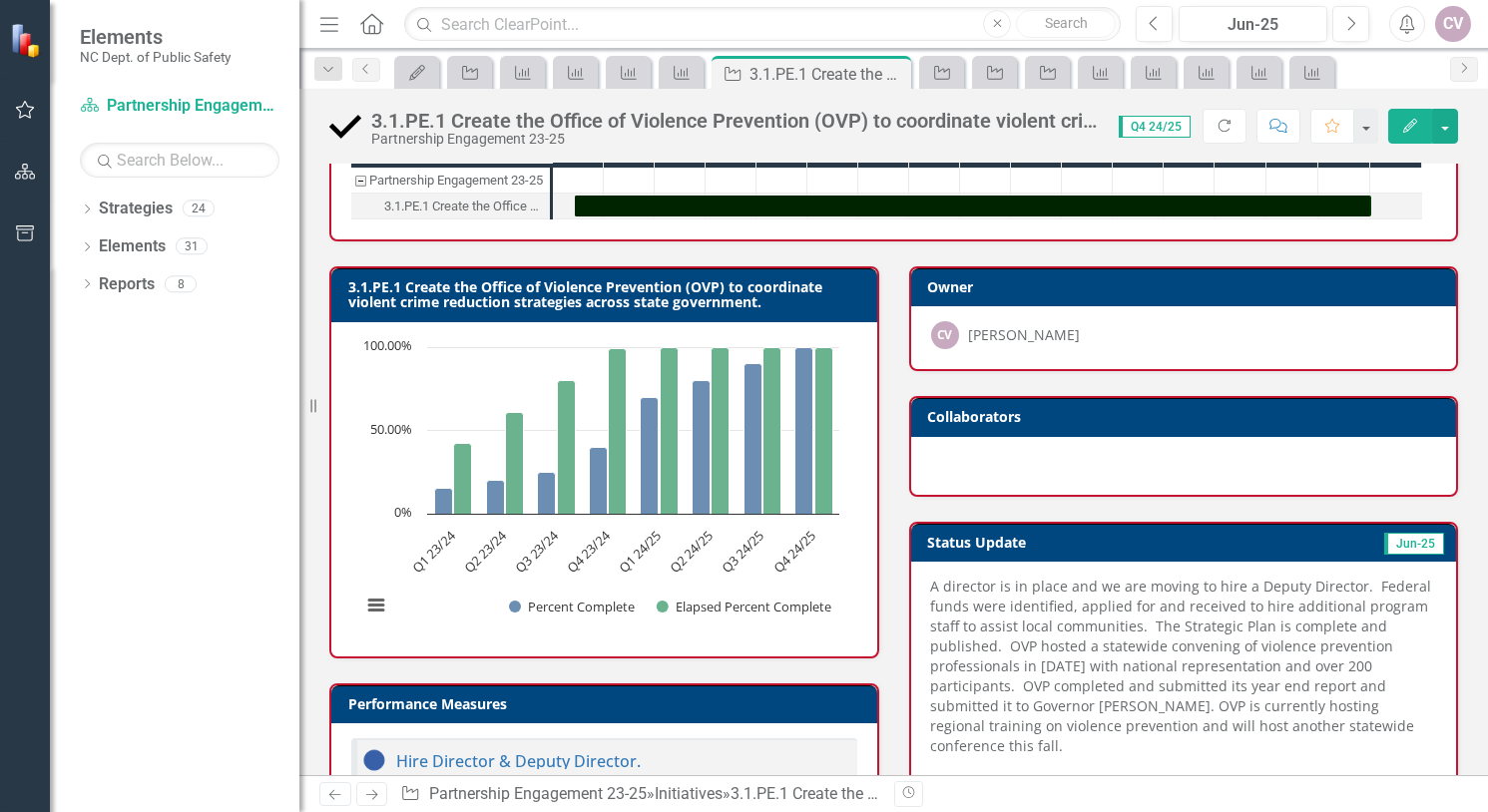 scroll, scrollTop: 0, scrollLeft: 0, axis: both 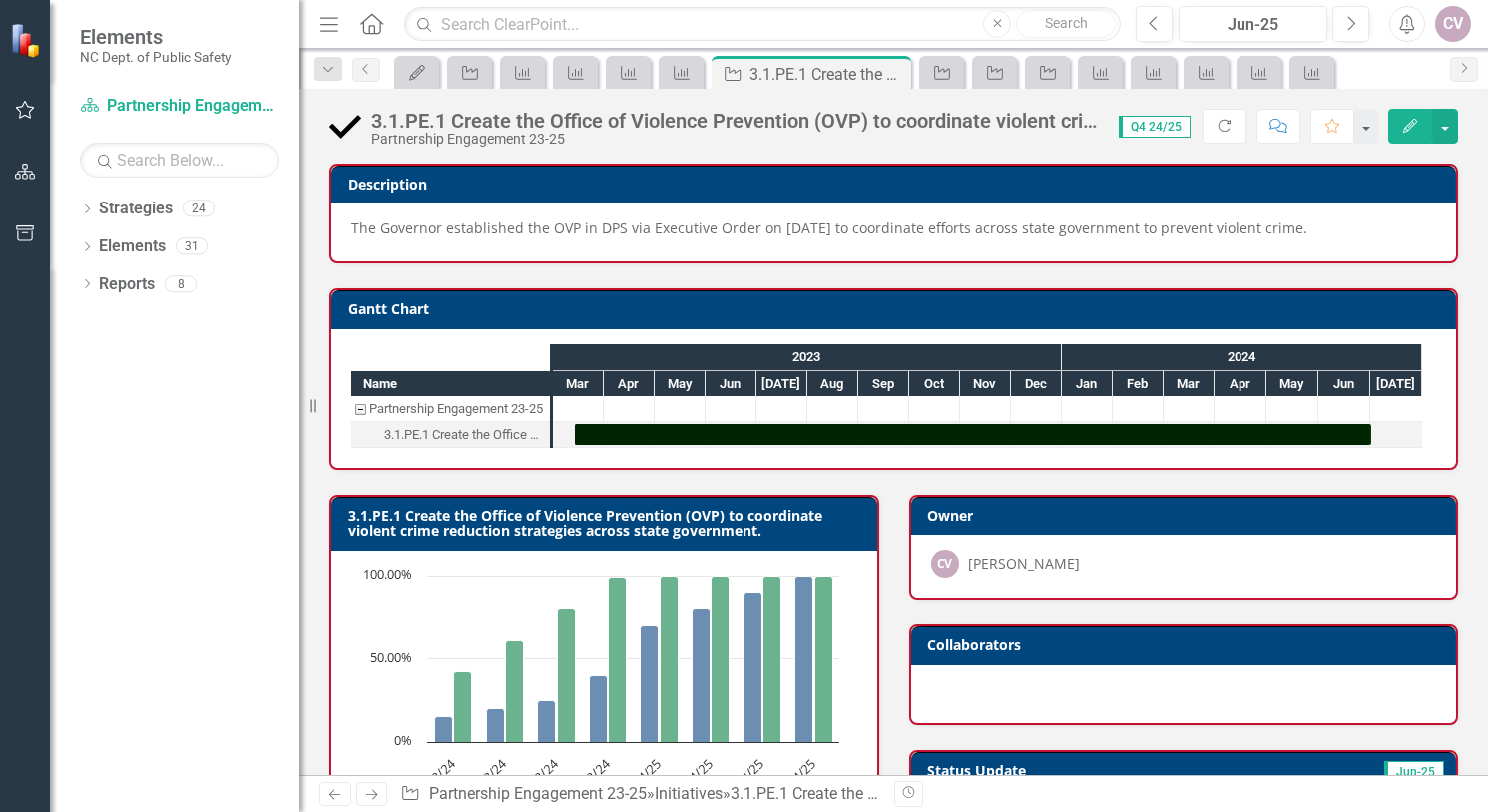 click on "Home" 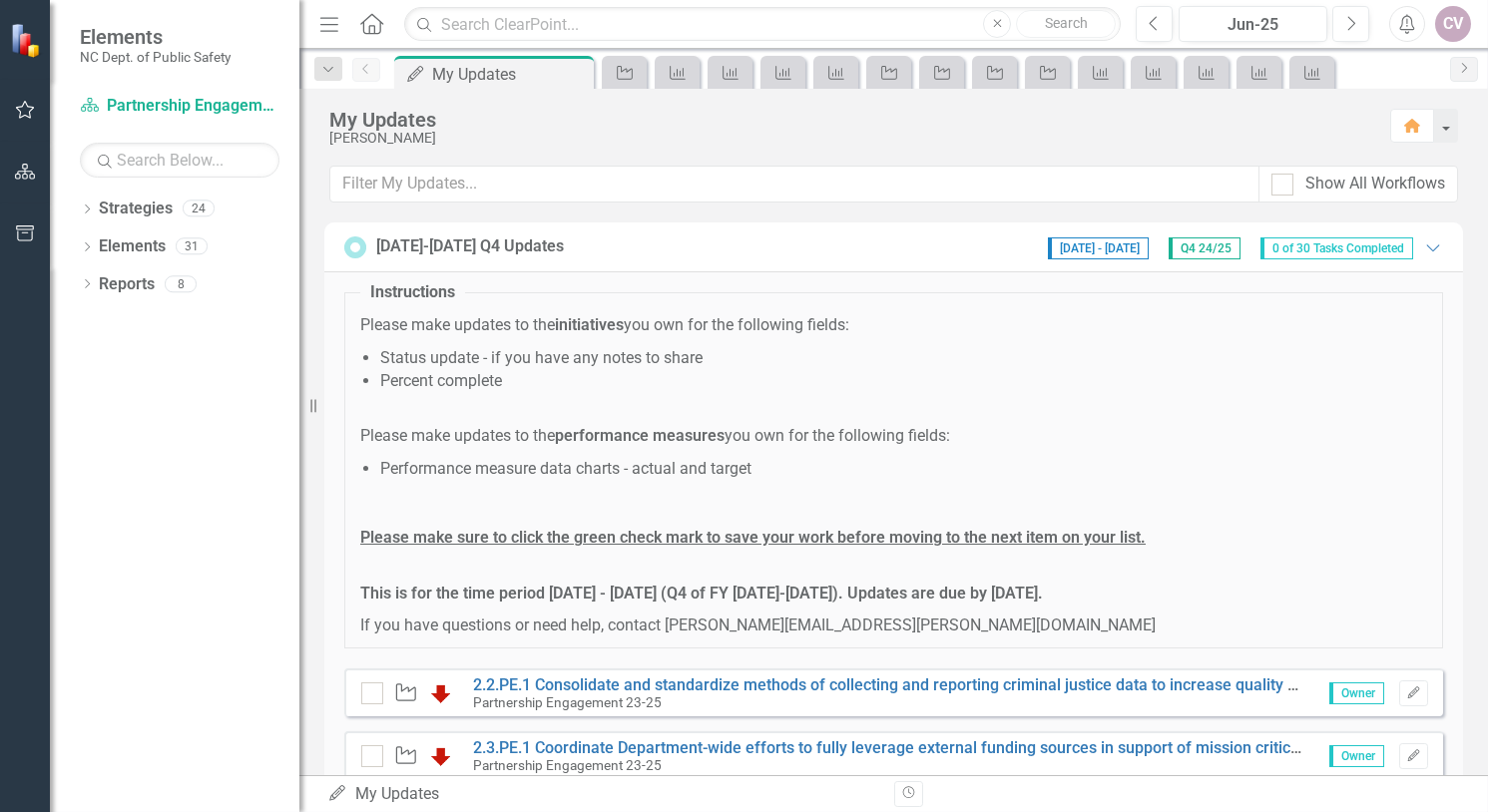 scroll, scrollTop: 399, scrollLeft: 0, axis: vertical 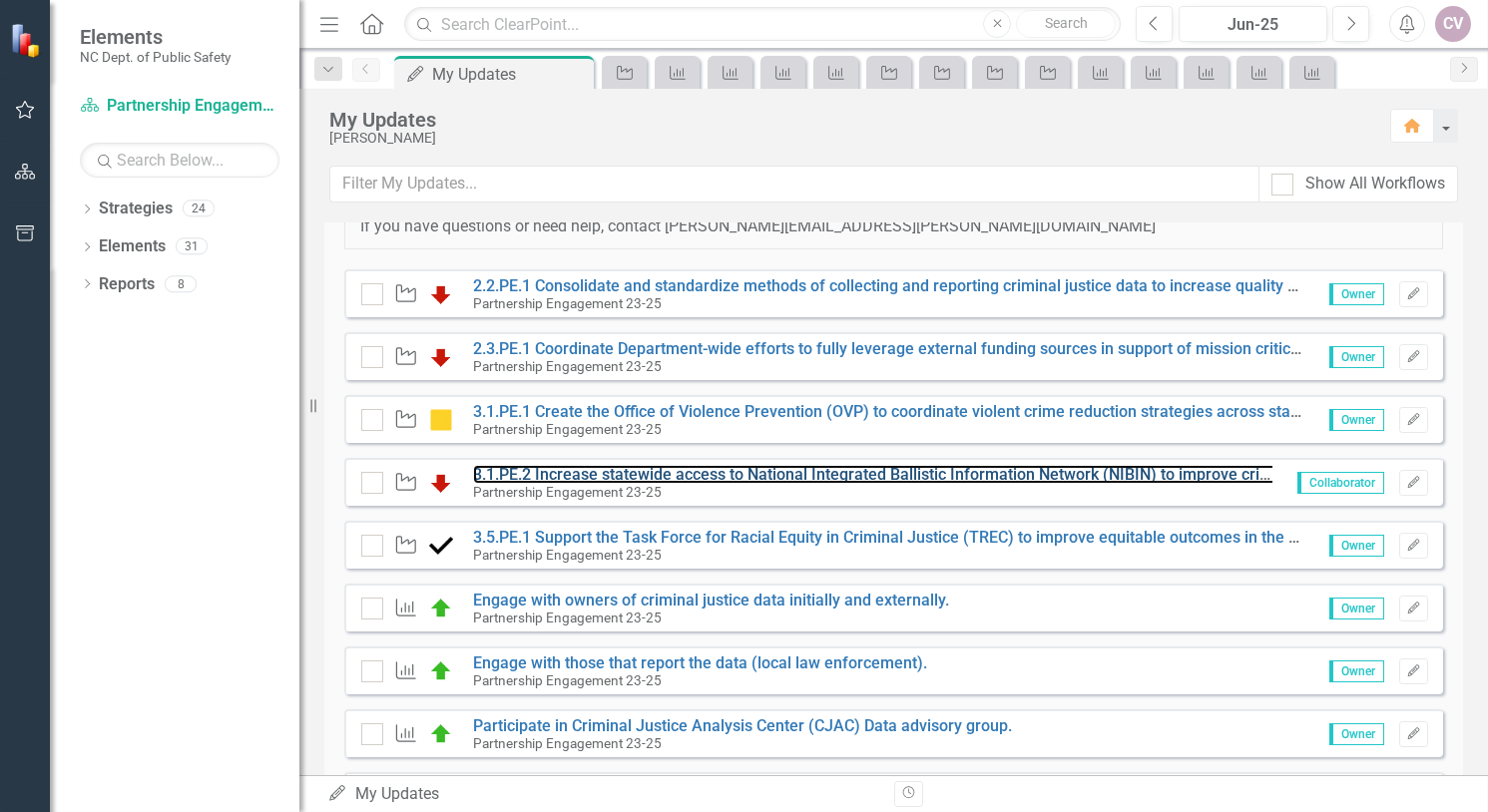 click on "3.1.PE.2 Increase statewide access to National Integrated Ballistic Information Network (NIBIN) to improve crime investigation efficiency." at bounding box center [963, 474] 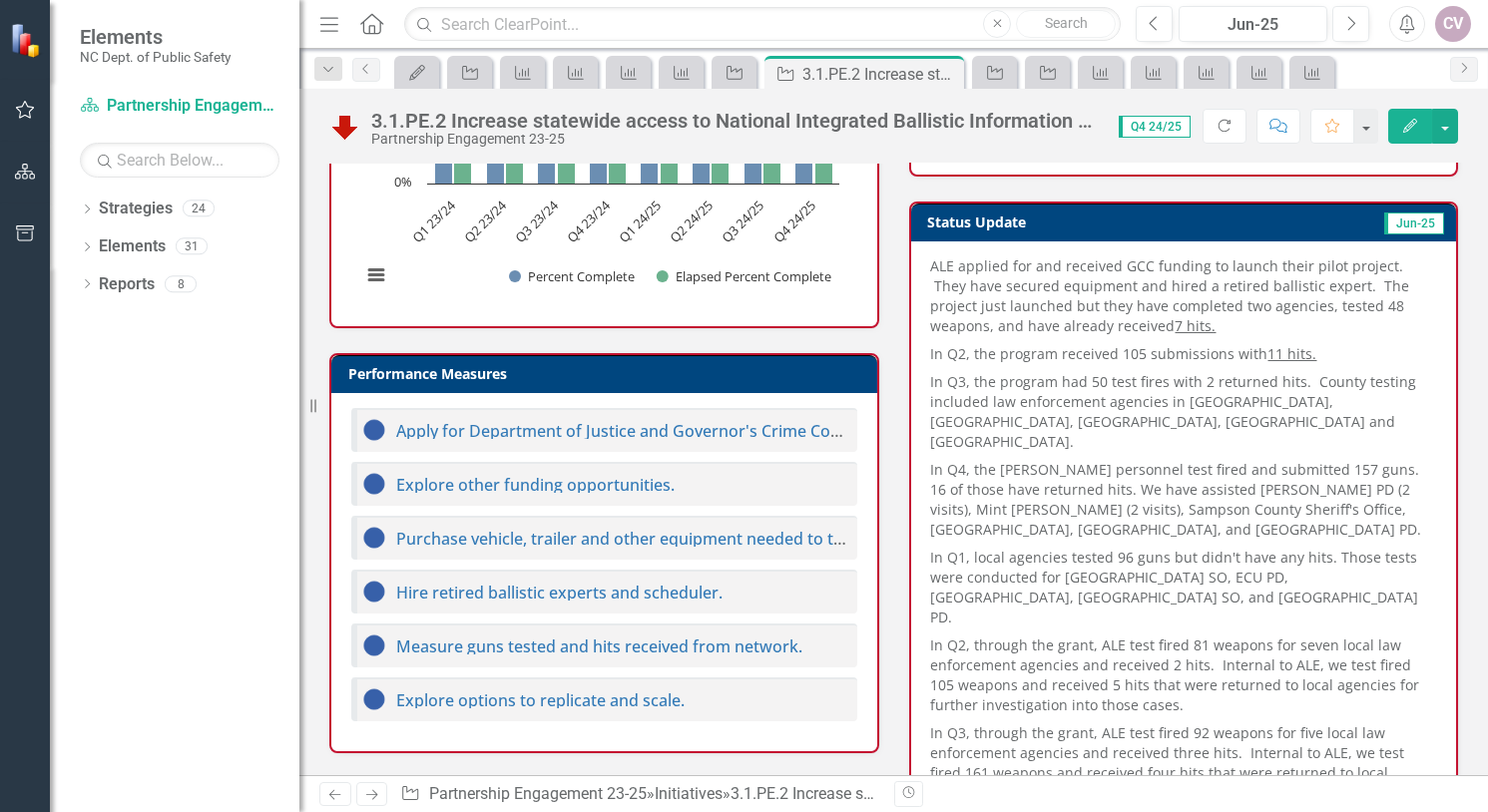 scroll, scrollTop: 895, scrollLeft: 0, axis: vertical 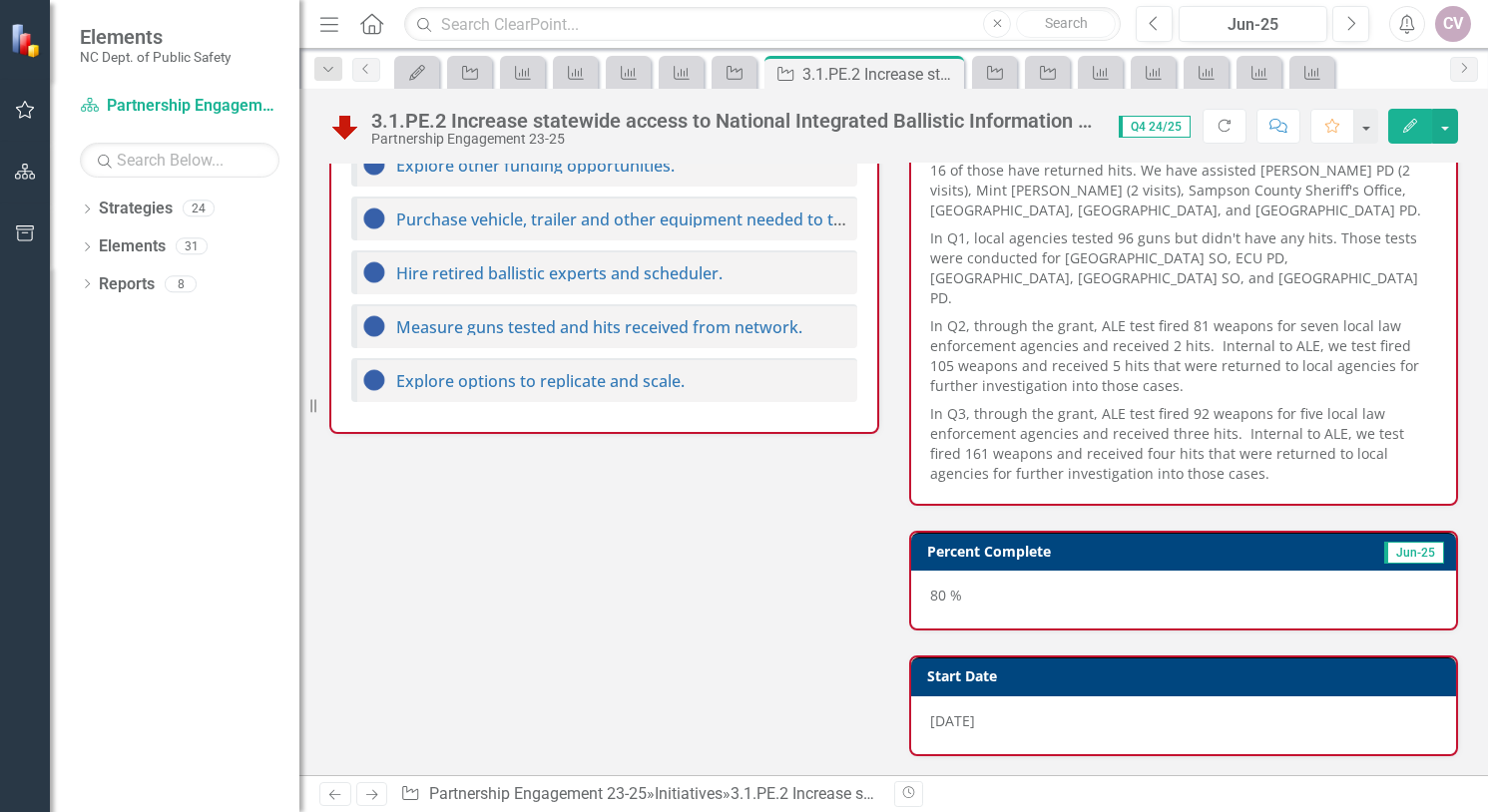 click on "In Q3, through the grant, ALE test fired 92 weapons for five local law enforcement agencies and received three hits.  Internal to ALE, we test fired 161 weapons and received four hits that were returned to local agencies for further investigation into those cases." at bounding box center [1184, 442] 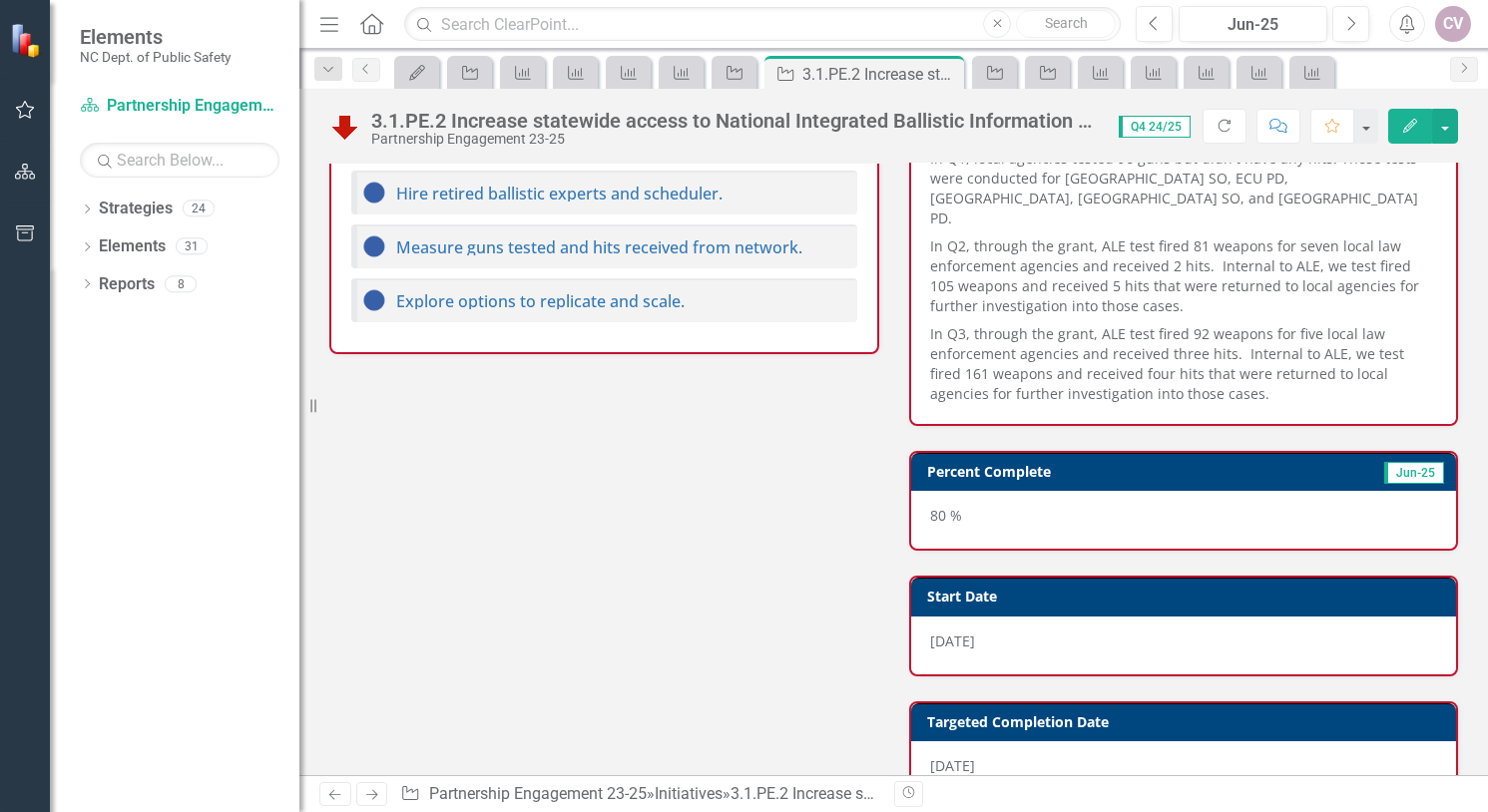 click on "In Q3, through the grant, ALE test fired 92 weapons for five local law enforcement agencies and received three hits.  Internal to ALE, we test fired 161 weapons and received four hits that were returned to local agencies for further investigation into those cases." at bounding box center (1184, 362) 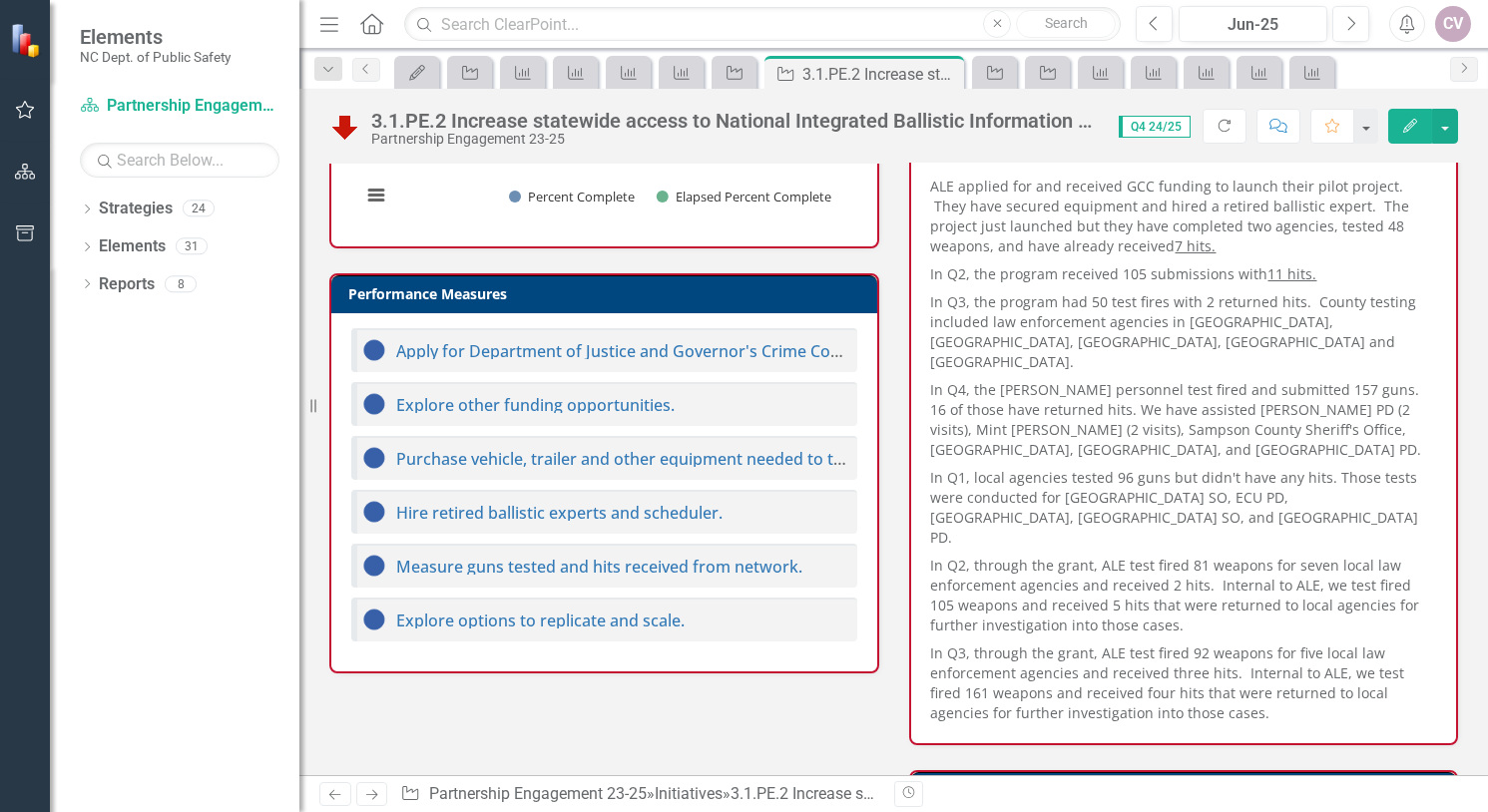 scroll, scrollTop: 975, scrollLeft: 0, axis: vertical 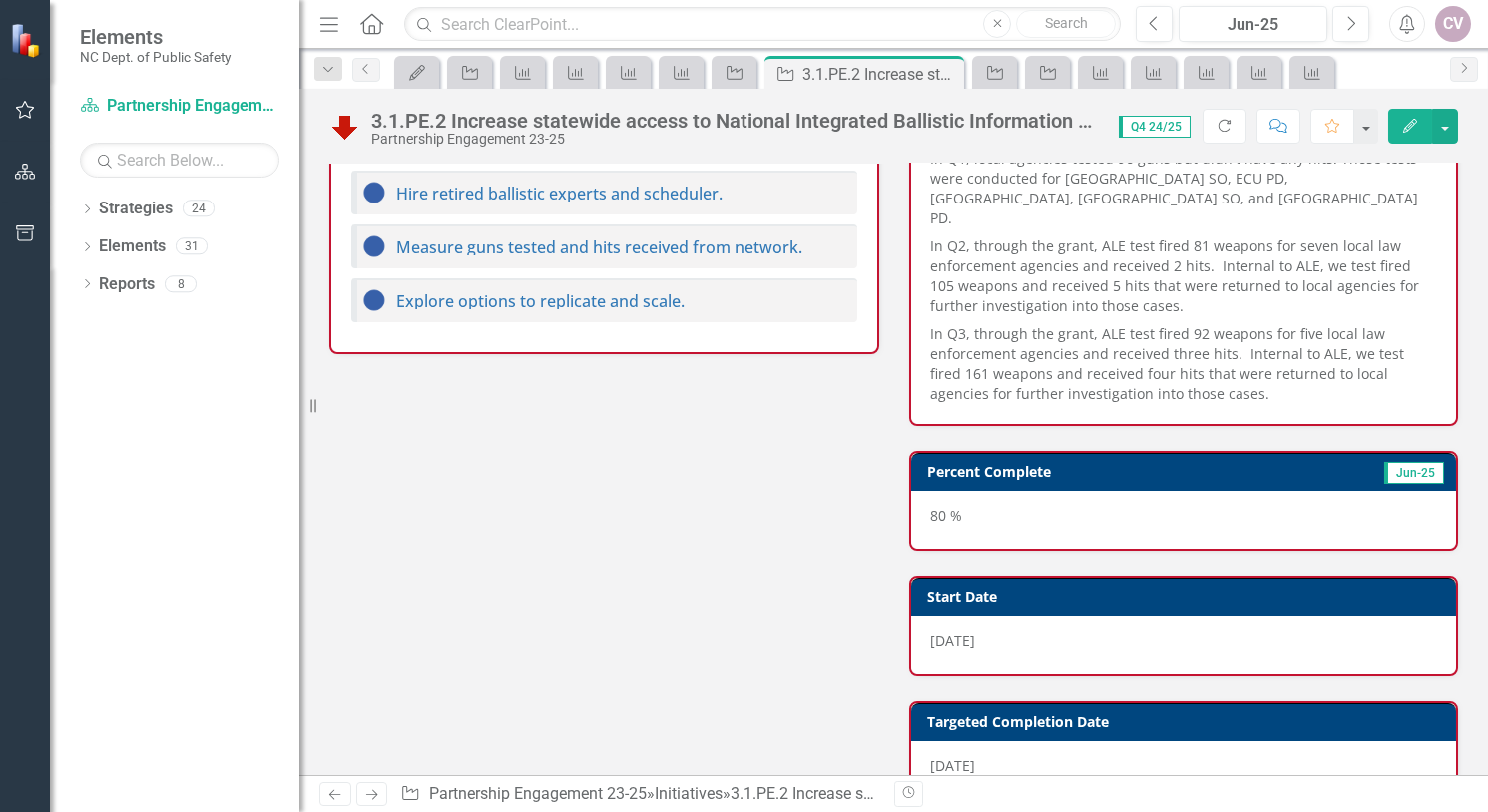 click on "In Q3, through the grant, ALE test fired 92 weapons for five local law enforcement agencies and received three hits.  Internal to ALE, we test fired 161 weapons and received four hits that were returned to local agencies for further investigation into those cases." at bounding box center [1184, 362] 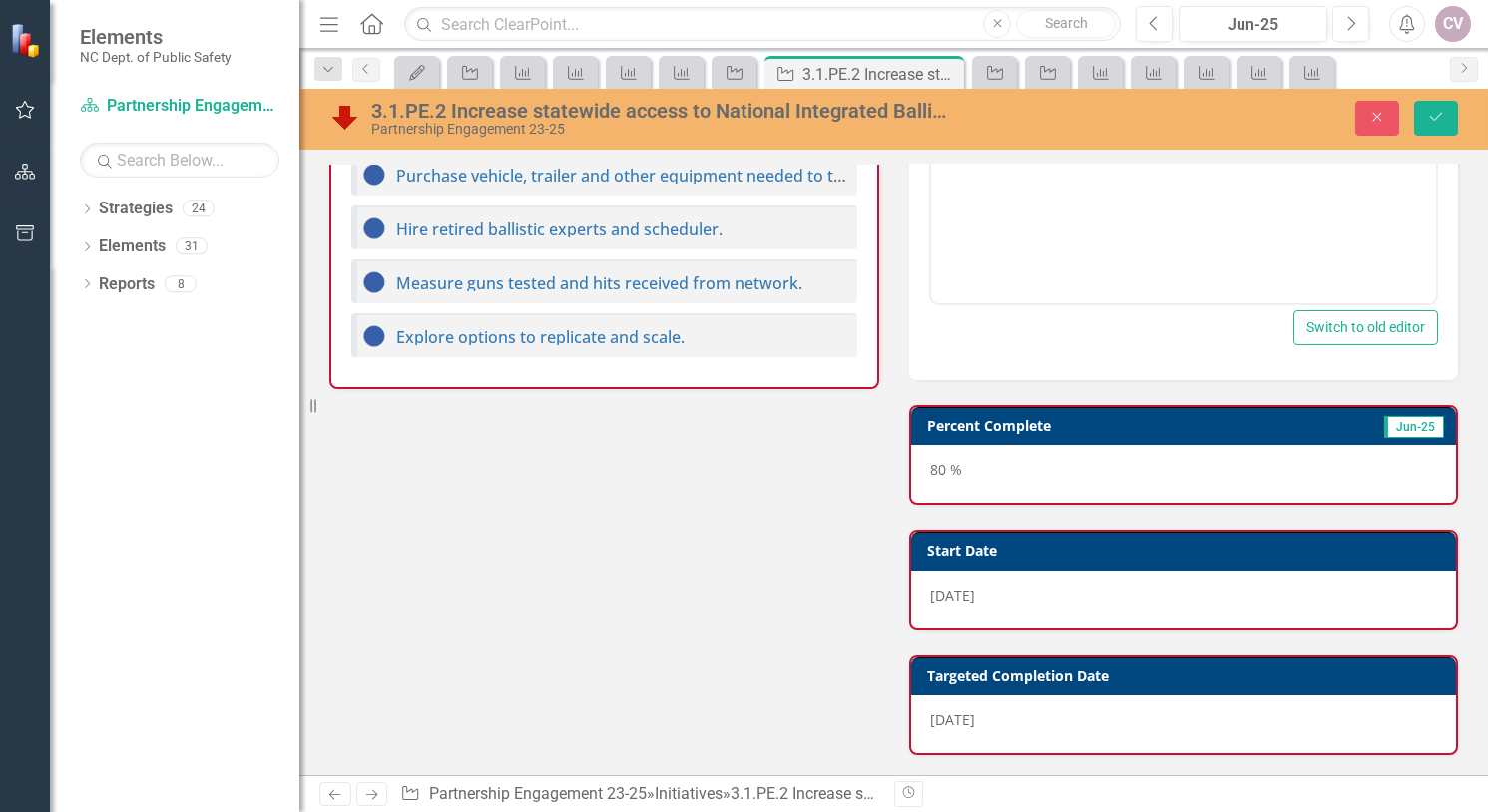 scroll, scrollTop: 934, scrollLeft: 0, axis: vertical 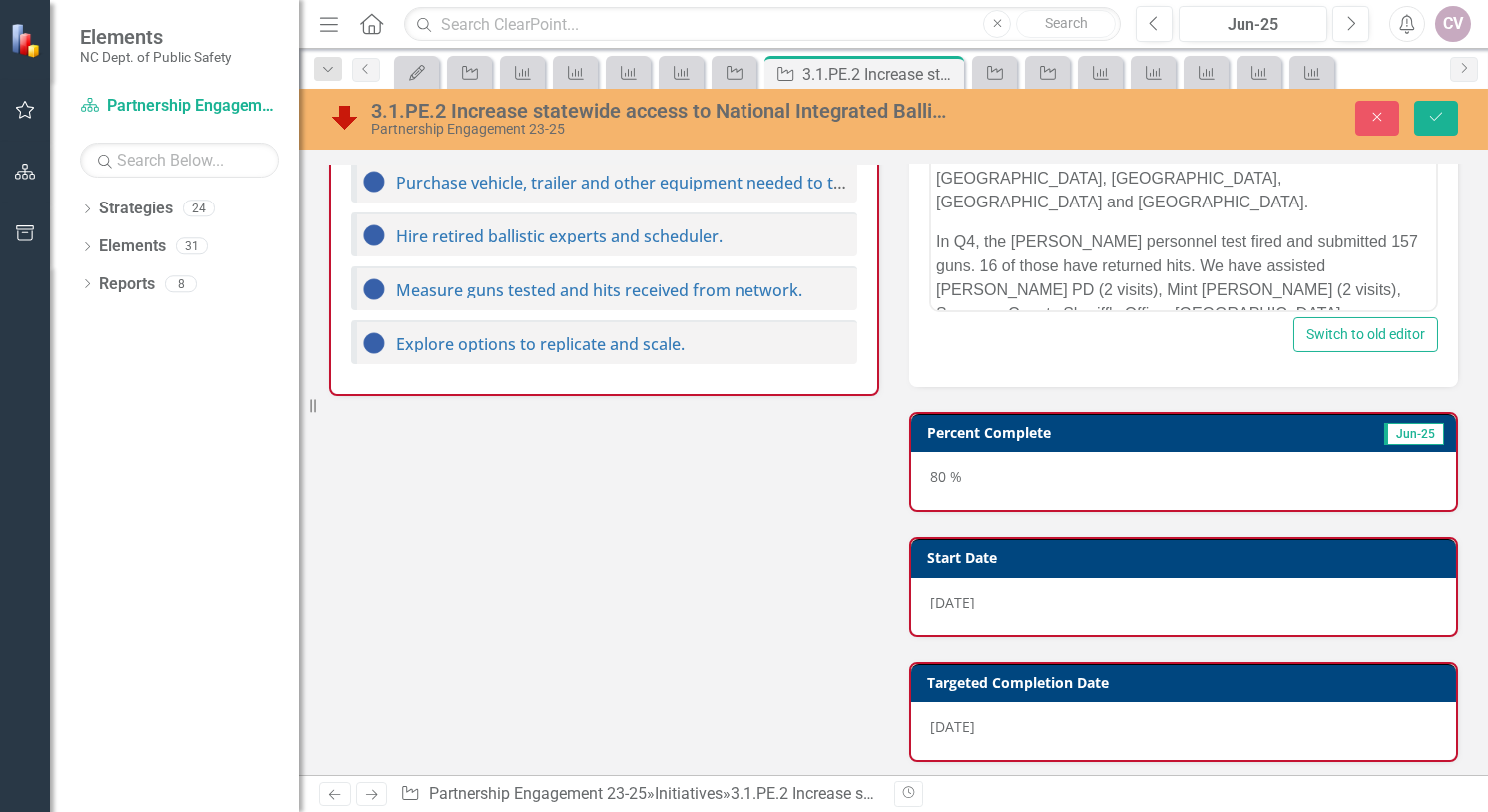 click on "Paragraph To open the popup, press Shift+Enter To open the popup, press Shift+Enter Switch to old editor" at bounding box center [1184, 140] 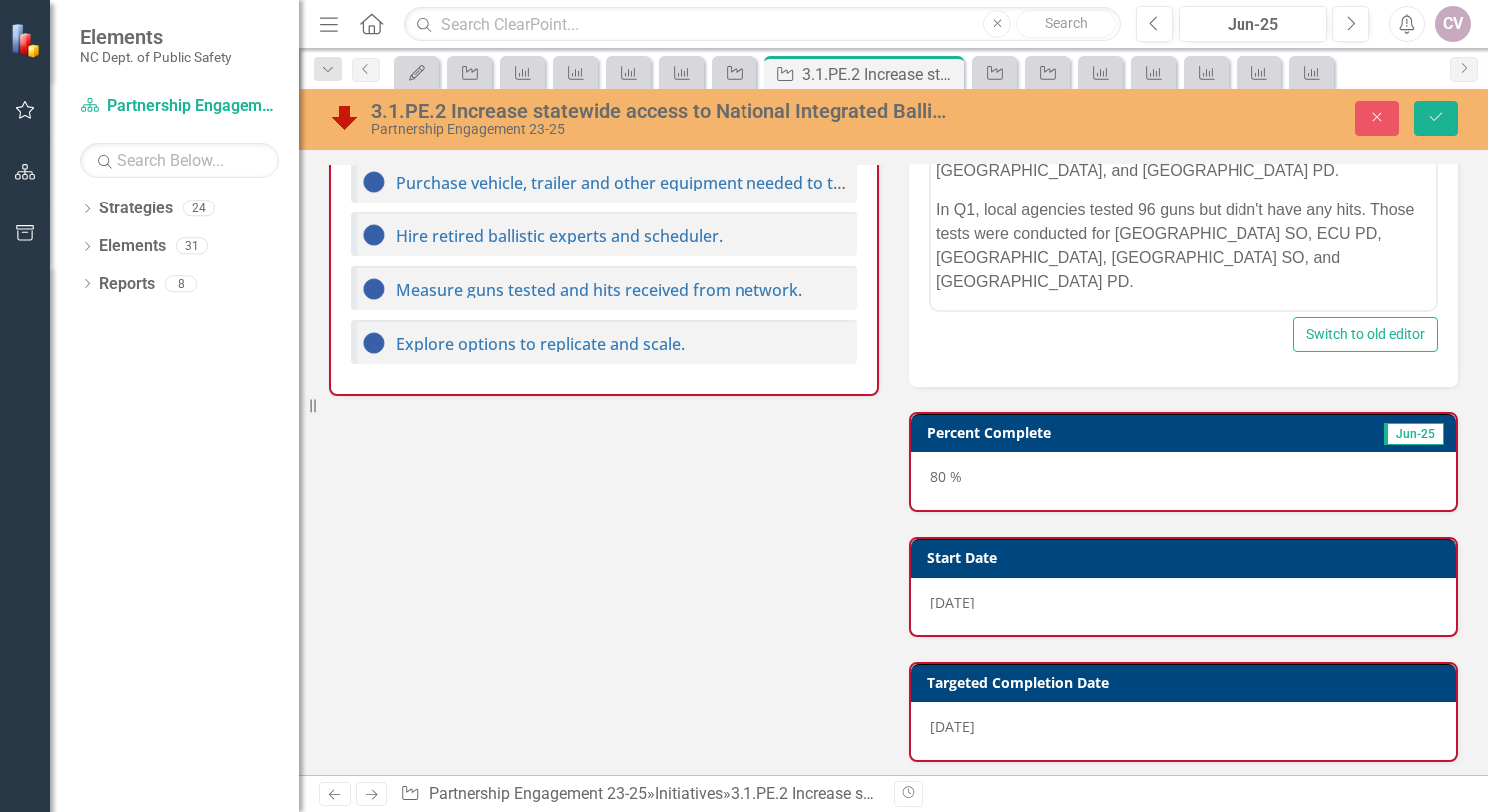 scroll, scrollTop: 324, scrollLeft: 0, axis: vertical 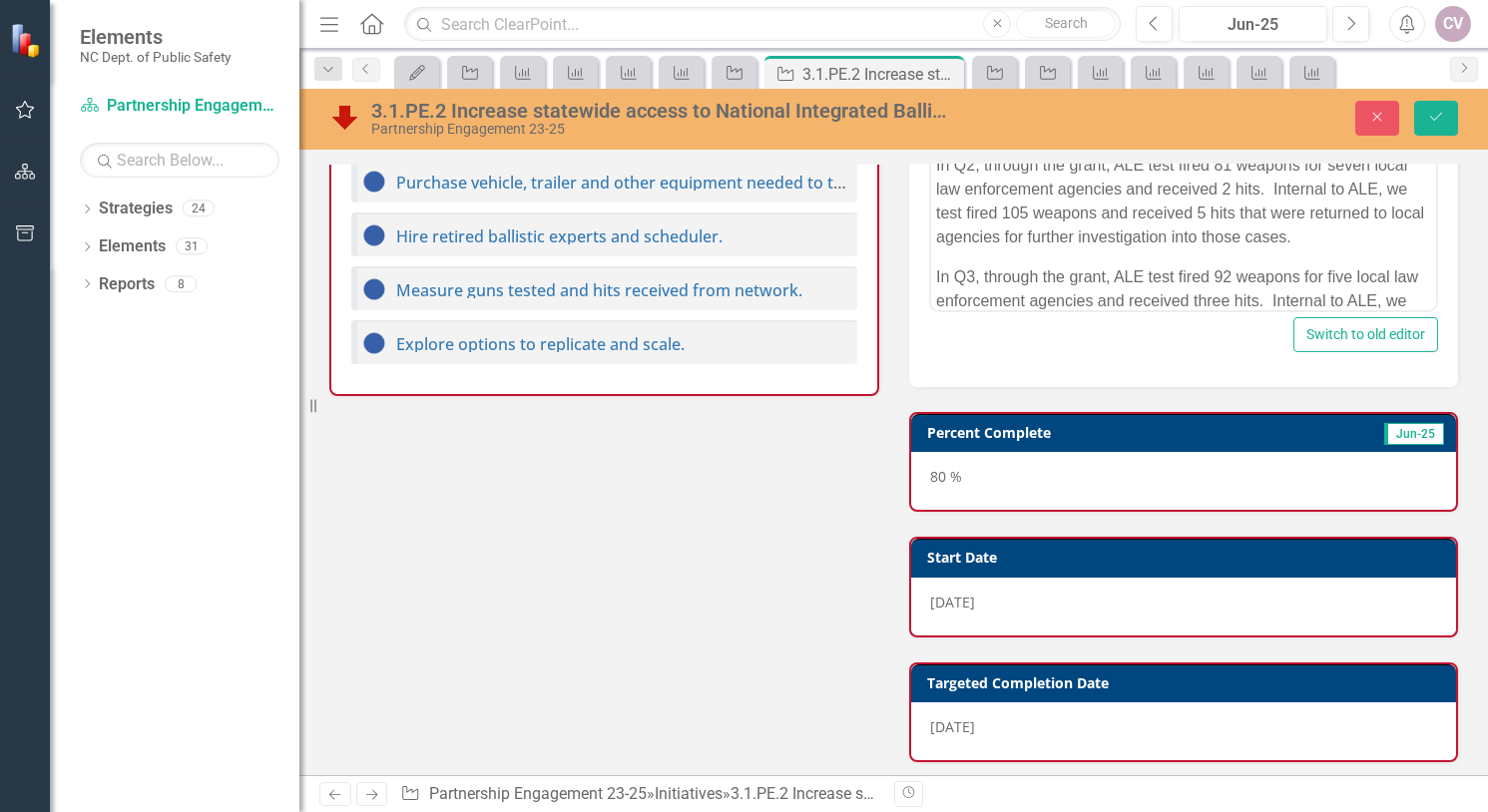 click on "In Q3, through the grant, ALE test fired 92 weapons for five local law enforcement agencies and received three hits.  Internal to ALE, we test fired 161 weapons and received four hits that were returned to local agencies for further investigation into those cases." at bounding box center (1183, 314) 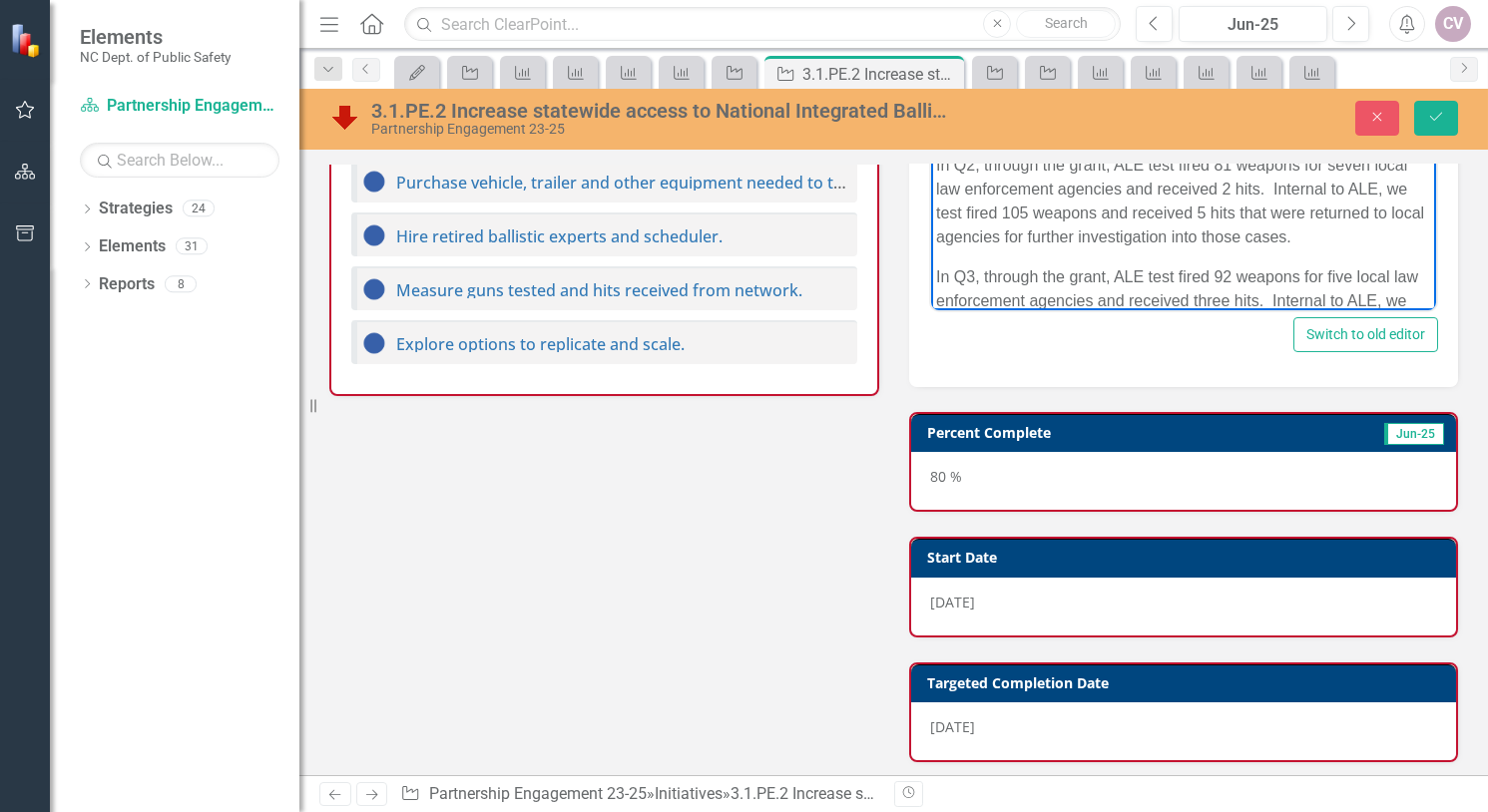 scroll, scrollTop: 383, scrollLeft: 0, axis: vertical 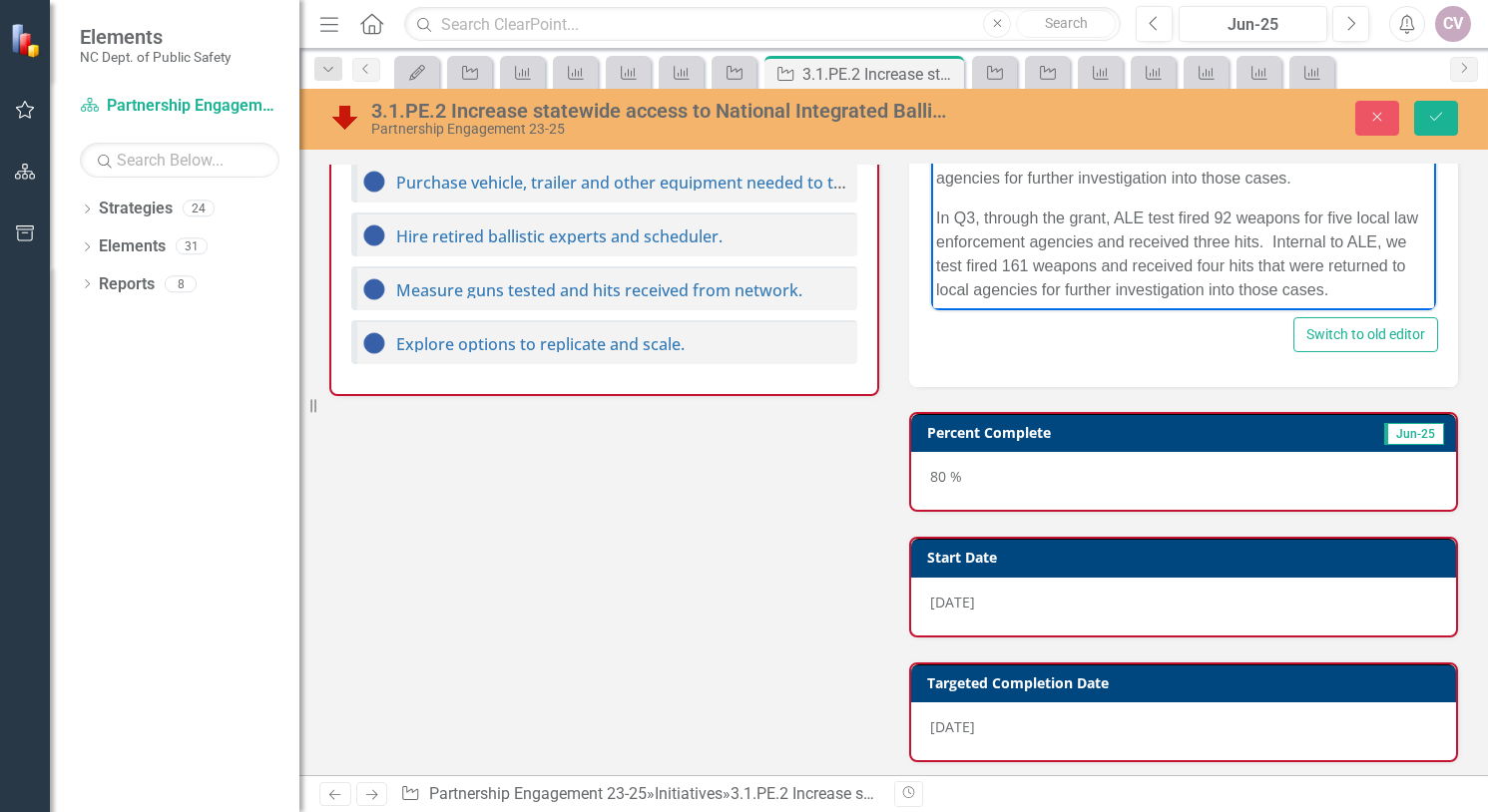 type 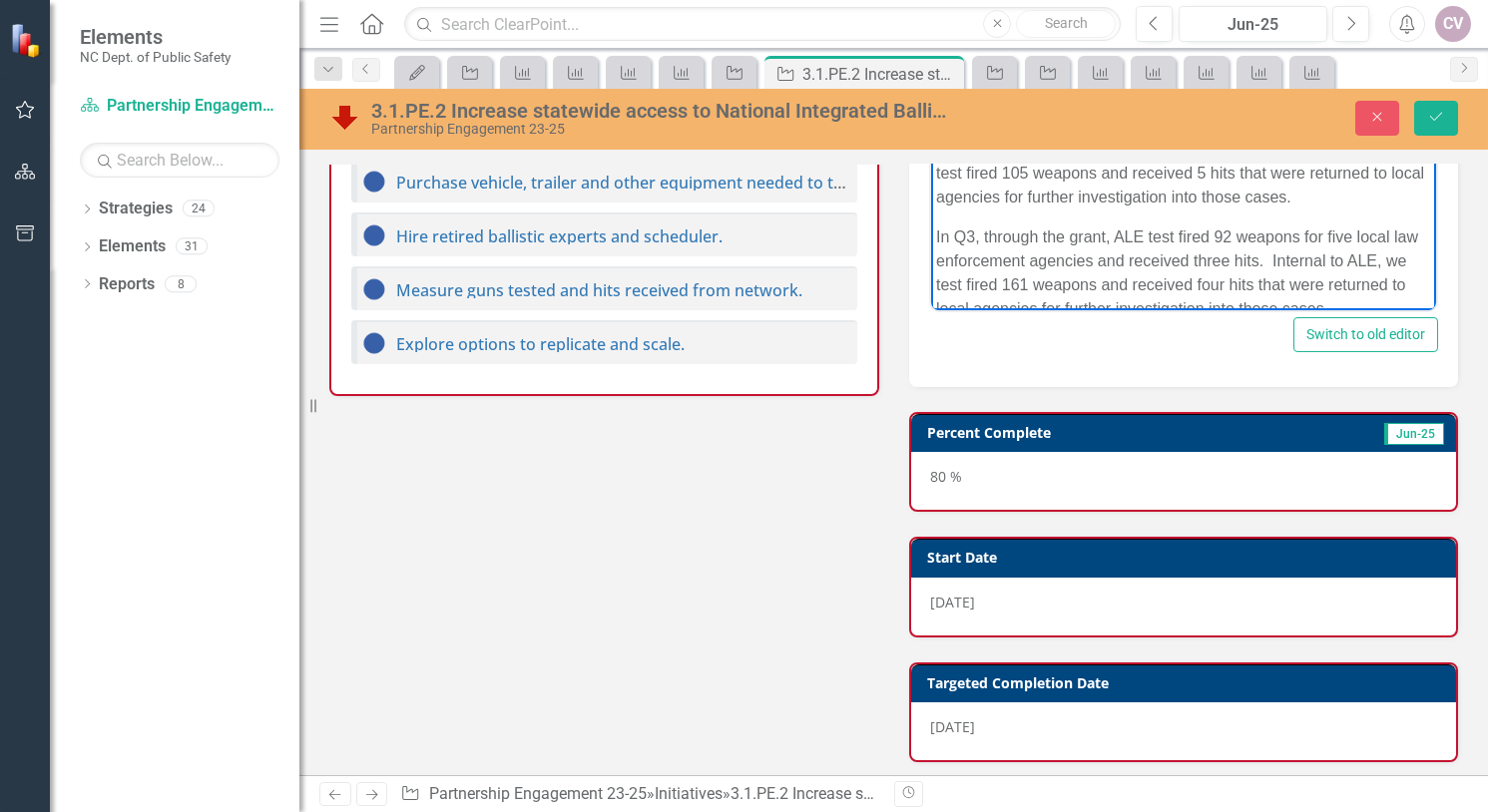 scroll, scrollTop: 383, scrollLeft: 0, axis: vertical 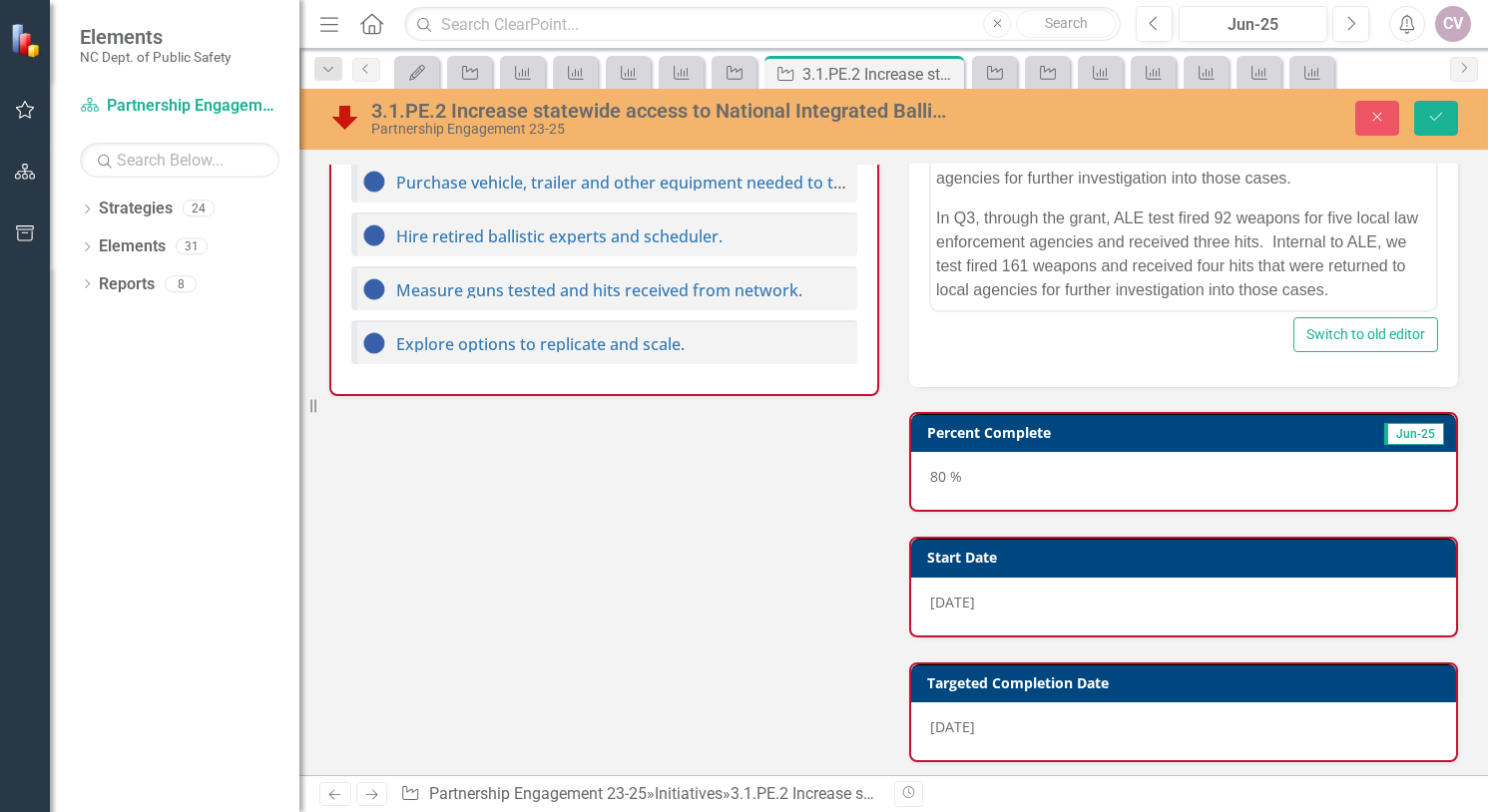 click on "80 %" at bounding box center [1184, 481] 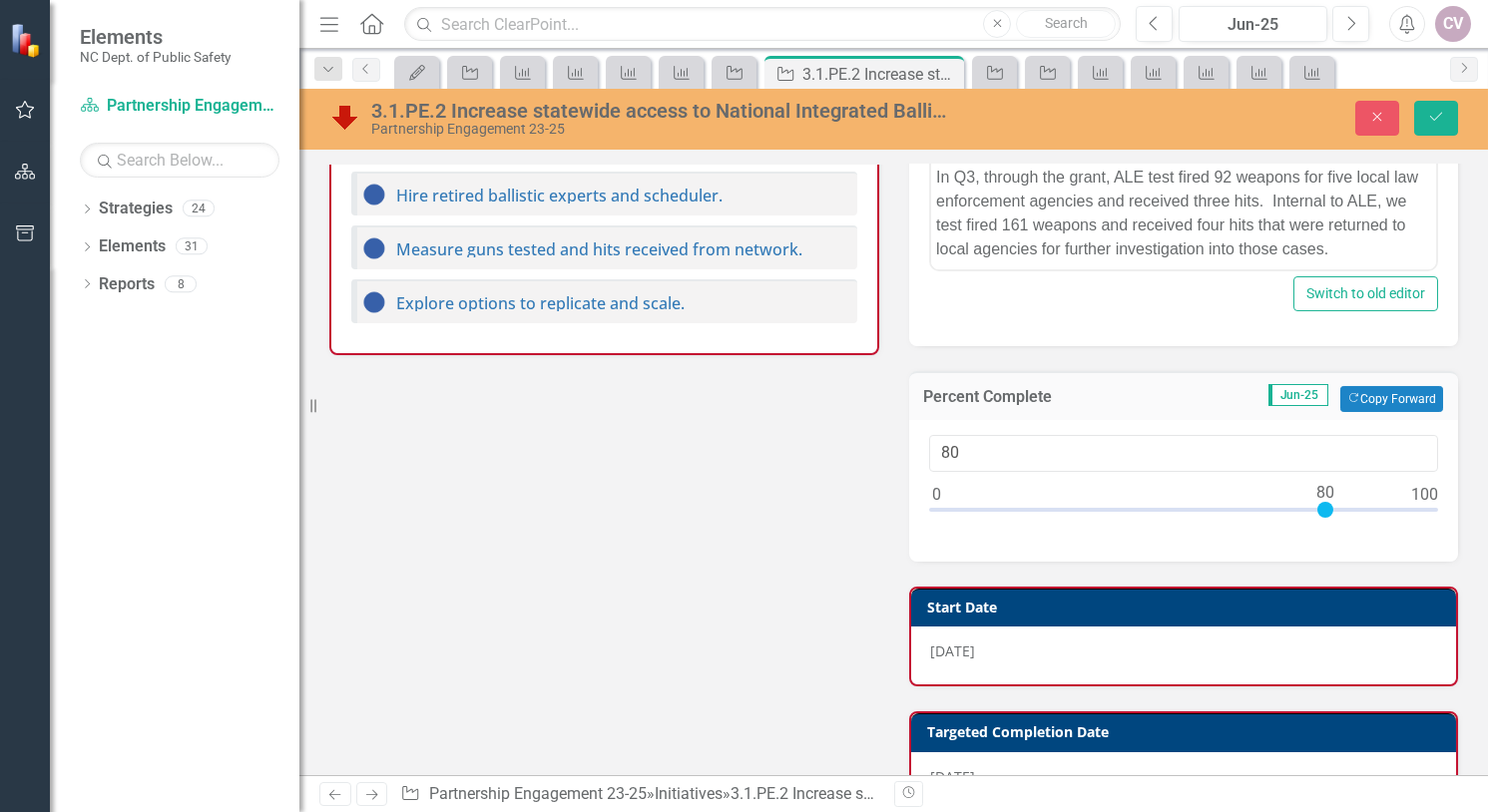 click on "80" at bounding box center [1184, 481] 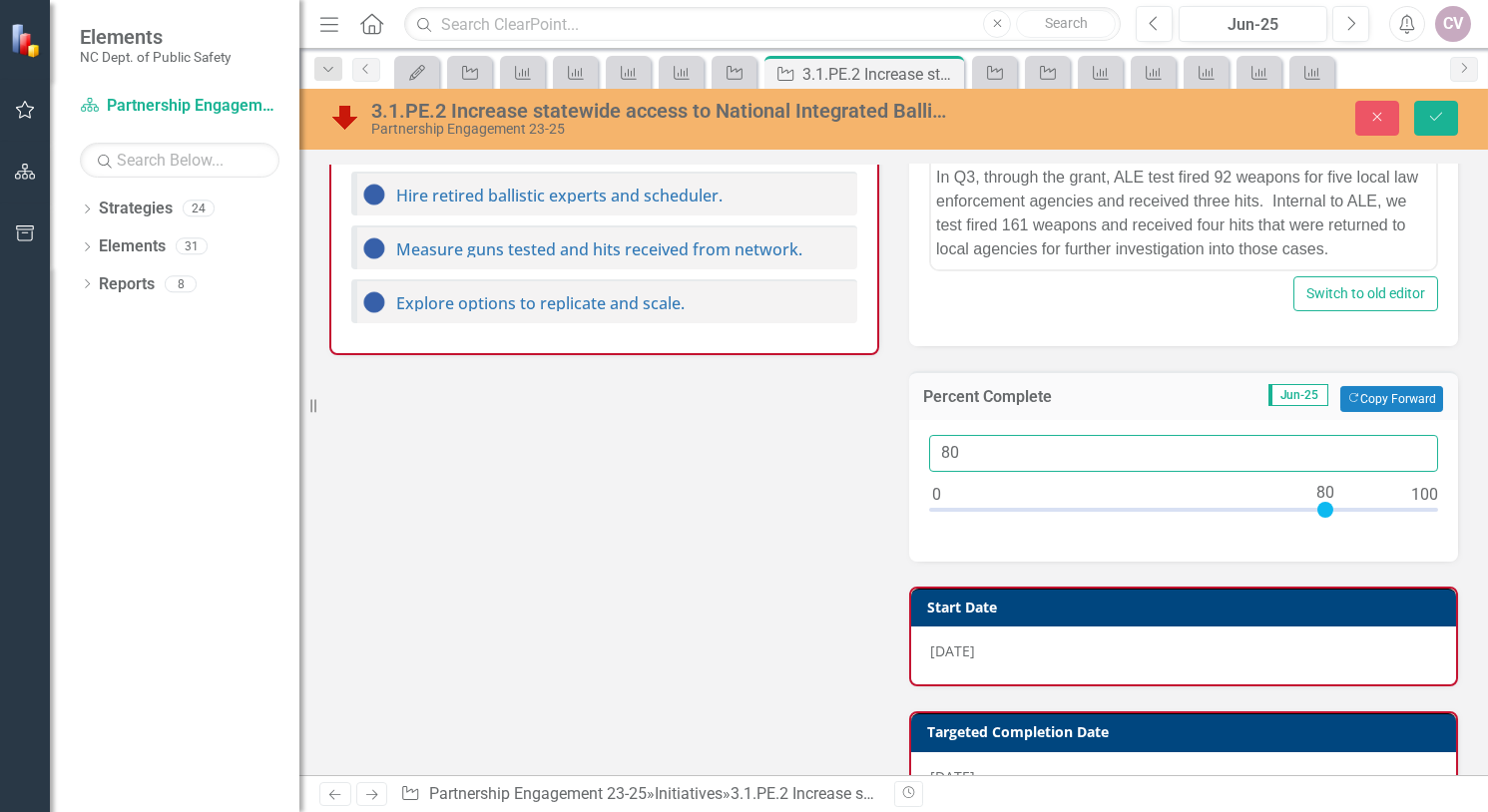 click on "80" at bounding box center (1184, 453) 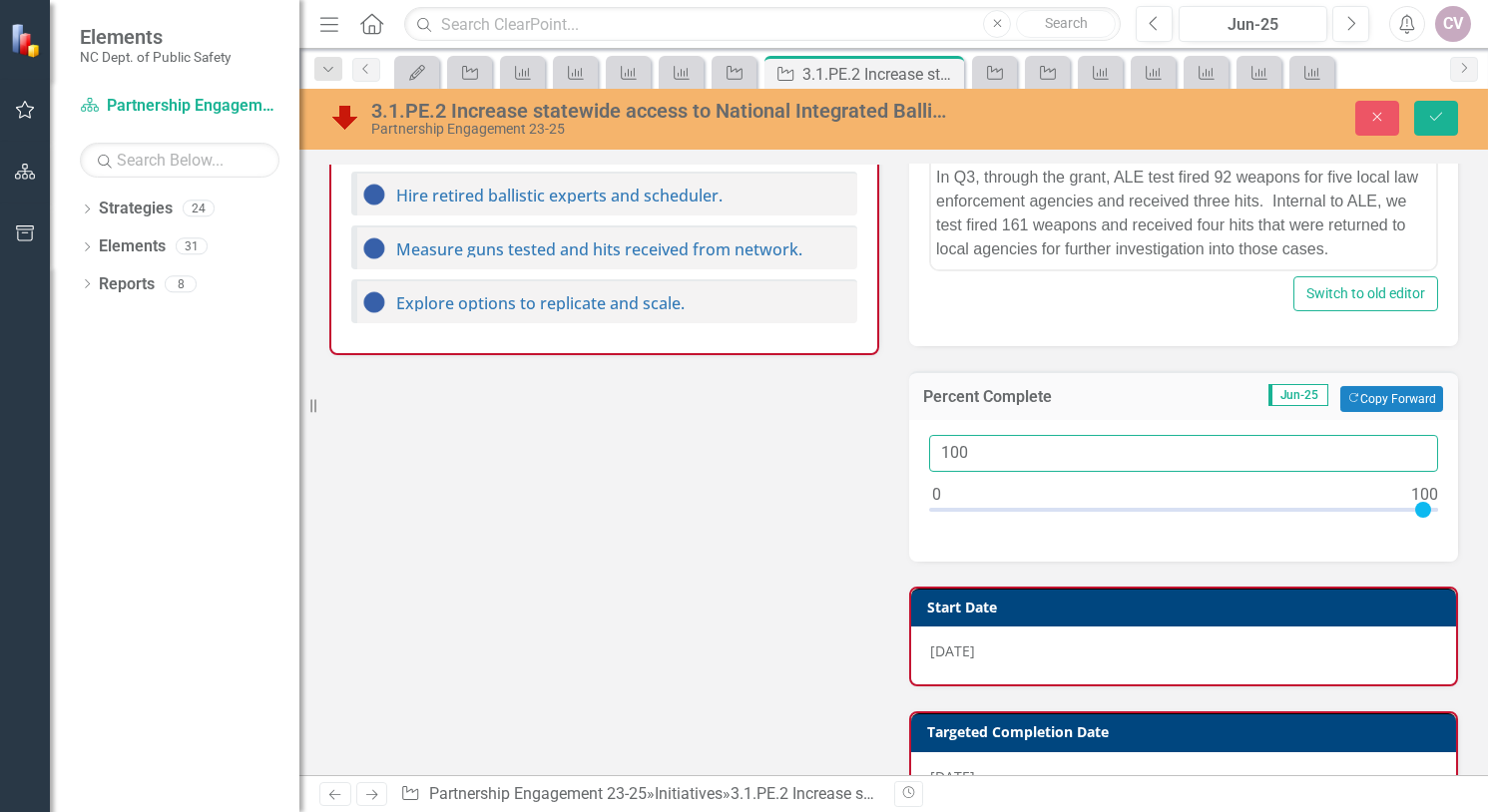 type on "100" 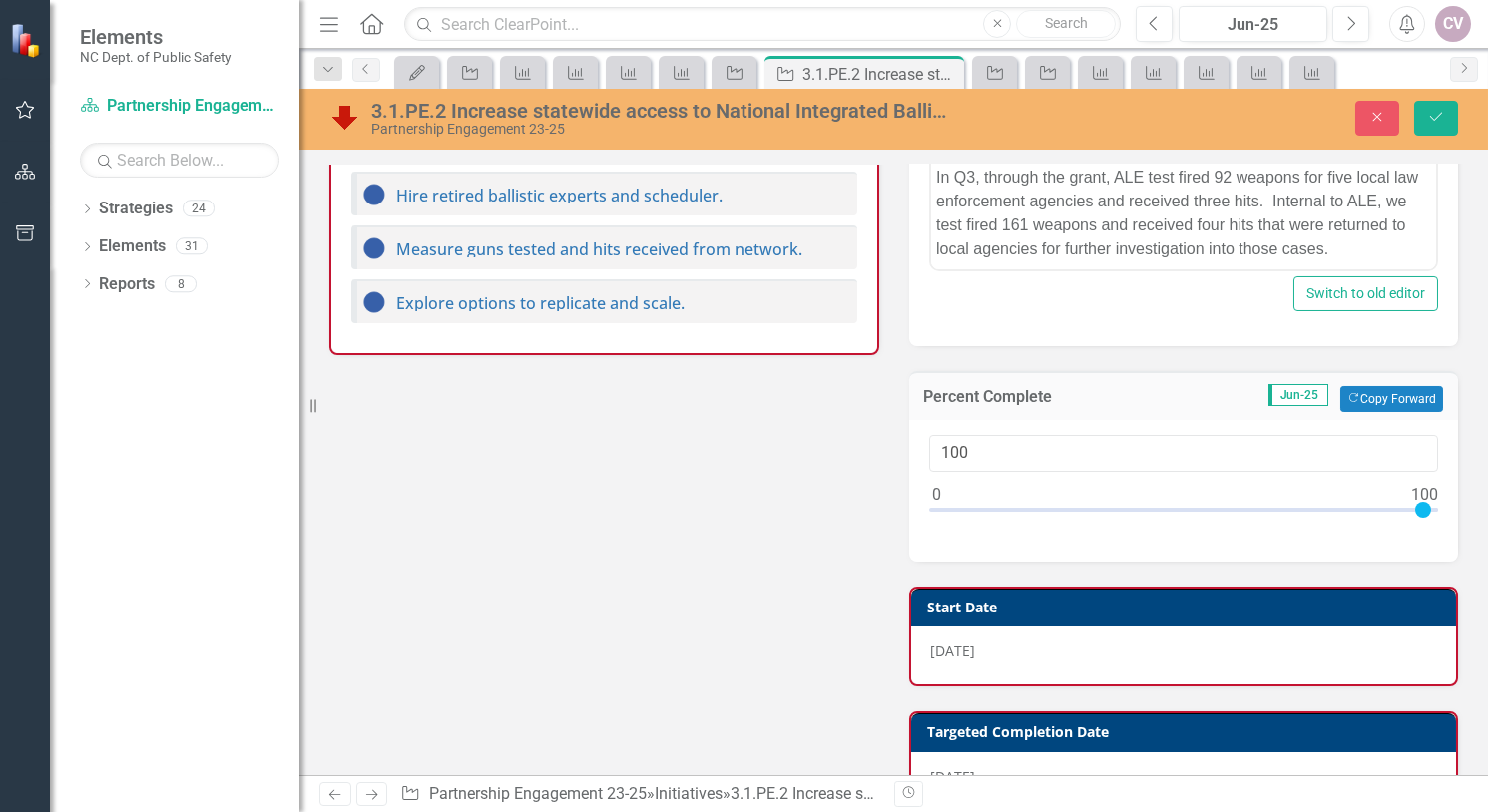 click on "3.1.PE.2 Increase statewide access to National Integrated Ballistic Information Network (NIBIN) to improve crime investigation efficiency. Chart Bar chart with 2 data series. 3.1.PE.2 Increase statewide access to National Integrated Ballistic Information Network (NIBIN) to improve crime investigation efficiency. (Chart Type: Column)
Plot Bands
Q1 23/24
Percent Complete: 40.00%	Elapsed Percent Complete: 24.00%
Q2 23/24
Percent Complete: 45.00%	Elapsed Percent Complete: 34.00%
Q3 23/24
Percent Complete: 55.00%	Elapsed Percent Complete: 43.00%
Q4 23/24
Percent Complete: 60.00%	Elapsed Percent Complete: 53.00%
Q1 24/25
Percent Complete: 70.00%	Elapsed Percent Complete: 62.00%
Q2 24/25
Percent Complete: 80.00%	Elapsed Percent Complete: 71.00%
Q3 24/25
Percent Complete: 80.00%	Elapsed Percent Complete: 81.00%
Q4 24/25
Percent Complete: 80.00%	Elapsed Percent Complete: 90.00% The chart has 1 X axis displaying categories.  The chart has 1 Y axis displaying values. Data ranges from 24 to 90. Chart context menu 0%" at bounding box center [893, 163] 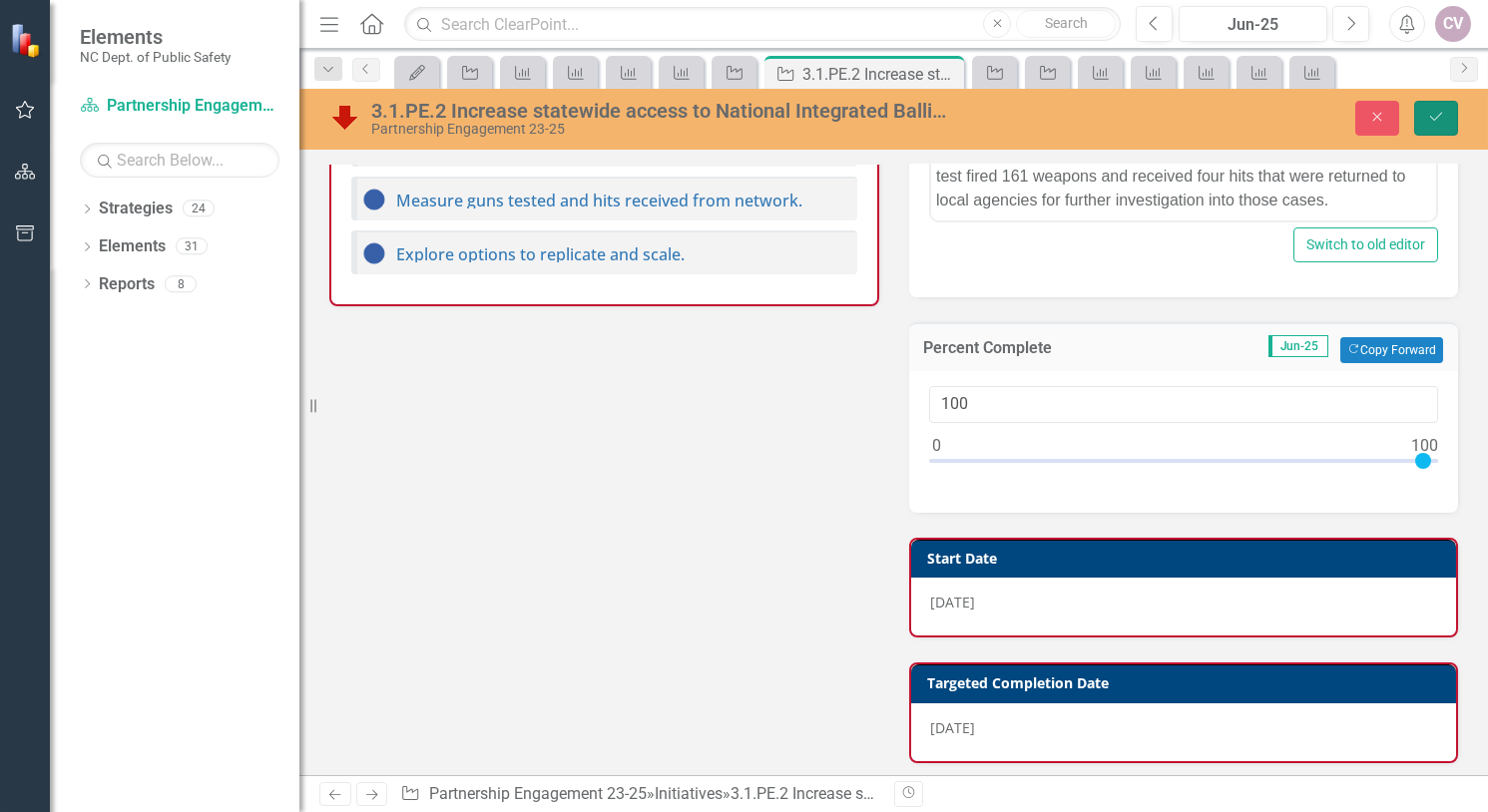 drag, startPoint x: 1441, startPoint y: 117, endPoint x: 1377, endPoint y: 153, distance: 73.43024 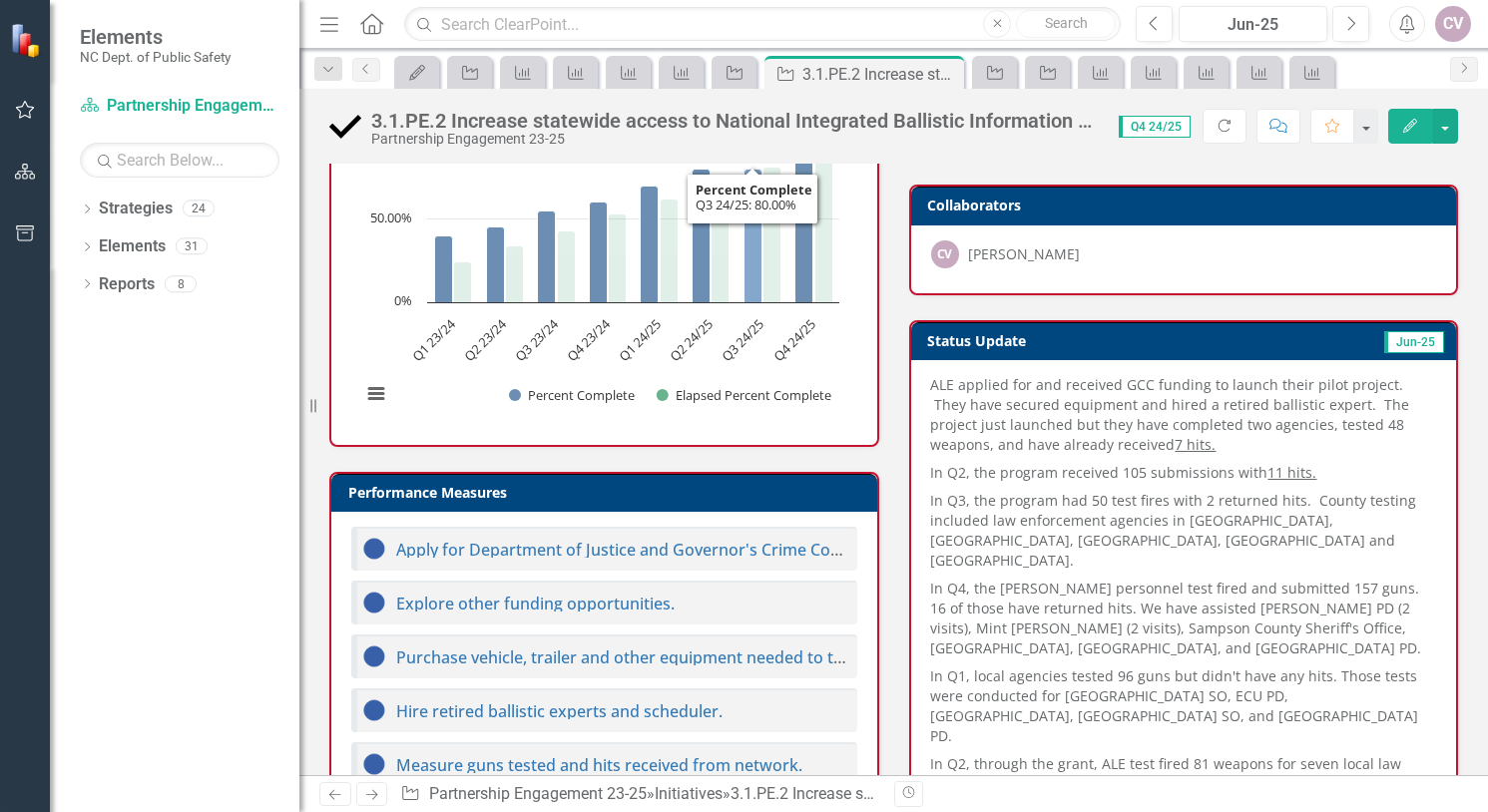 scroll, scrollTop: 479, scrollLeft: 0, axis: vertical 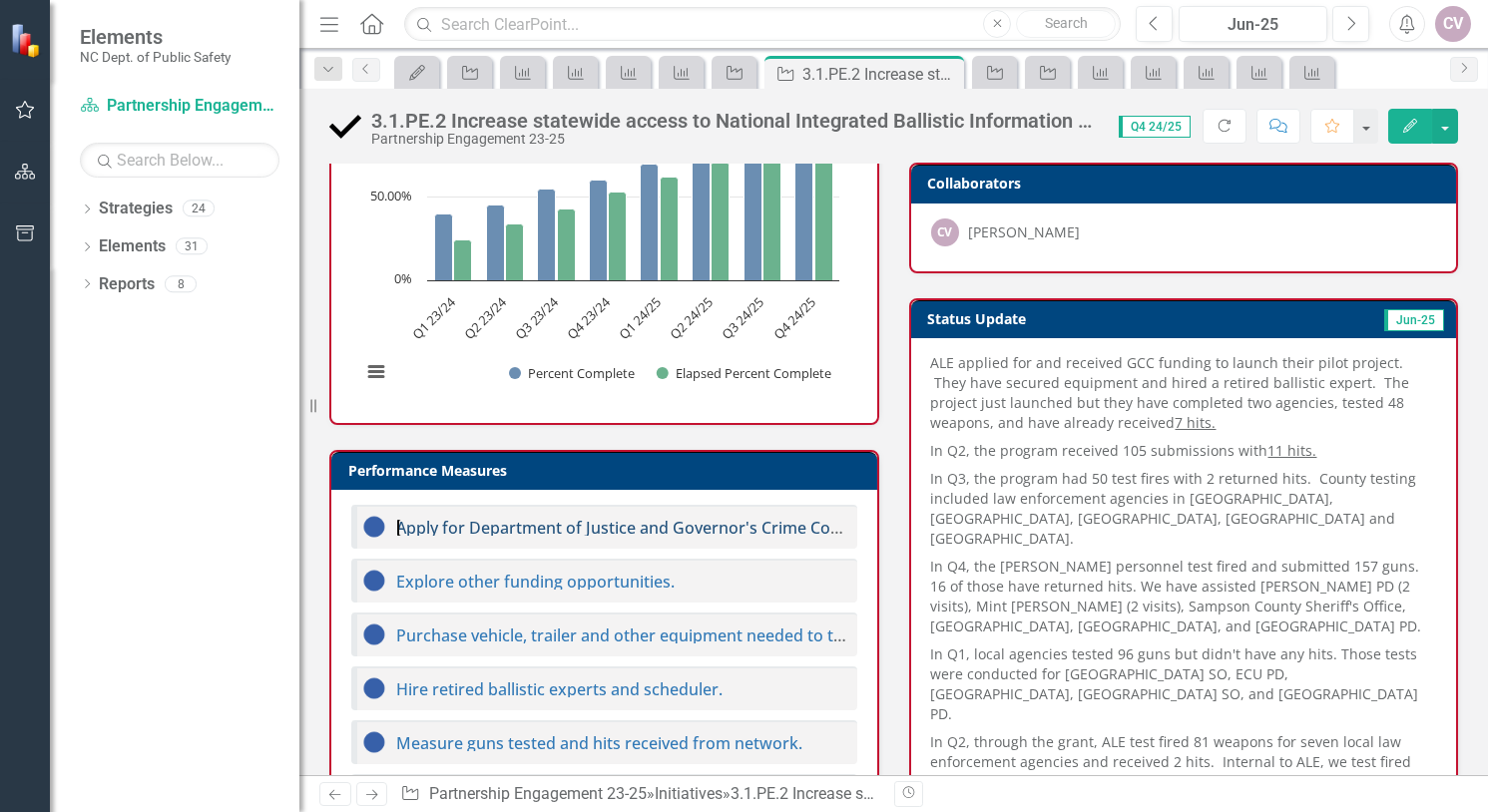 click on "Apply for Department of Justice and Governor's Crime Commission funding." at bounding box center (684, 528) 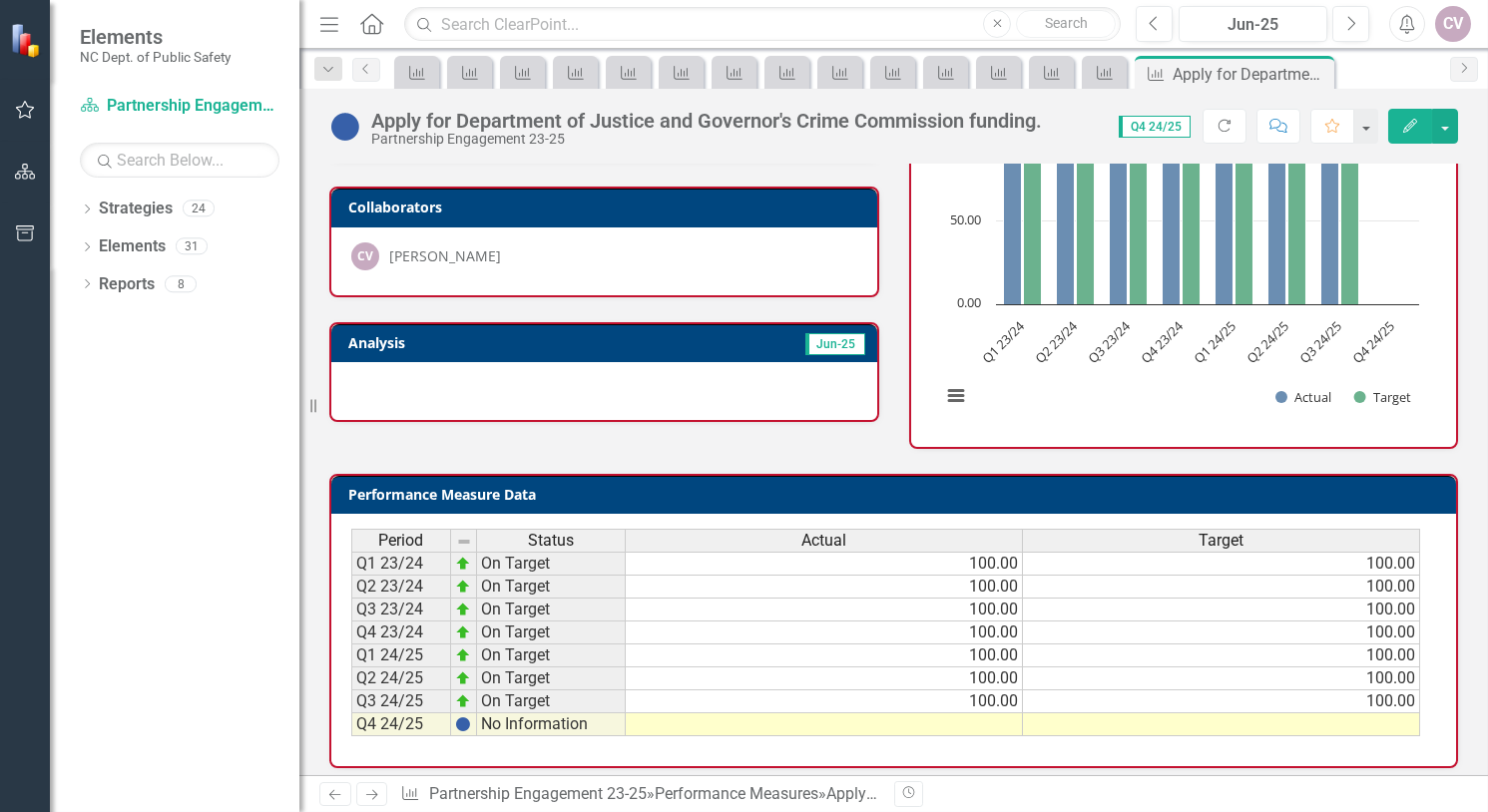 scroll, scrollTop: 108, scrollLeft: 0, axis: vertical 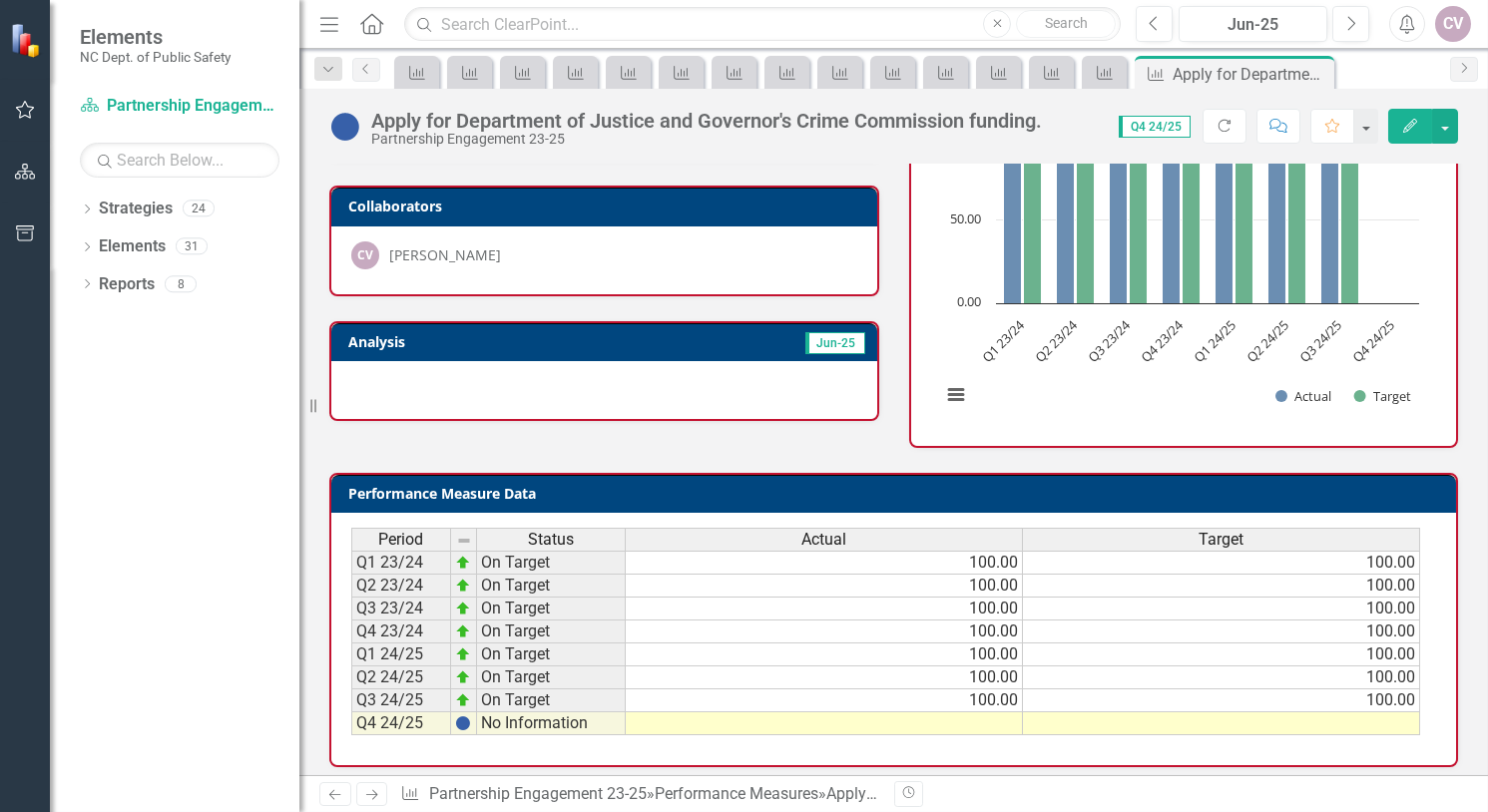 click at bounding box center [824, 723] 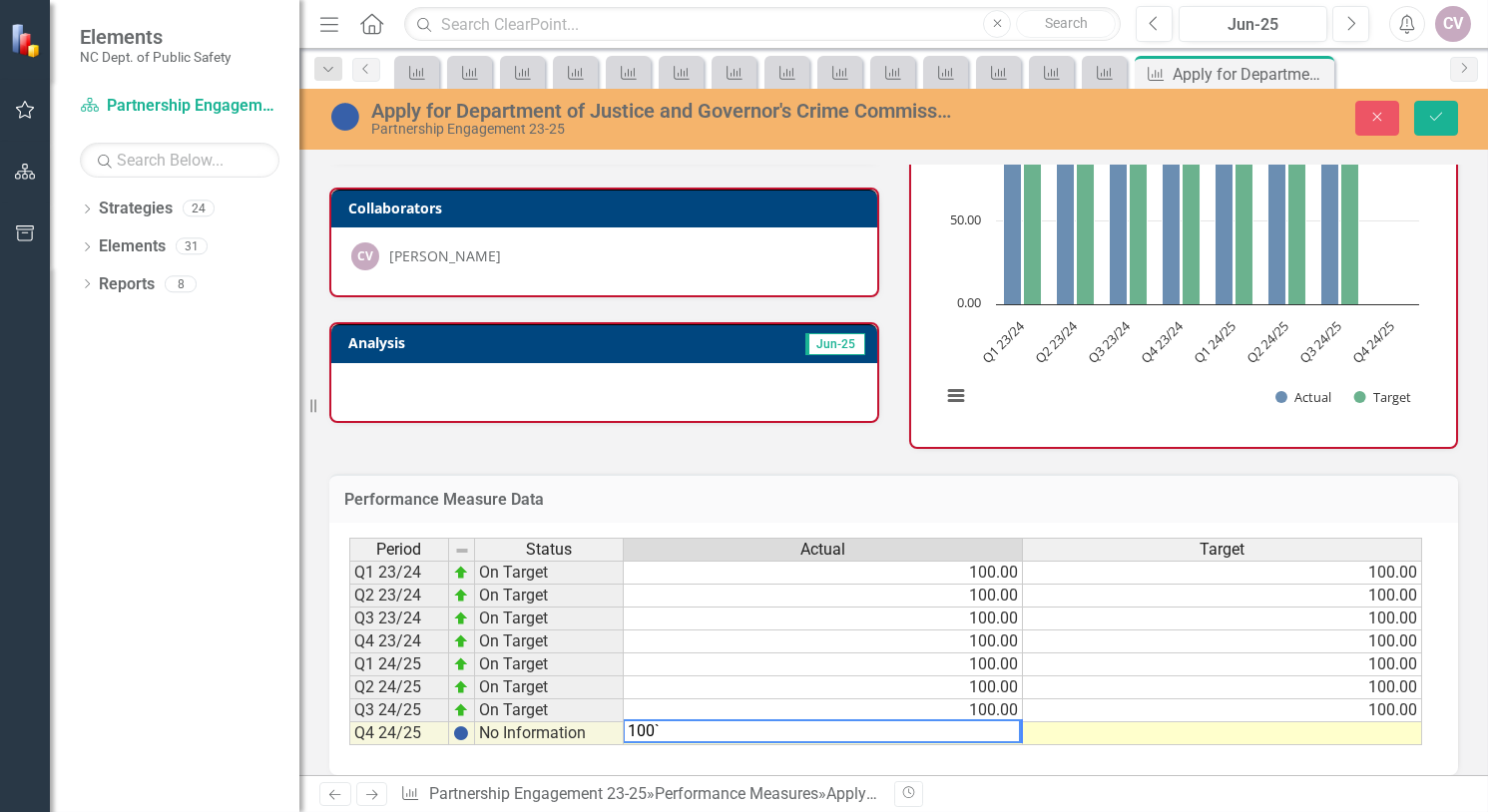 type on "100" 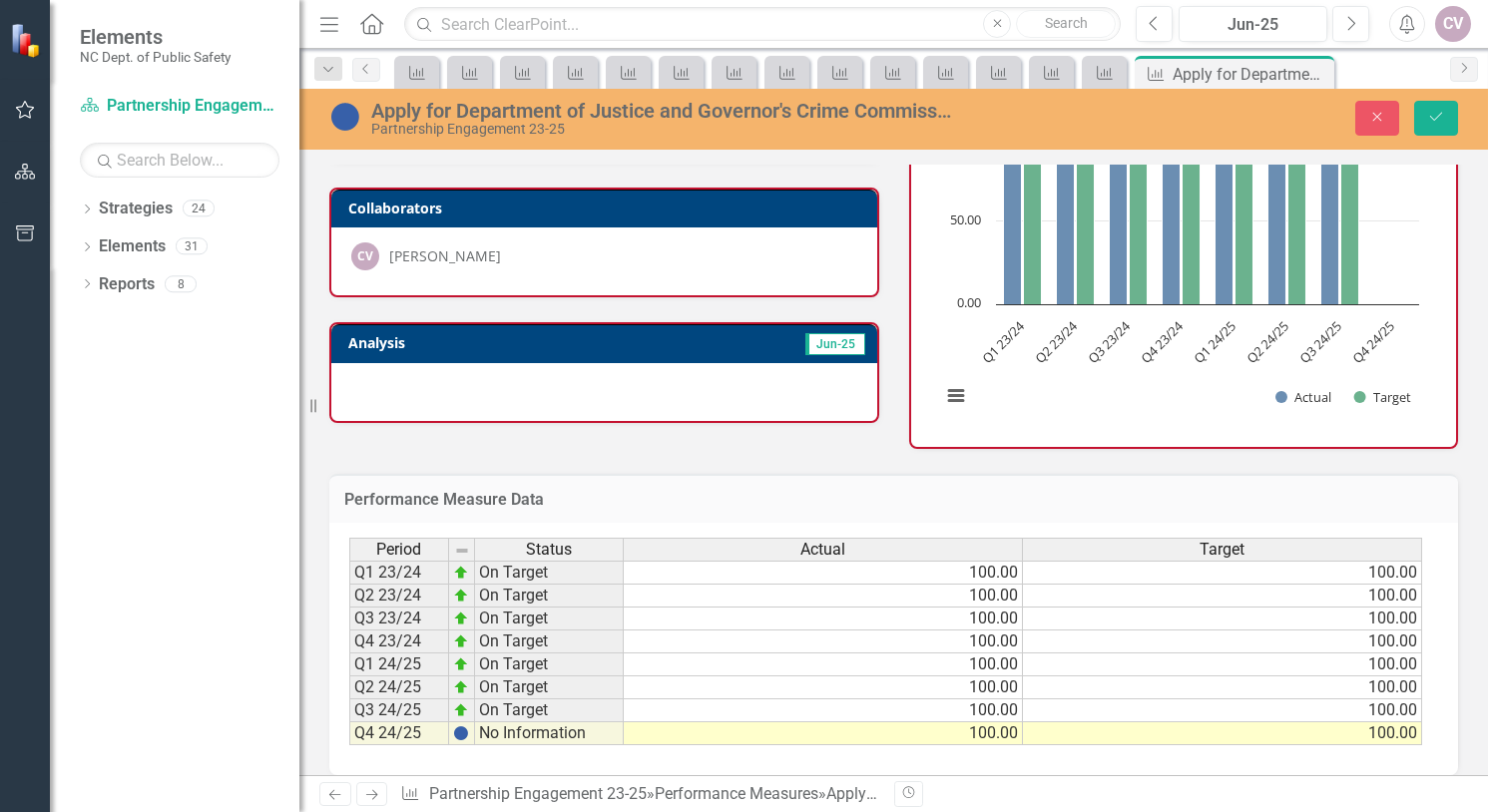 type on "100" 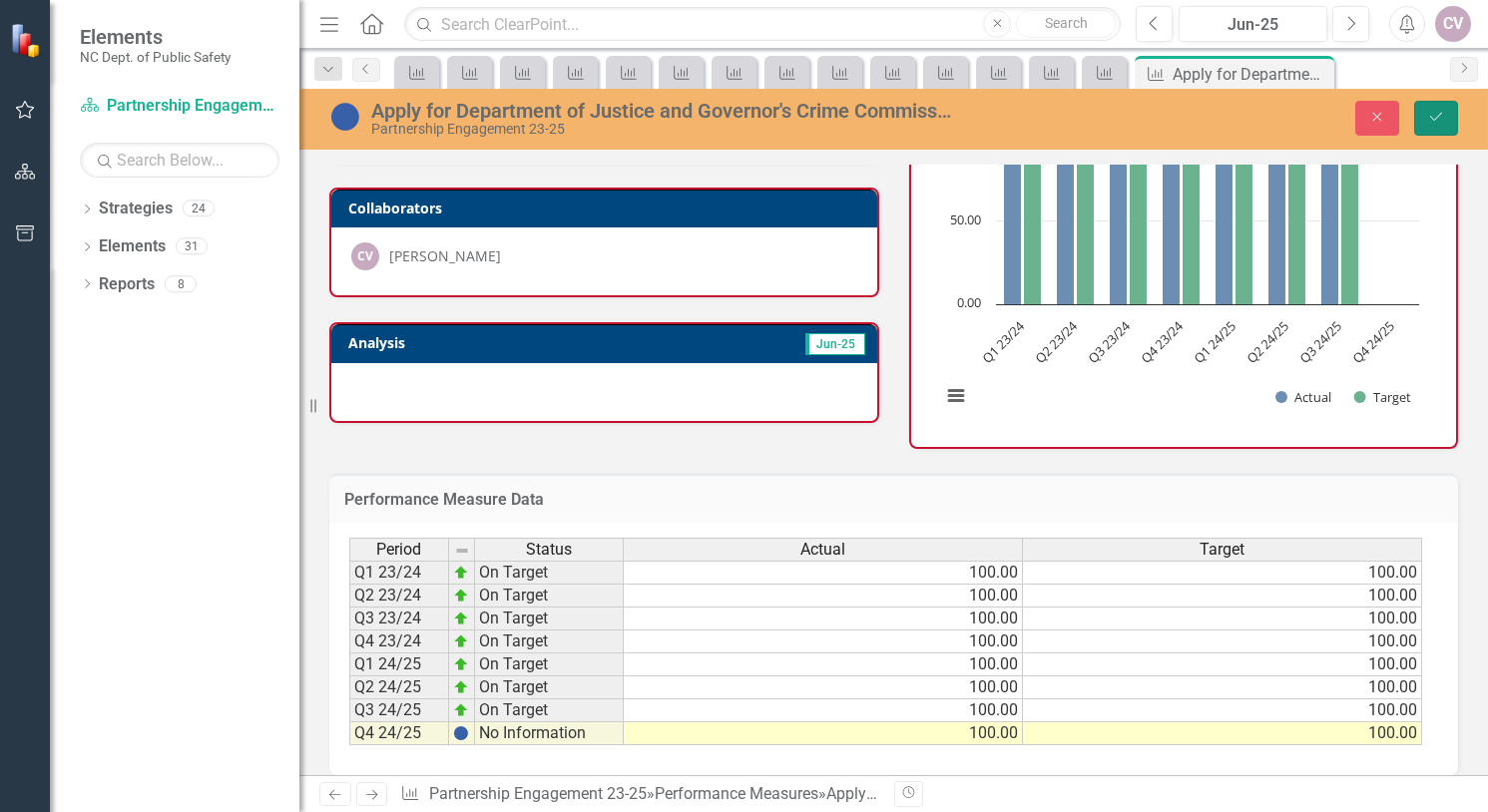 click on "Save" 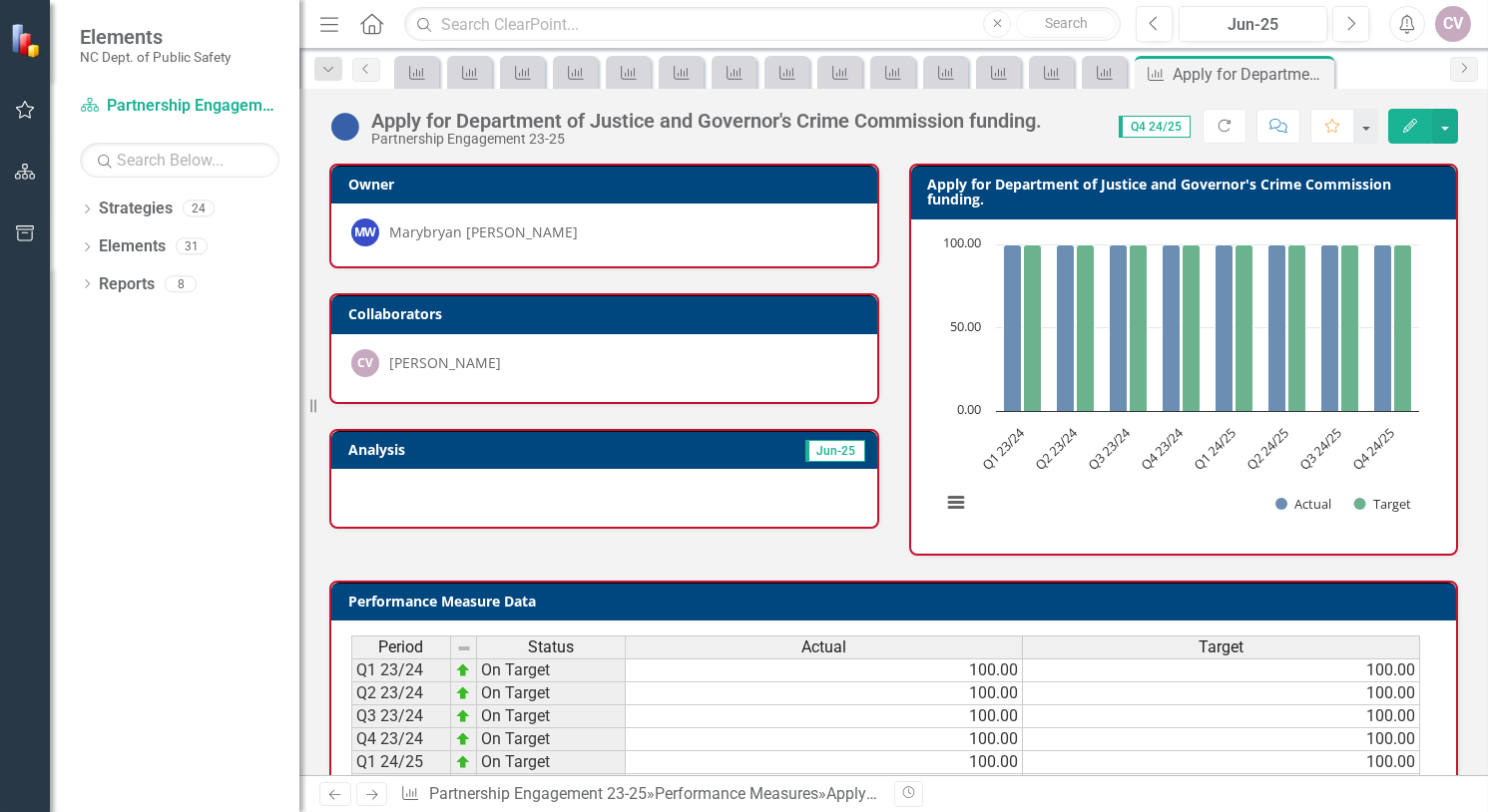 scroll, scrollTop: 117, scrollLeft: 0, axis: vertical 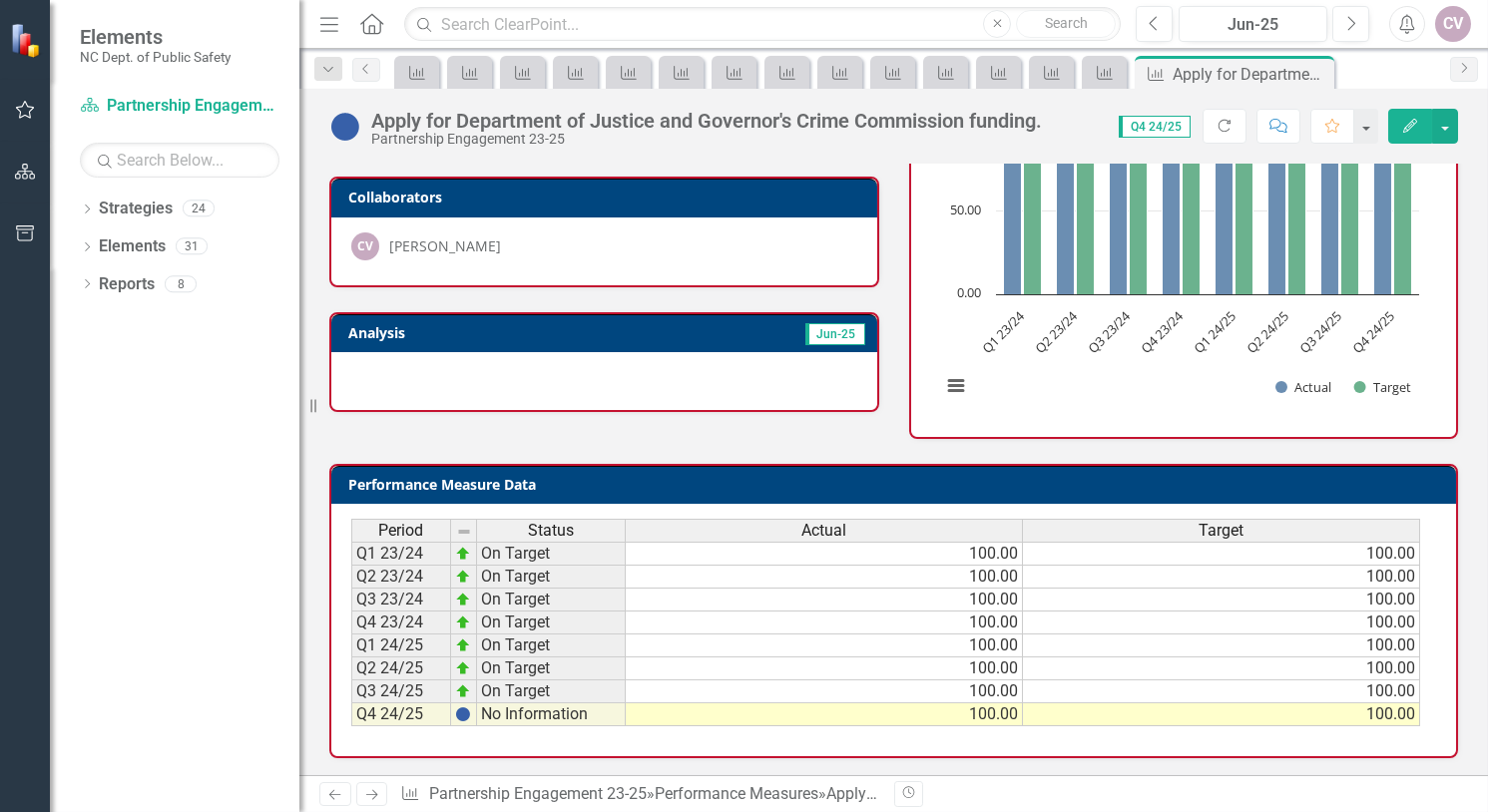 click on "Next" 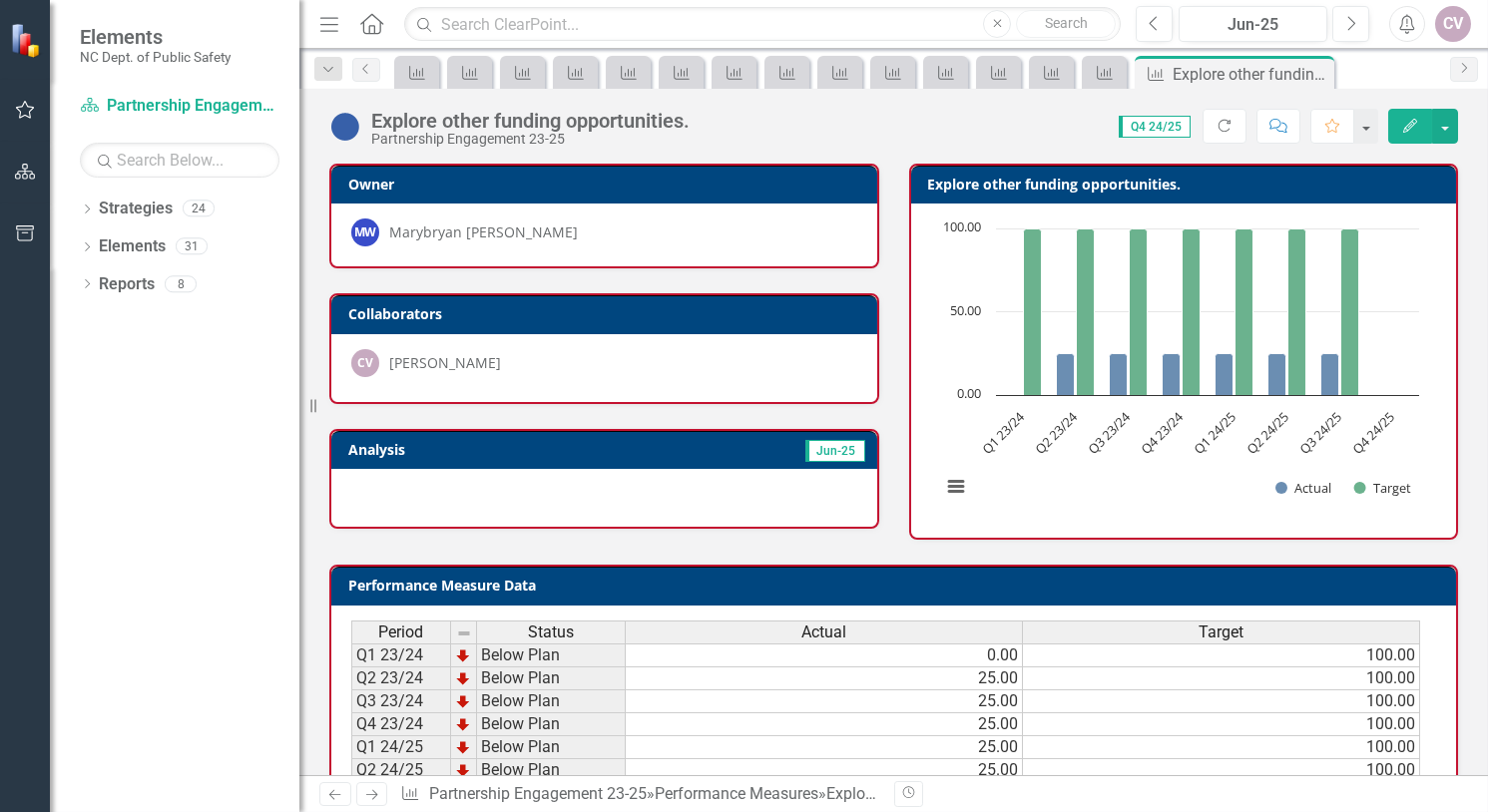 scroll, scrollTop: 102, scrollLeft: 0, axis: vertical 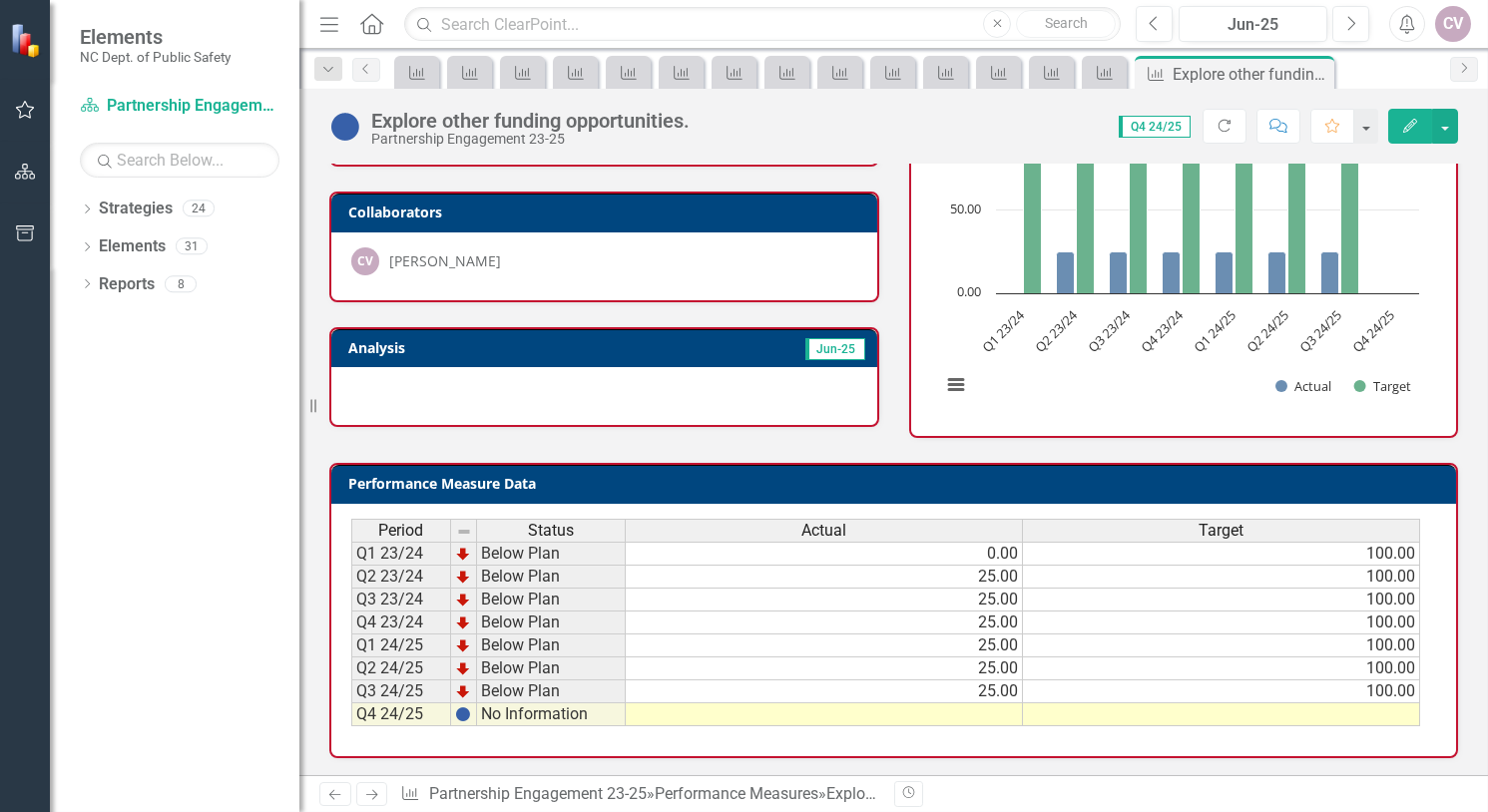 click at bounding box center (824, 714) 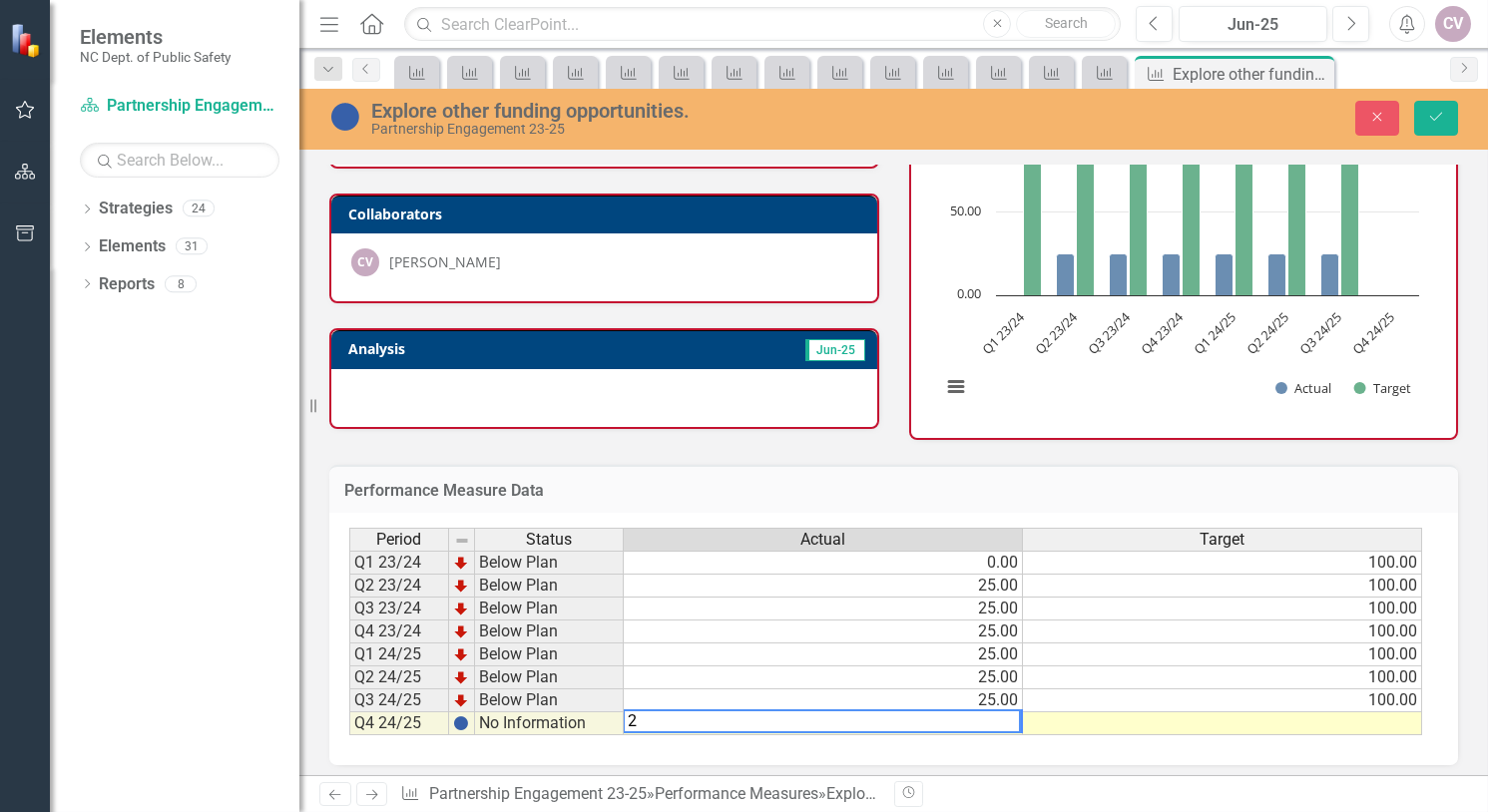 type on "25" 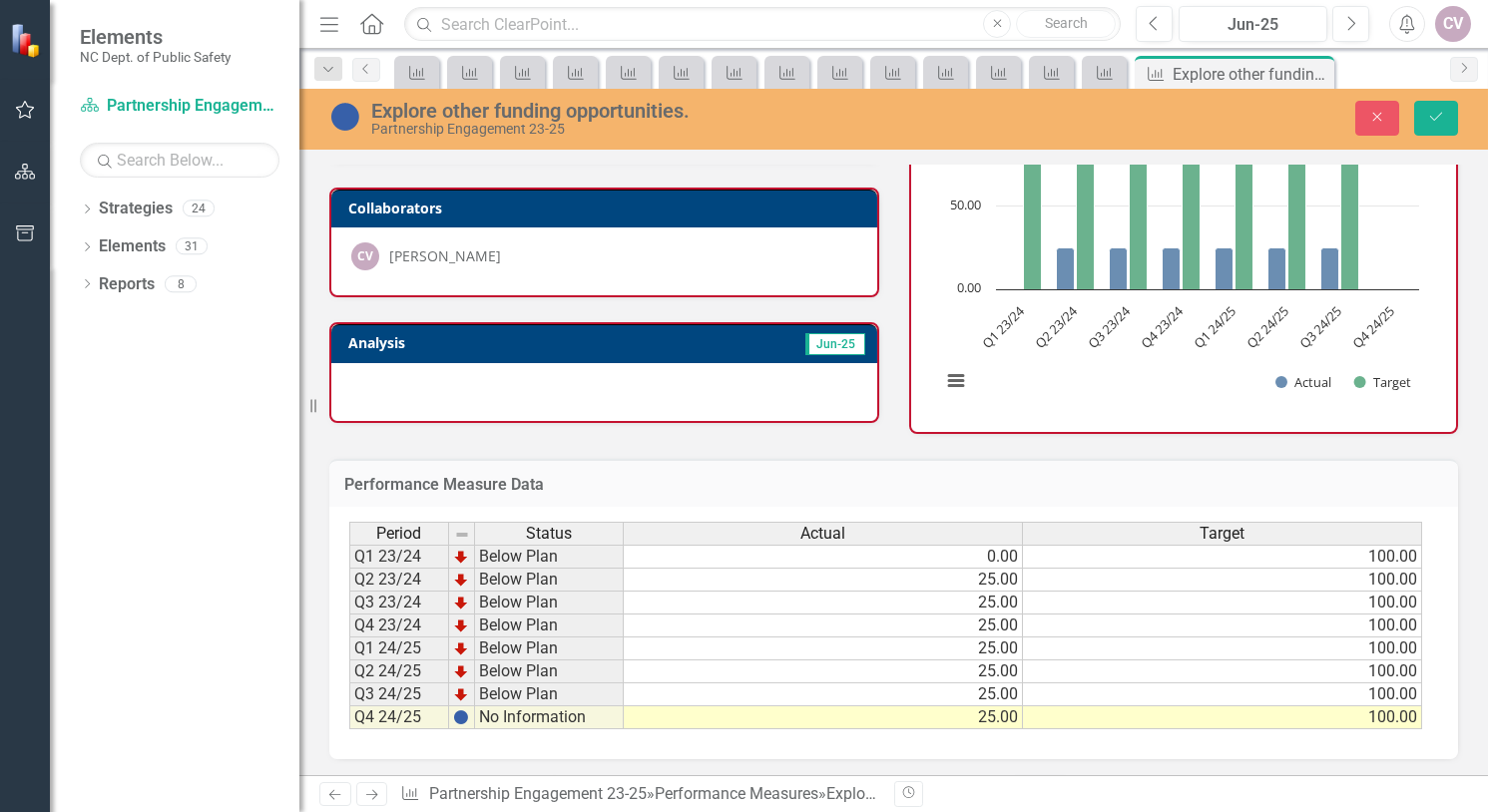 scroll, scrollTop: 110, scrollLeft: 0, axis: vertical 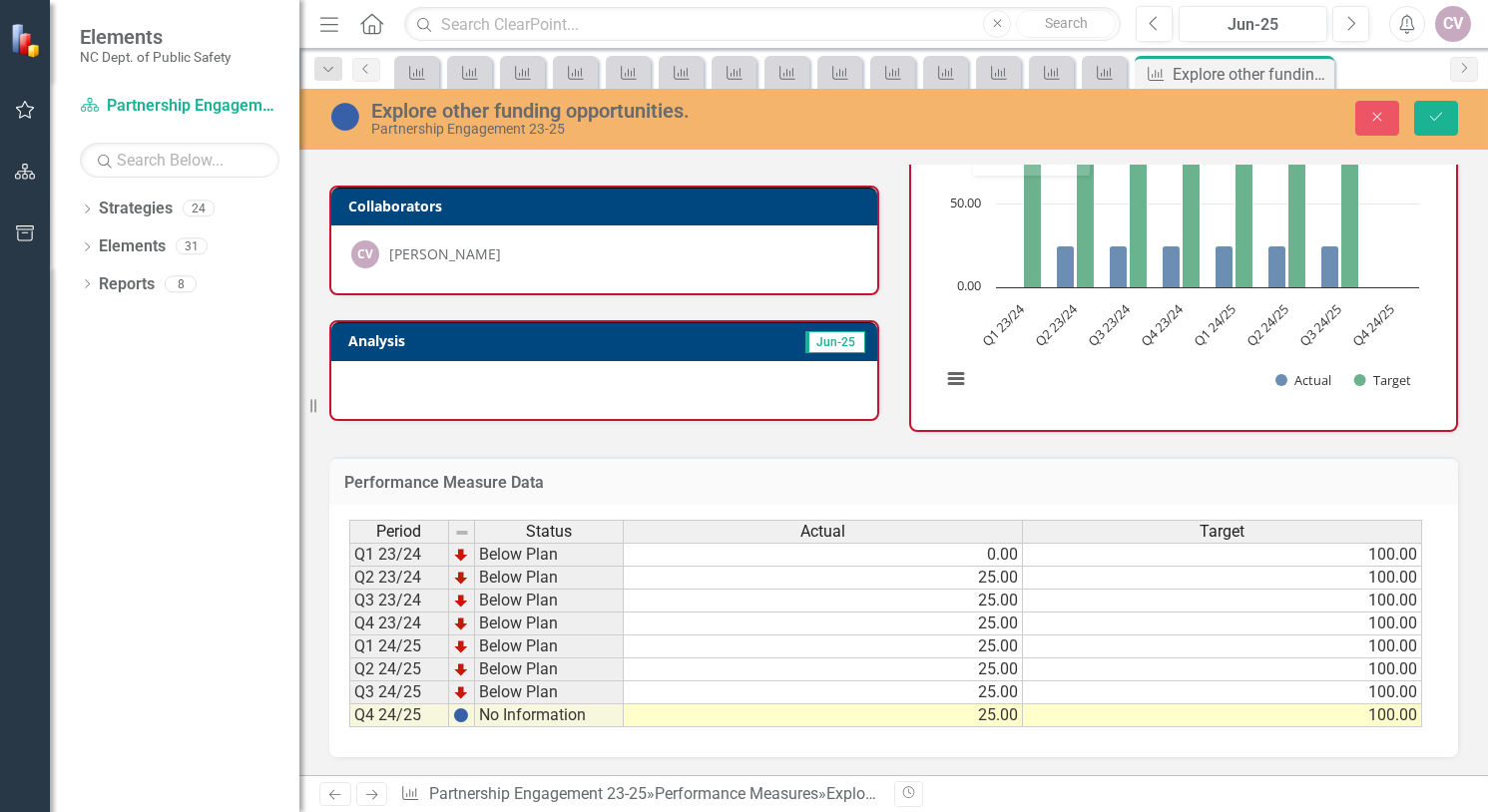 type on "100" 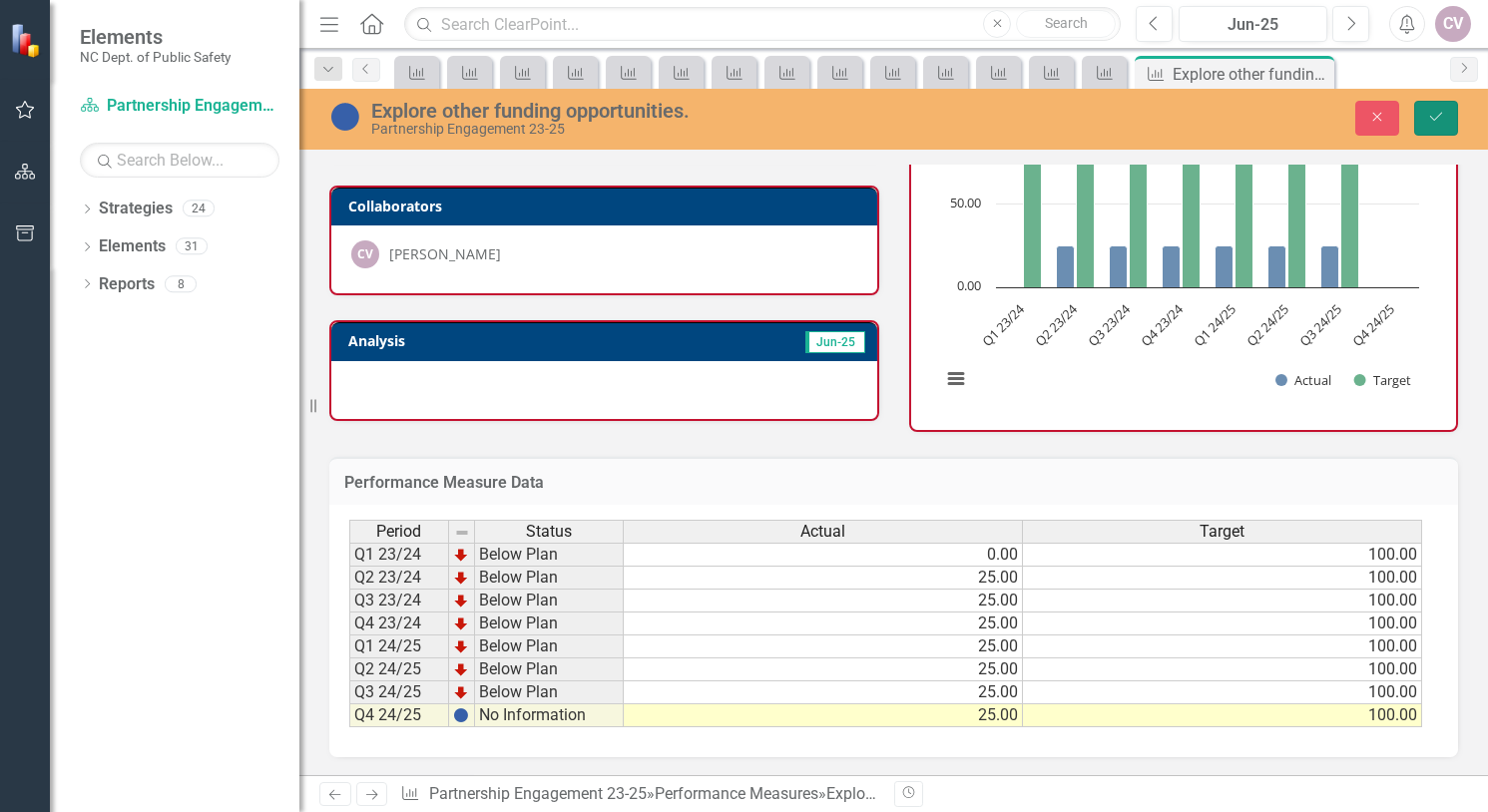 click on "Save" 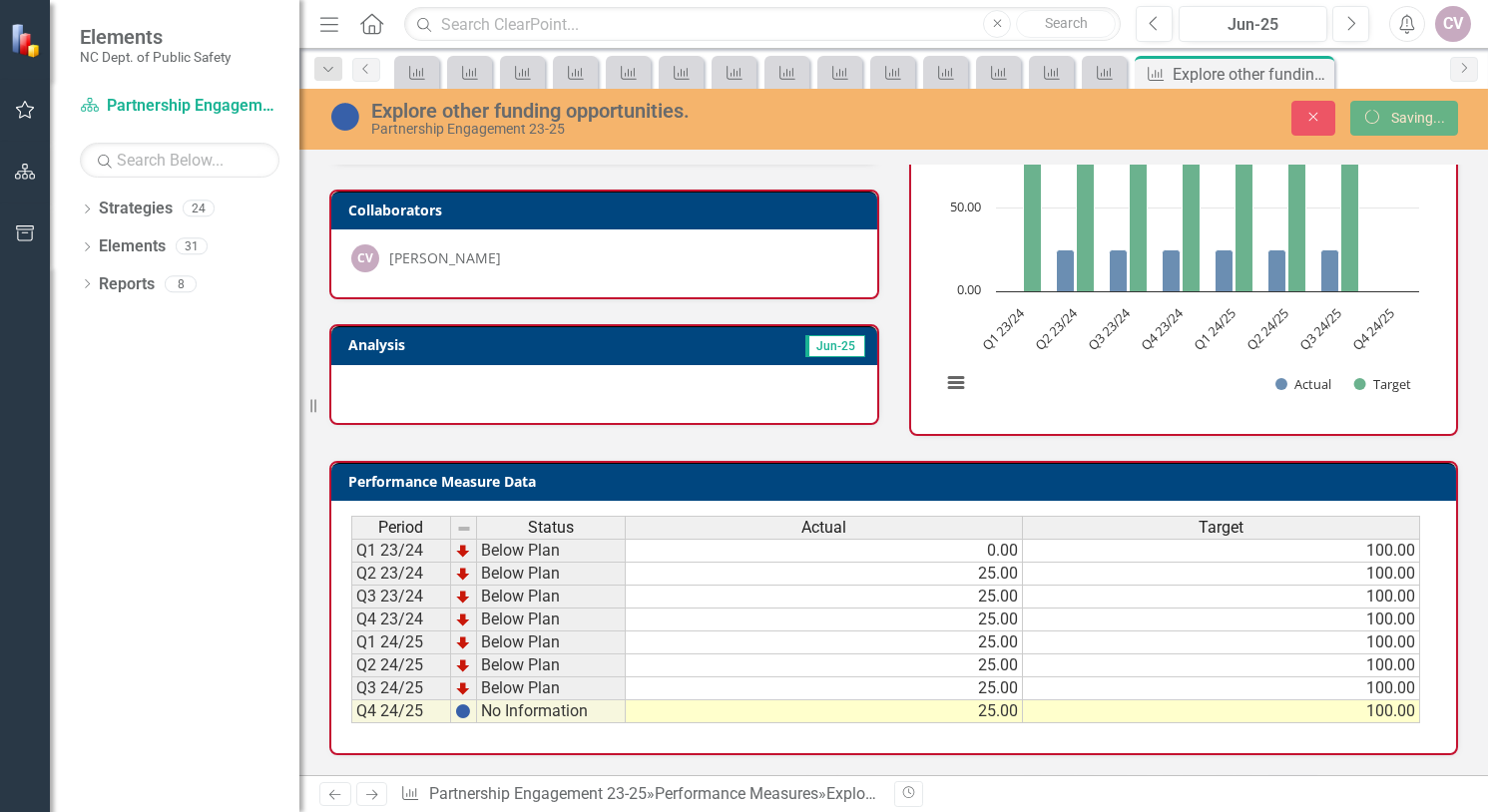 scroll, scrollTop: 103, scrollLeft: 0, axis: vertical 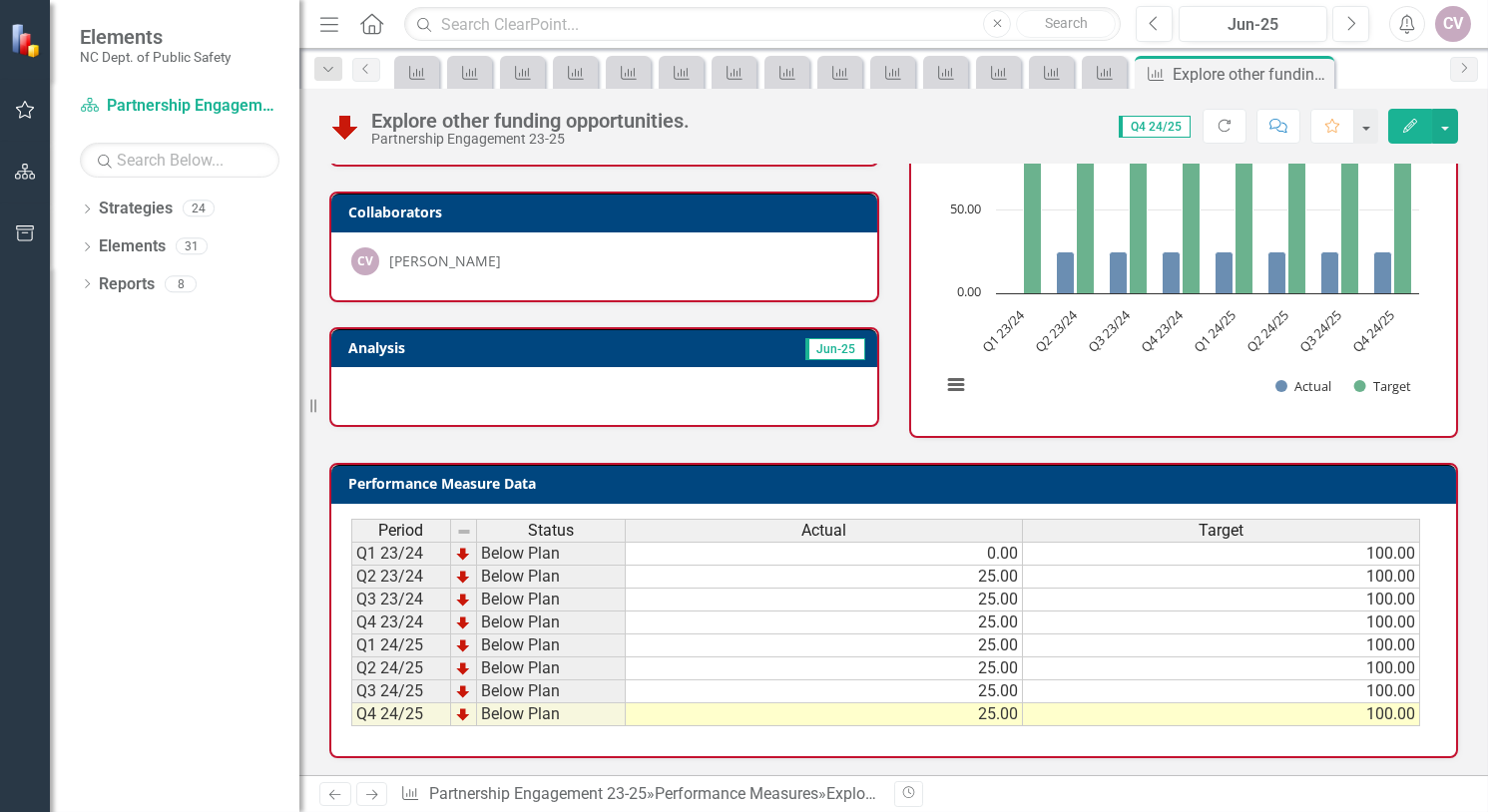 click on "Next" 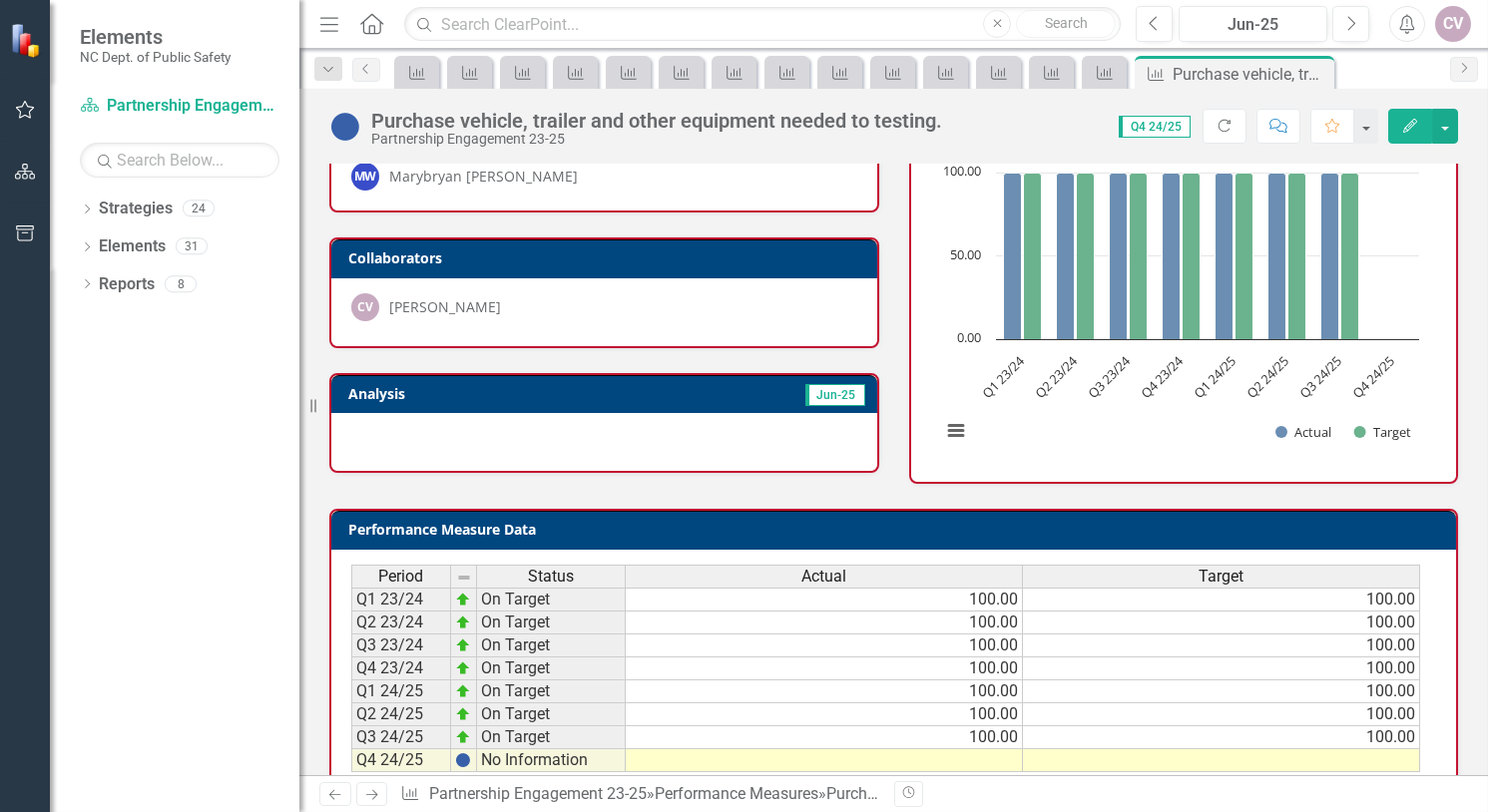 scroll, scrollTop: 102, scrollLeft: 0, axis: vertical 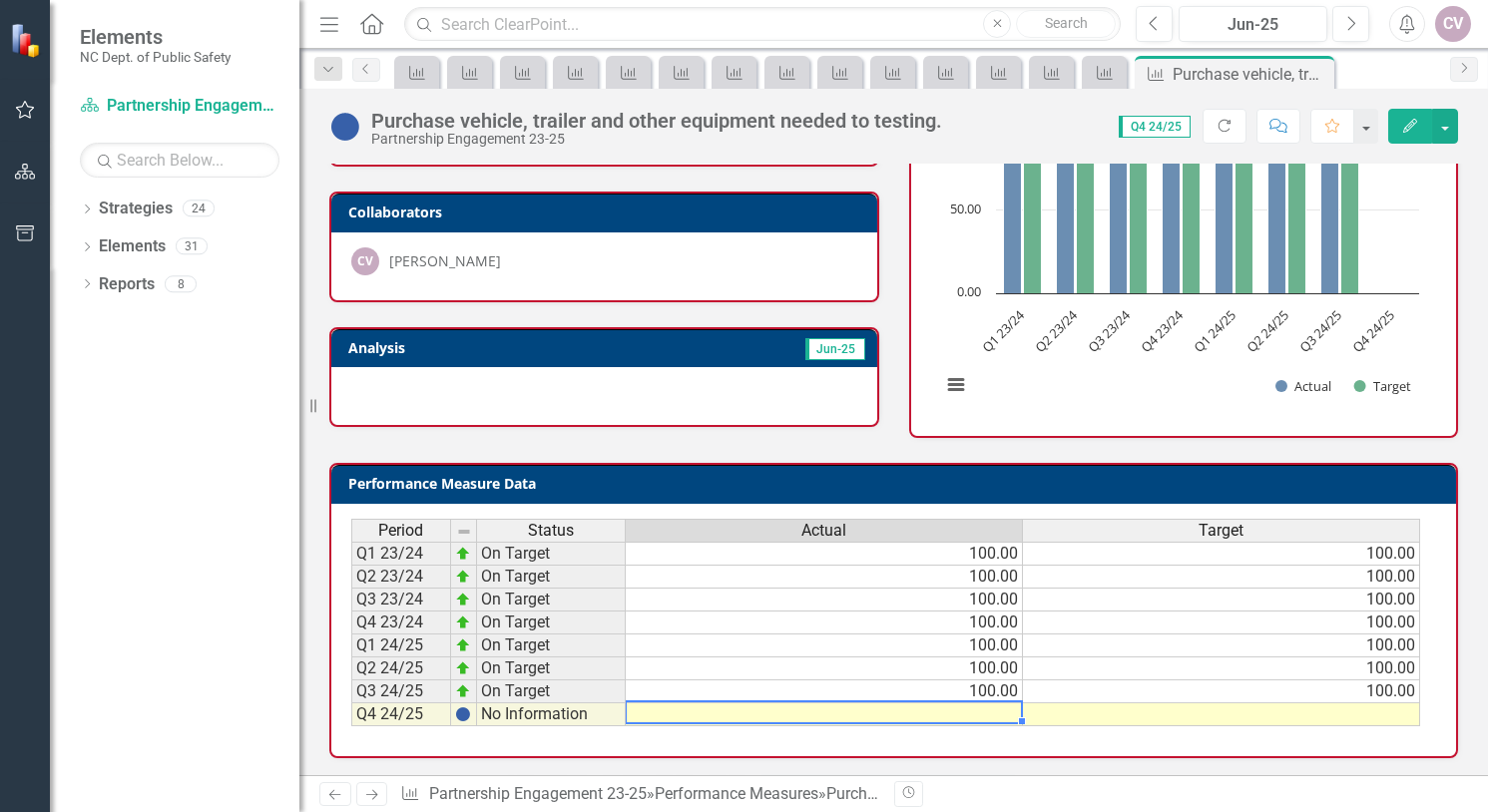 click at bounding box center [824, 714] 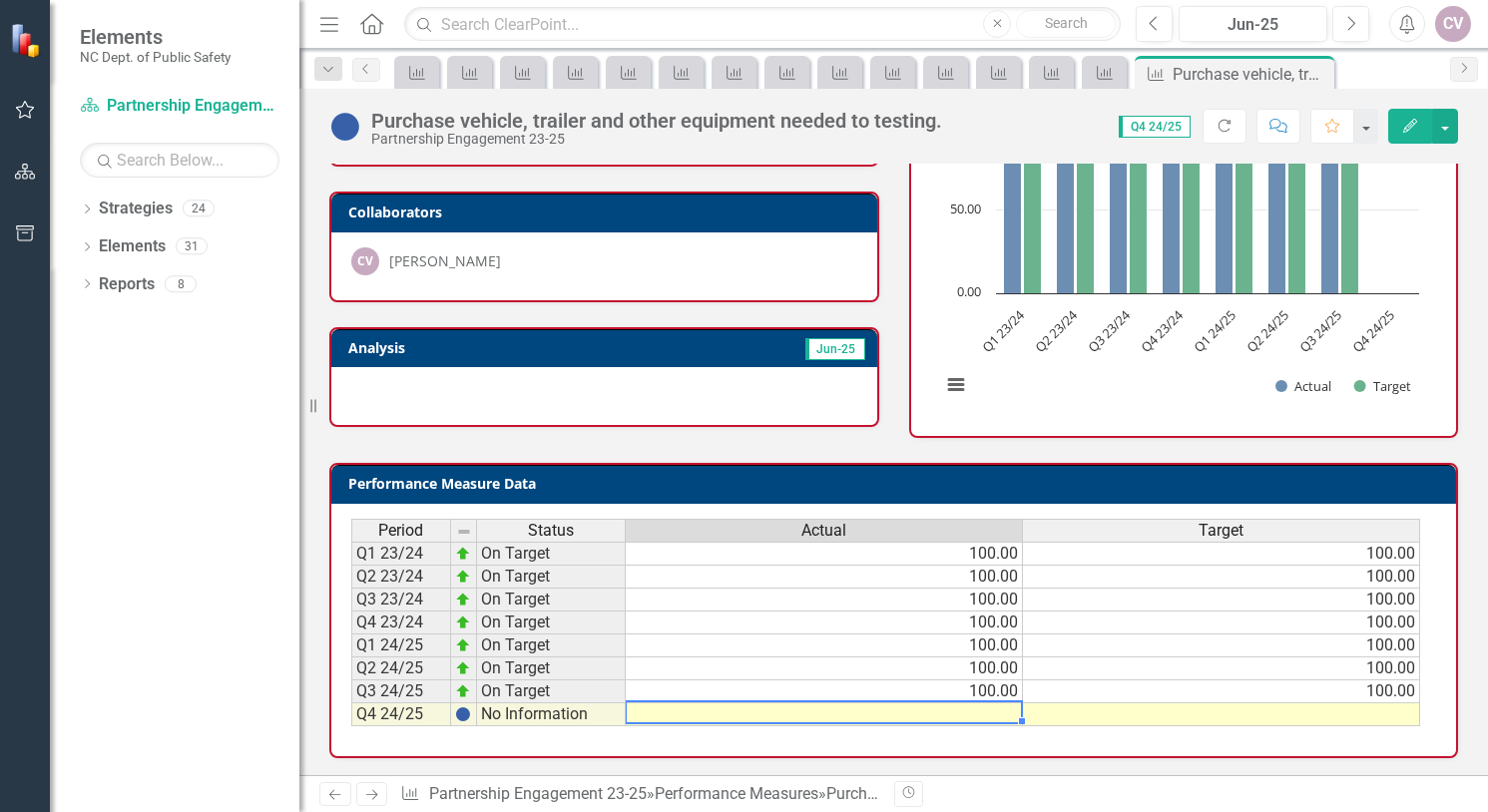 click at bounding box center (824, 714) 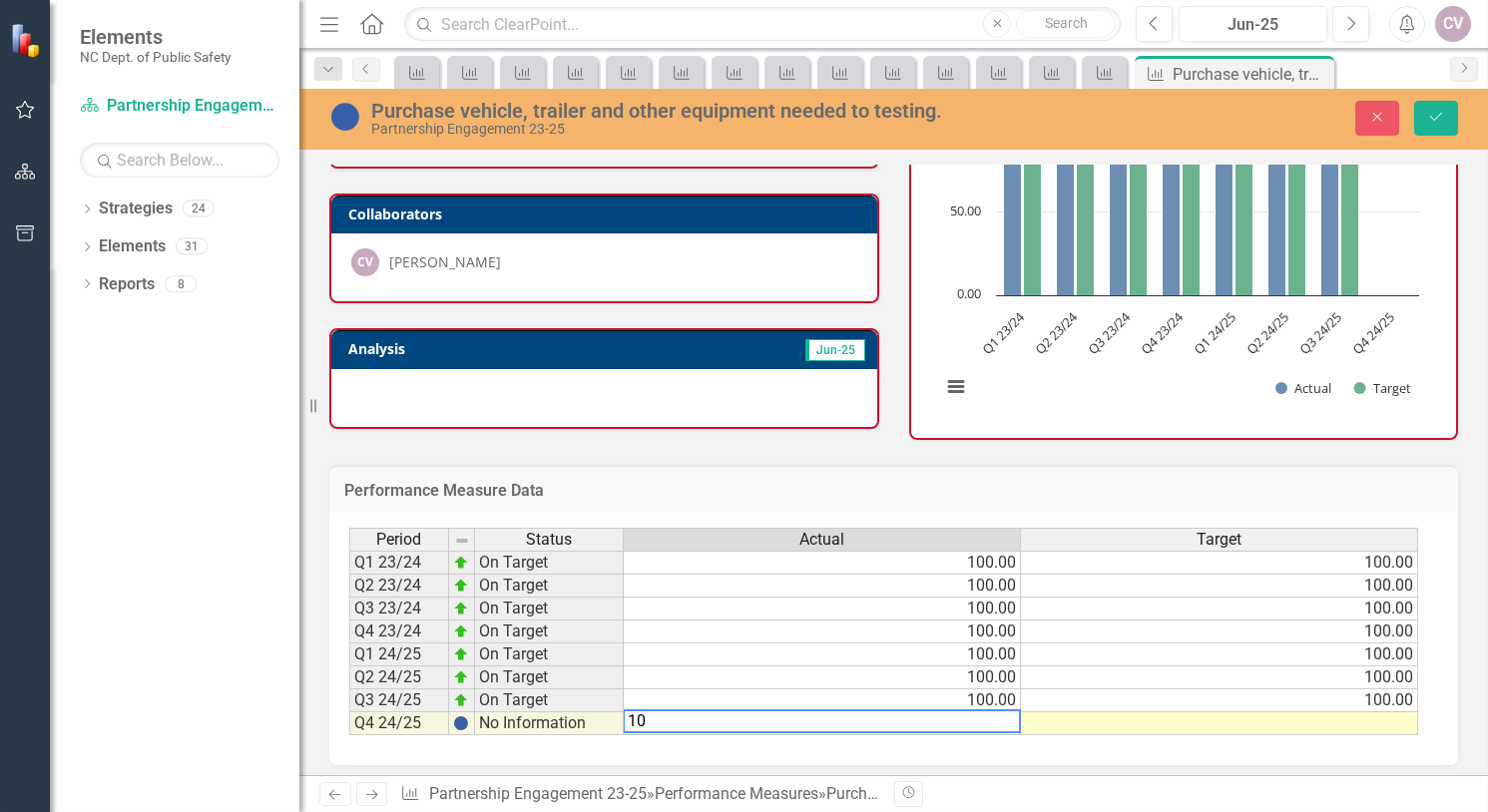 type on "100" 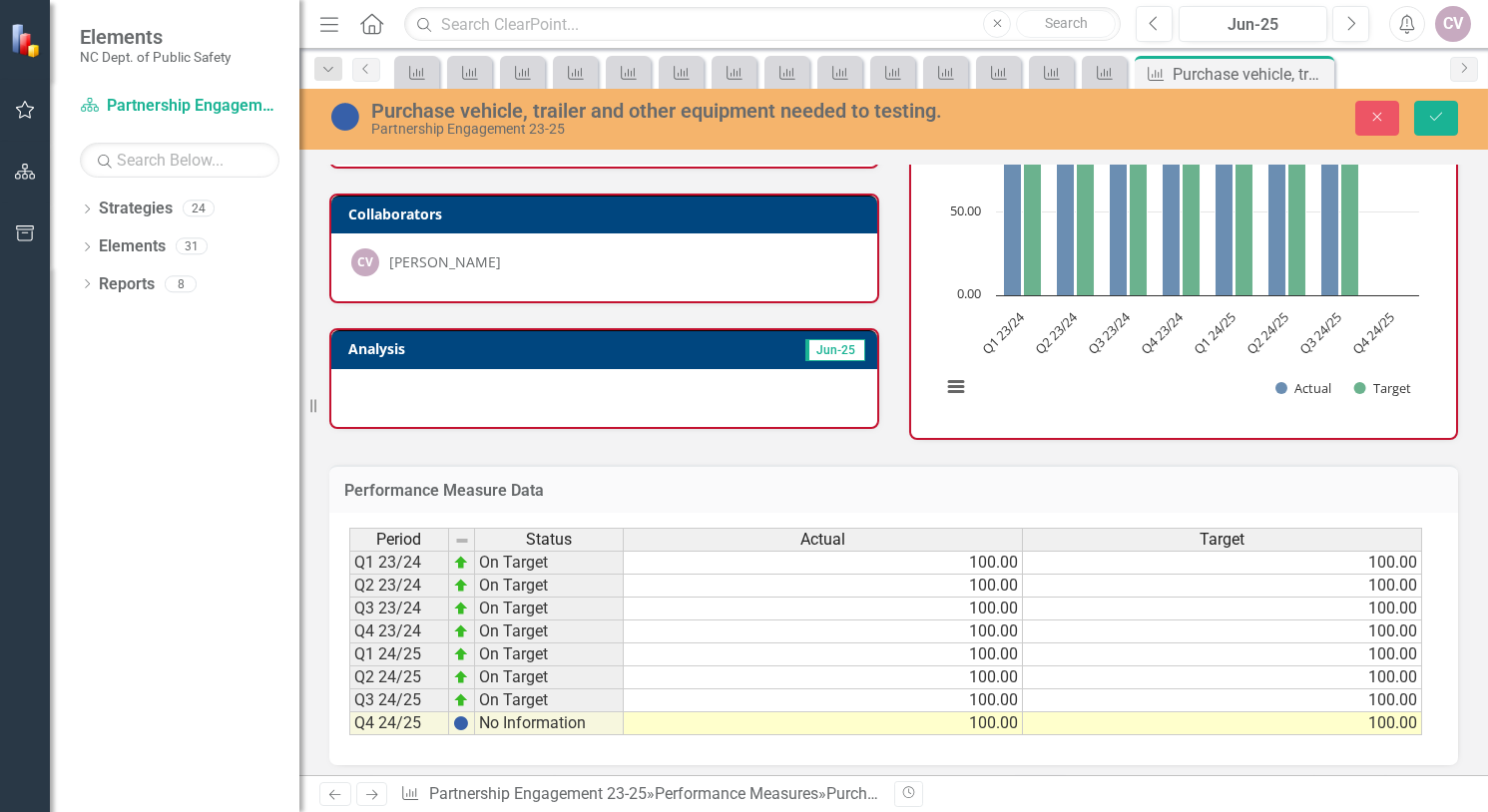 type on "100" 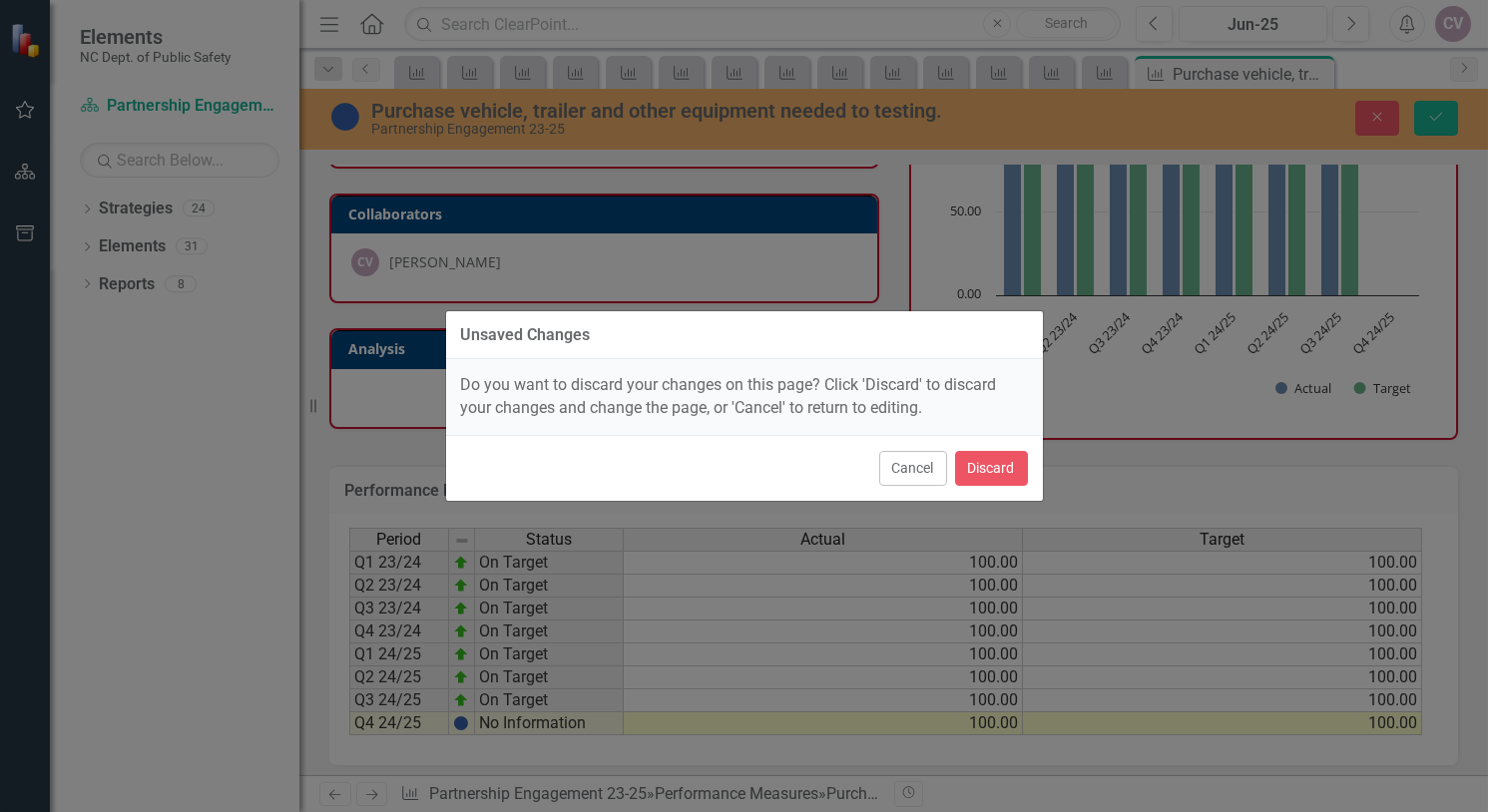 click on "Cancel" at bounding box center (913, 468) 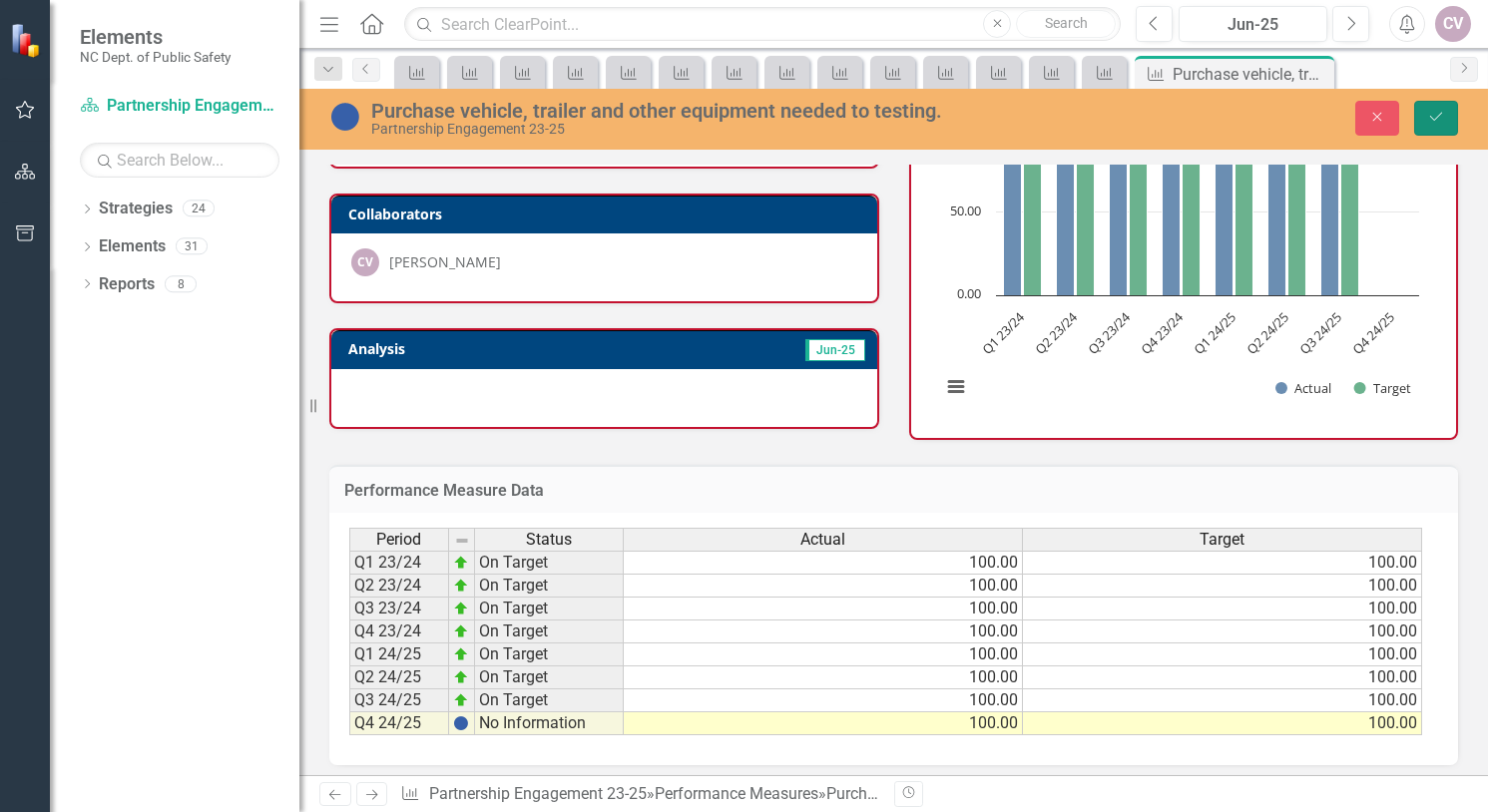 click on "Save" 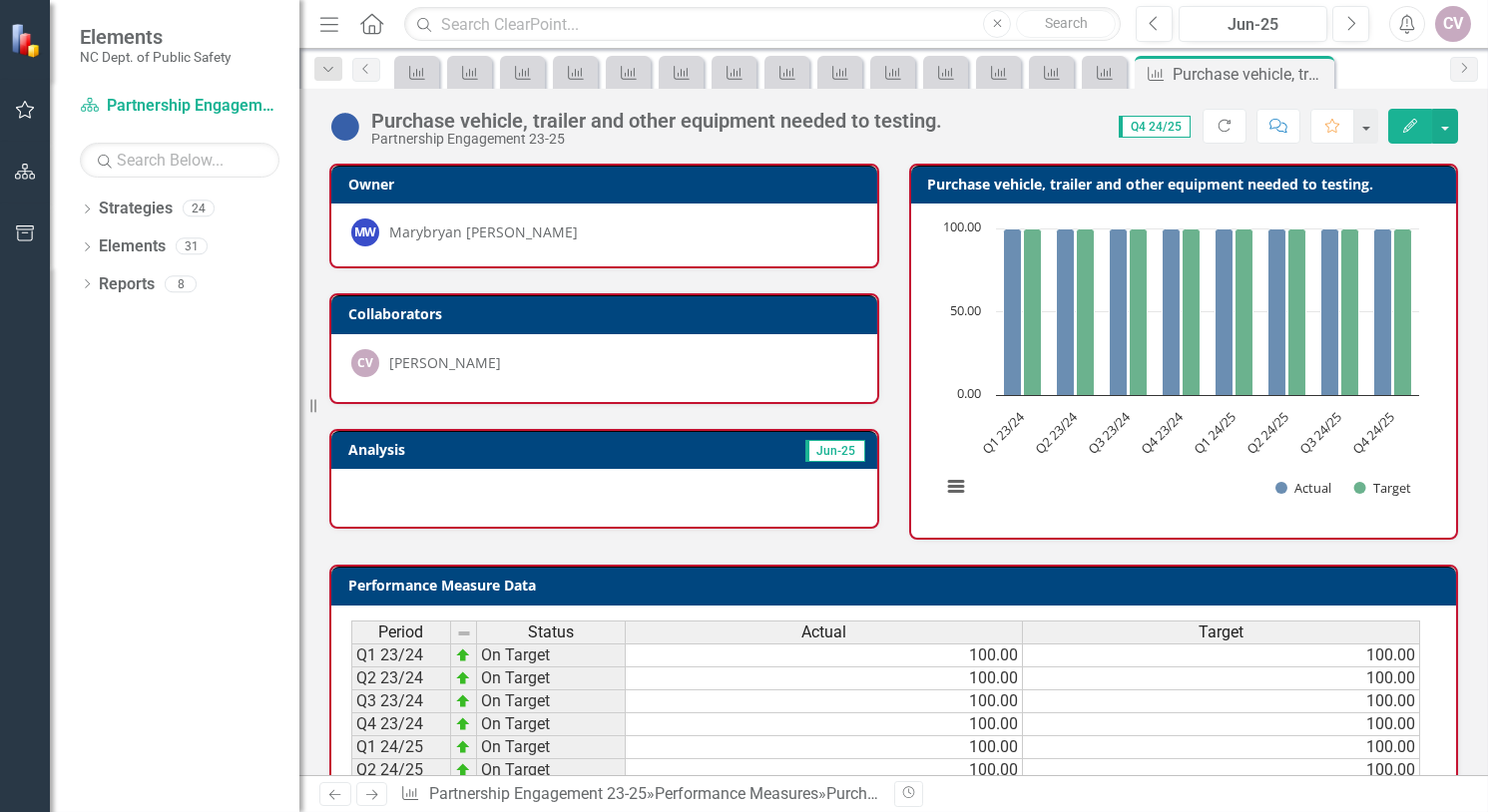 scroll, scrollTop: 102, scrollLeft: 0, axis: vertical 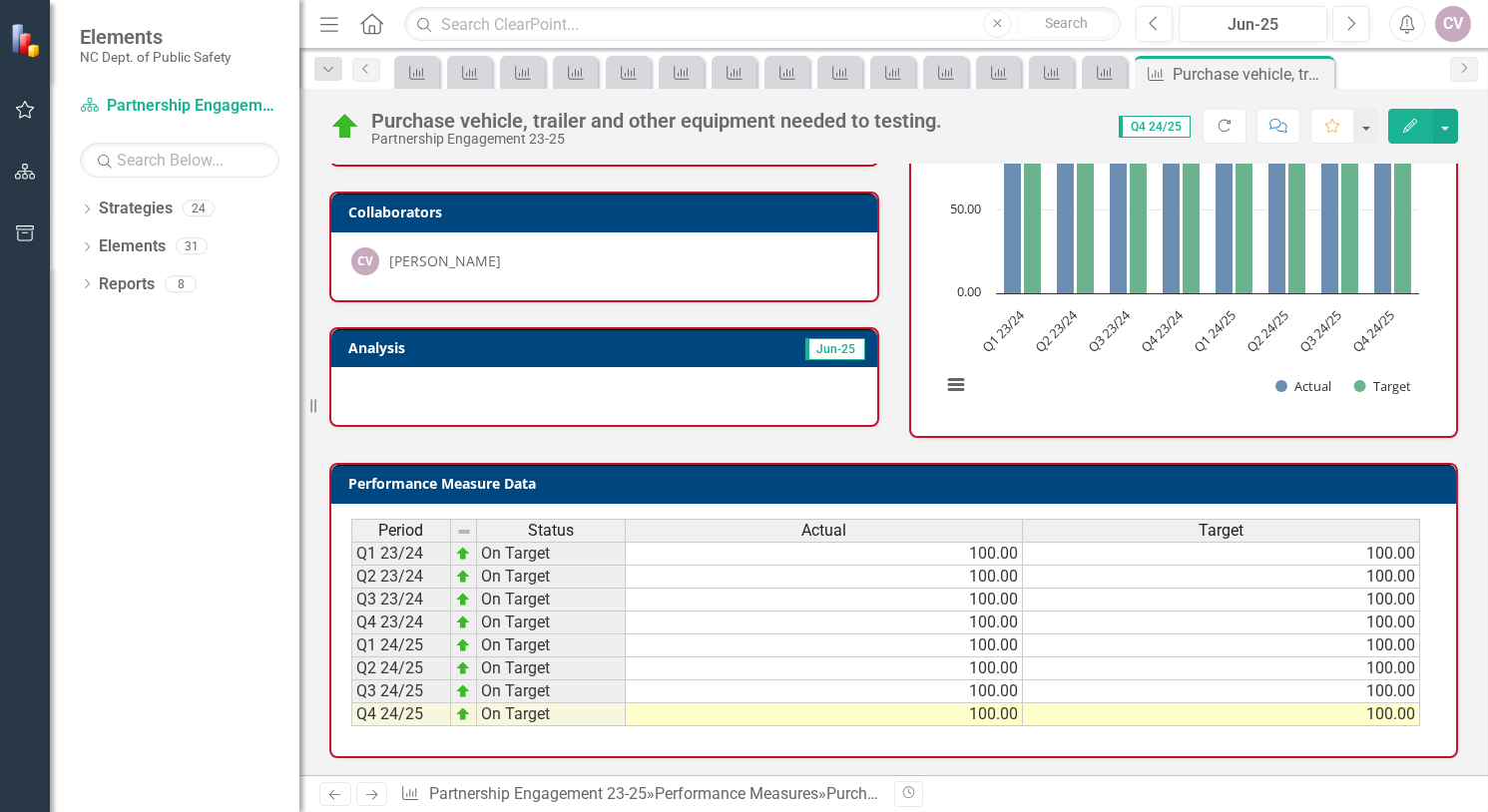 click on "Next" 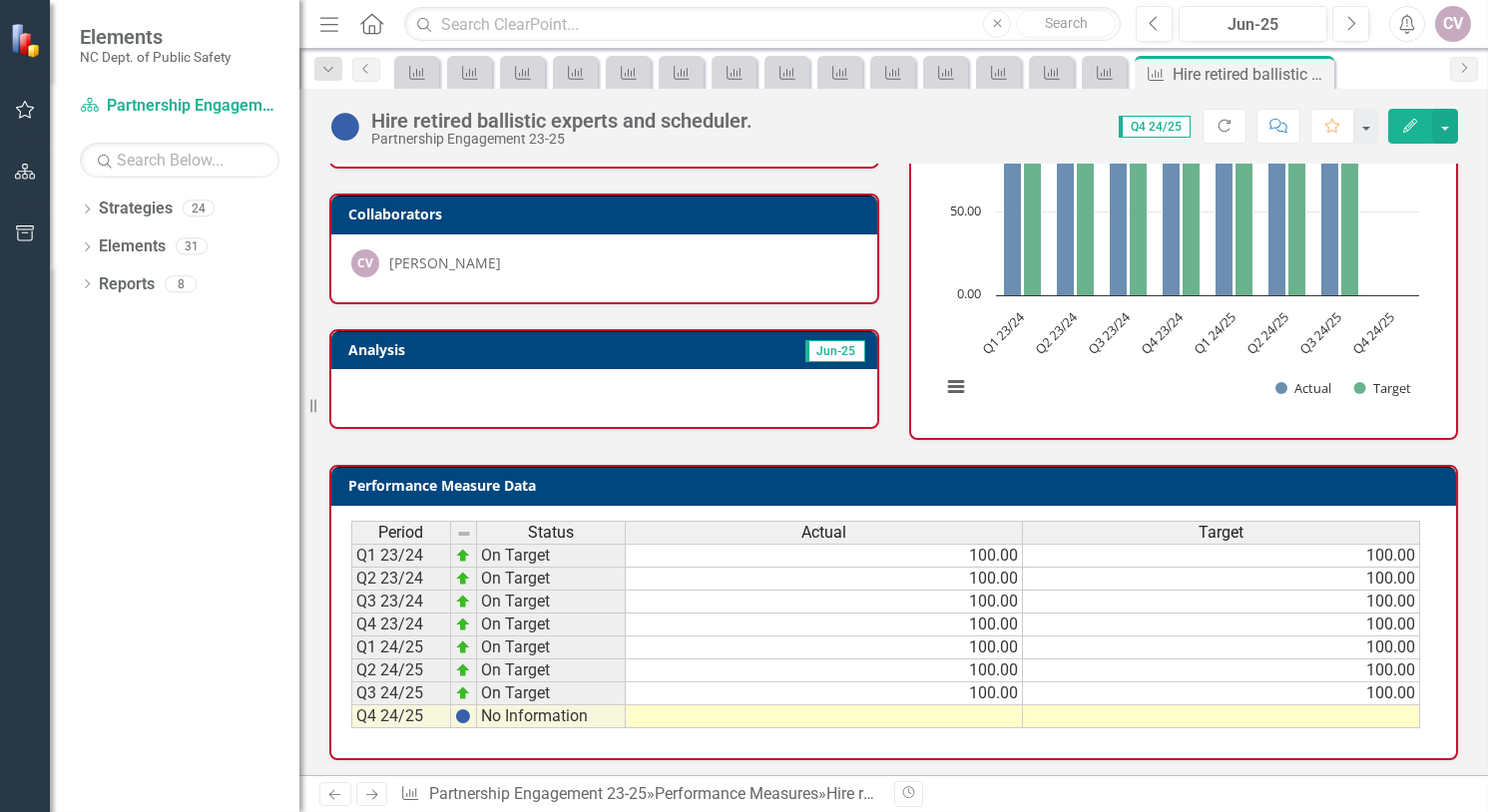 scroll, scrollTop: 102, scrollLeft: 0, axis: vertical 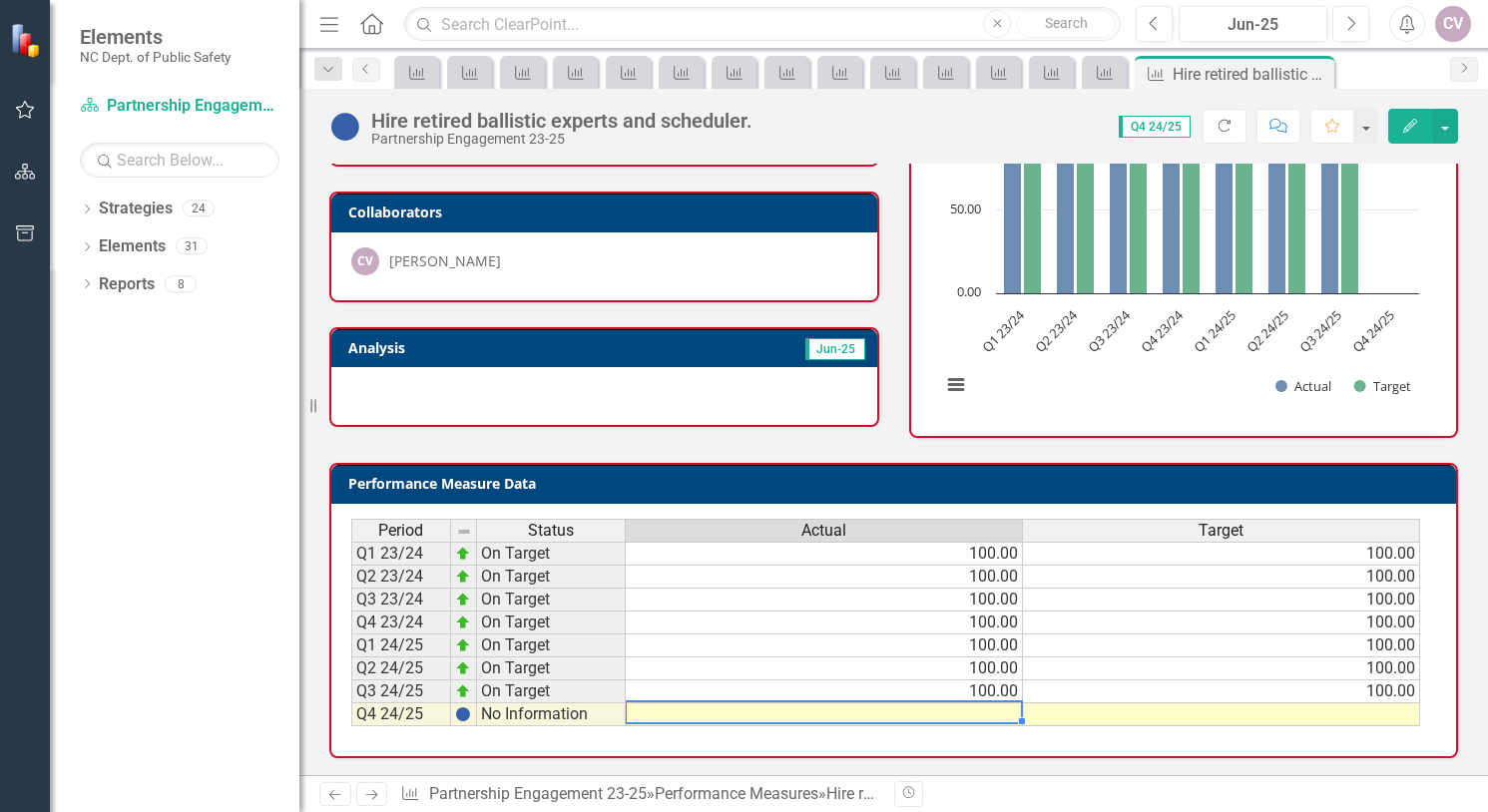 click at bounding box center (824, 714) 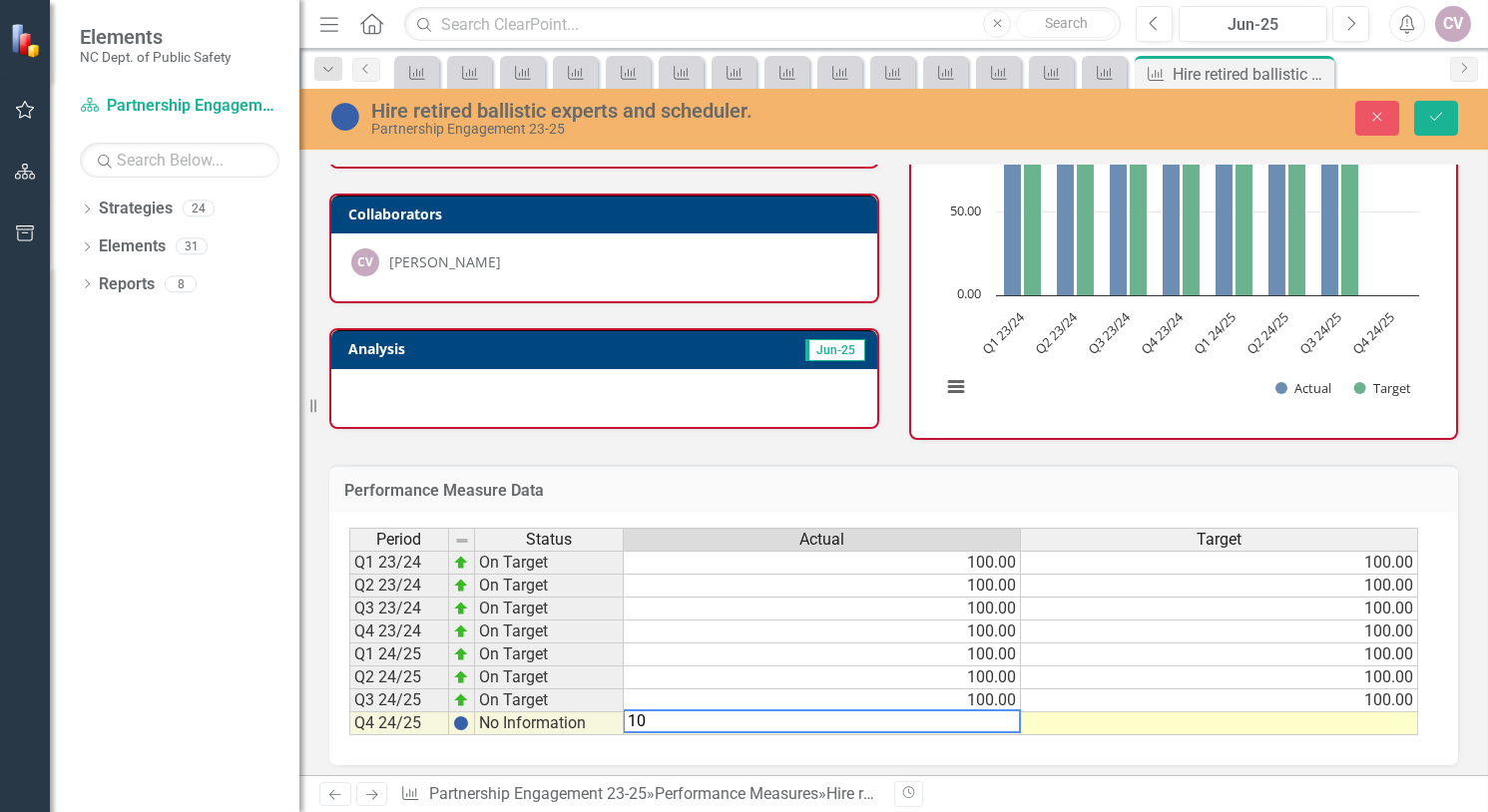 type on "100" 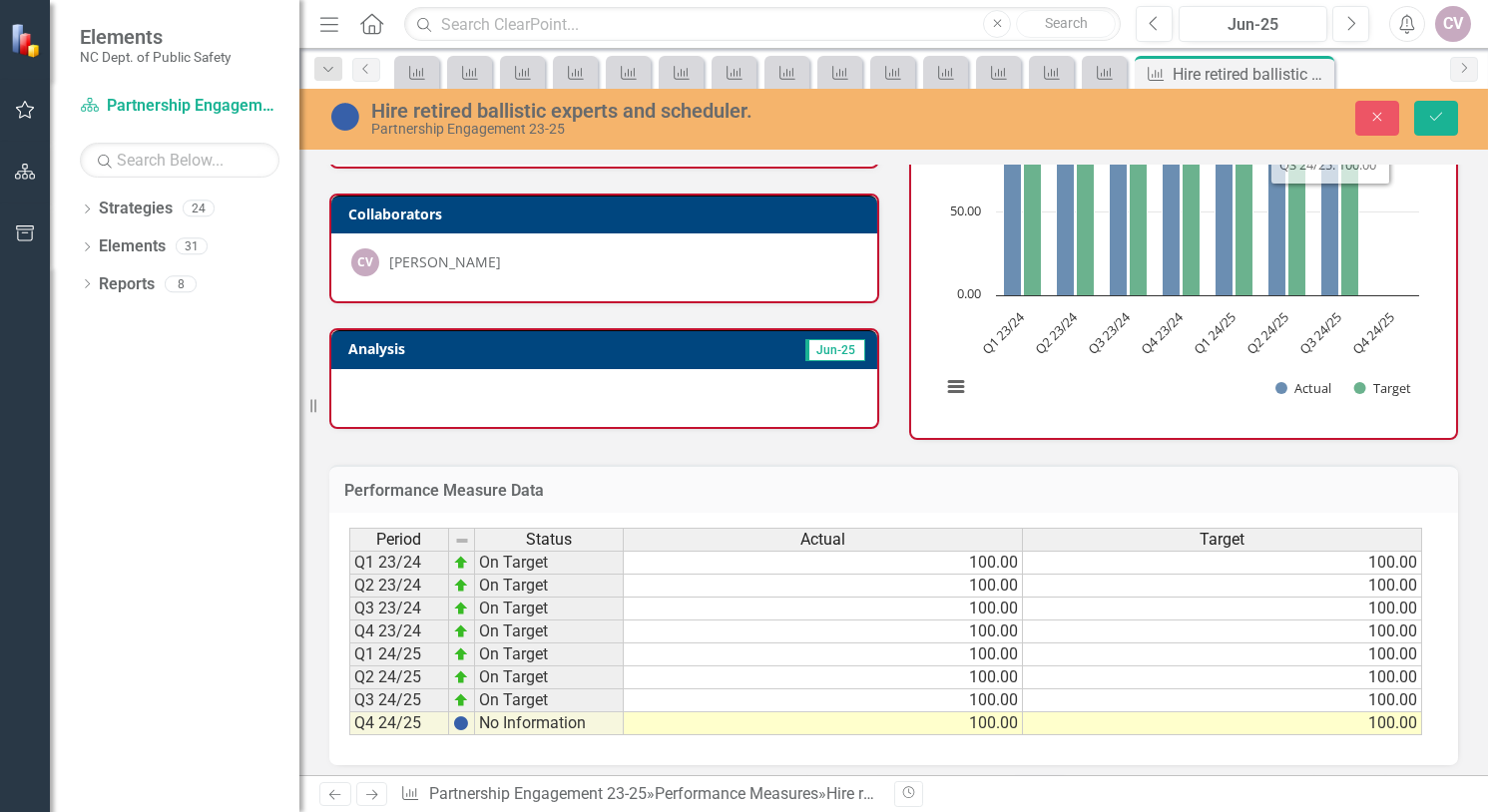 type on "100" 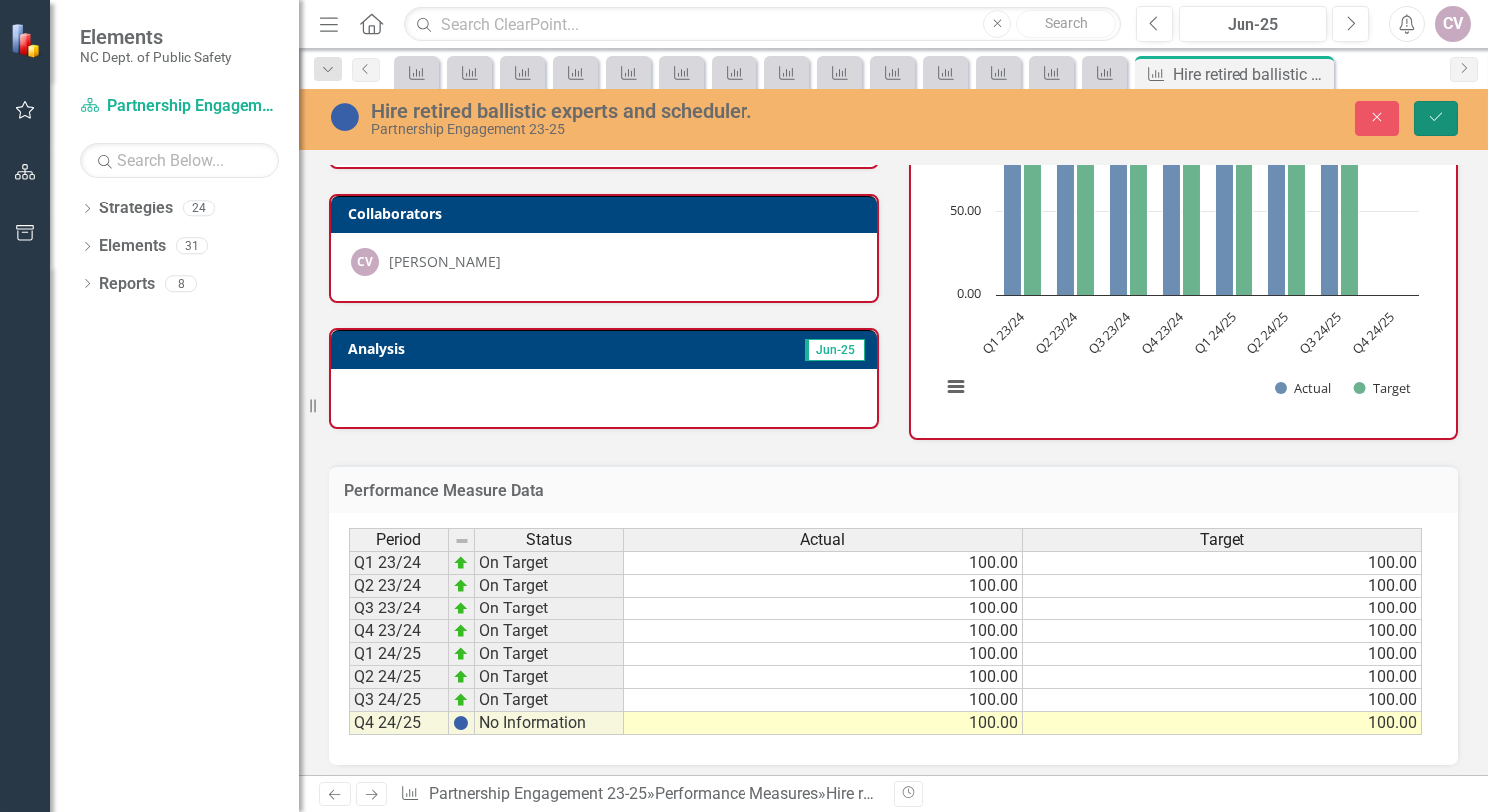 click on "Save" 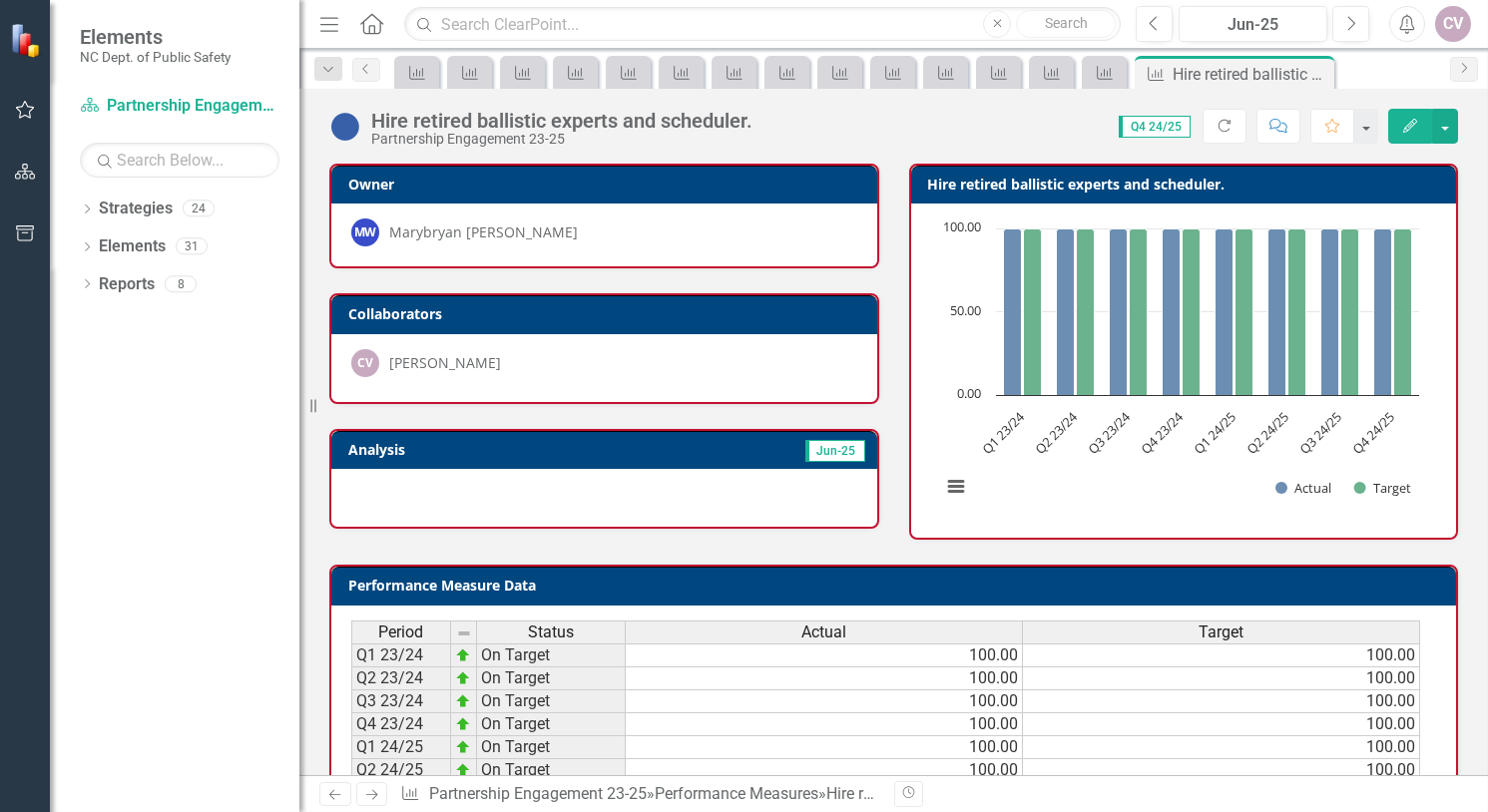 scroll, scrollTop: 102, scrollLeft: 0, axis: vertical 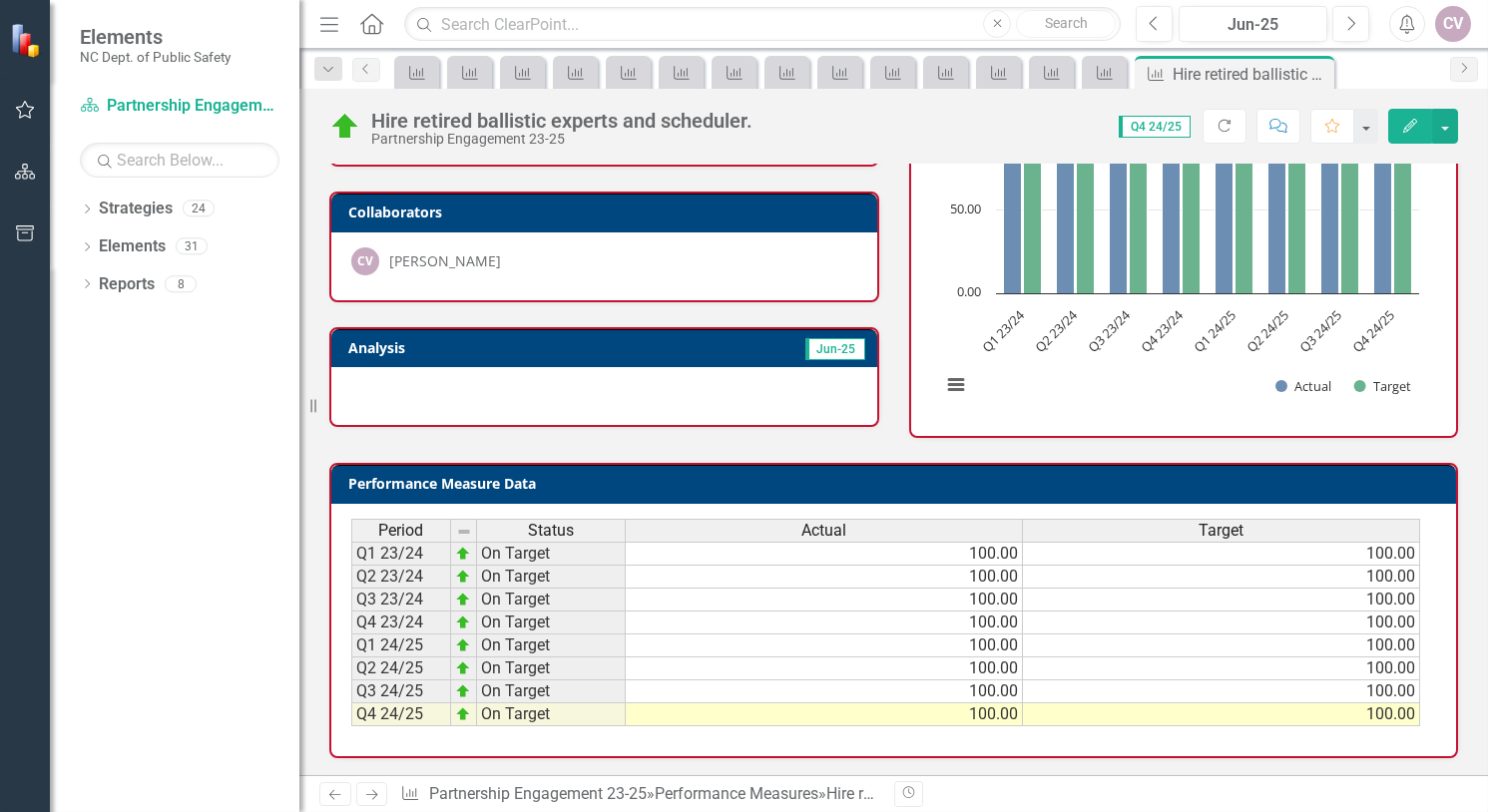 click on "Next" 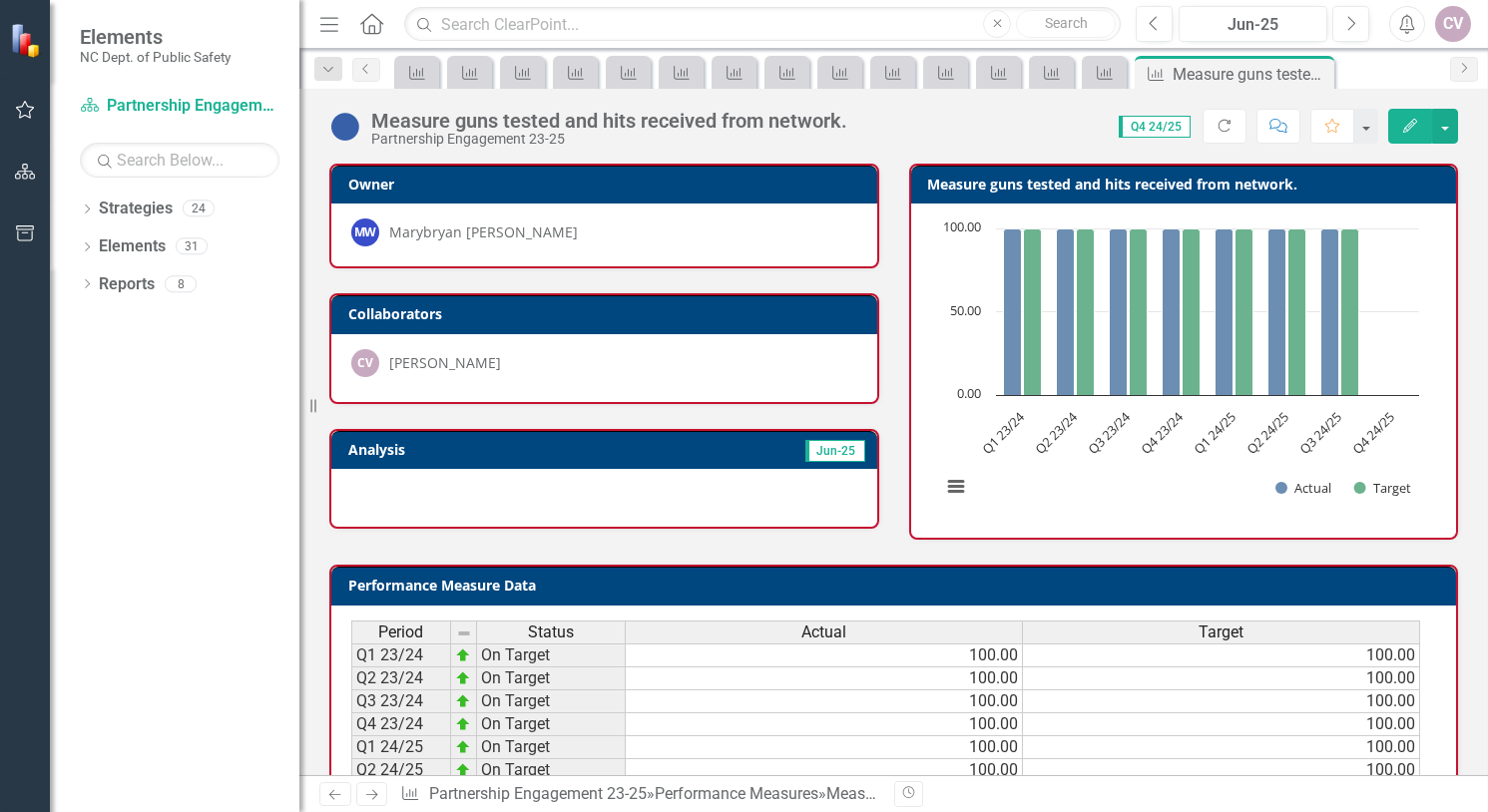 scroll, scrollTop: 102, scrollLeft: 0, axis: vertical 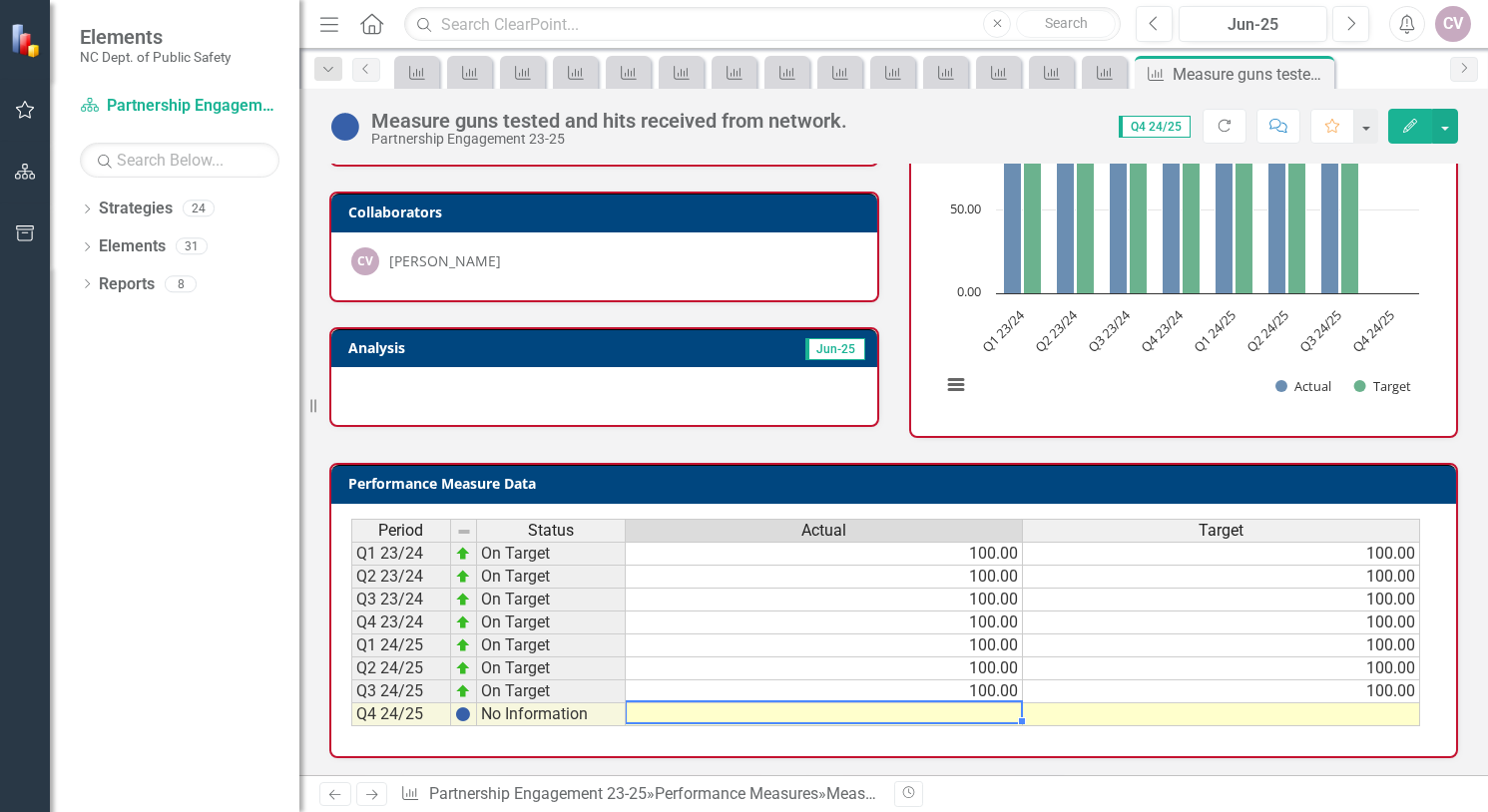 click at bounding box center [824, 714] 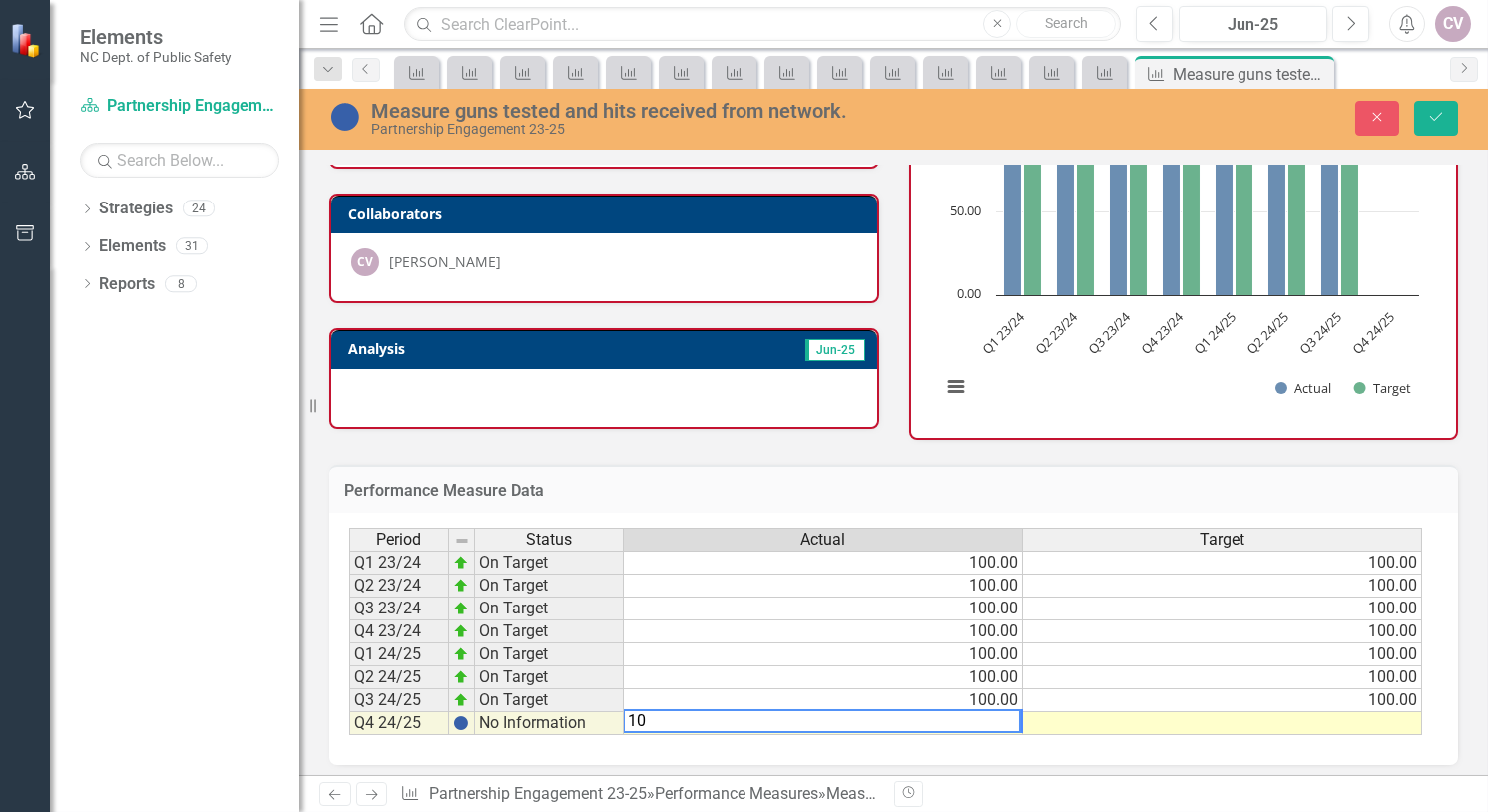 type on "100" 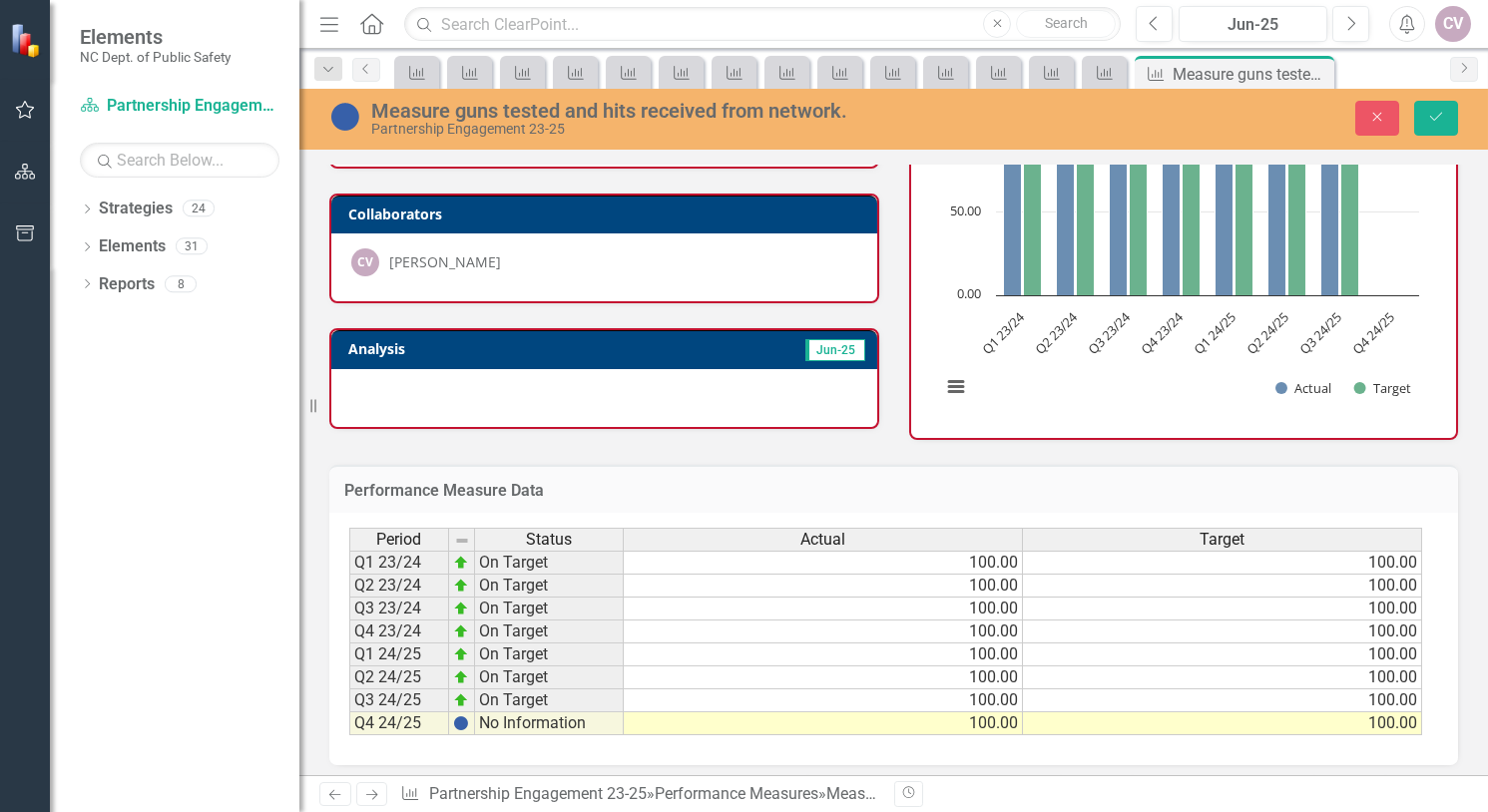 type on "100" 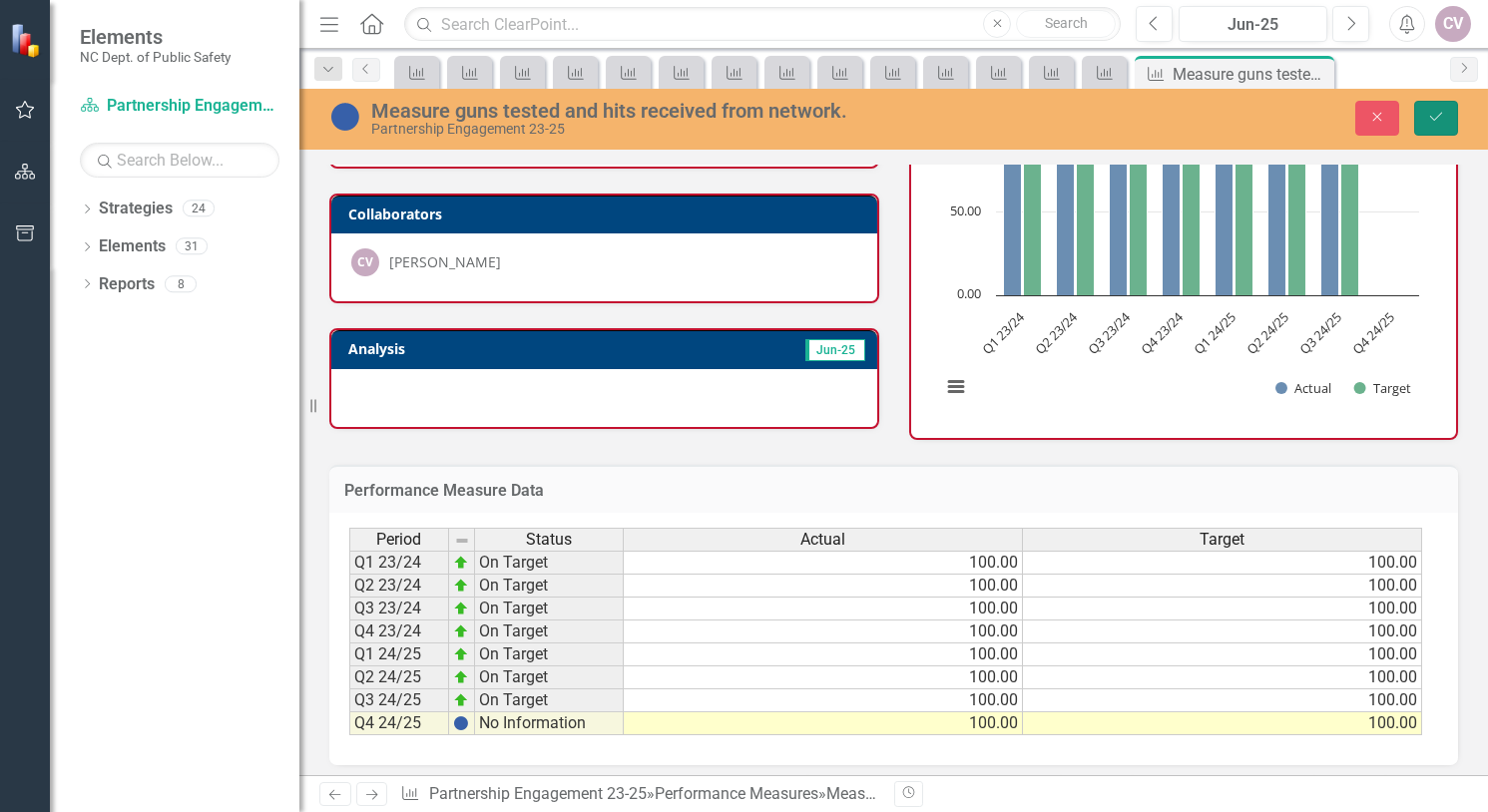 click on "Save" 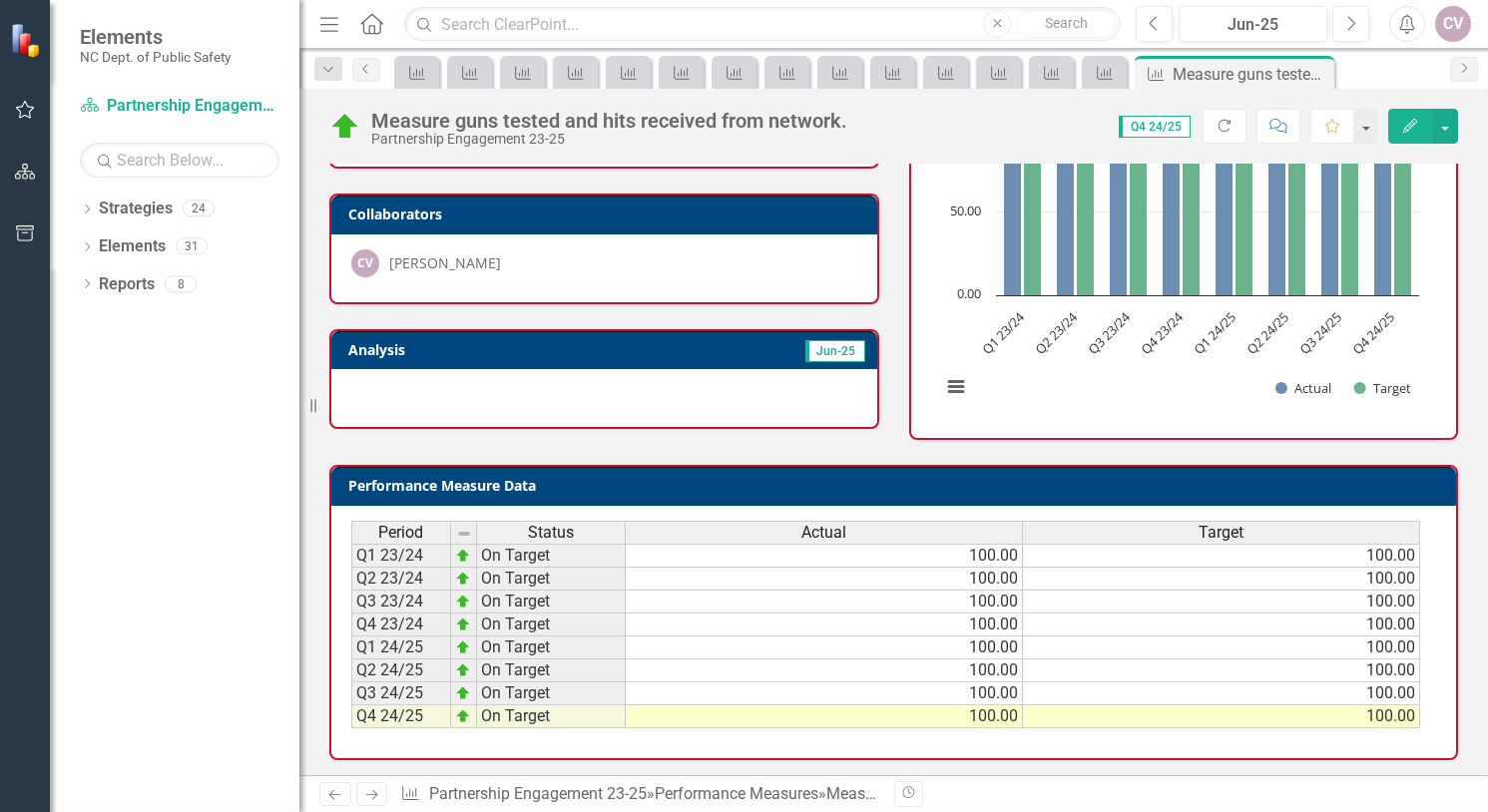 scroll, scrollTop: 102, scrollLeft: 0, axis: vertical 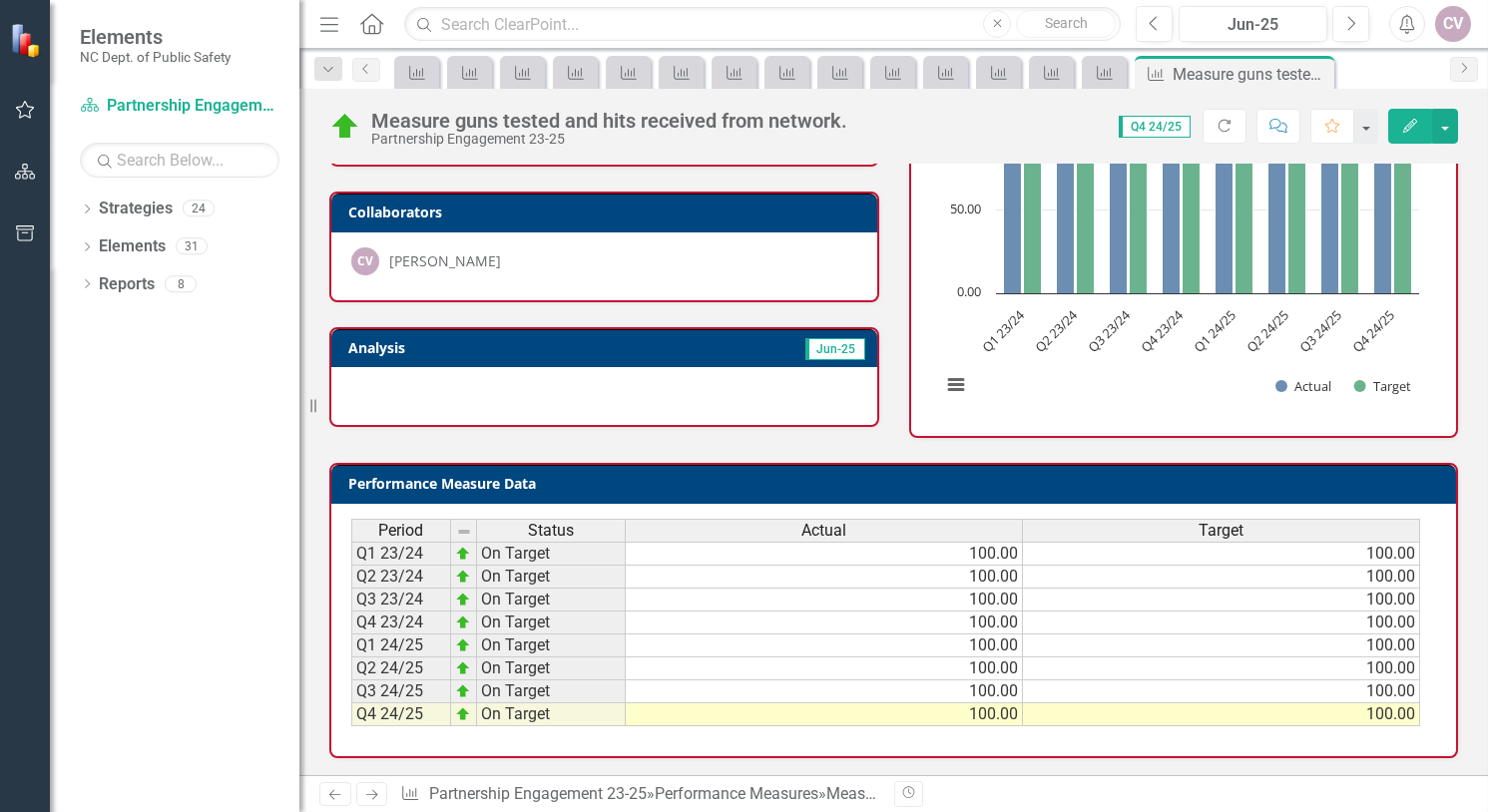 click on "Next" 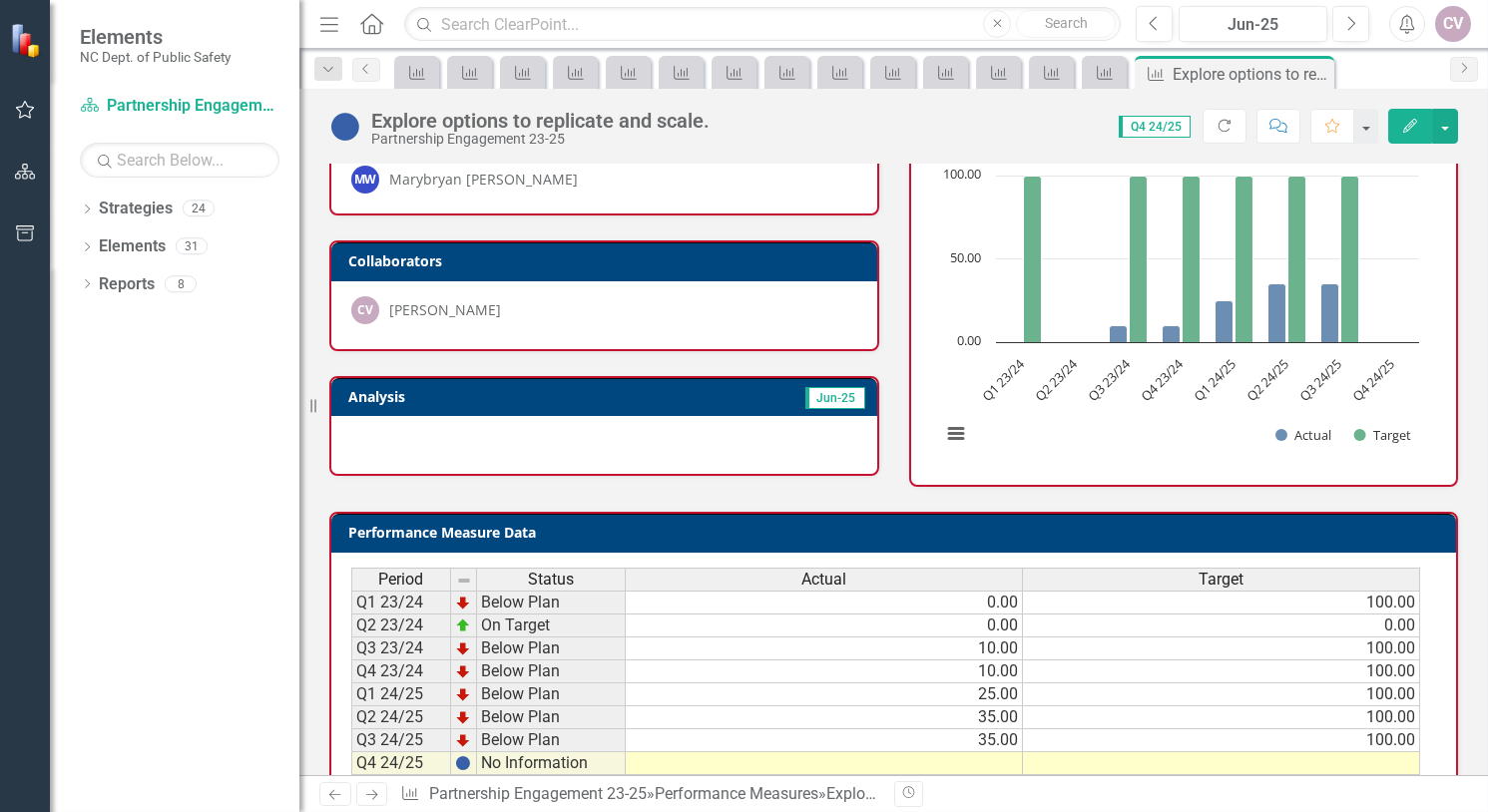 scroll, scrollTop: 102, scrollLeft: 0, axis: vertical 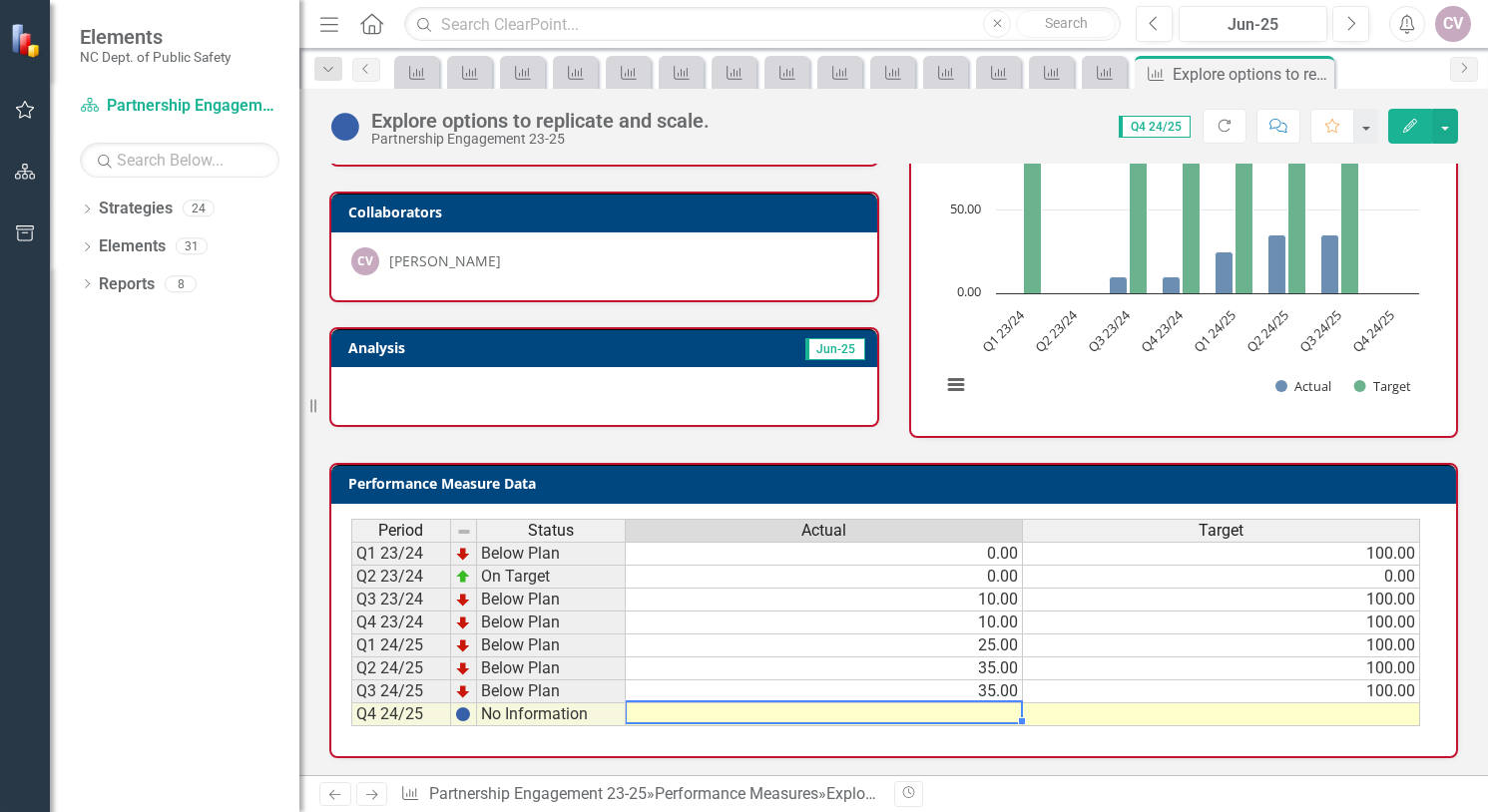 click at bounding box center [824, 714] 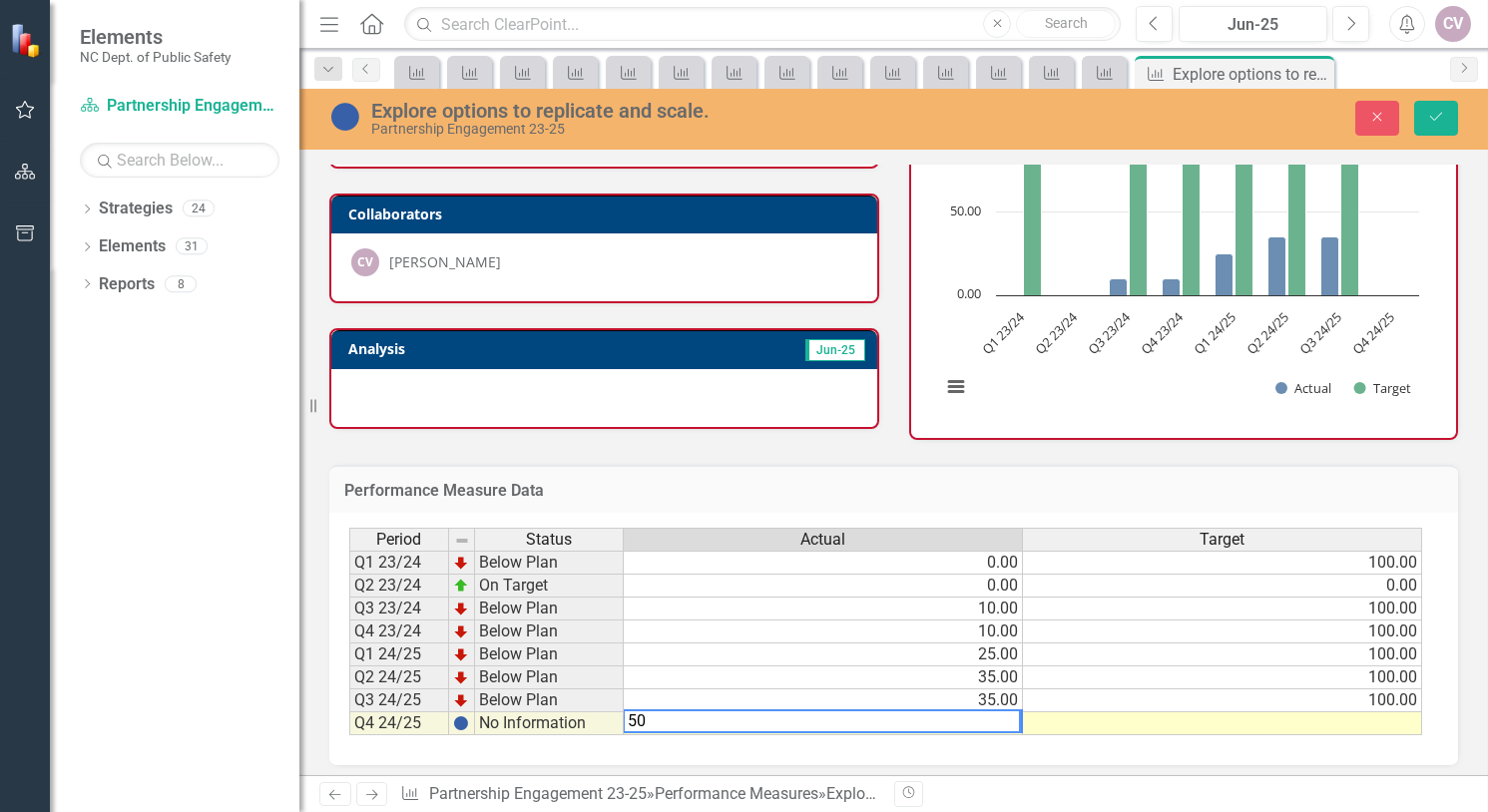 type on "50" 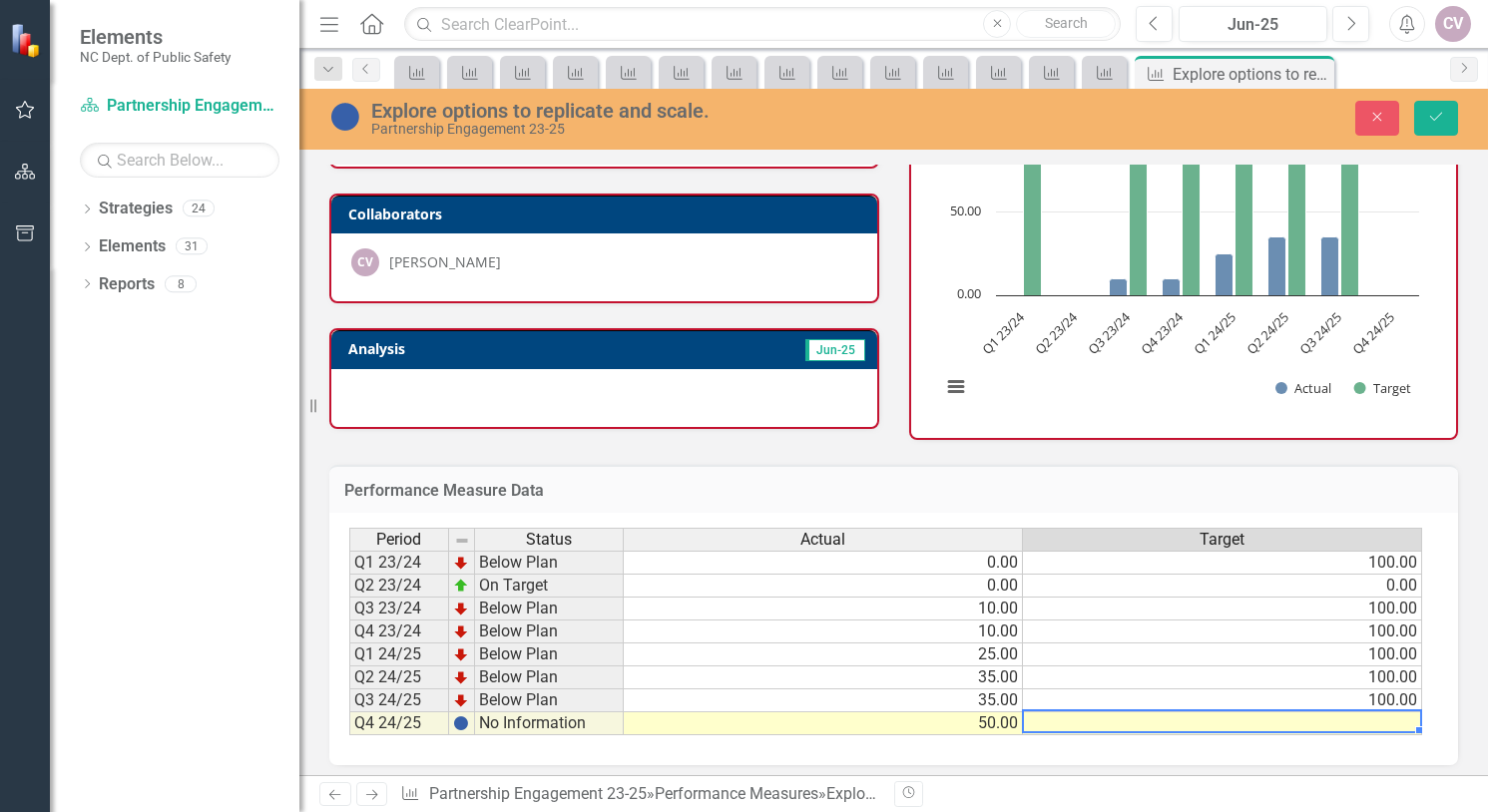 click at bounding box center [1223, 723] 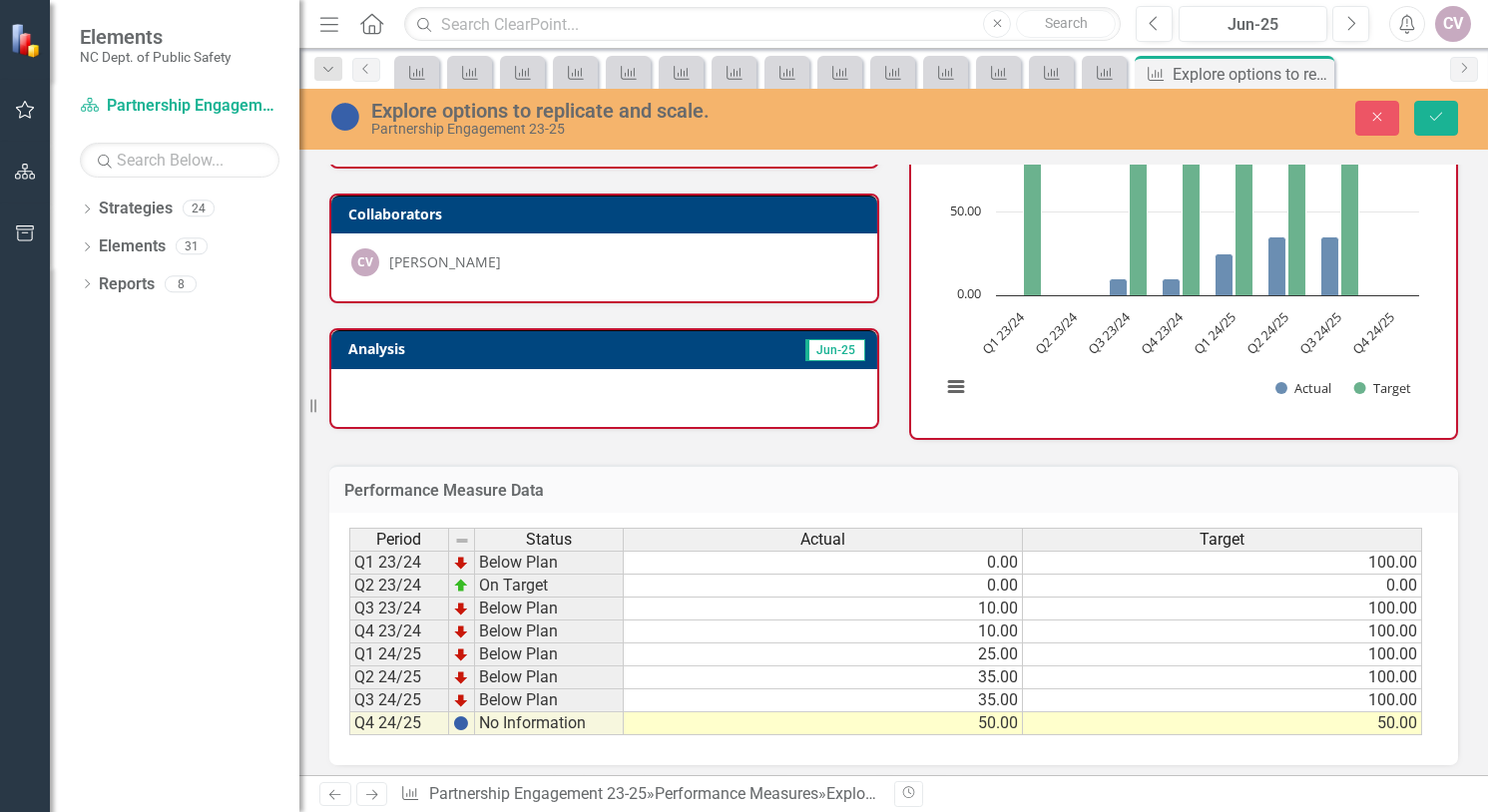type on "50" 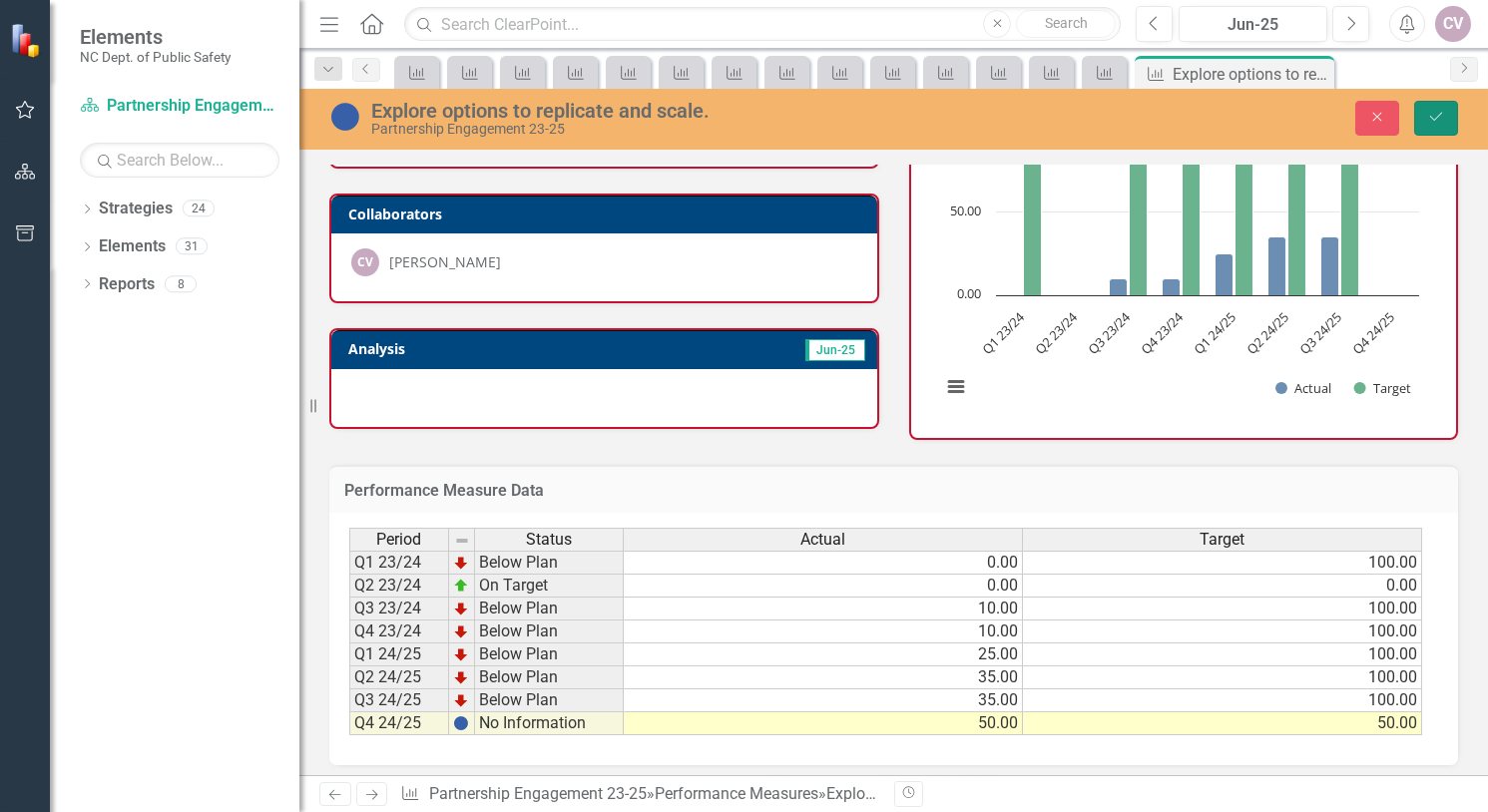 click on "Save" at bounding box center [1436, 118] 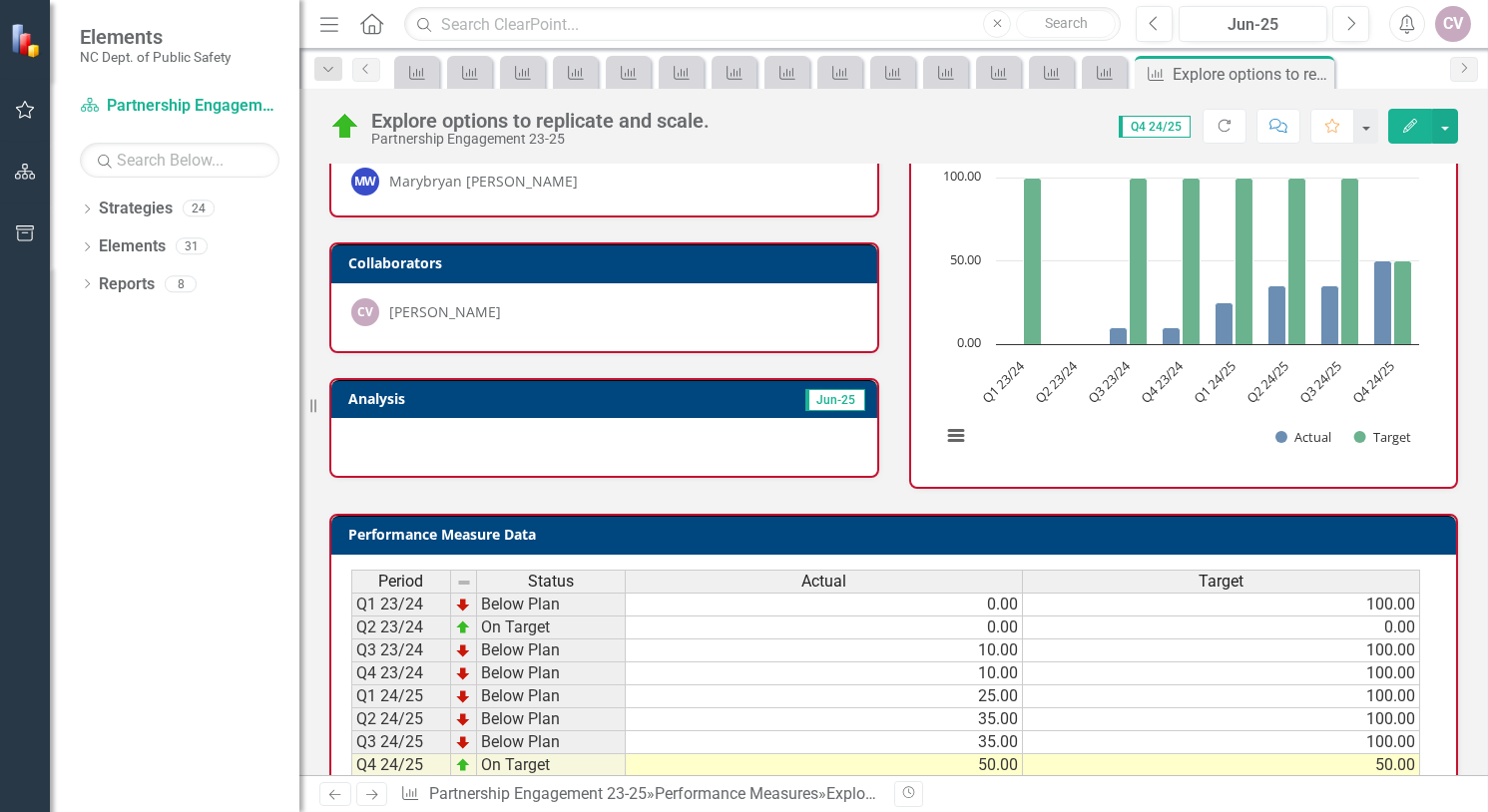 scroll, scrollTop: 102, scrollLeft: 0, axis: vertical 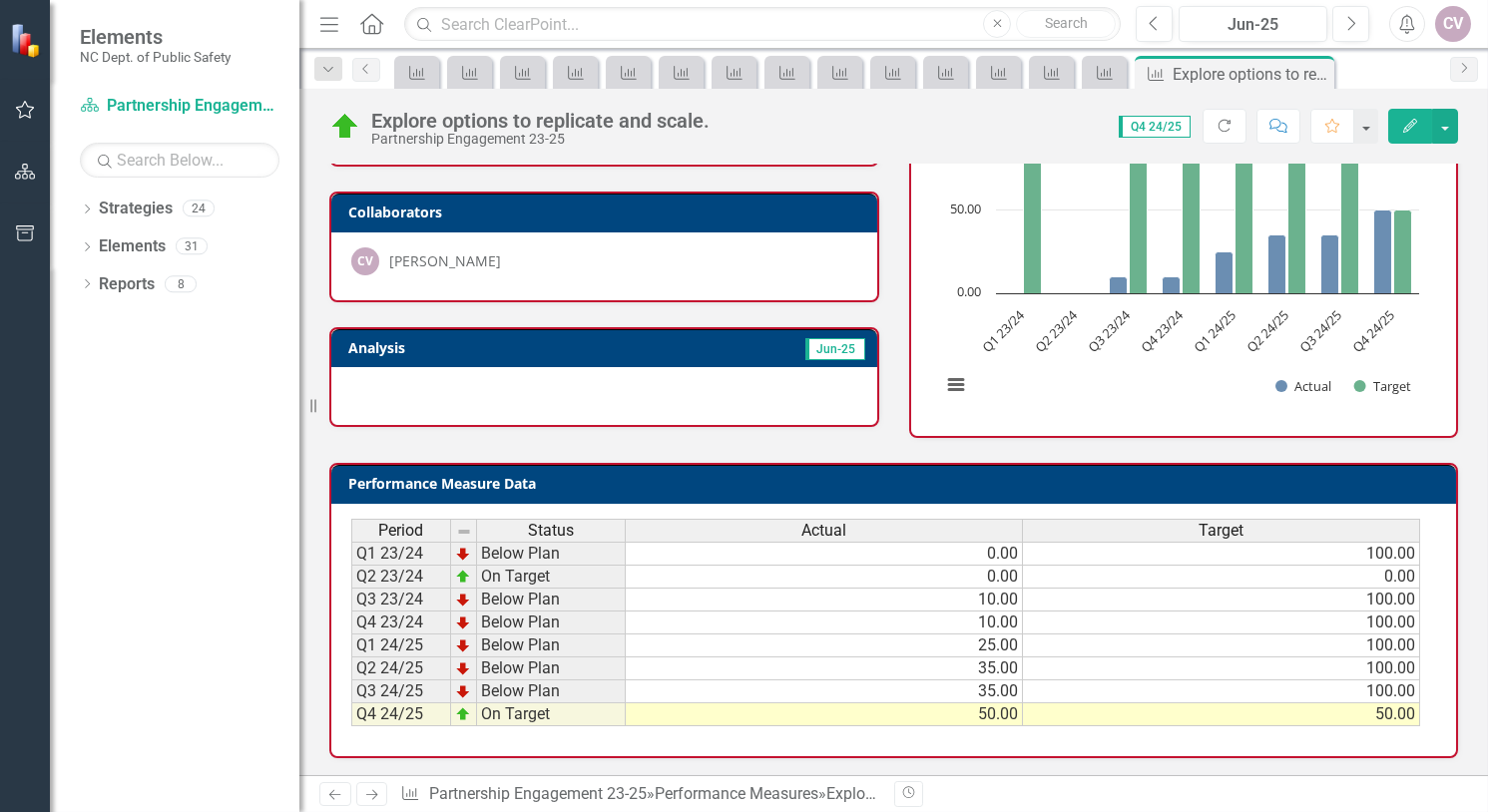 click on "Next" 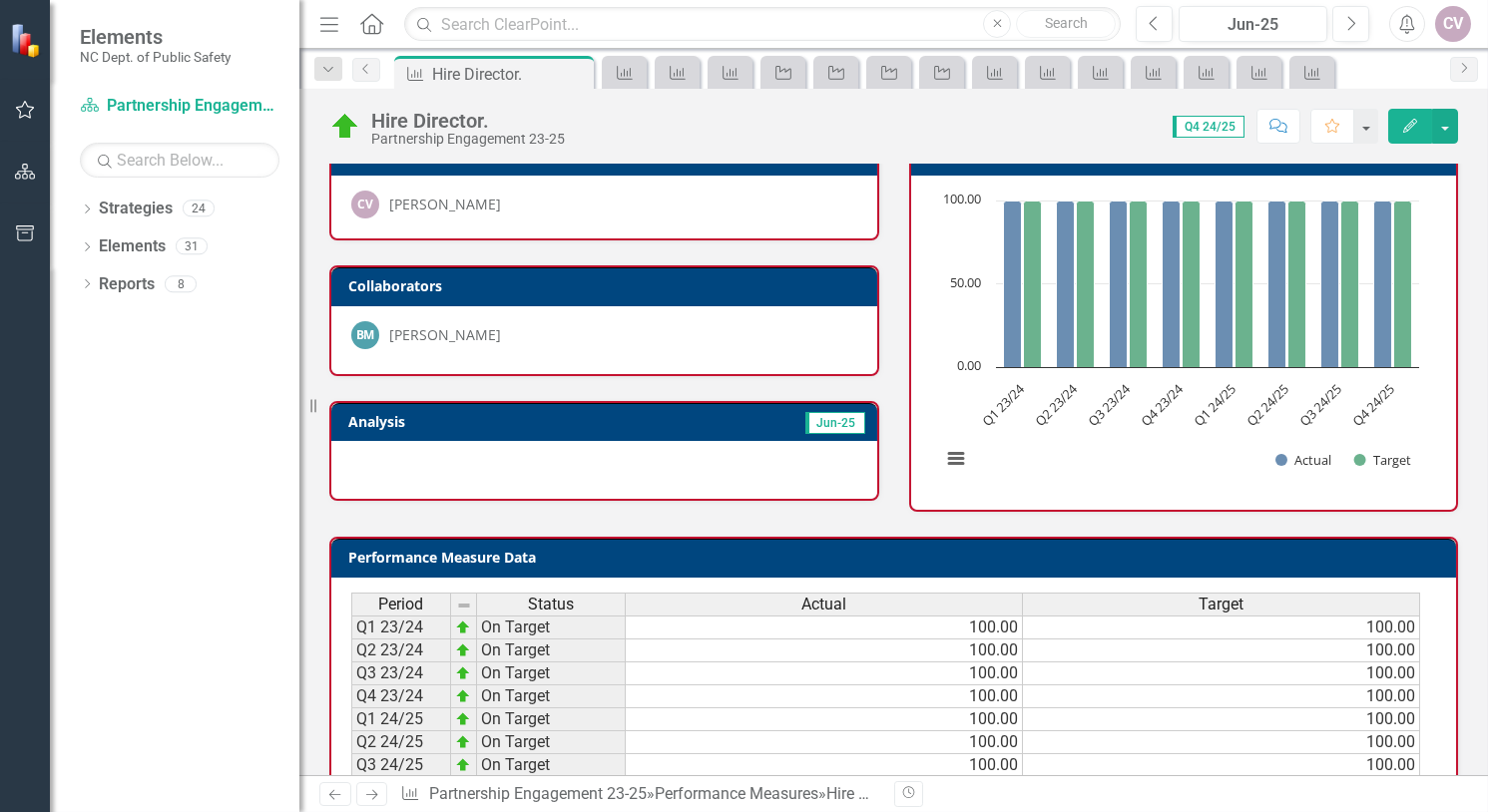 scroll, scrollTop: 0, scrollLeft: 0, axis: both 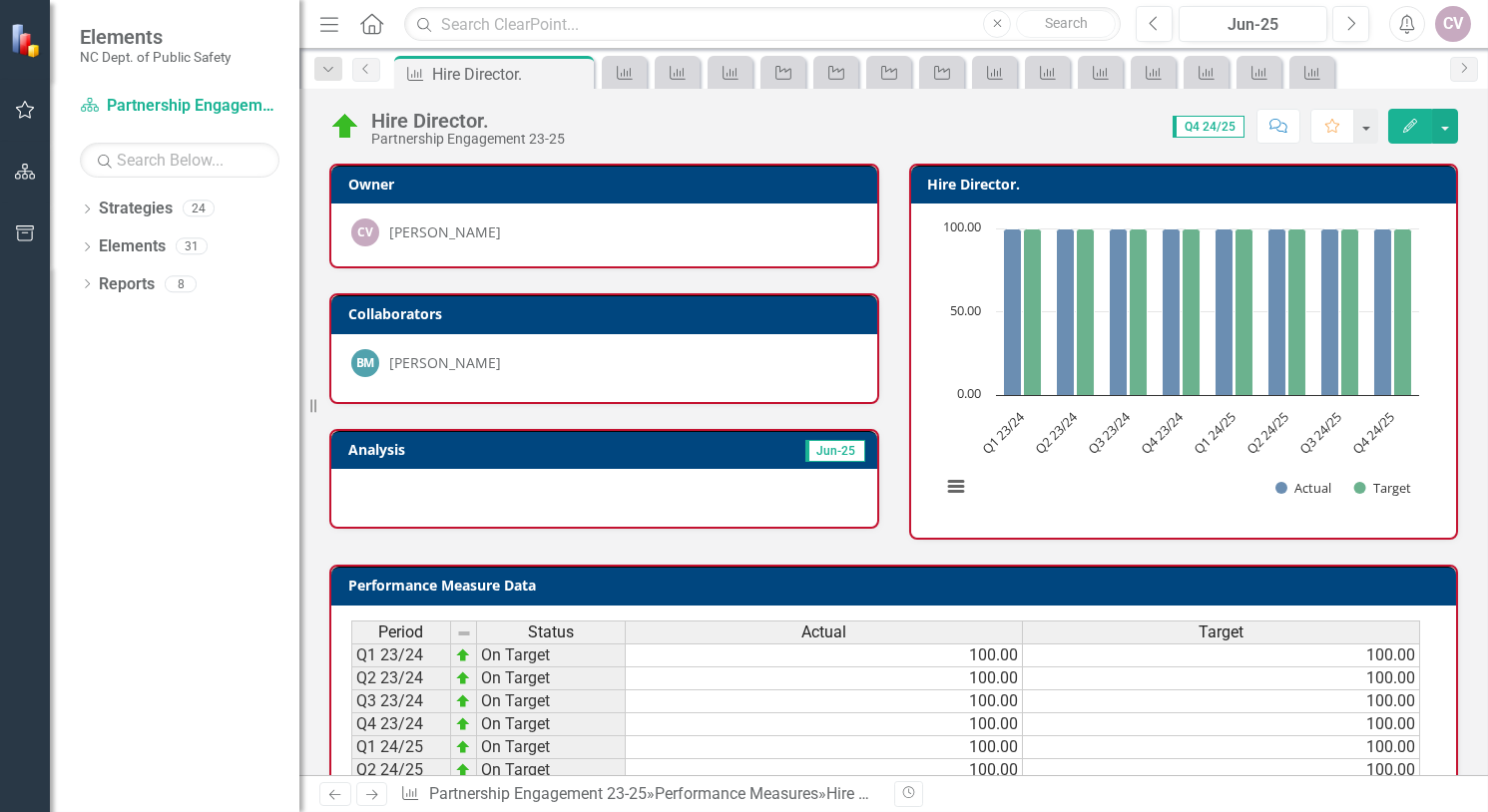 click on "Home" 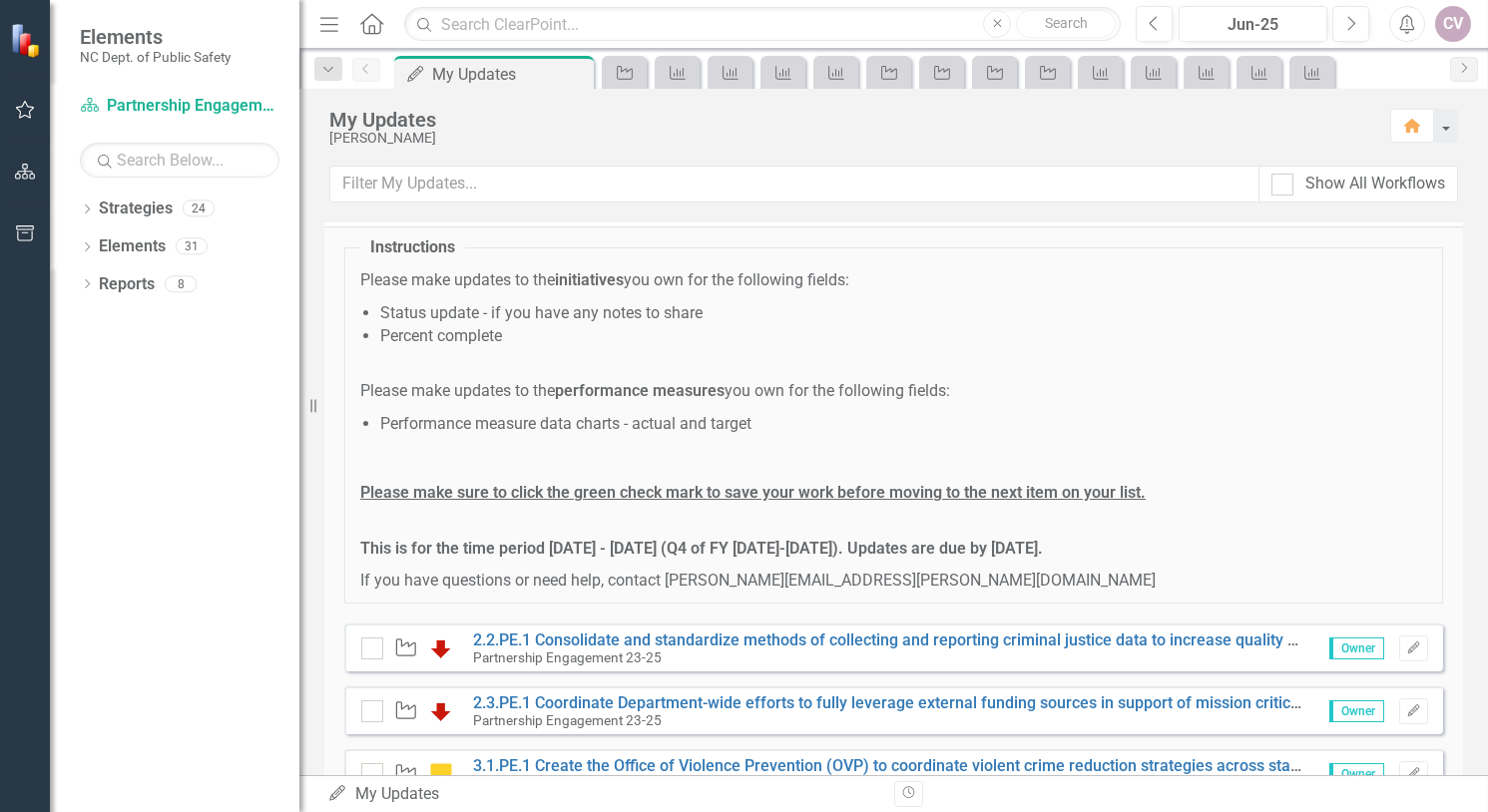 scroll, scrollTop: 0, scrollLeft: 0, axis: both 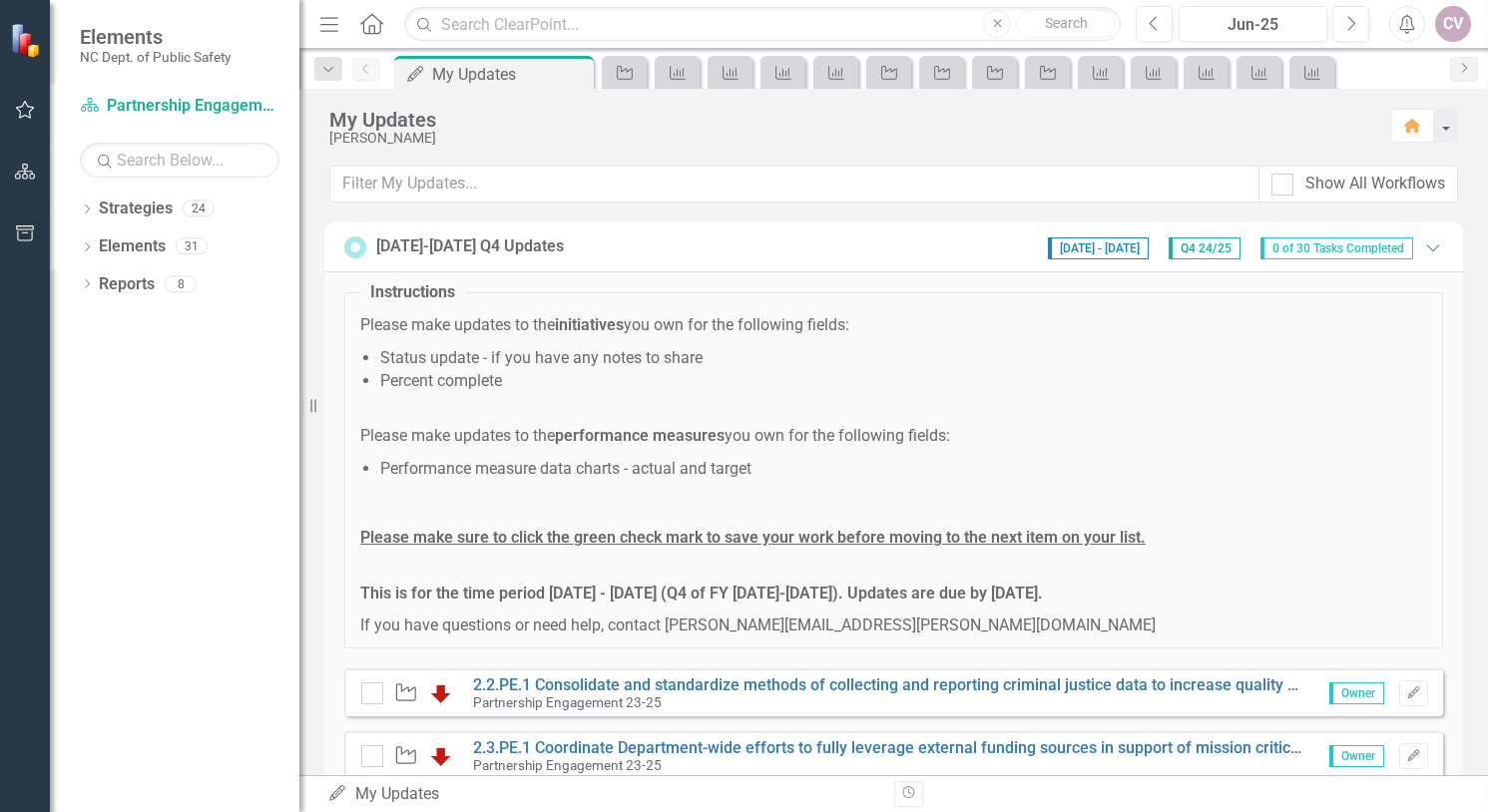 click on "CV" at bounding box center [1453, 24] 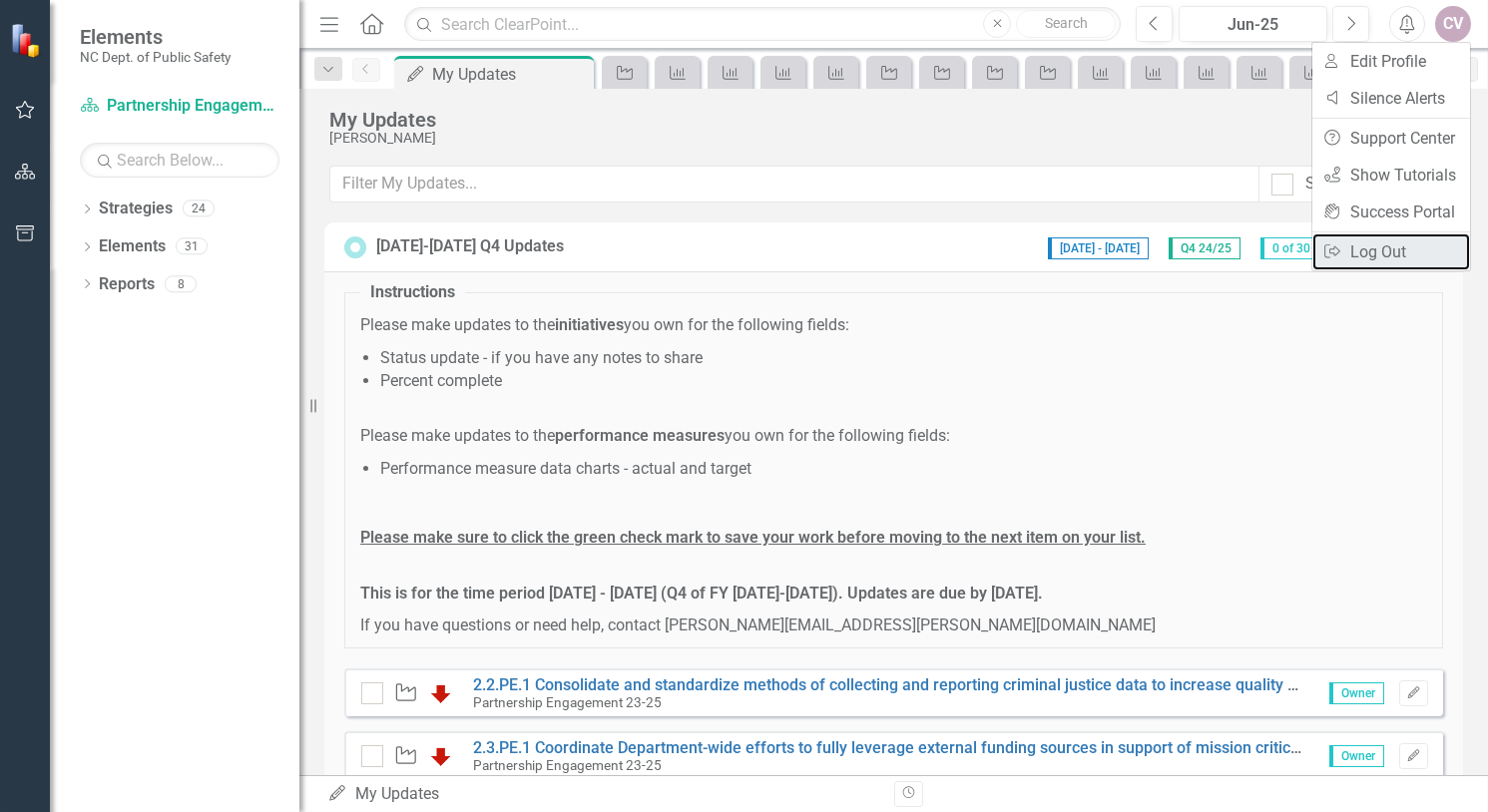 click on "Logout Log Out" at bounding box center (1391, 251) 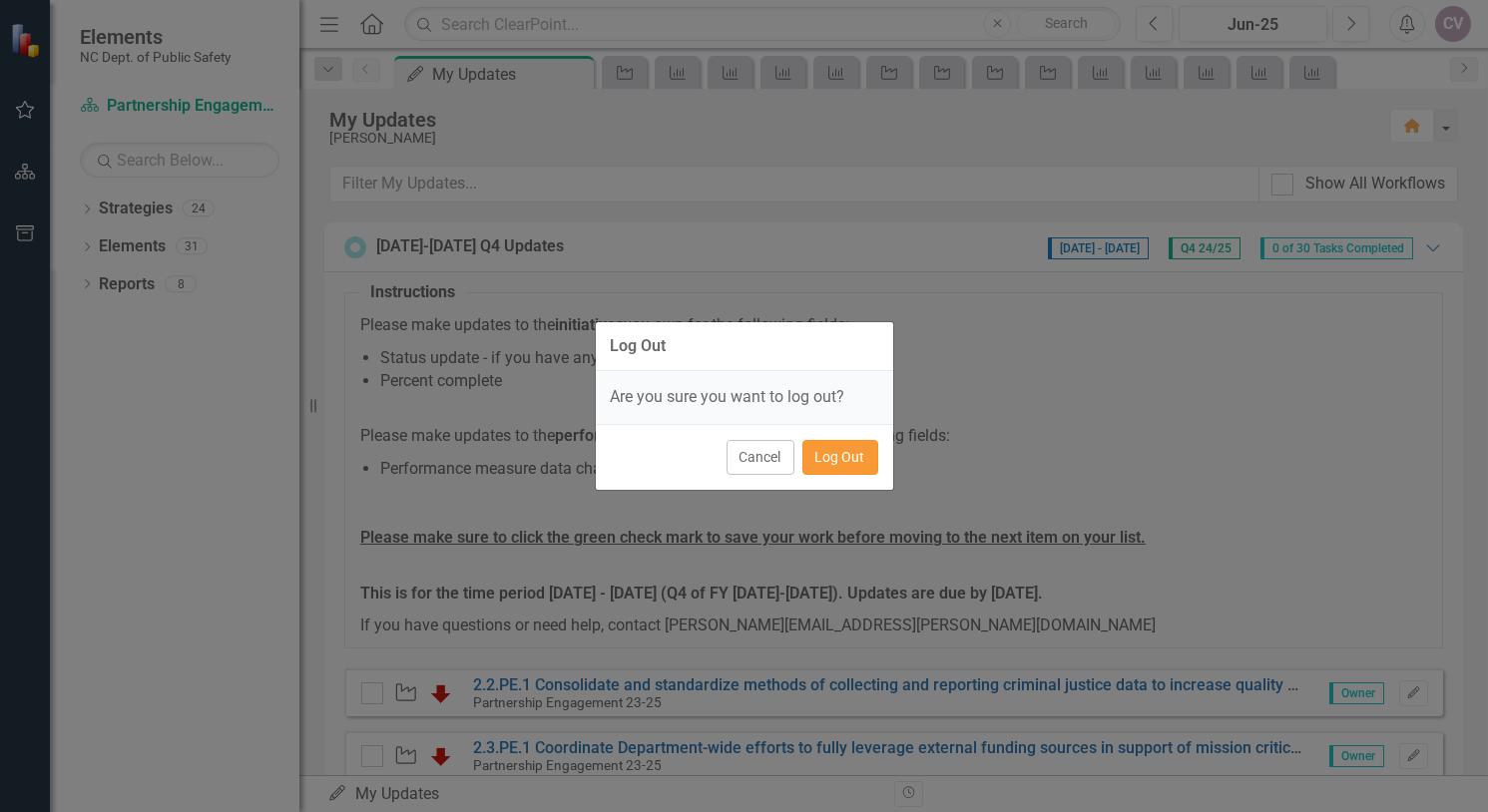 click on "Log Out" at bounding box center [840, 457] 